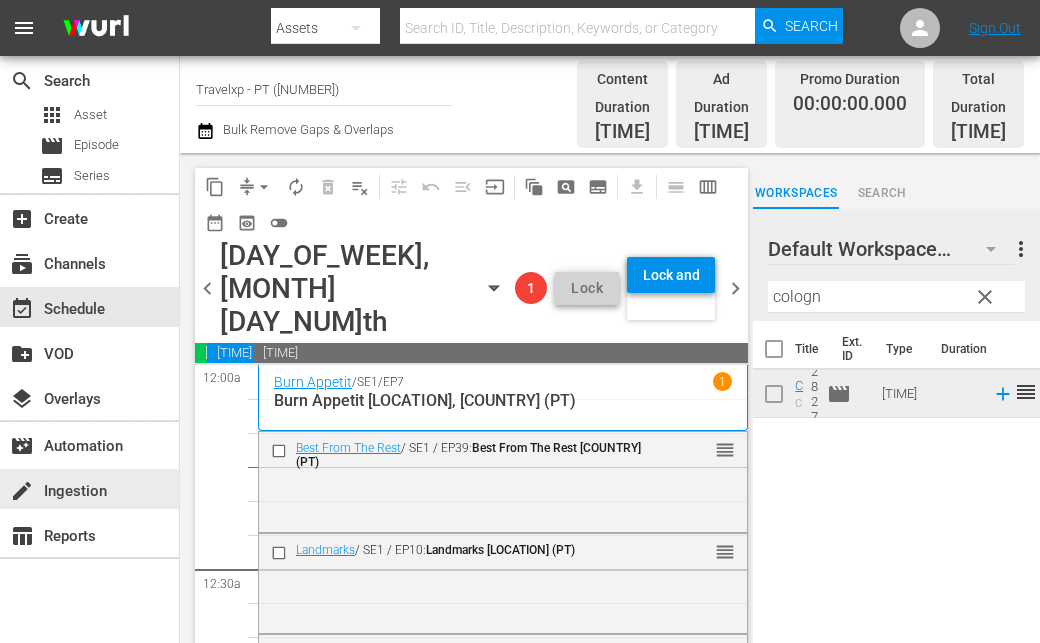 scroll, scrollTop: 0, scrollLeft: 0, axis: both 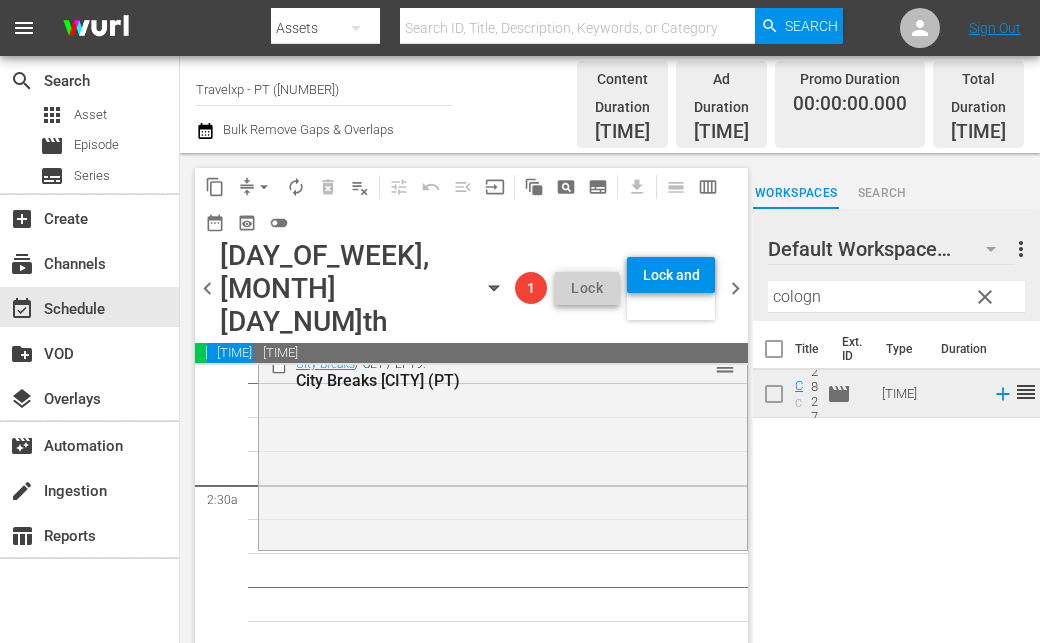 click on "cologn" at bounding box center (896, 297) 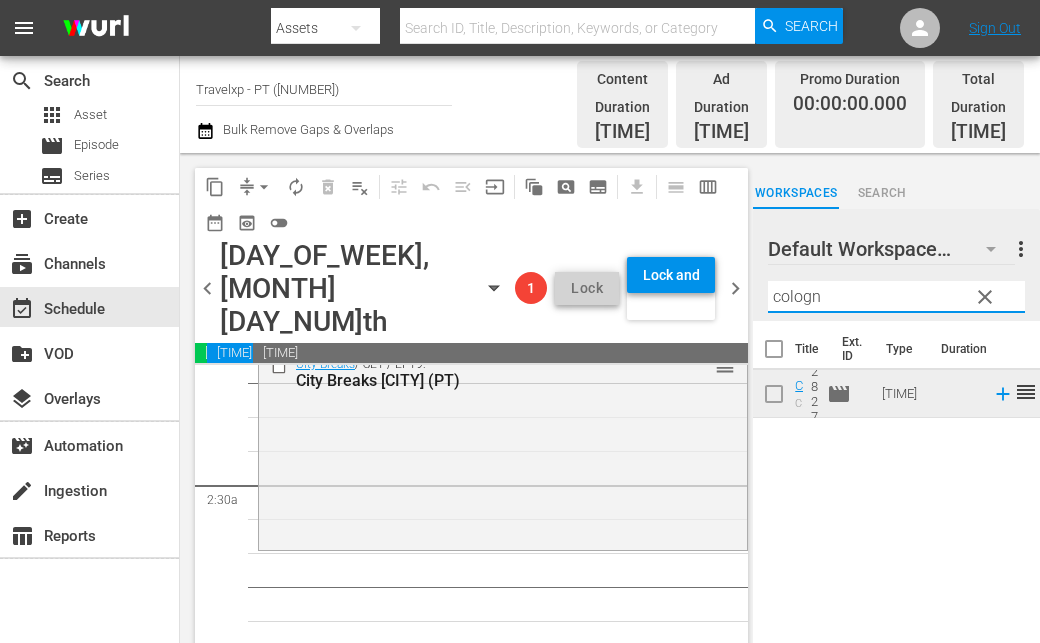 click on "cologn" at bounding box center [896, 297] 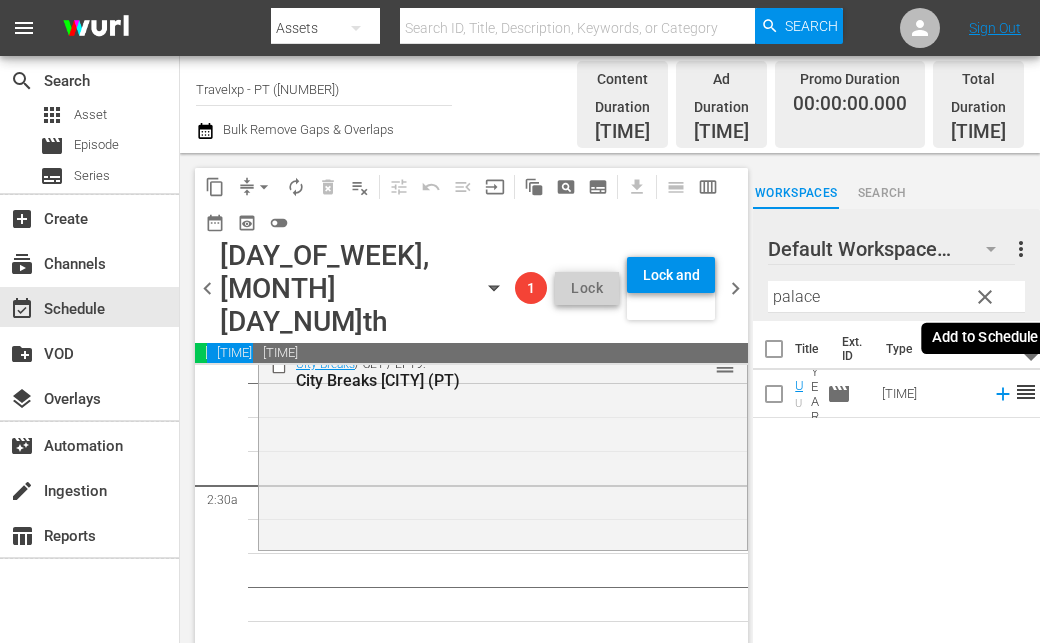 click 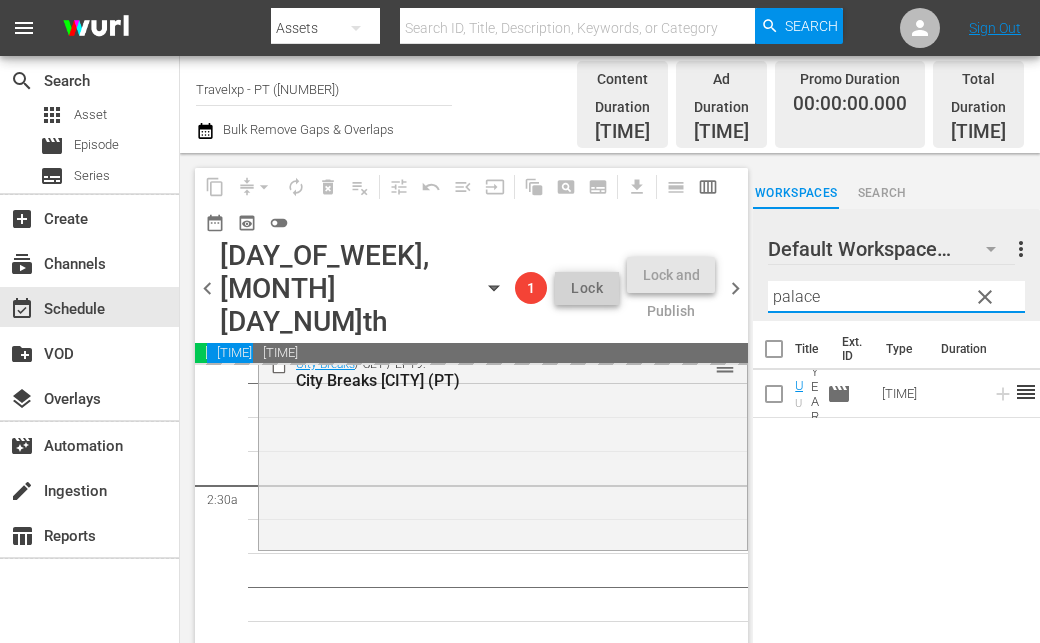 click on "palace" at bounding box center (896, 297) 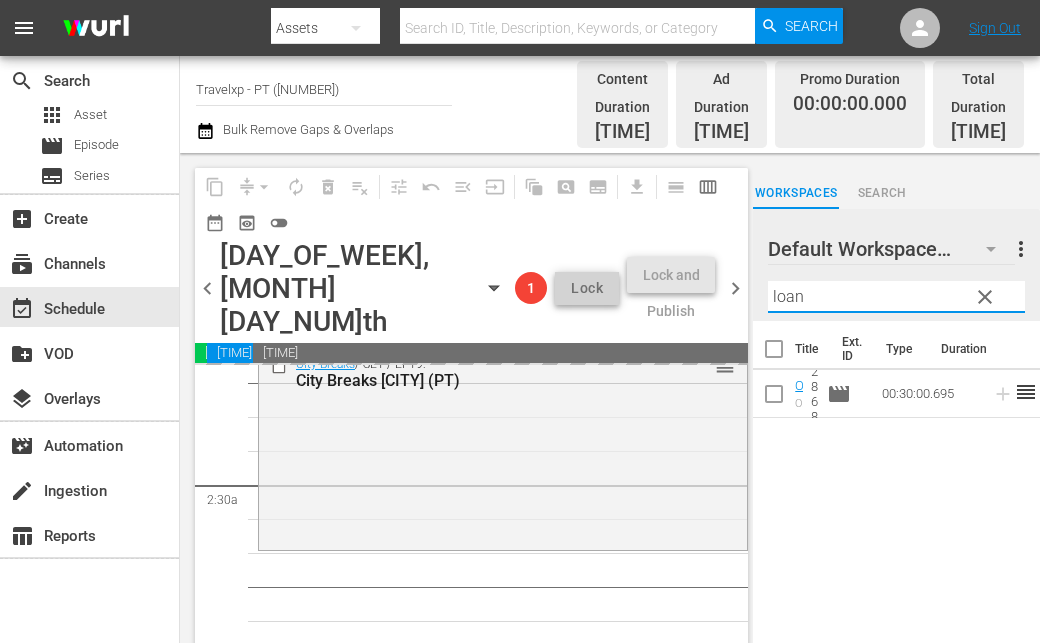 type on "loang" 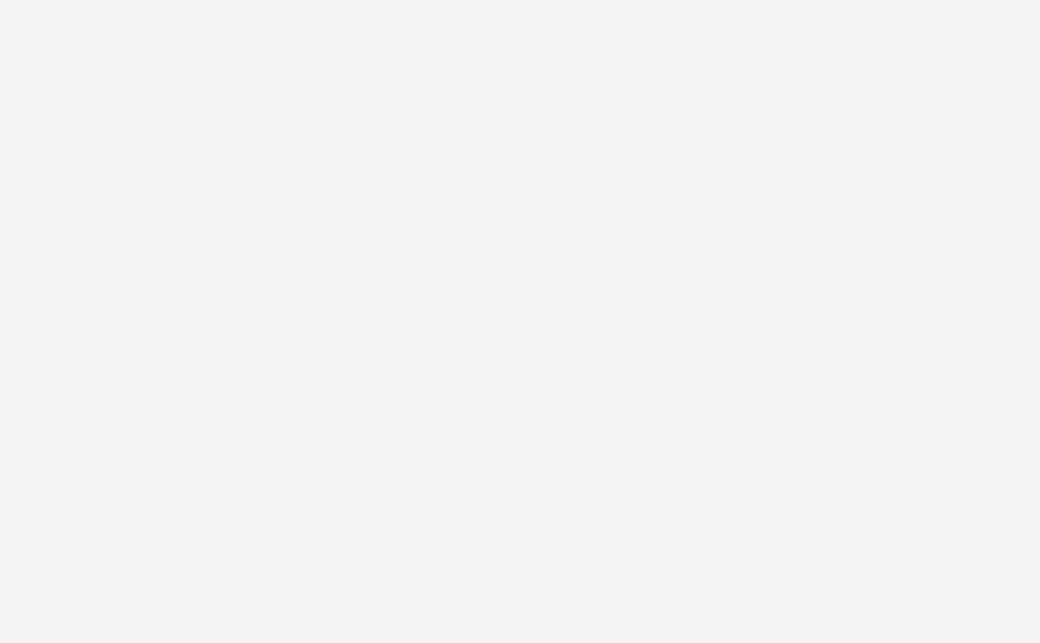 scroll, scrollTop: 0, scrollLeft: 0, axis: both 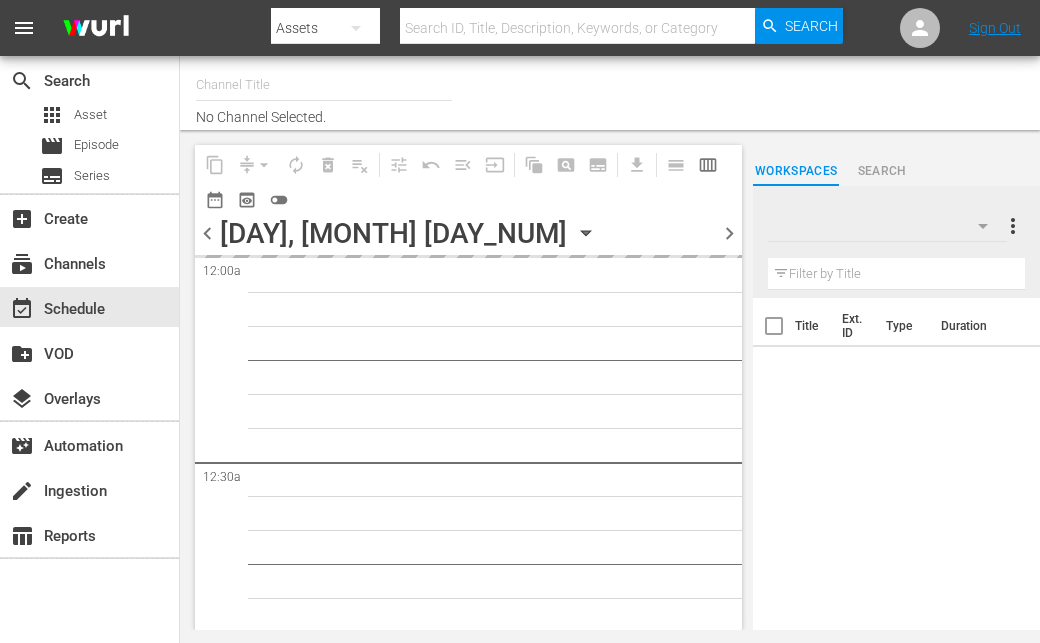 type on "Travelxp - PT (1639)" 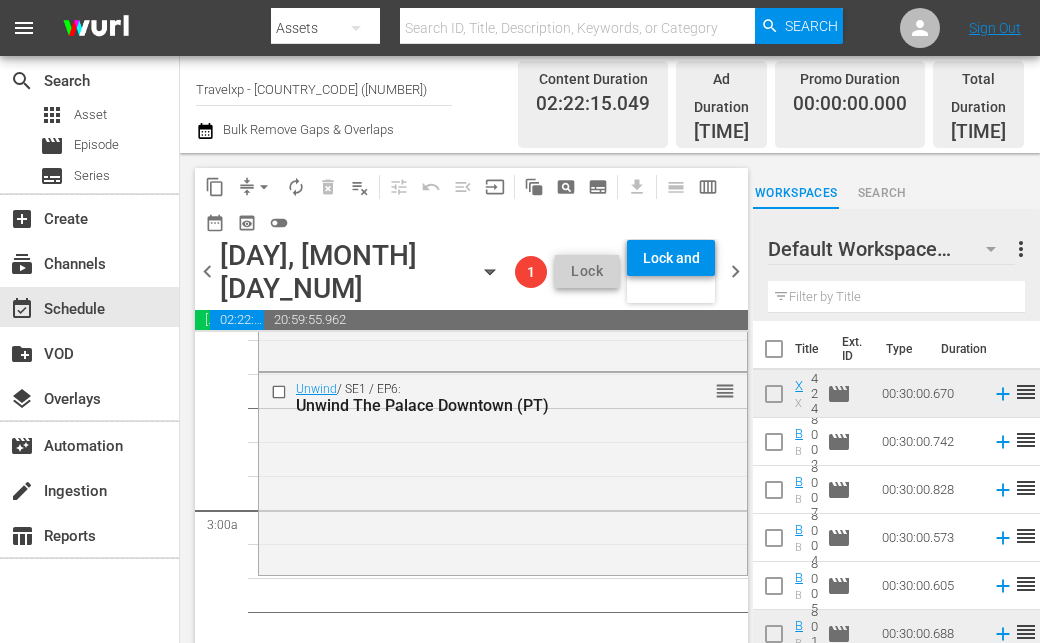 scroll, scrollTop: 1000, scrollLeft: 0, axis: vertical 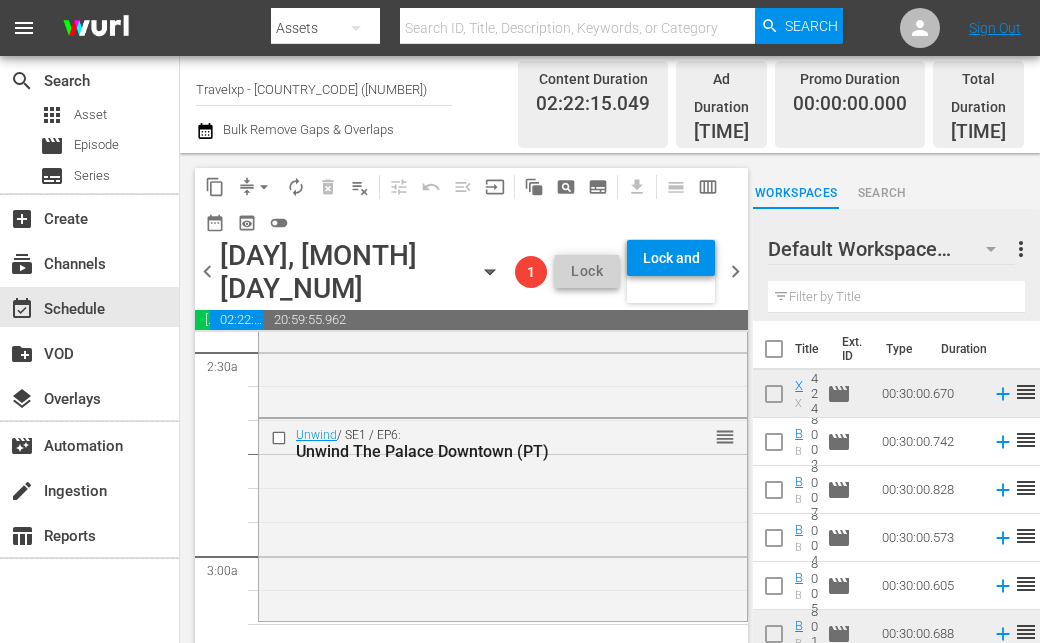 click at bounding box center (896, 297) 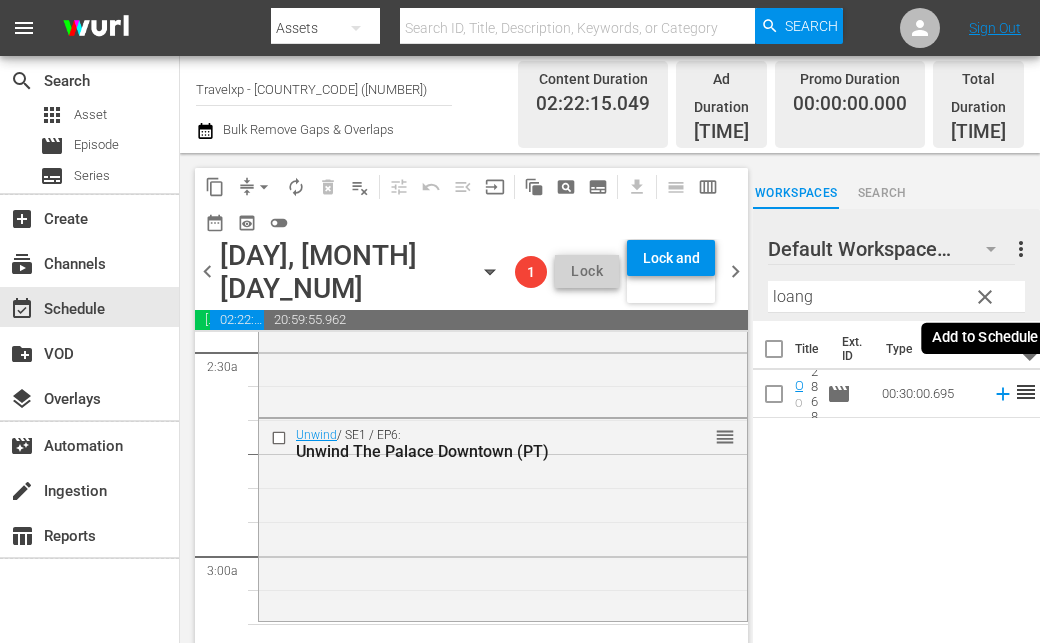 click 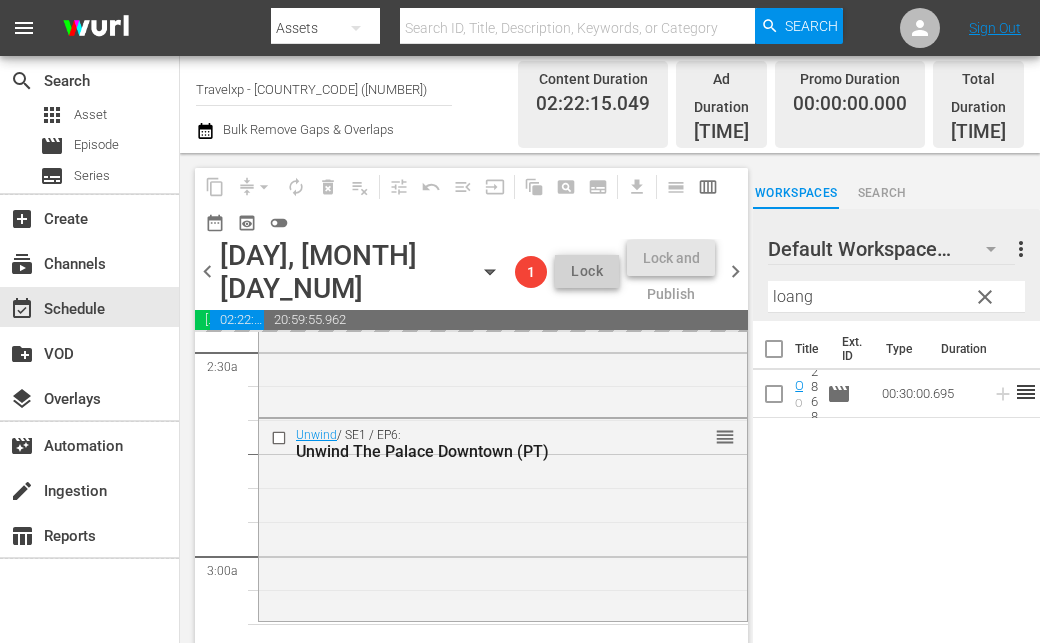 click on "loang" at bounding box center [896, 297] 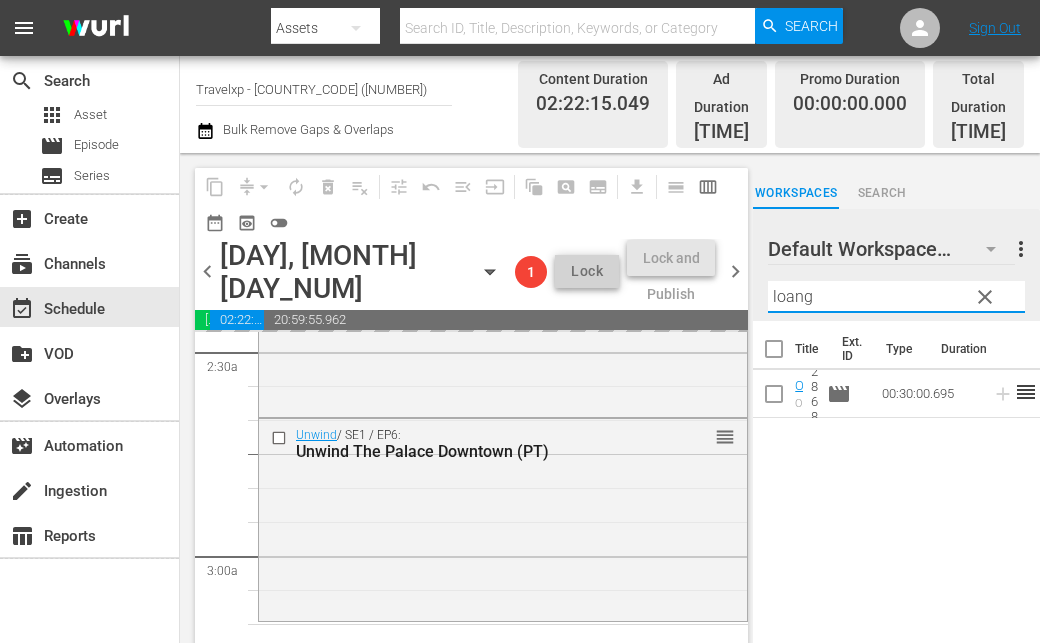 click on "loang" at bounding box center (896, 297) 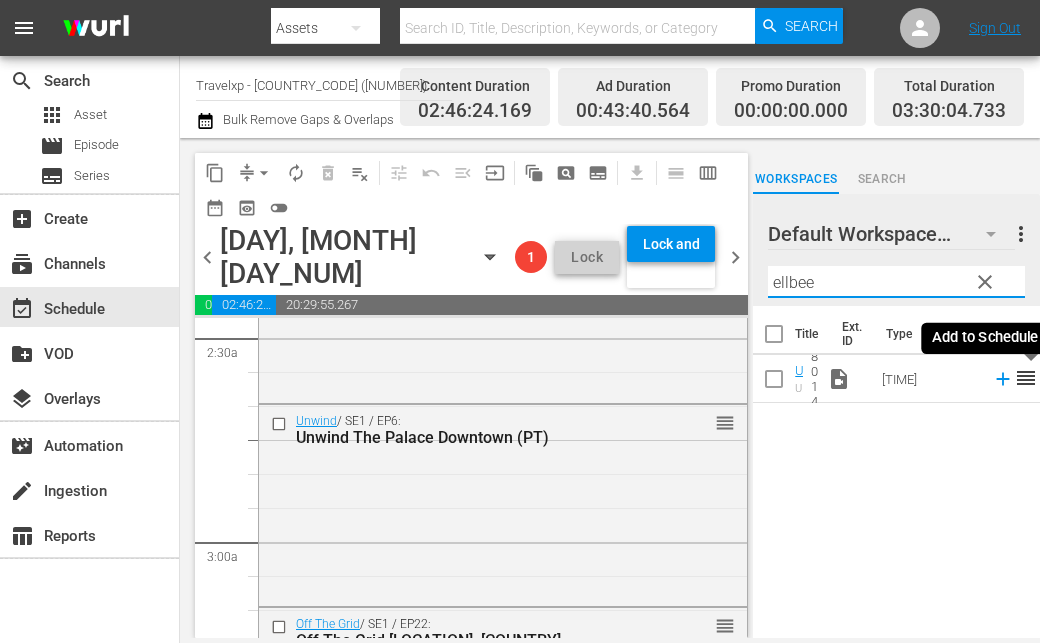 click 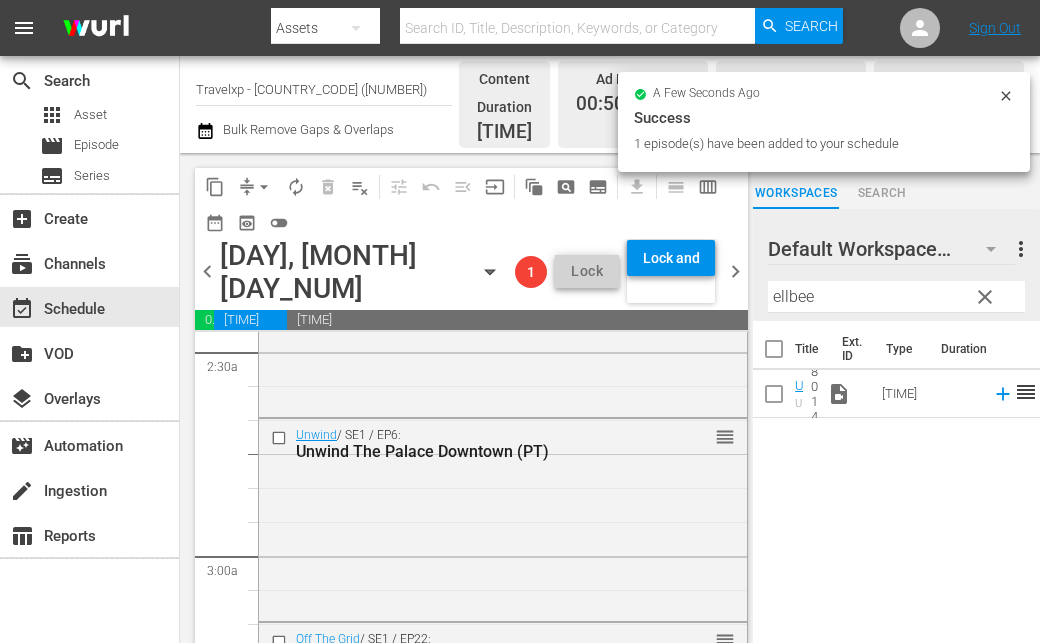 click on "ellbee" at bounding box center [896, 297] 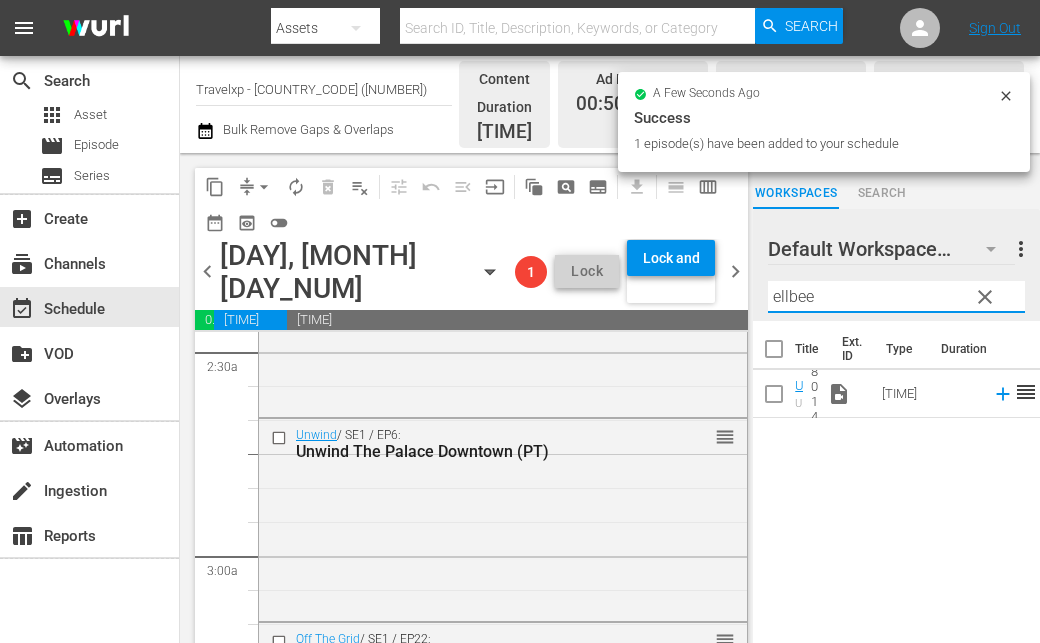 click on "ellbee" at bounding box center [896, 297] 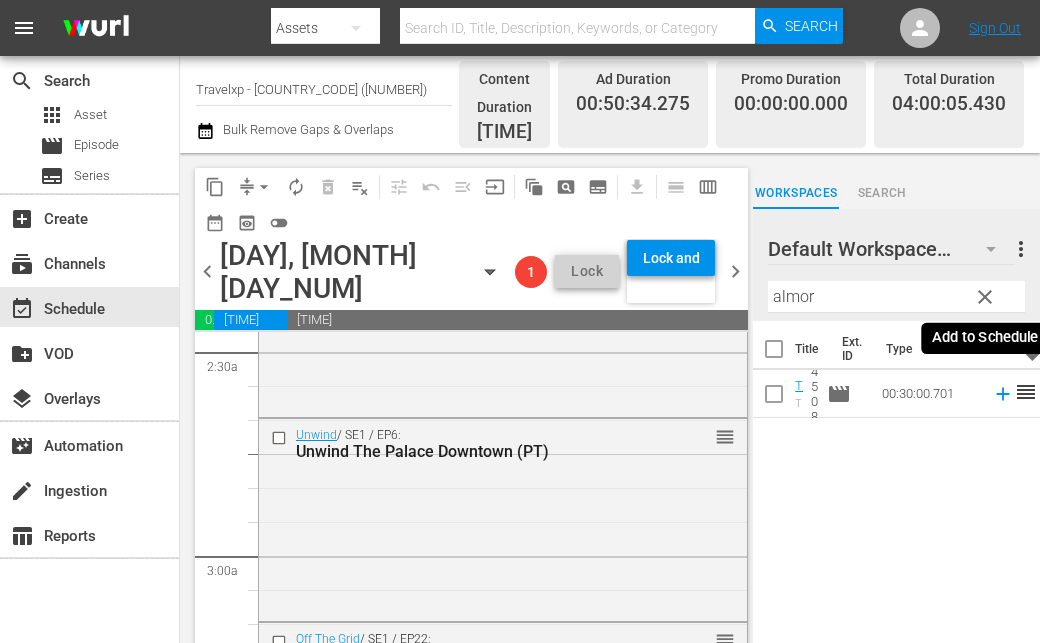 click 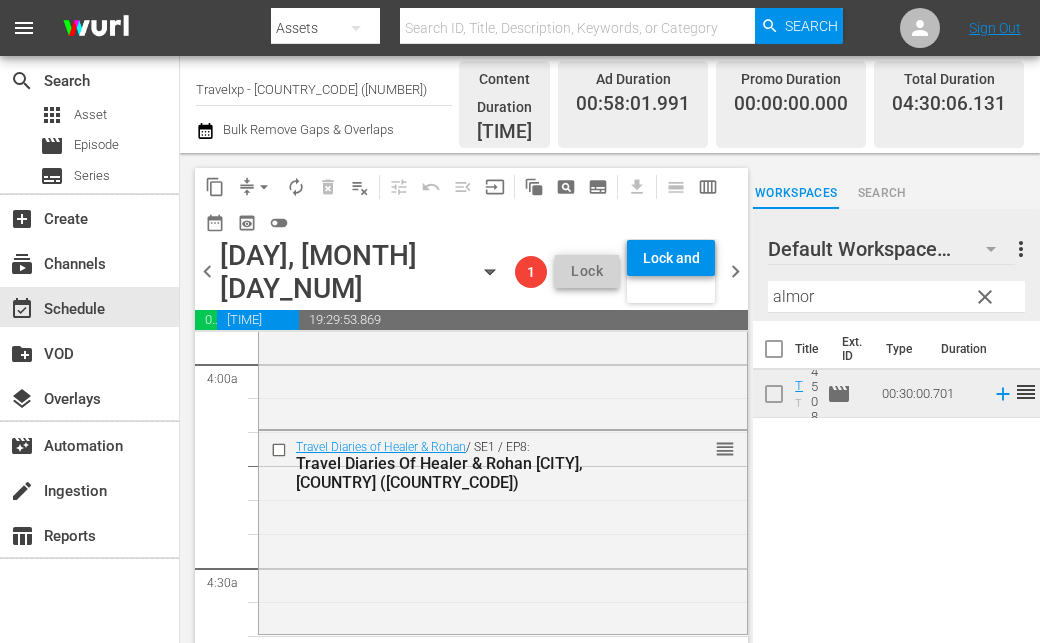 scroll, scrollTop: 1700, scrollLeft: 0, axis: vertical 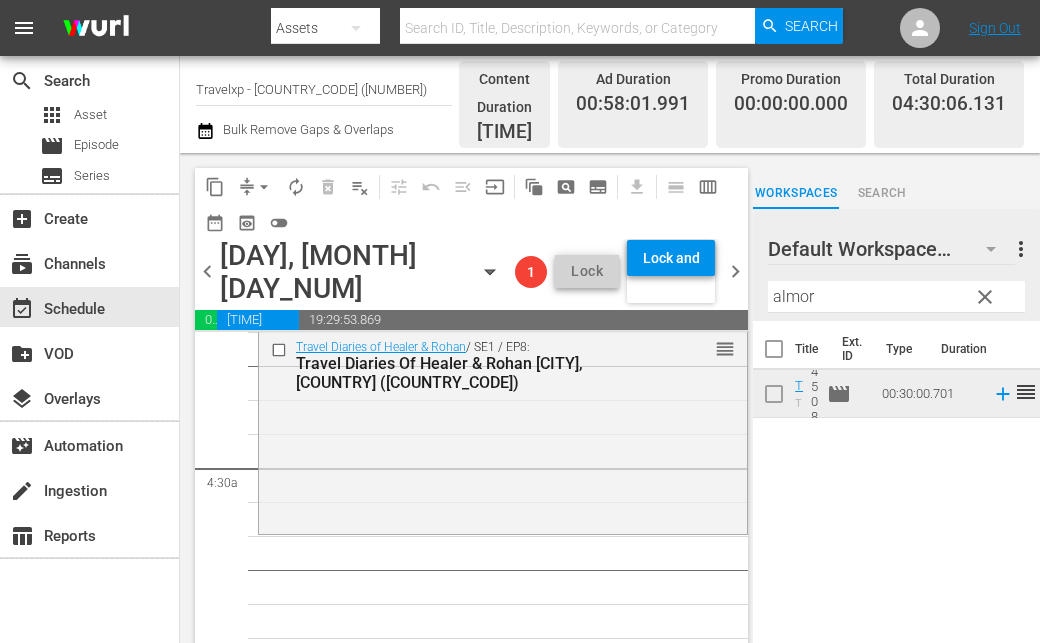 click on "almor" at bounding box center (896, 297) 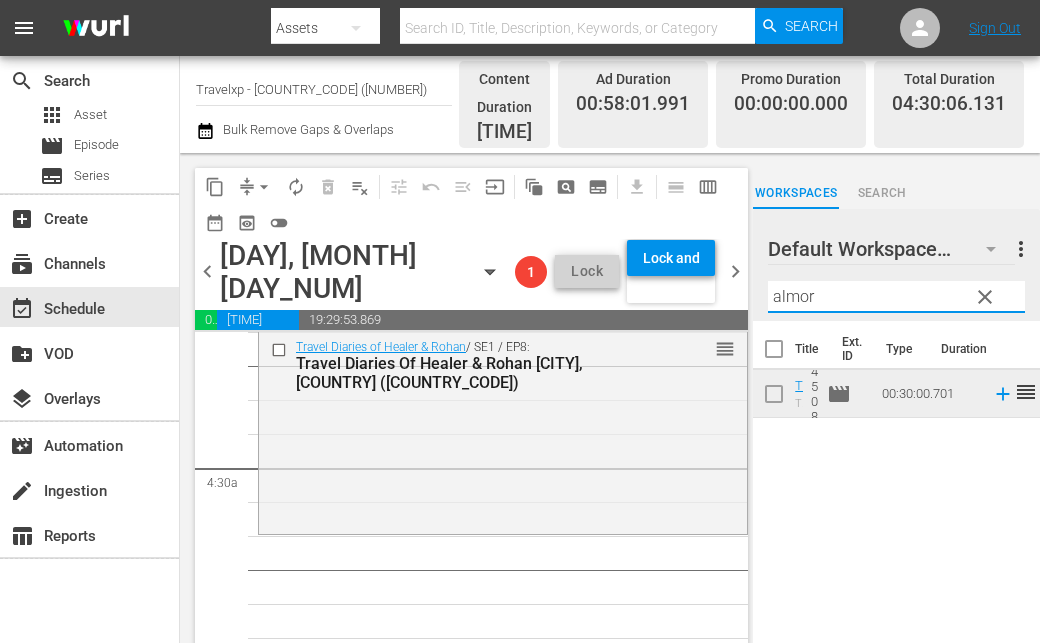 click on "almor" at bounding box center (896, 297) 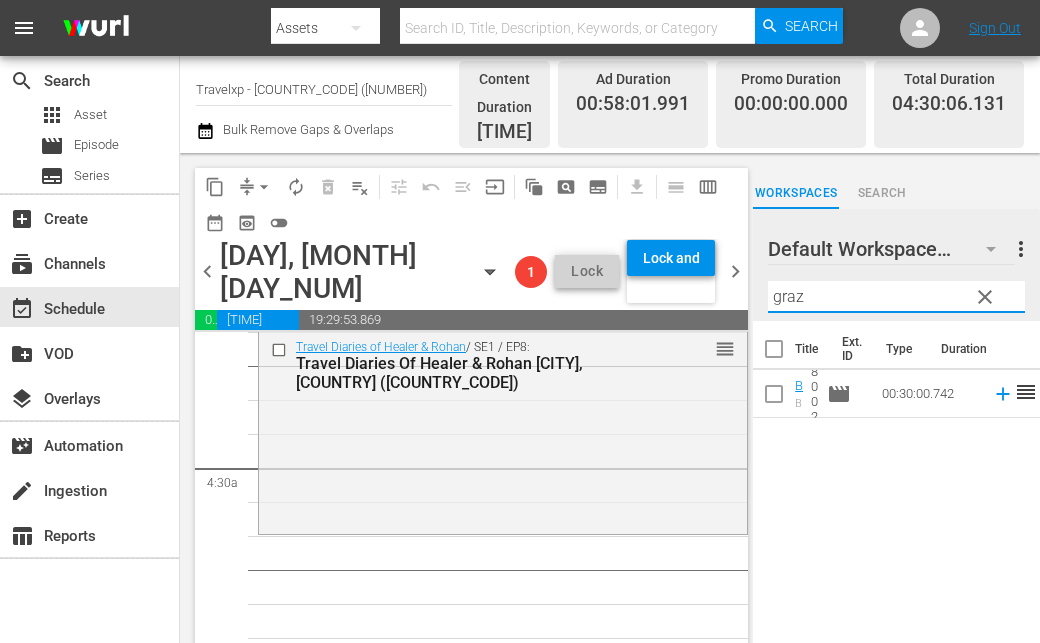 click 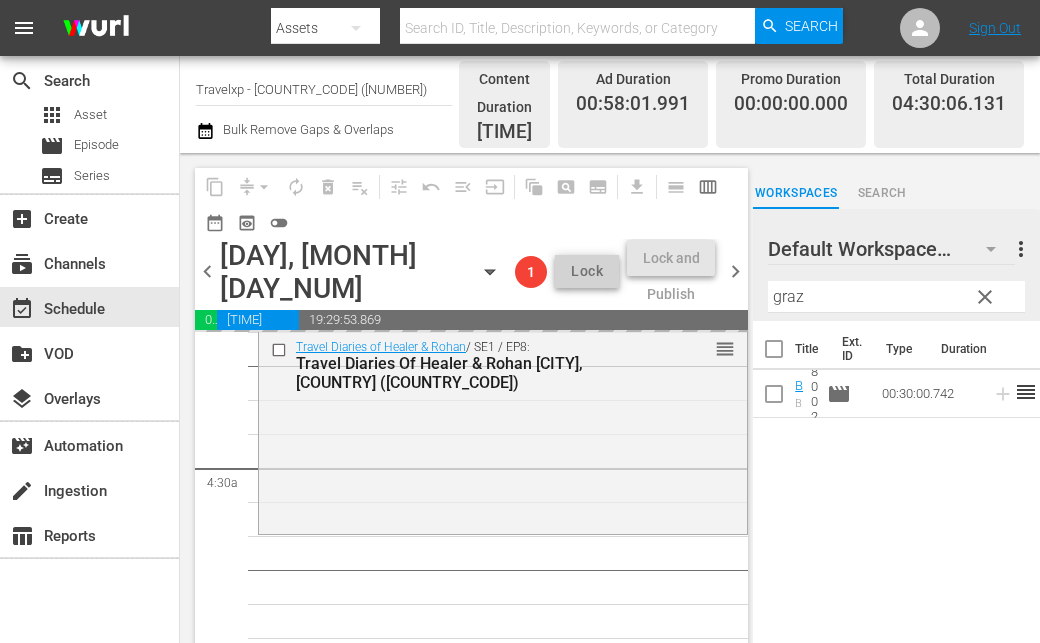 click on "graz" at bounding box center (896, 297) 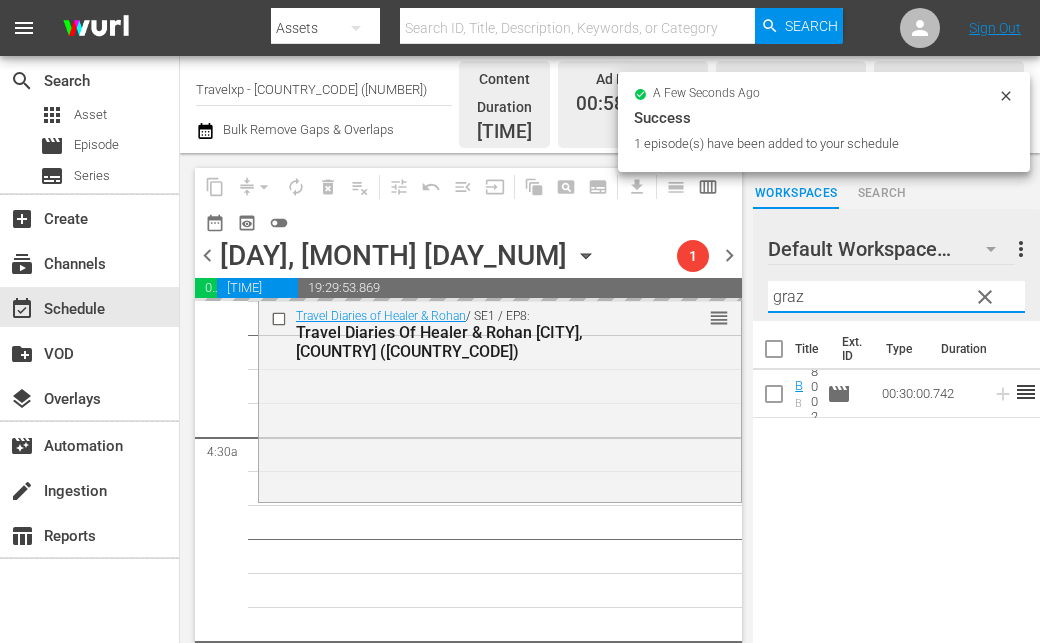 click on "graz" at bounding box center (896, 297) 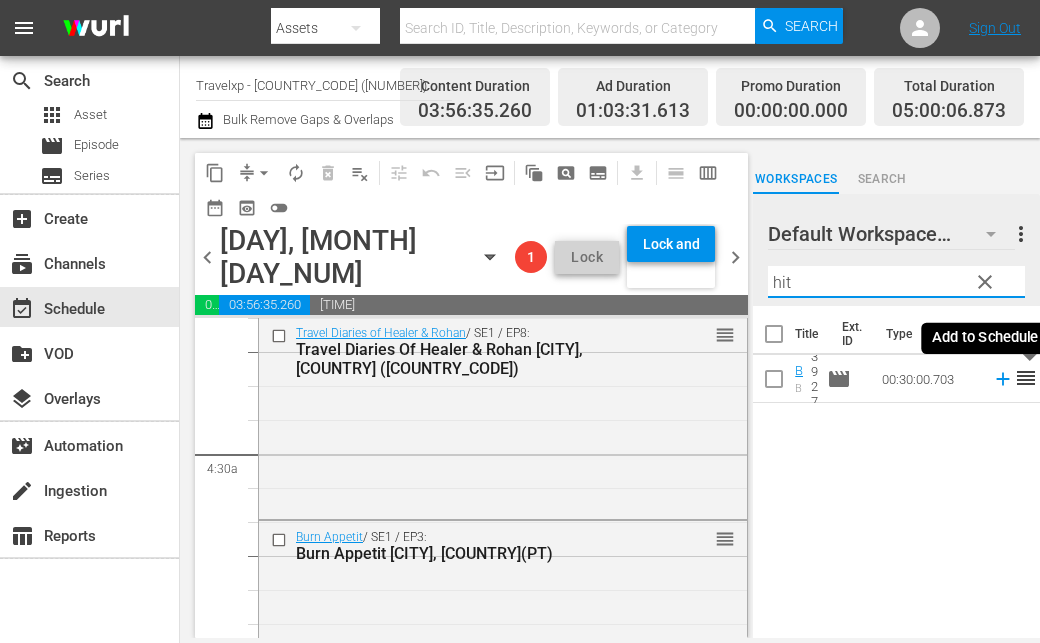 click 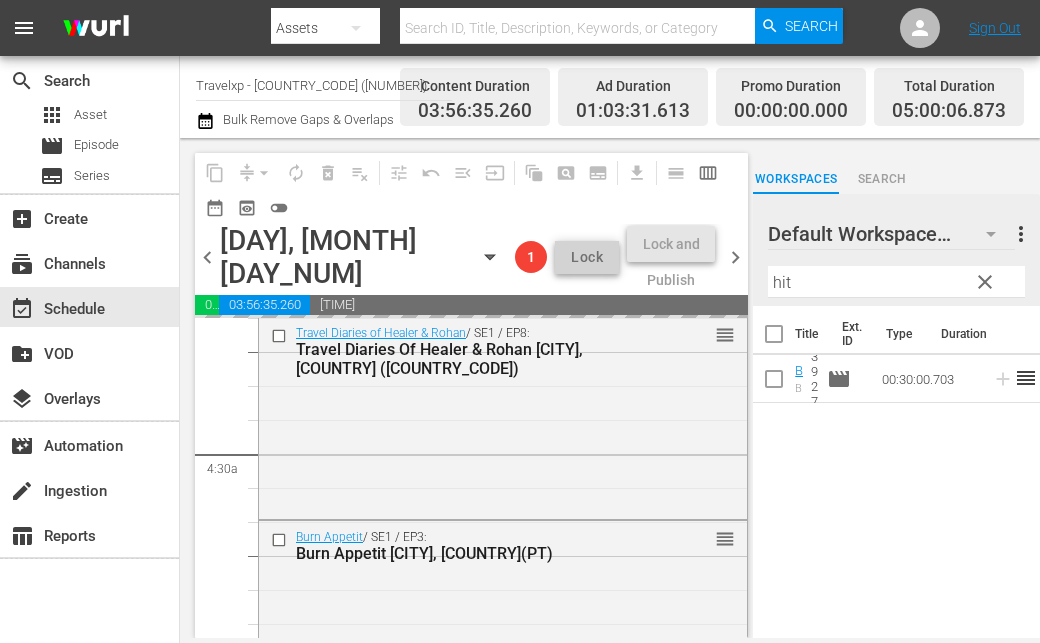 click on "hit" at bounding box center (896, 282) 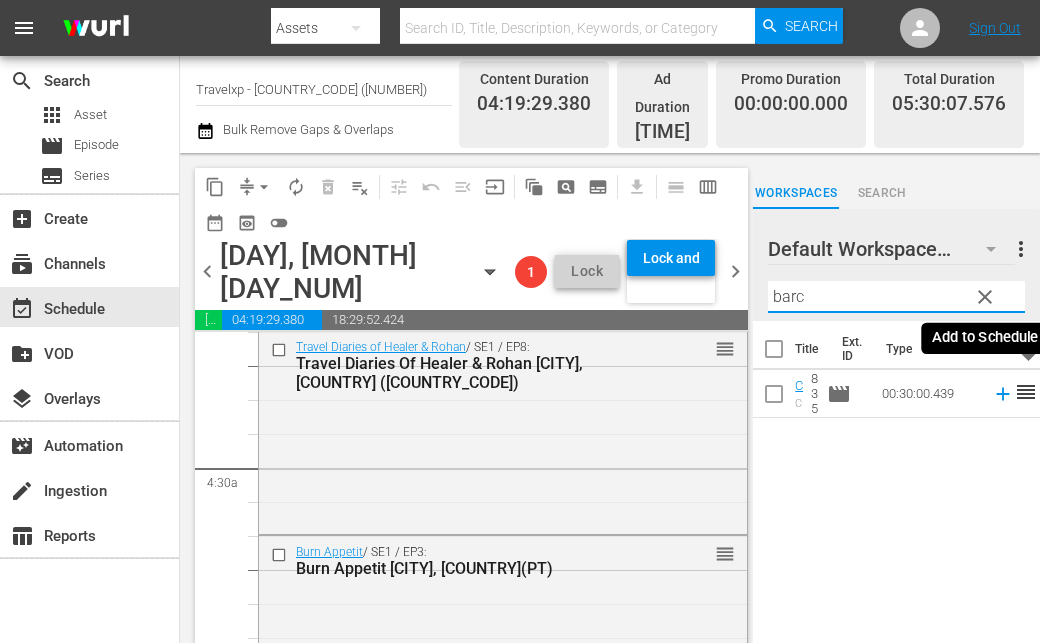 click 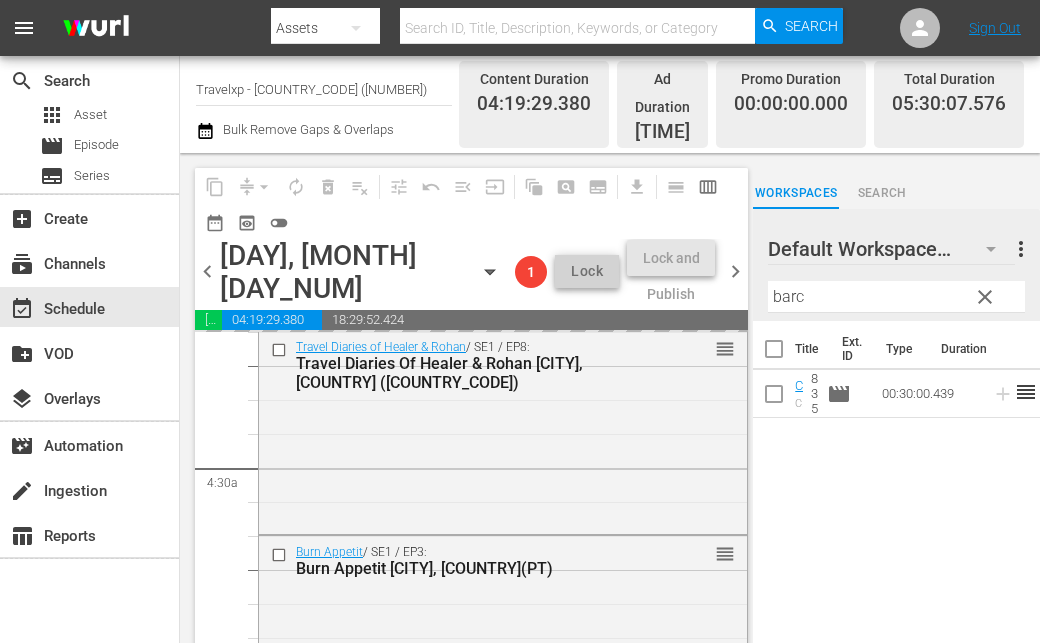 click on "barc" at bounding box center [896, 297] 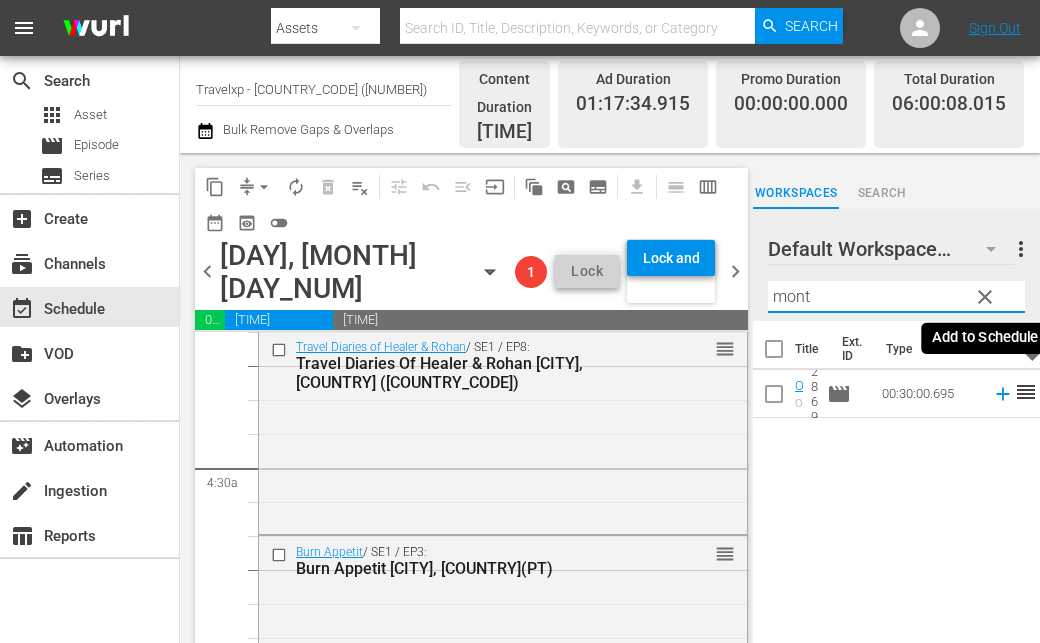 click 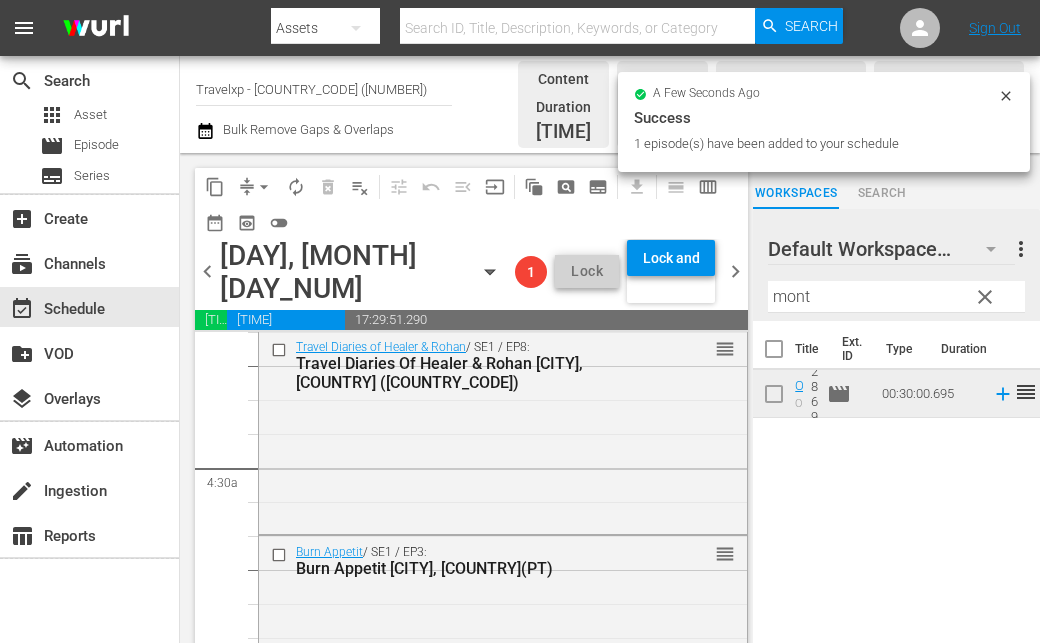 click on "mont" at bounding box center [896, 297] 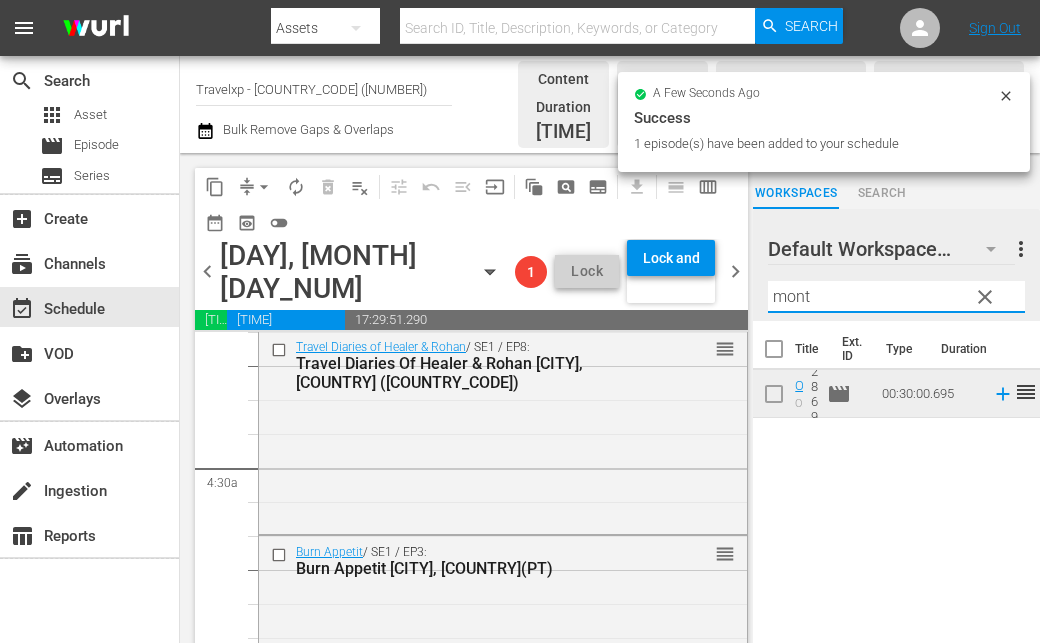 click on "mont" at bounding box center [896, 297] 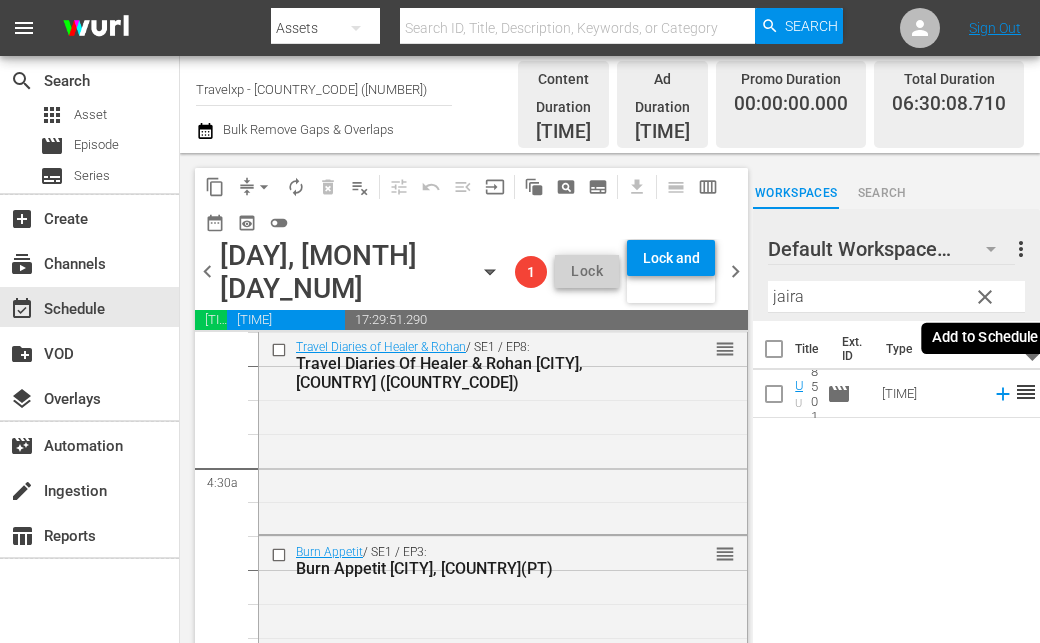click 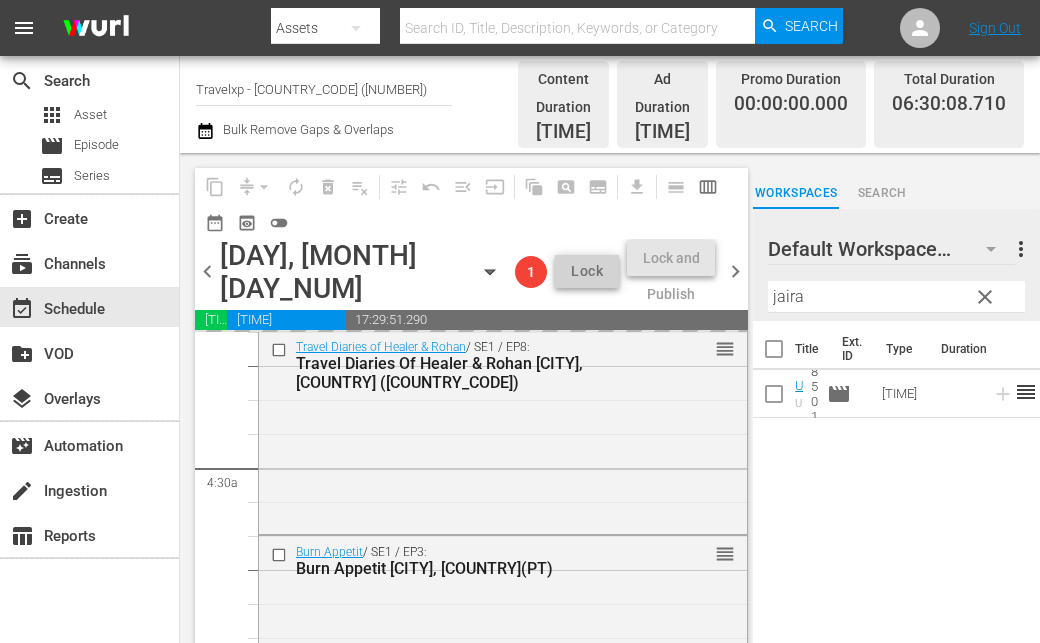click on "jaira" at bounding box center (896, 297) 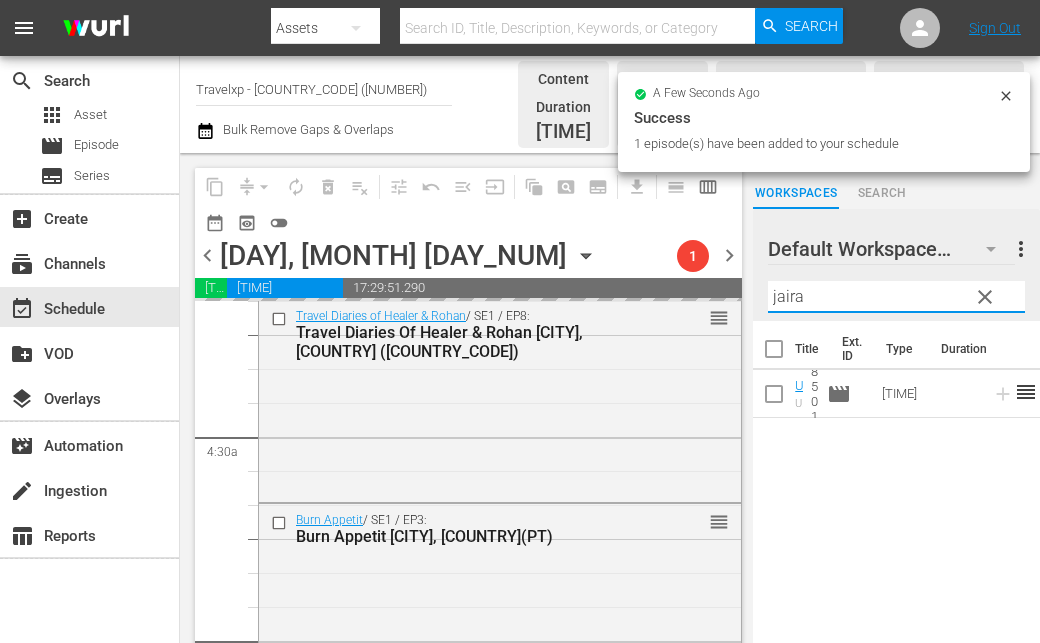 click on "jaira" at bounding box center (896, 297) 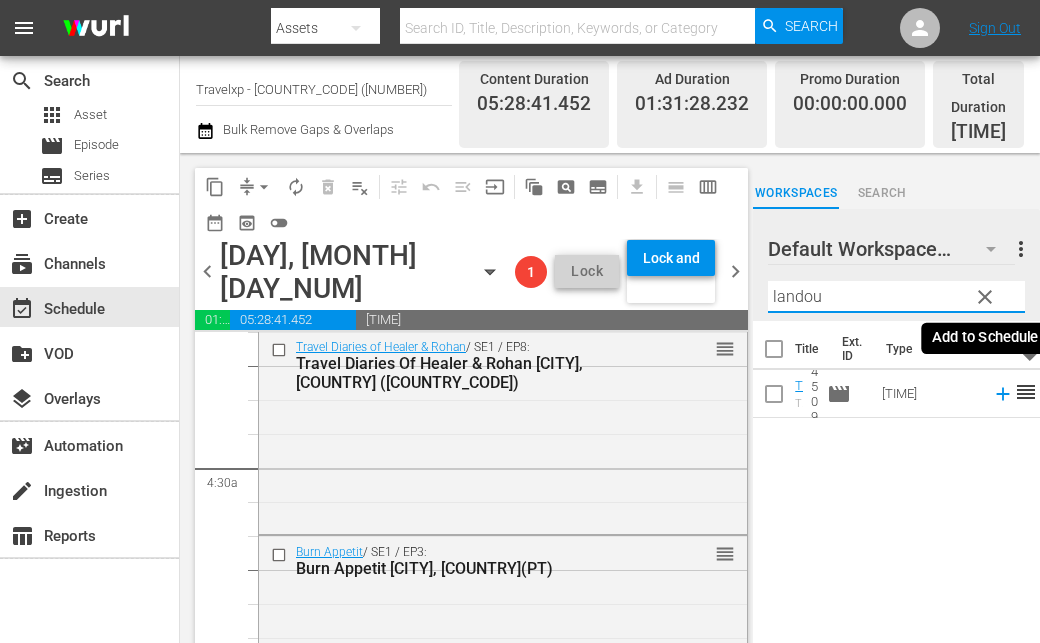 click 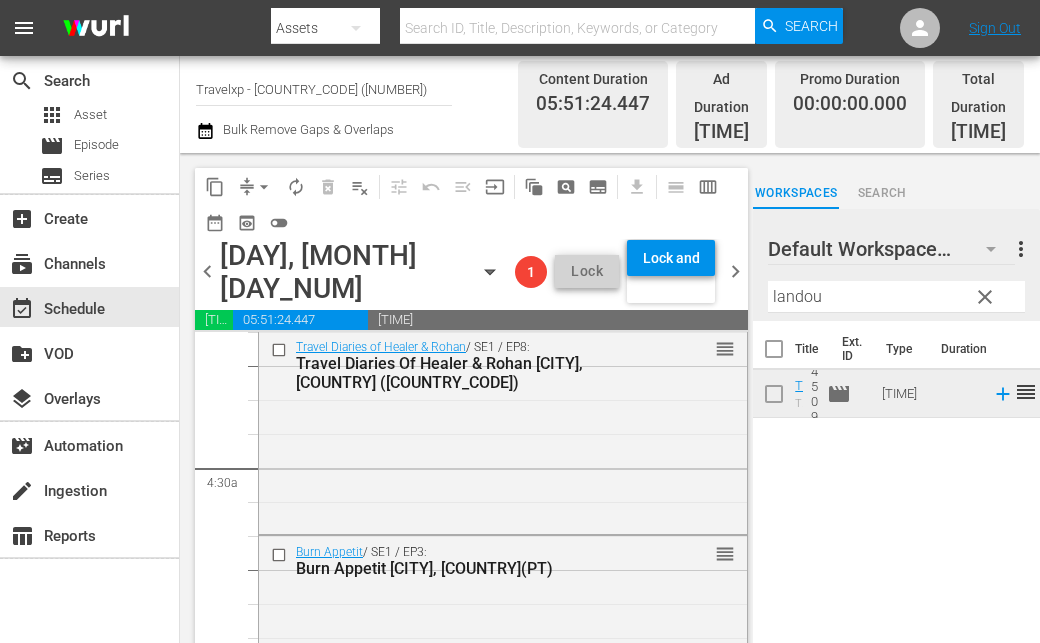 click on "landou" at bounding box center [896, 297] 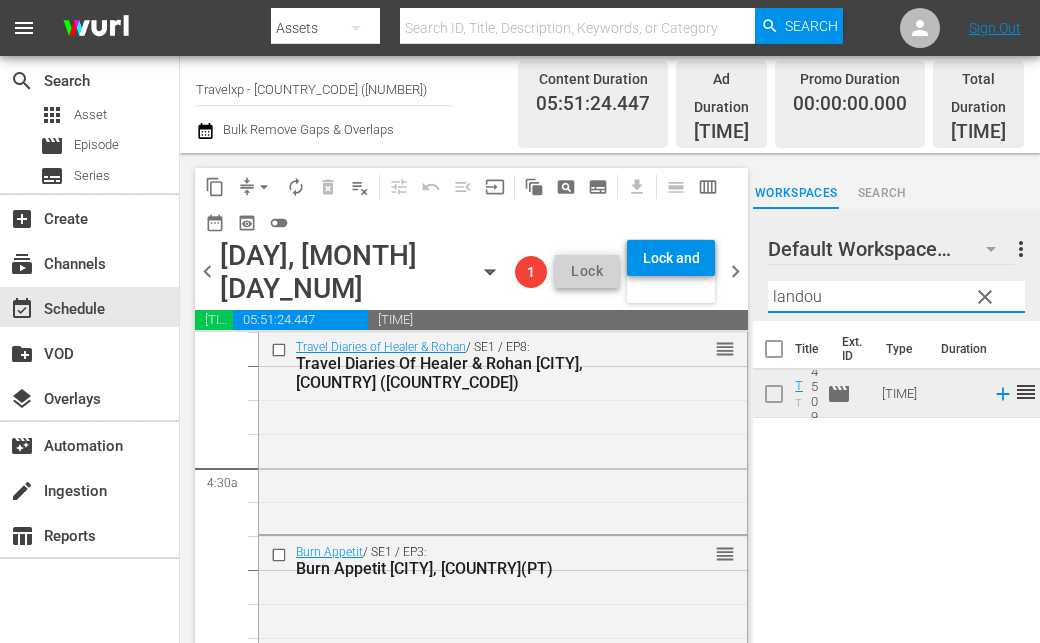click on "landou" at bounding box center [896, 297] 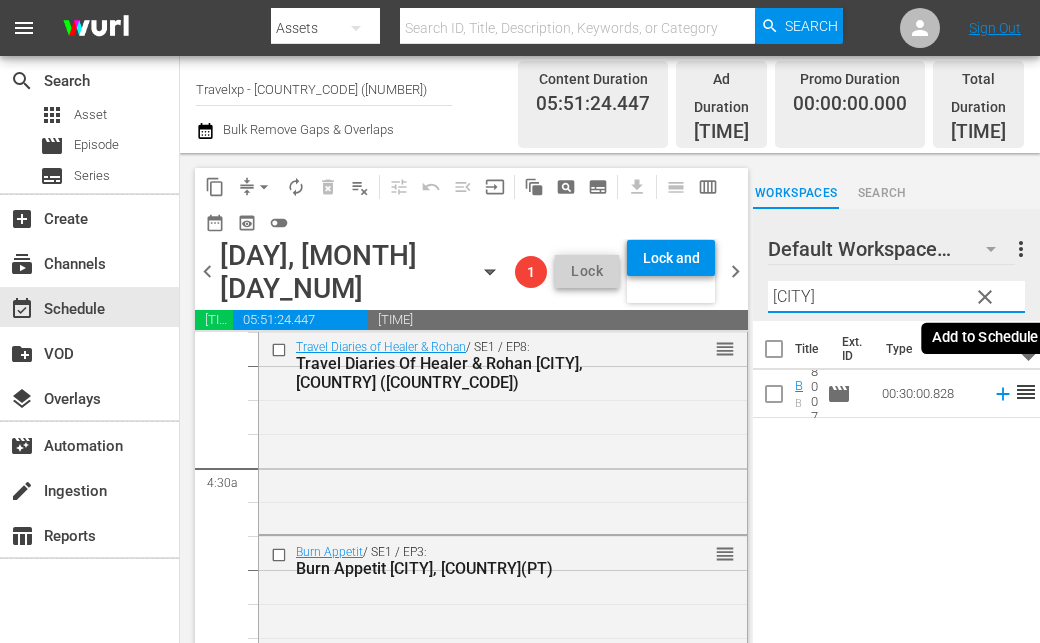 click 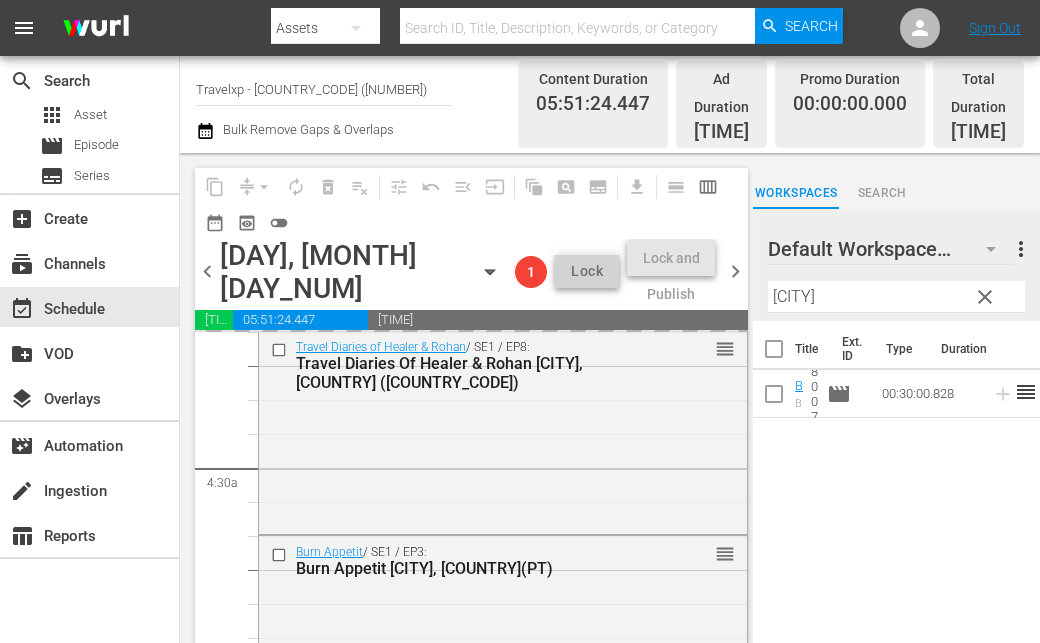 click on "alpbach" at bounding box center (896, 297) 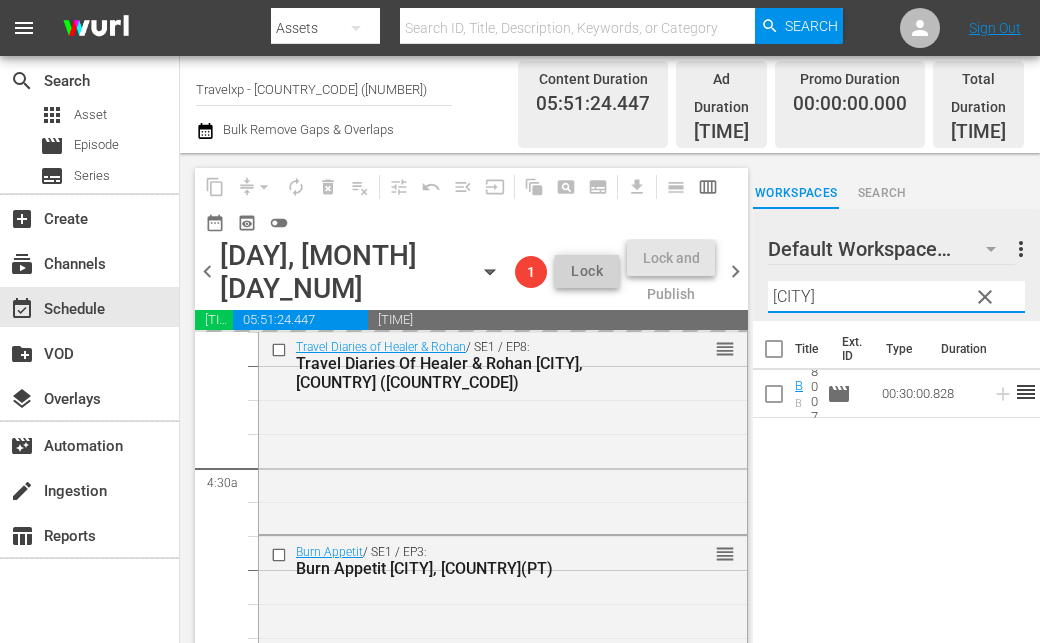 click on "alpbach" at bounding box center [896, 297] 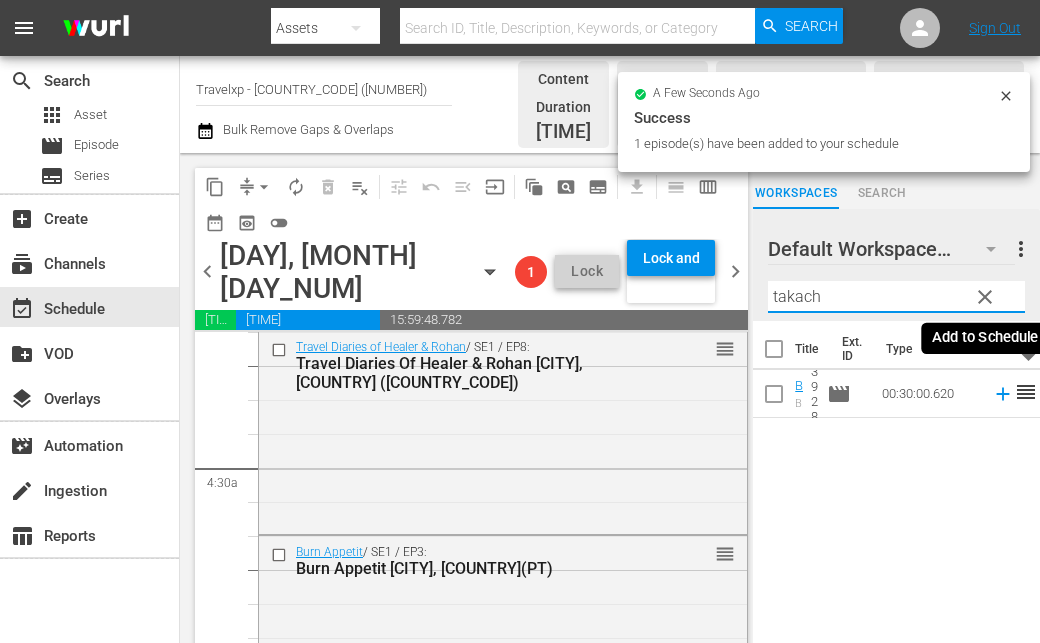 click 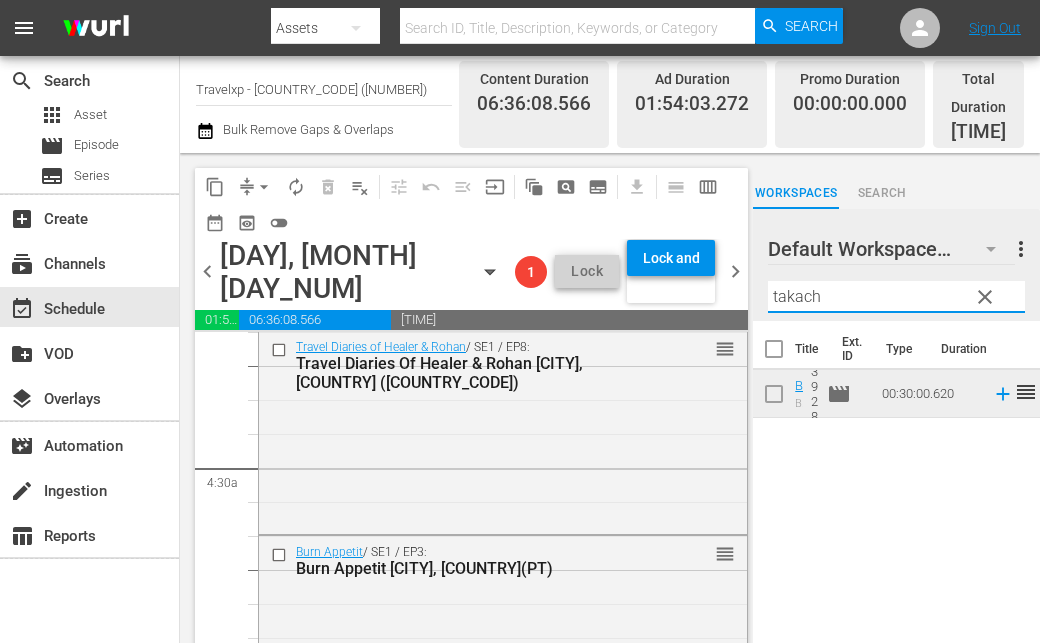 click on "takach" at bounding box center [896, 297] 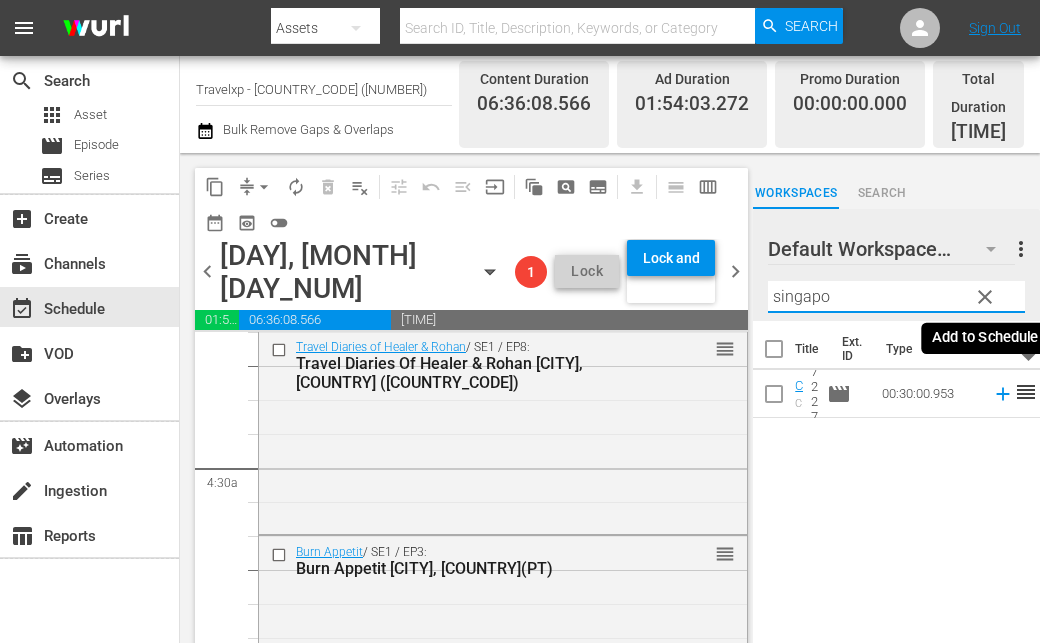 click 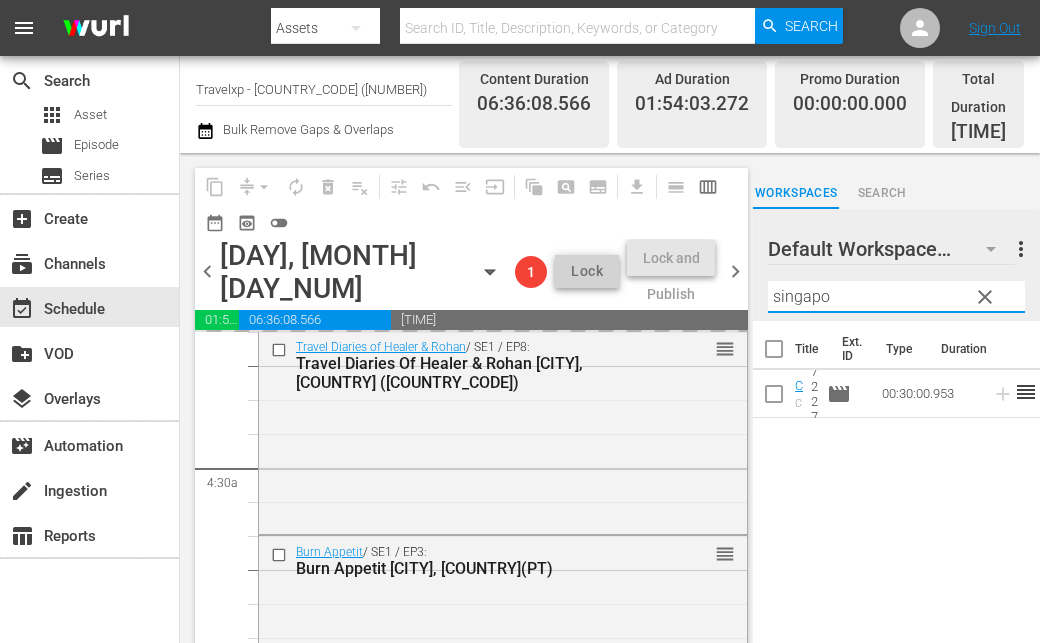 click on "singapo" at bounding box center (896, 297) 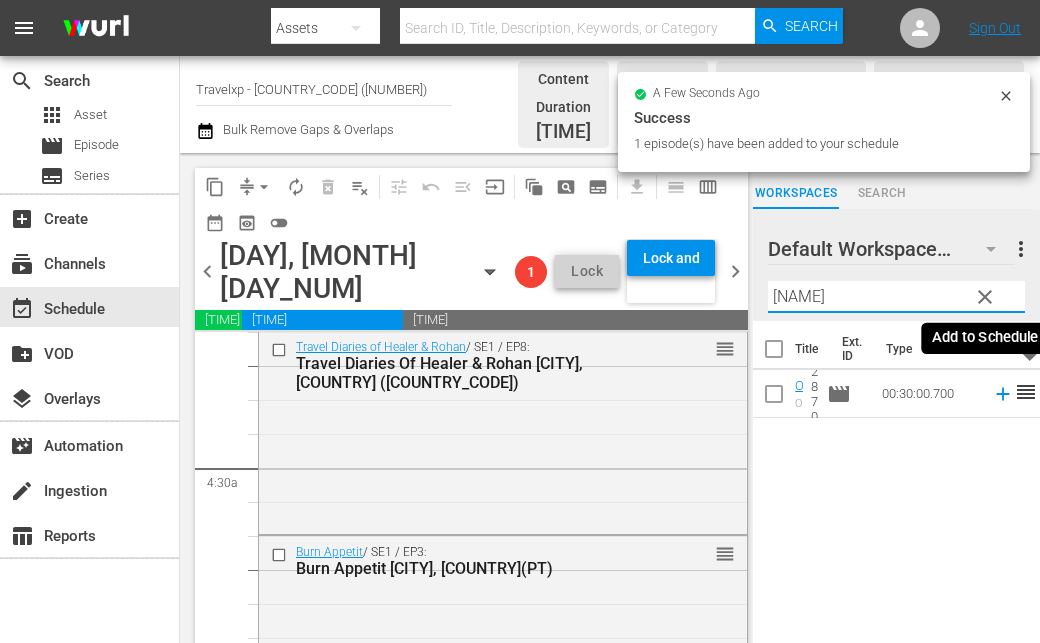 click 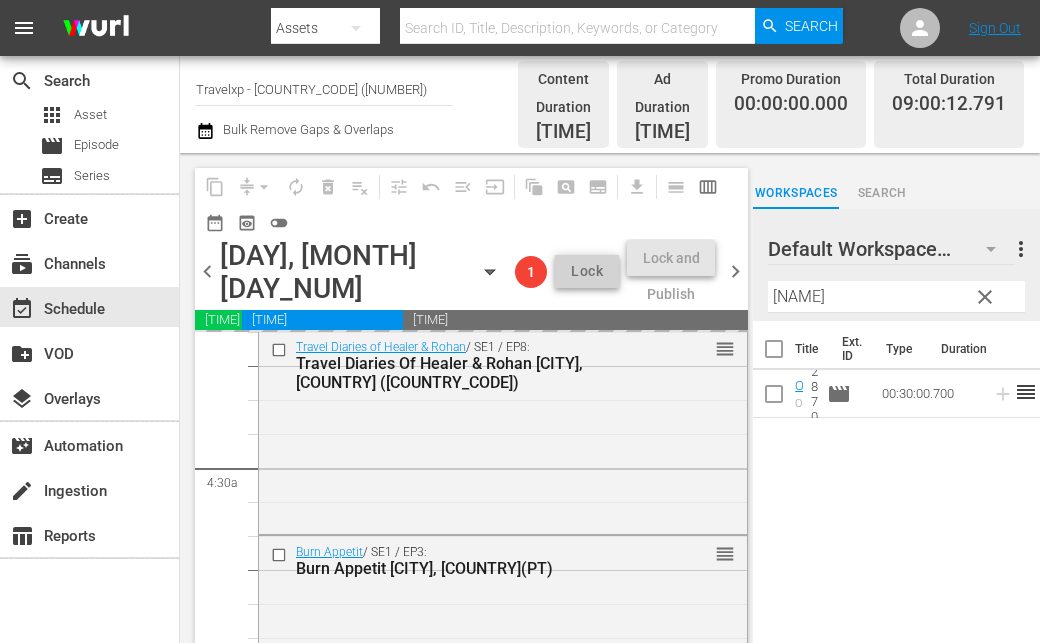 click on "lope" at bounding box center [896, 297] 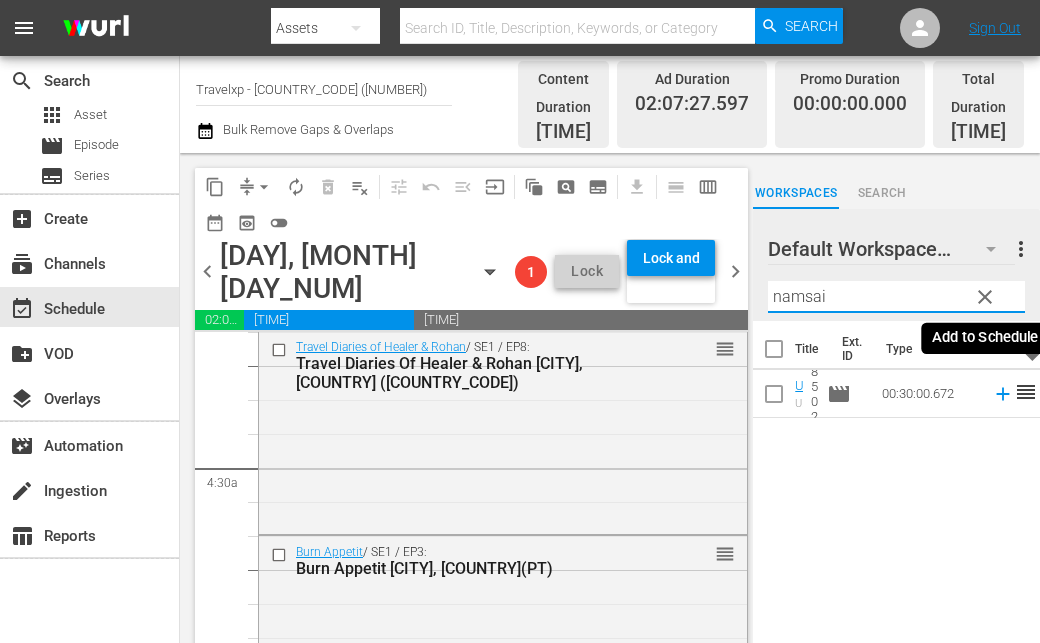 click 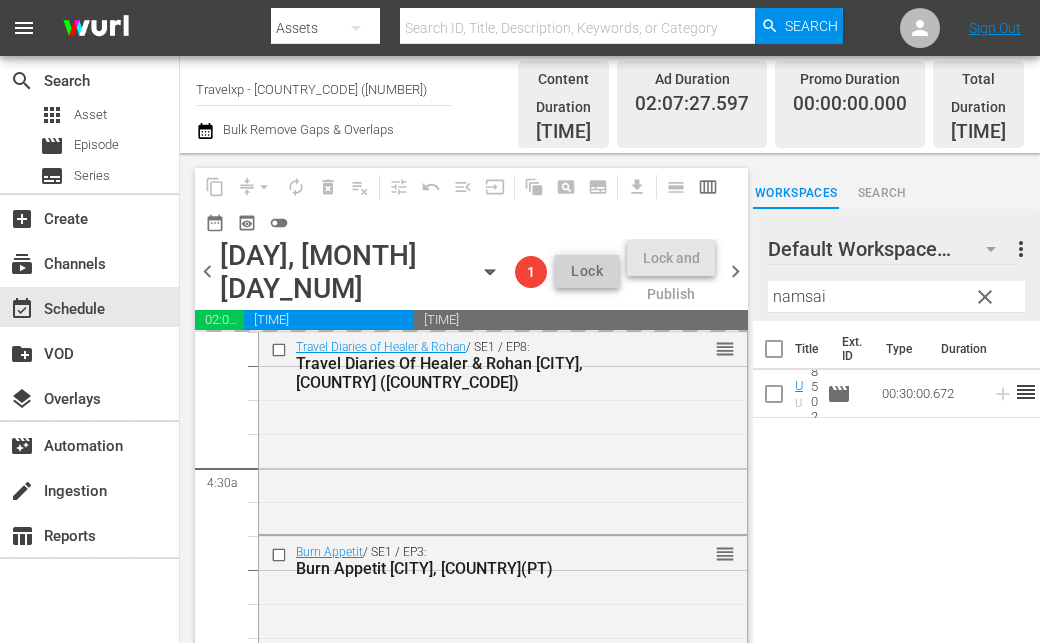 click on "namsai" at bounding box center [896, 297] 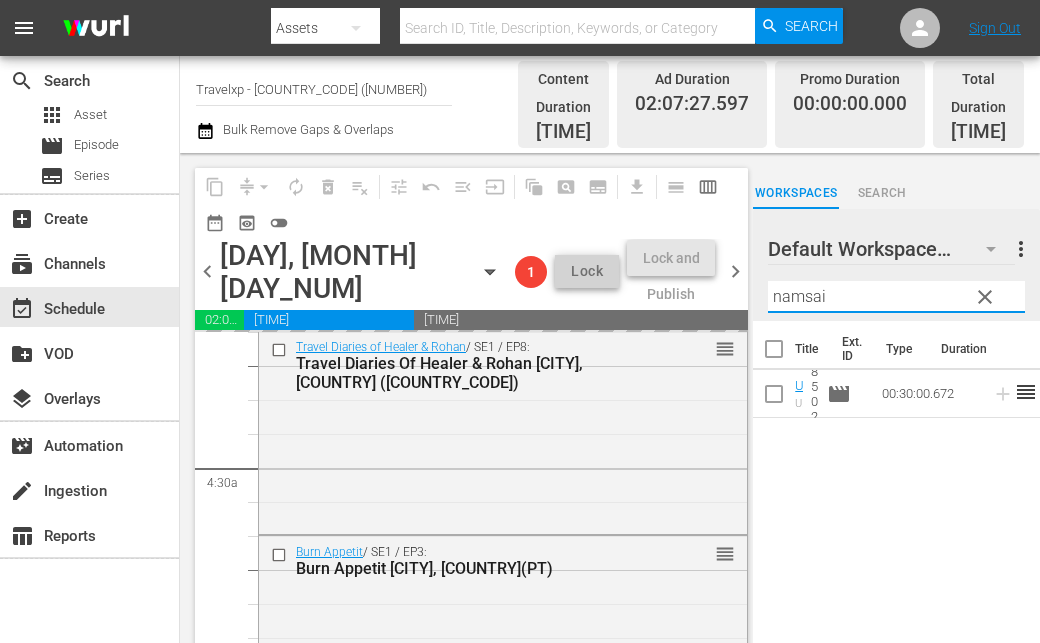 click on "namsai" at bounding box center [896, 297] 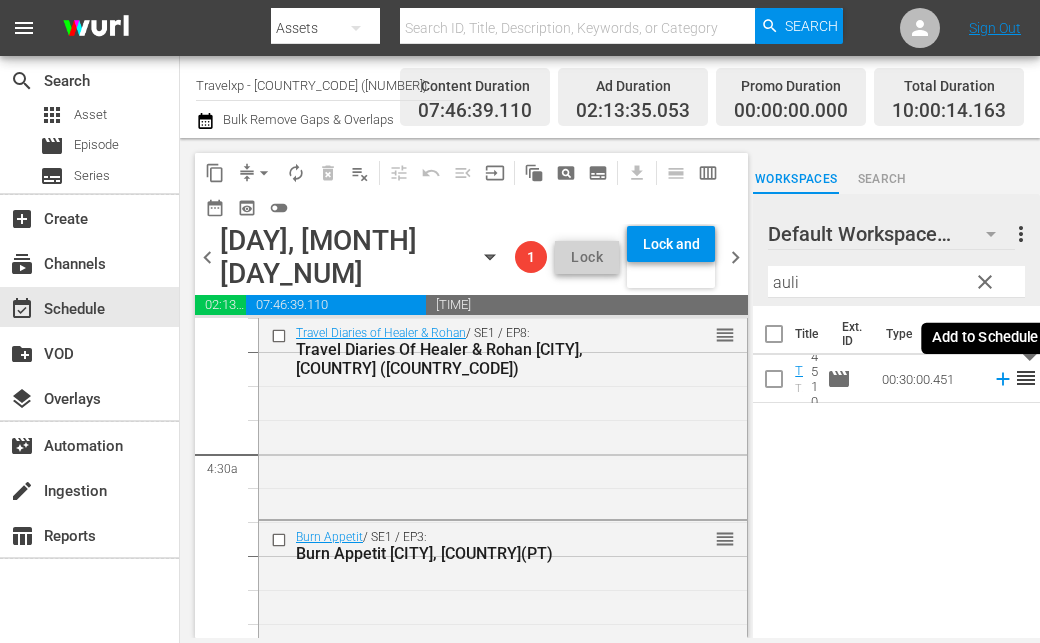 click 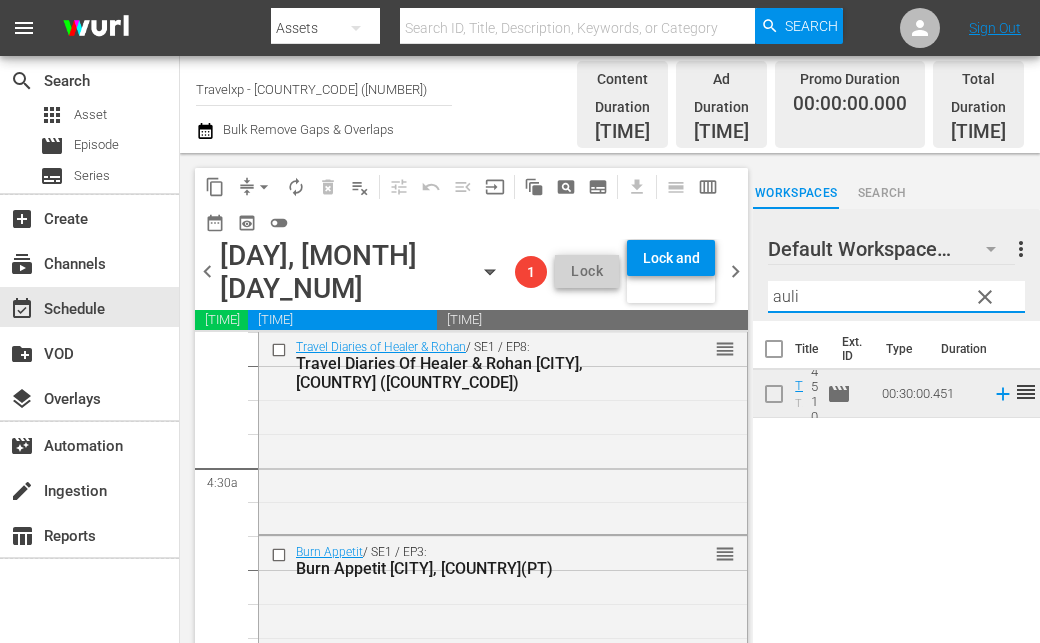 click on "auli" at bounding box center [896, 297] 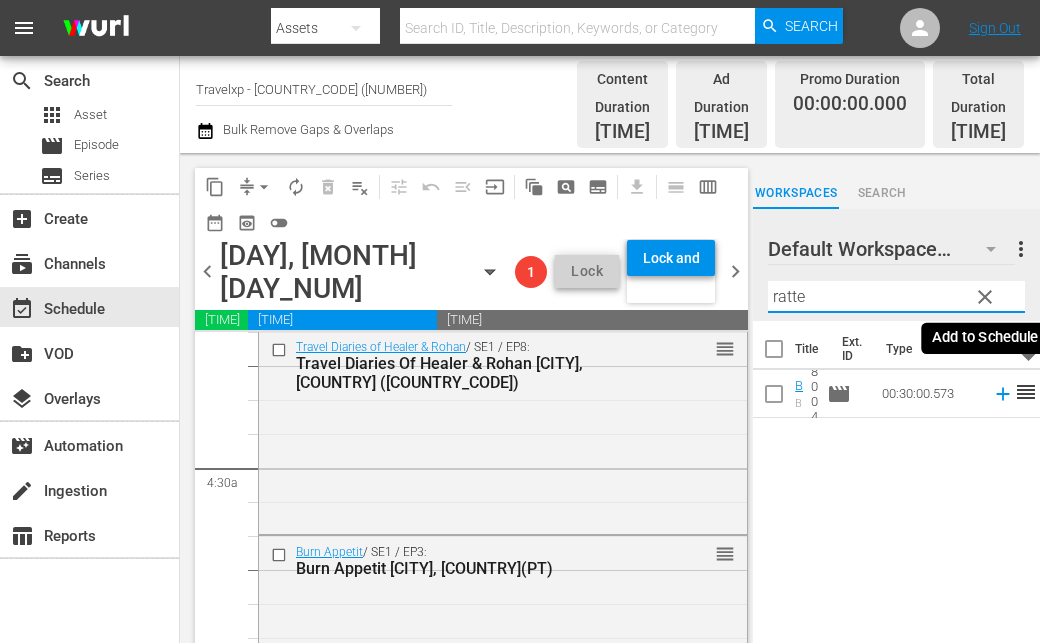 click 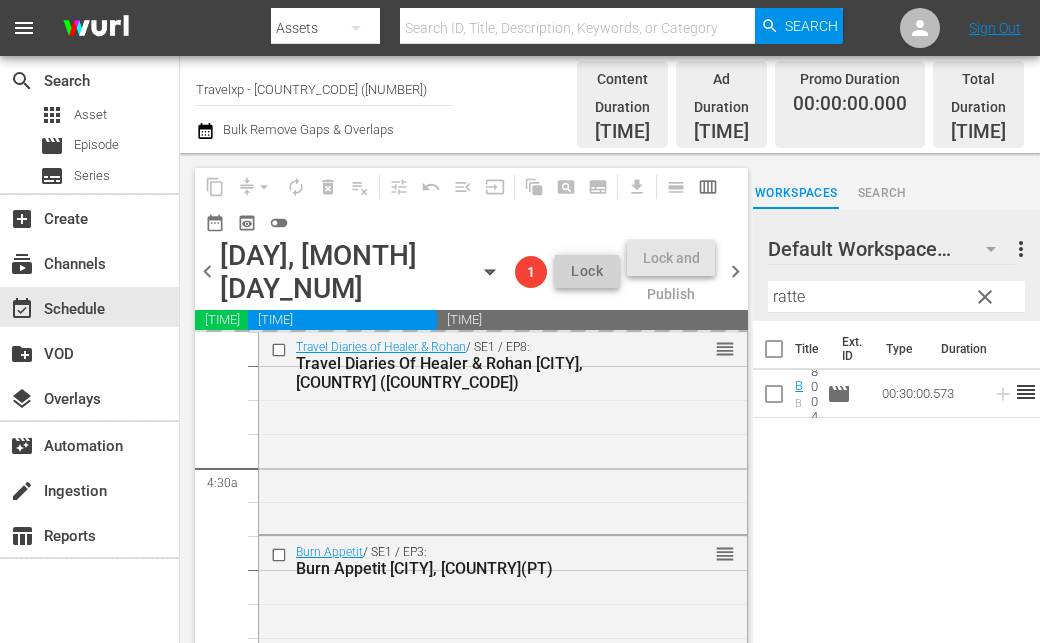 click on "ratte" at bounding box center (896, 297) 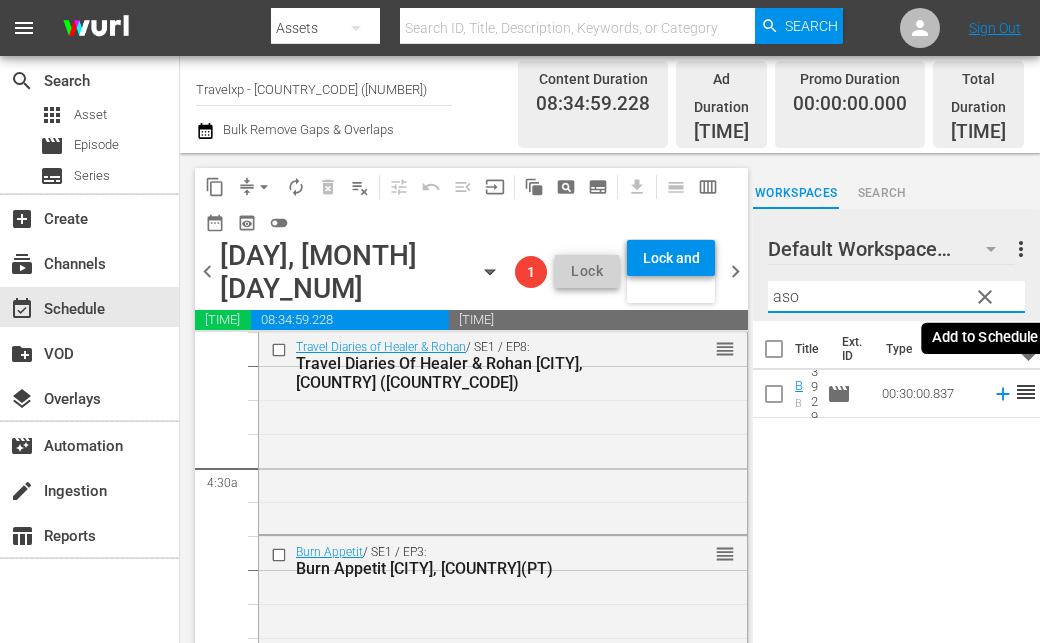 click 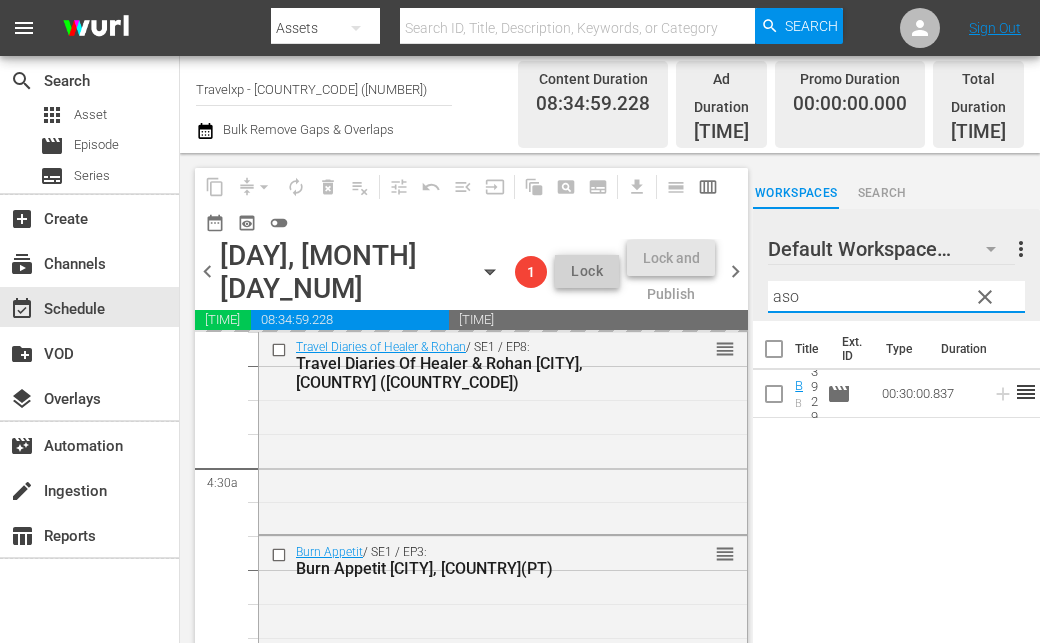 click on "aso" at bounding box center [896, 297] 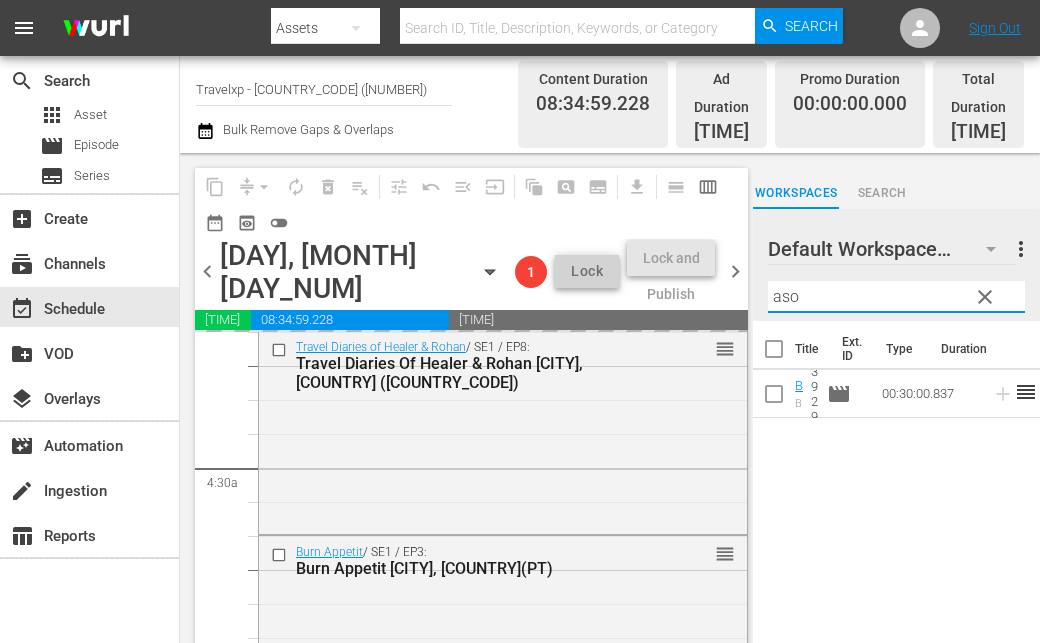 click on "aso" at bounding box center [896, 297] 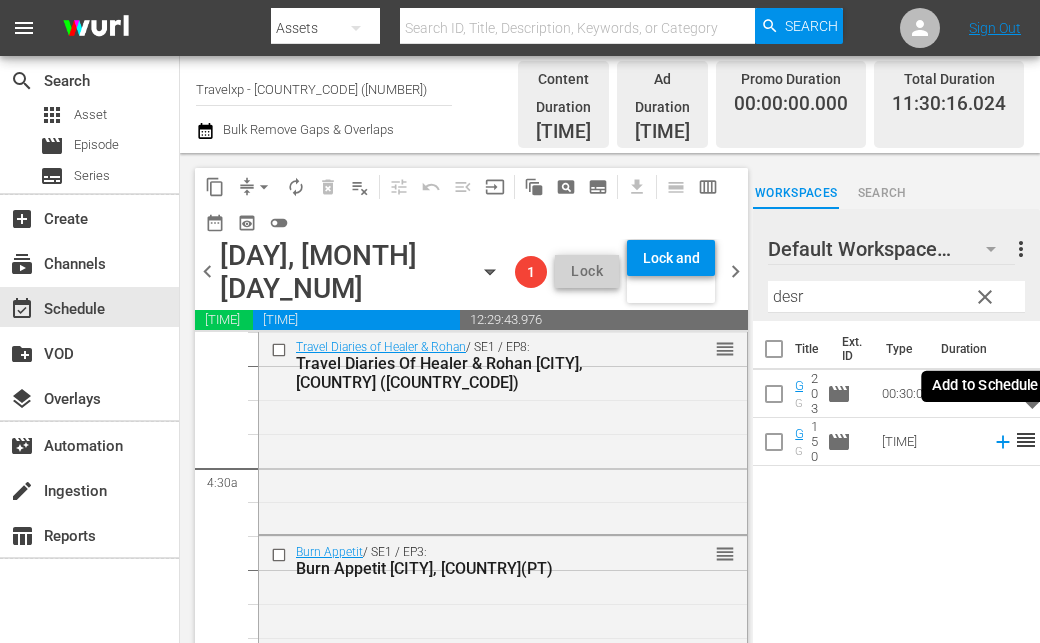 click 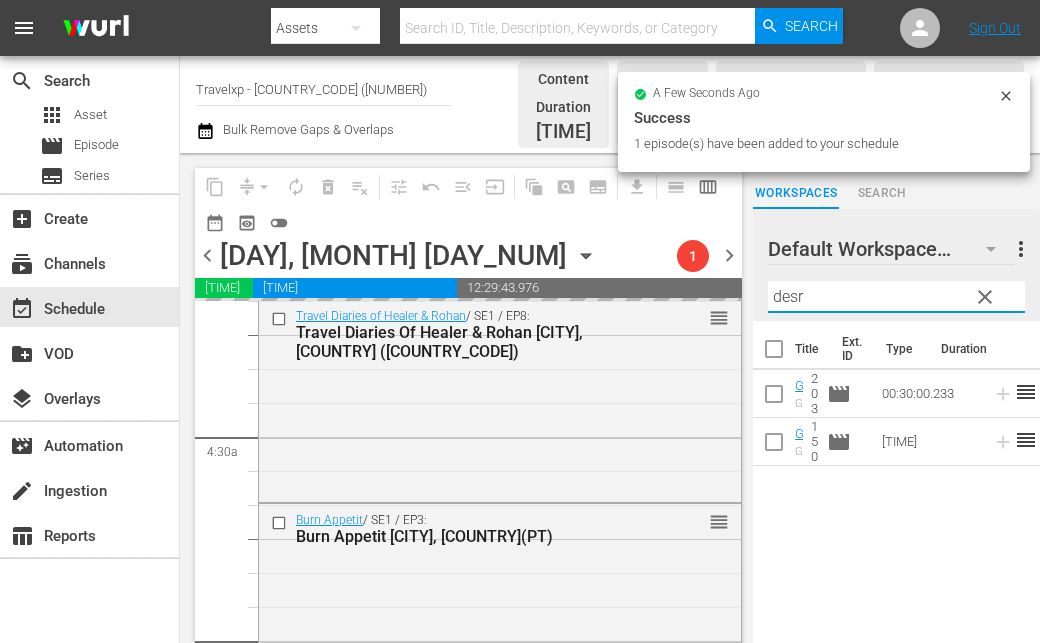 click on "desr" at bounding box center [896, 297] 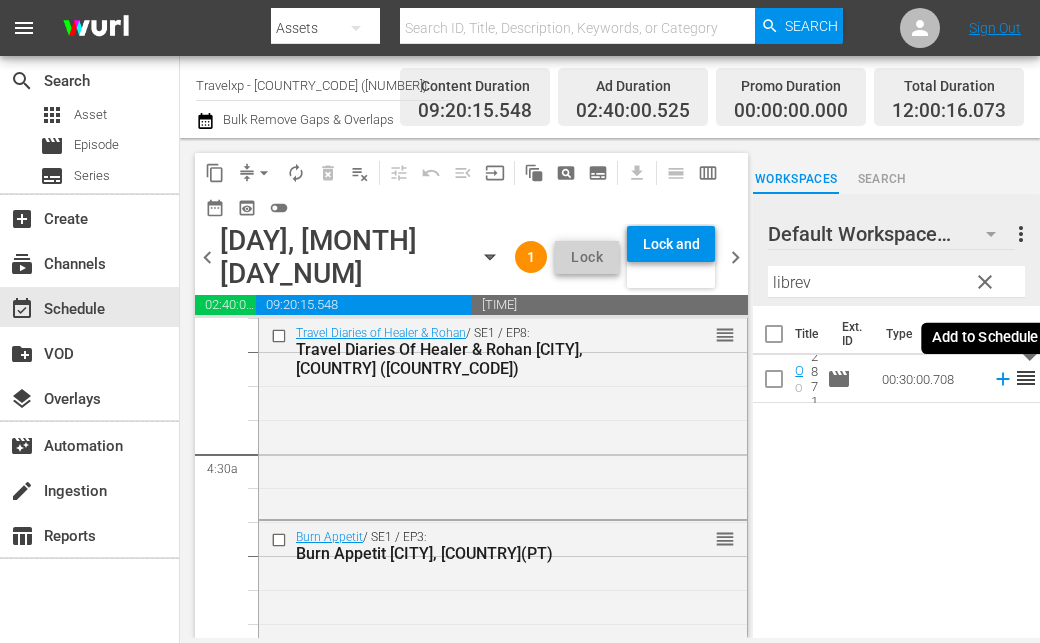 click 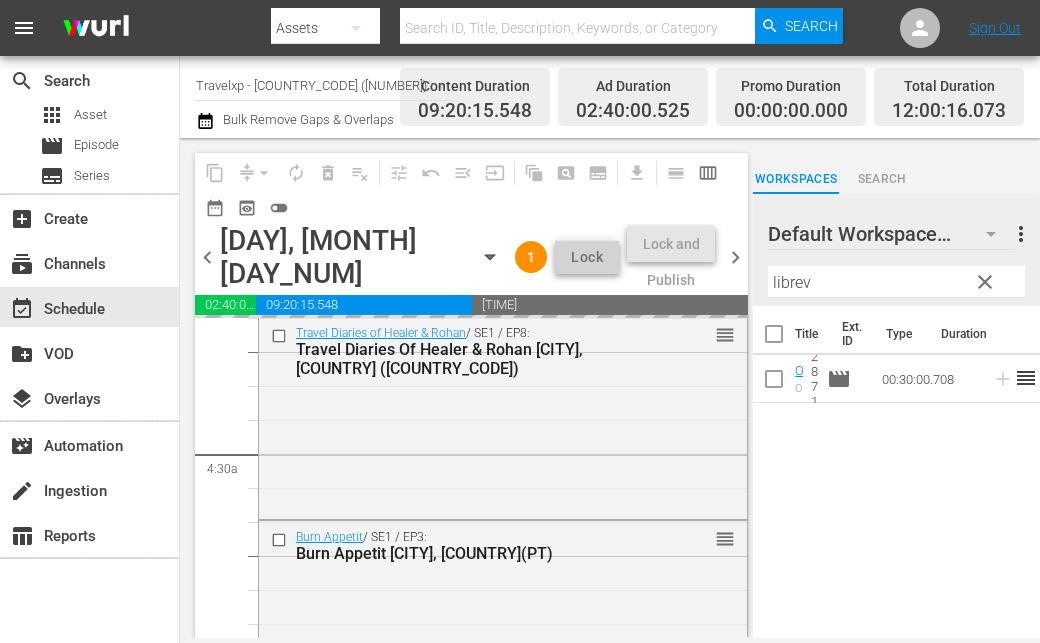 click on "librev" at bounding box center [896, 282] 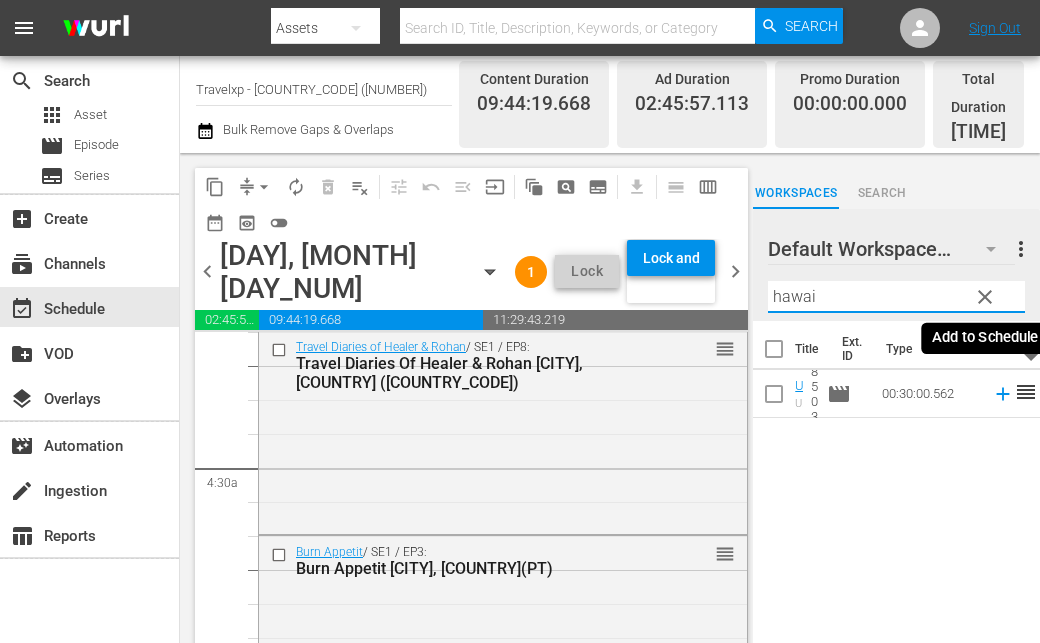 click 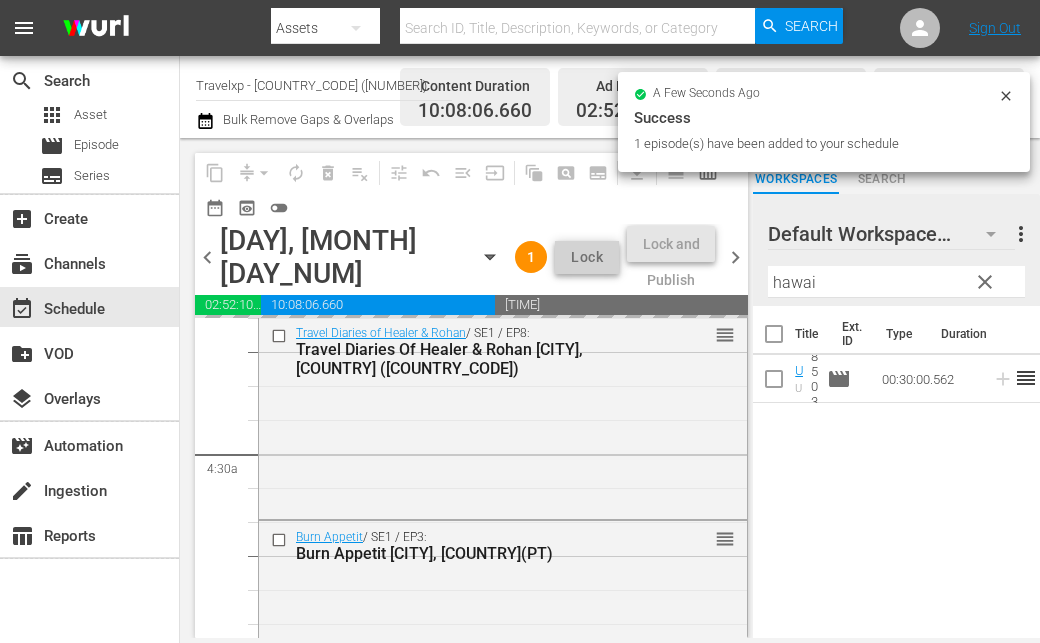 click on "hawai" at bounding box center [896, 282] 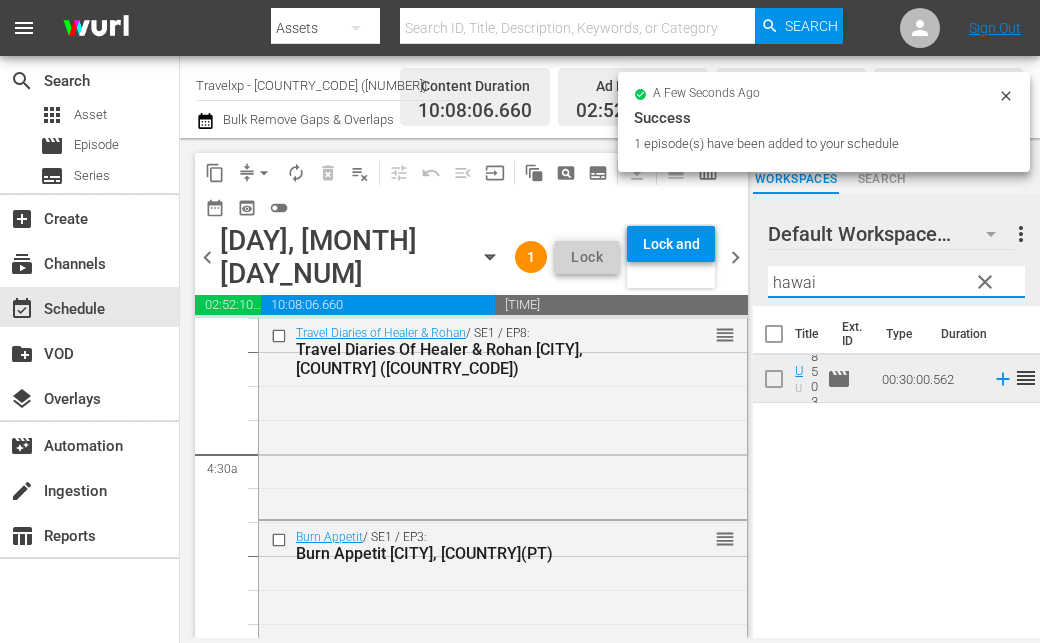 click on "hawai" at bounding box center (896, 282) 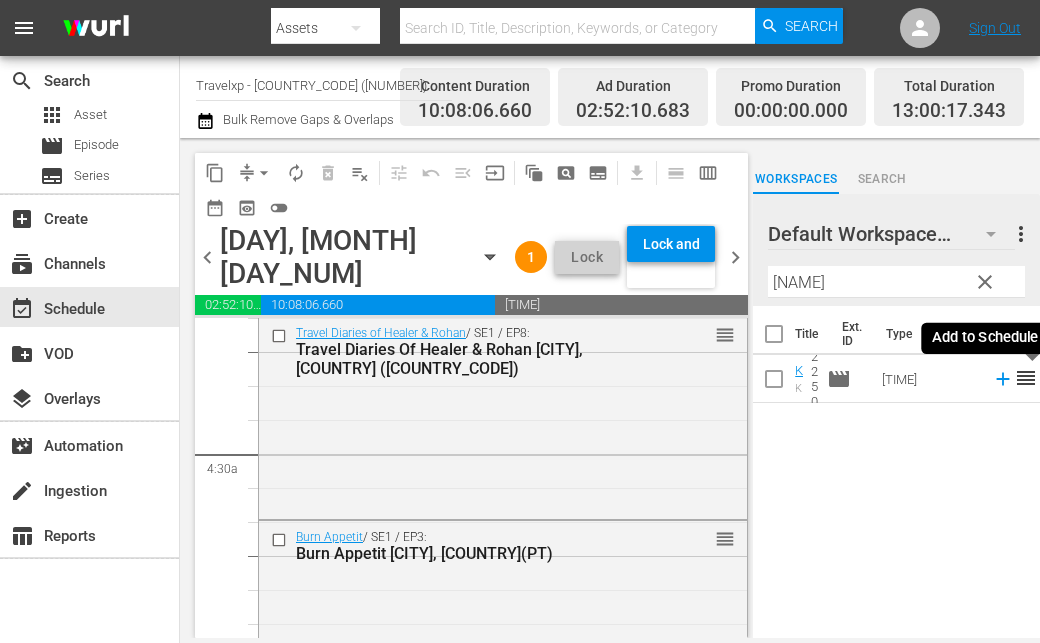 click 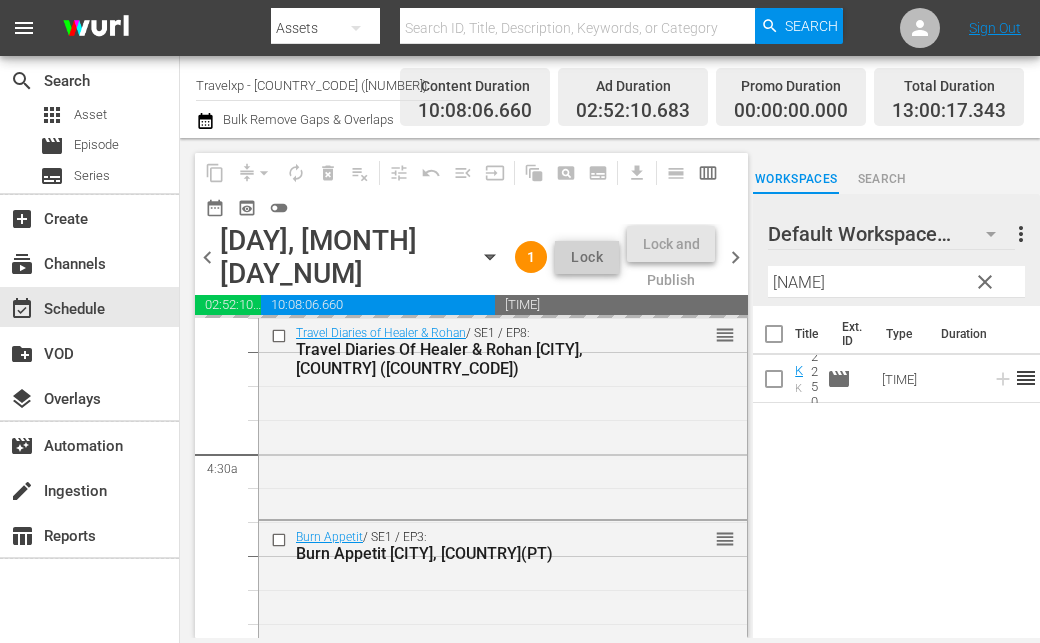 click on "vallet" at bounding box center [896, 282] 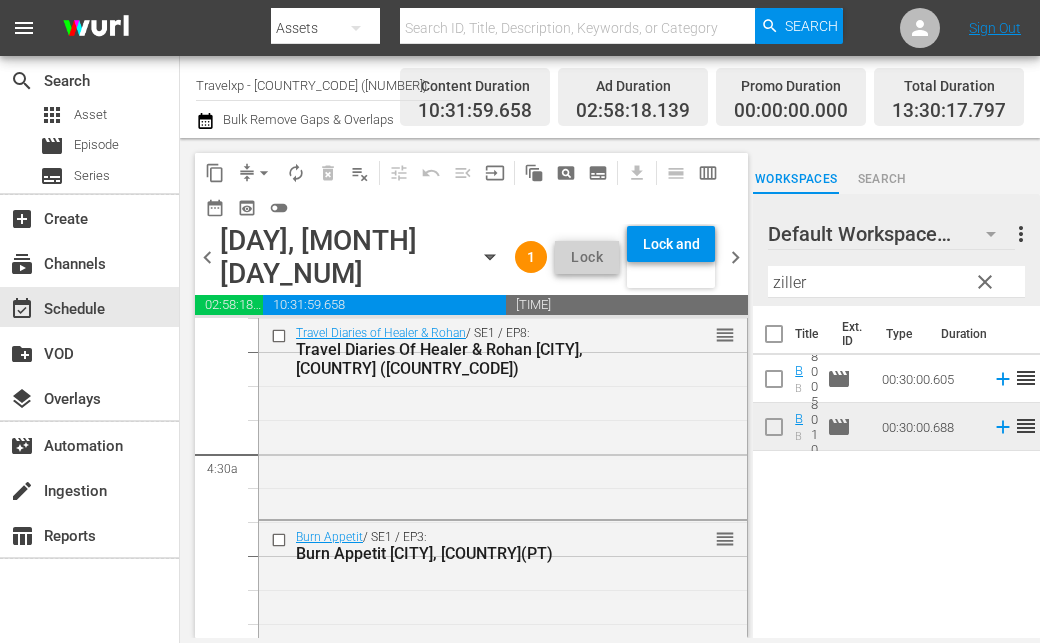 click on "Title Ext. ID Type Duration Burn Appetit Zillertal, Austria(PT) Burn Appetit Zillertal, Austria 8005 movie 00:30:00.605 reorder Burn Appetit Ziller Valley, Austria (PT) Burn Appetit Ziller Valley, Austria 8010 movie 00:30:00.688 reorder" at bounding box center (896, 473) 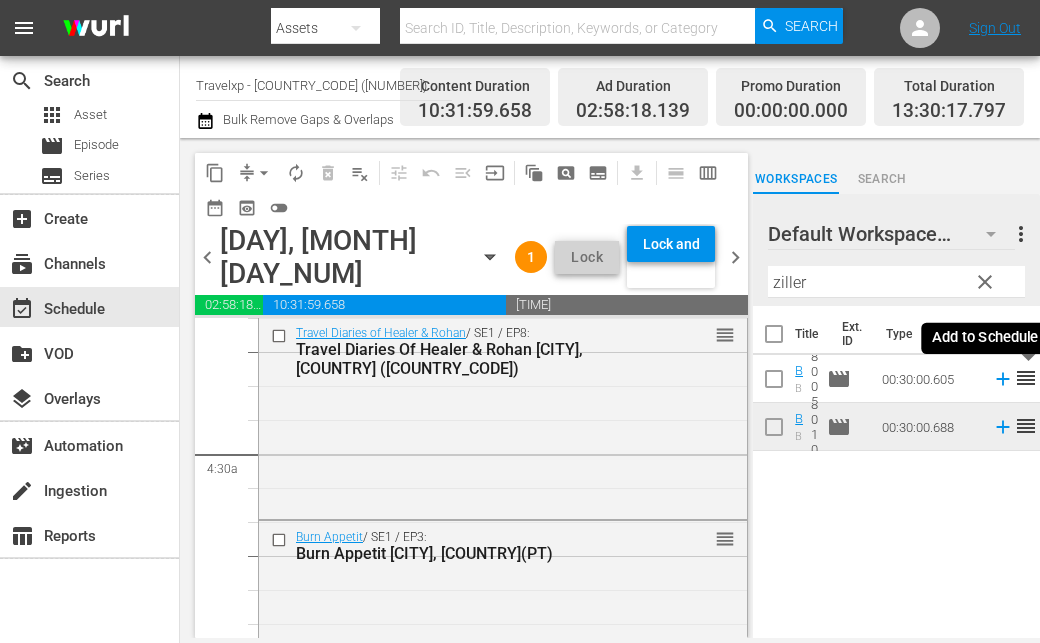 click 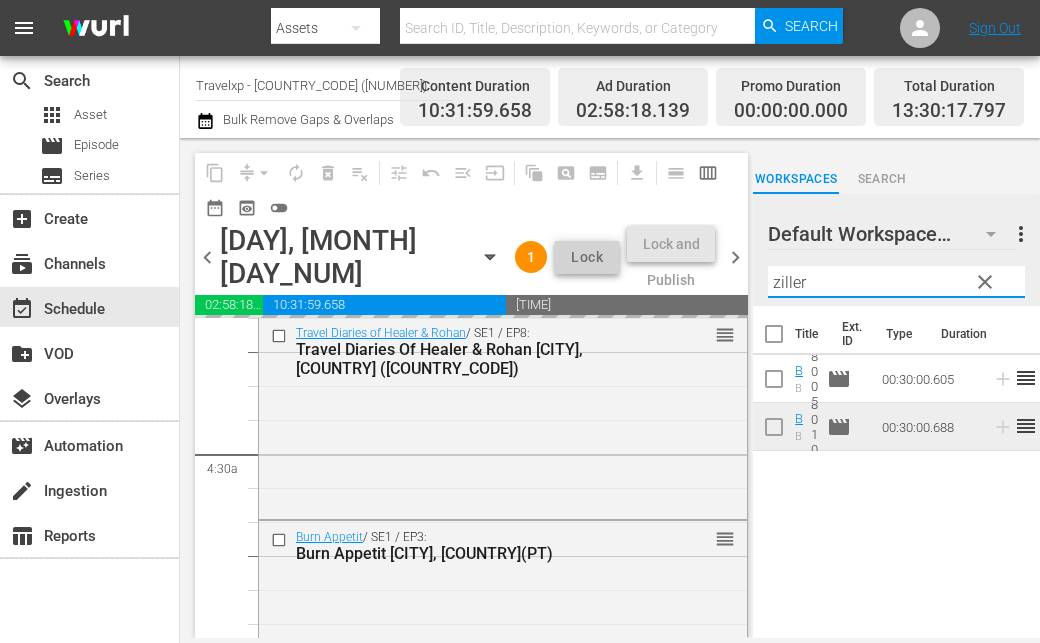 click on "ziller" at bounding box center [896, 282] 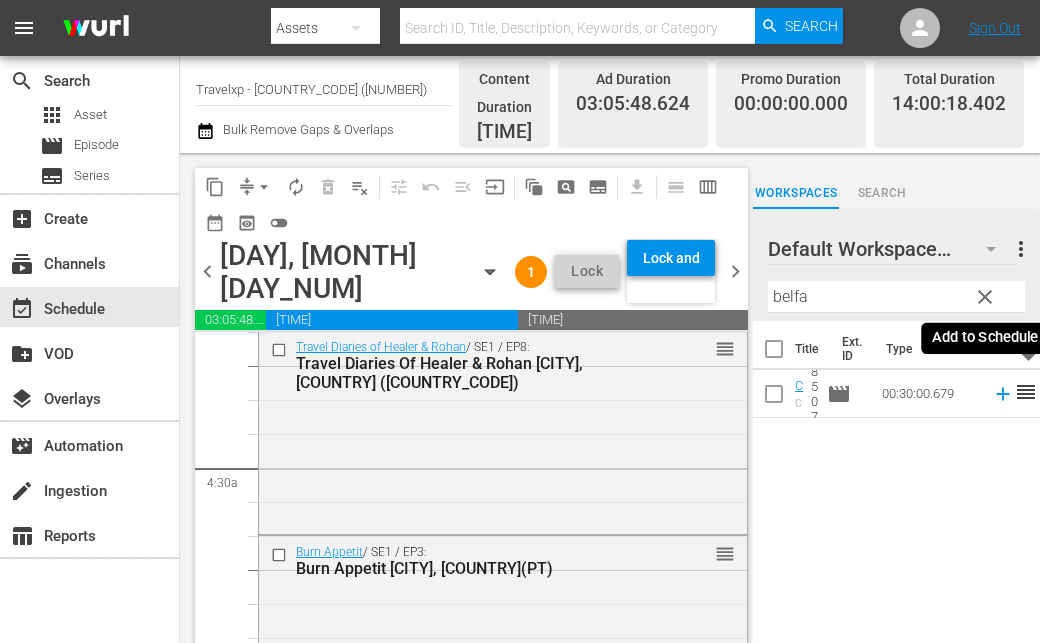 click 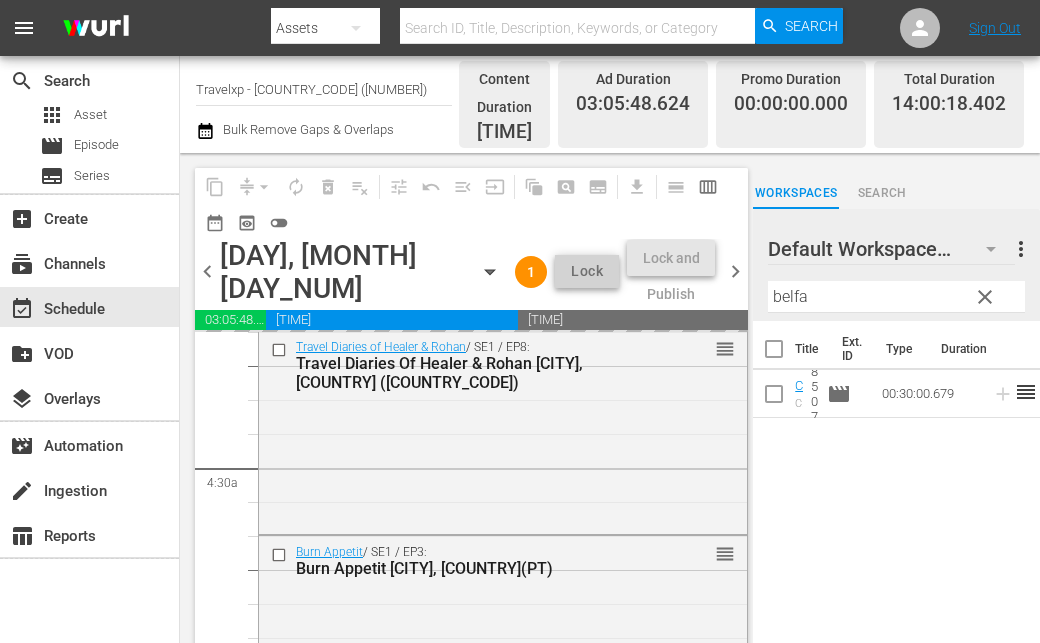 click on "belfa" at bounding box center (896, 297) 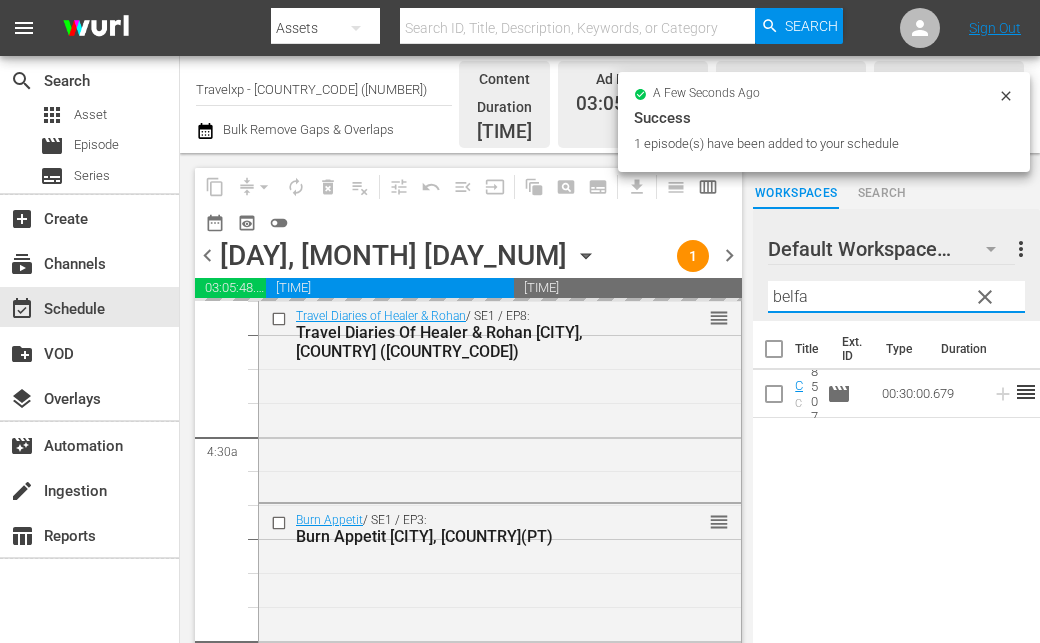 click on "belfa" at bounding box center [896, 297] 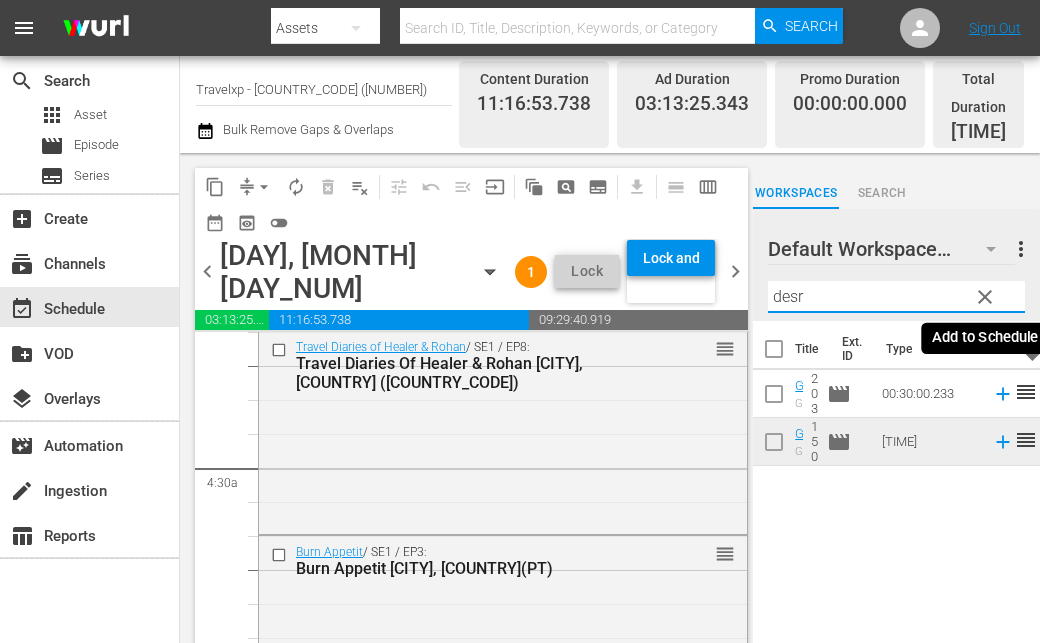 click 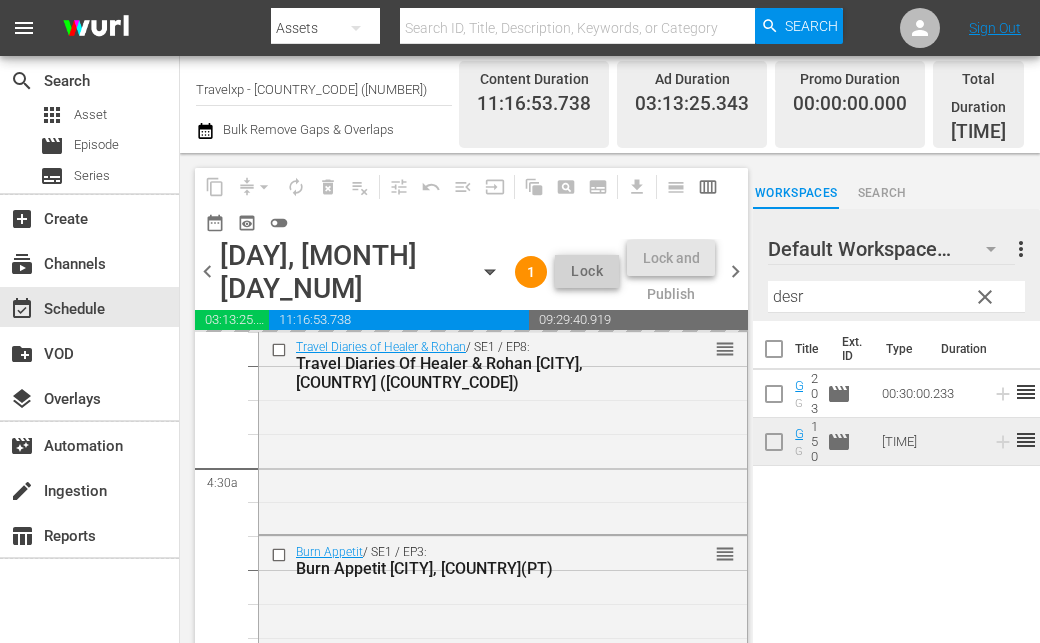 click on "desr" at bounding box center [896, 297] 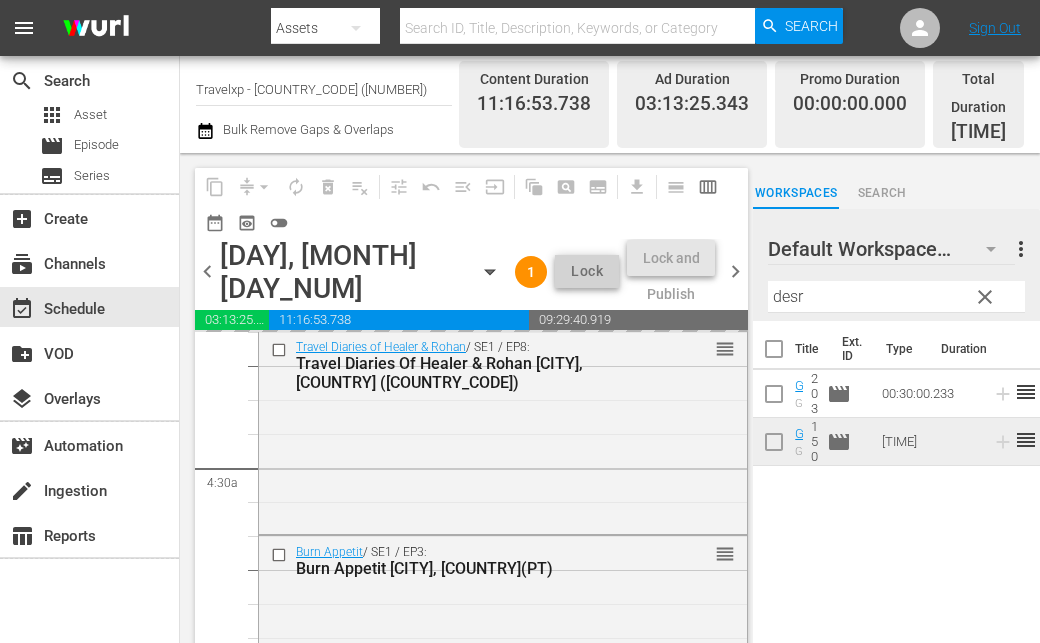 click on "desr" at bounding box center (896, 297) 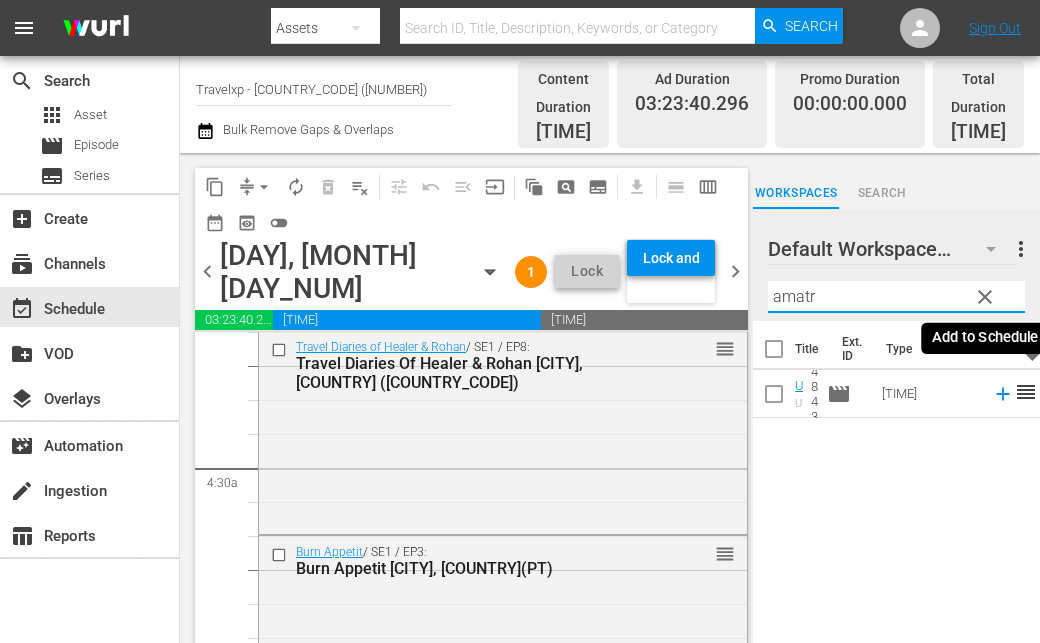 click 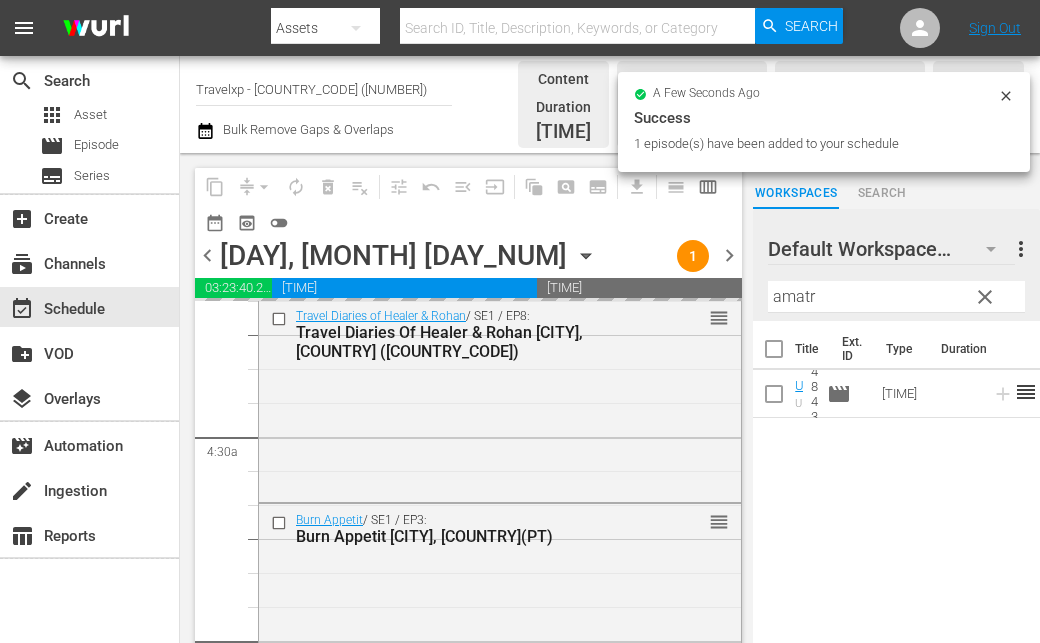 click on "amatr" at bounding box center (896, 297) 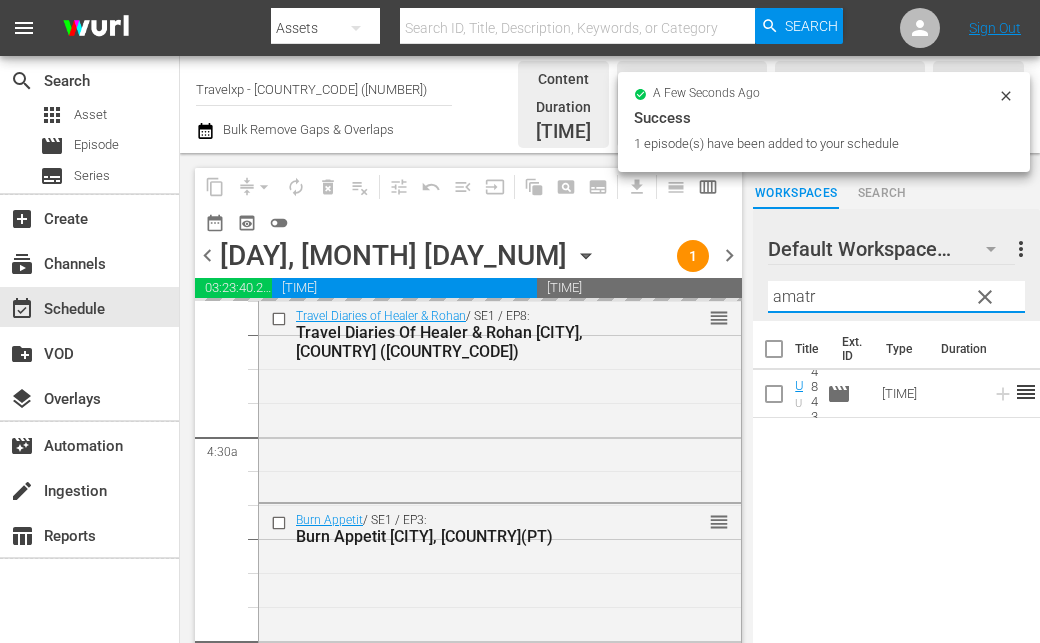 click on "amatr" at bounding box center [896, 297] 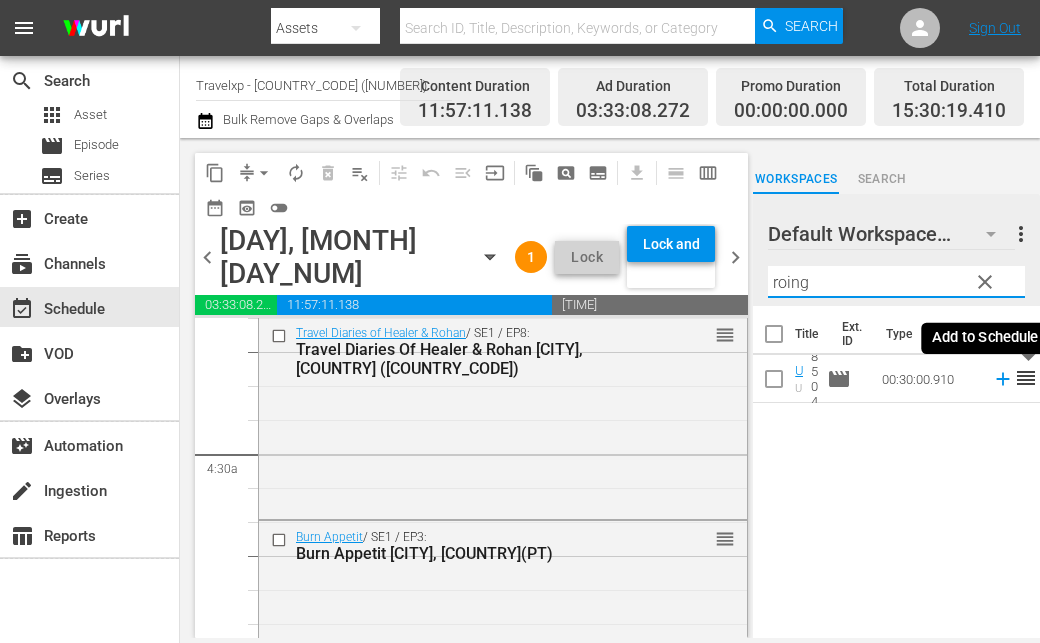 click 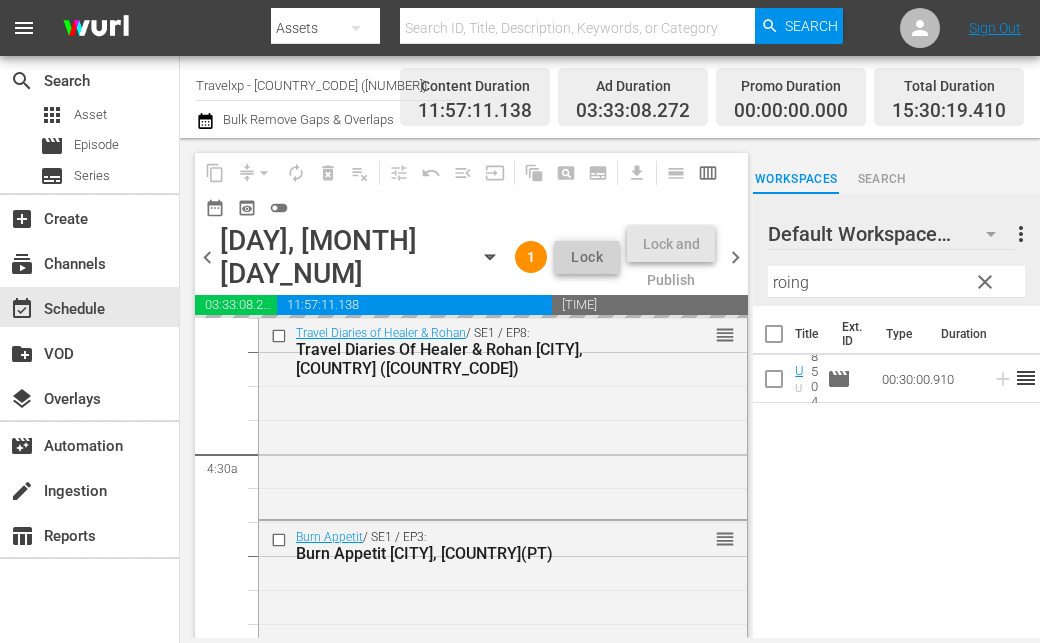 click on "roing" at bounding box center (896, 282) 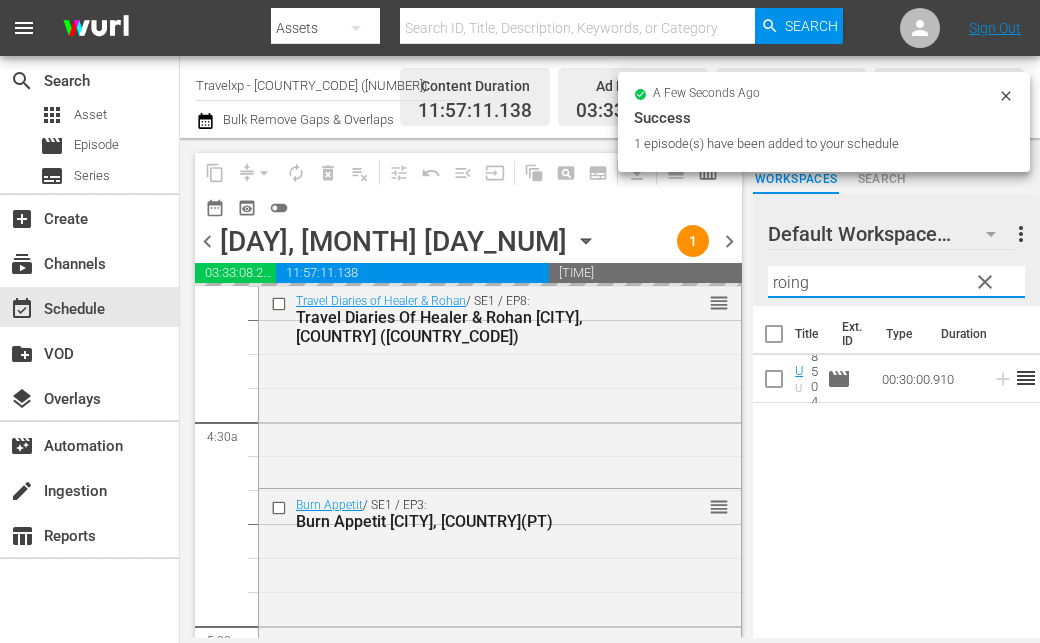 click on "roing" at bounding box center [896, 282] 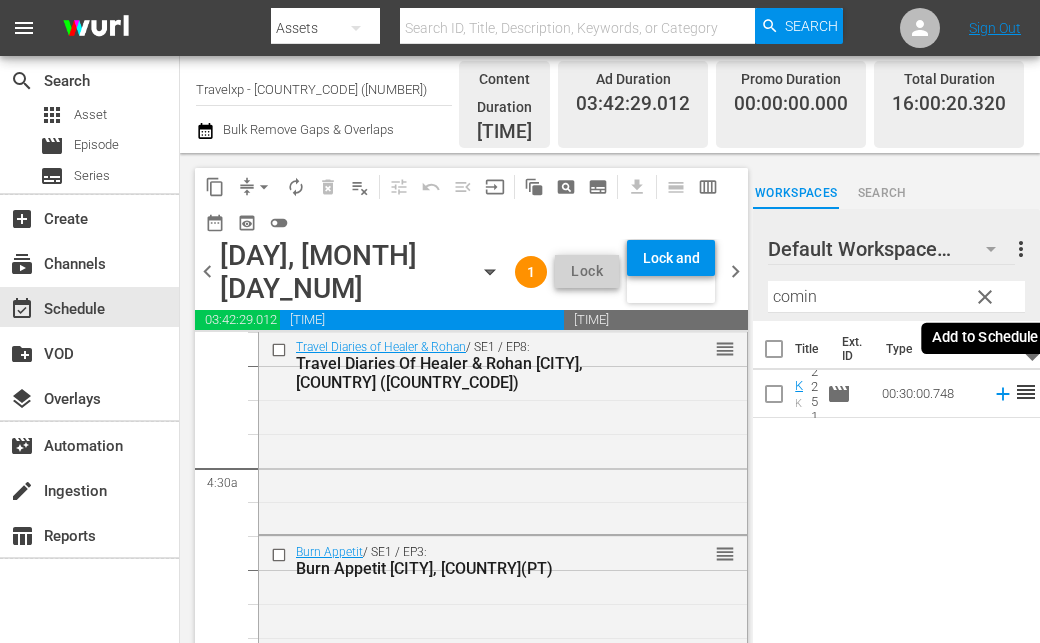 click 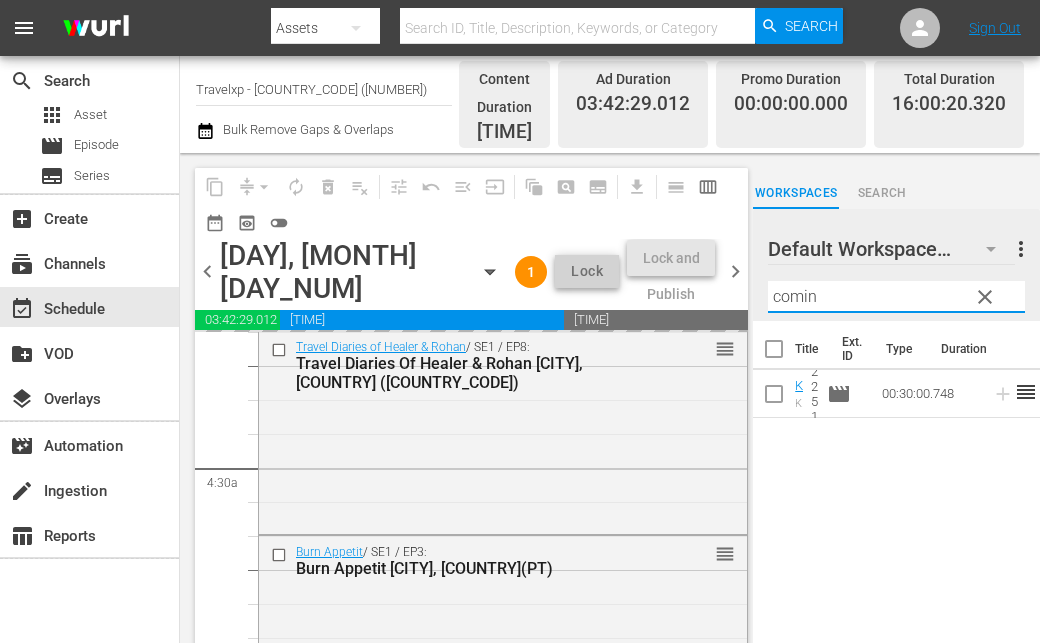 click on "comin" at bounding box center [896, 297] 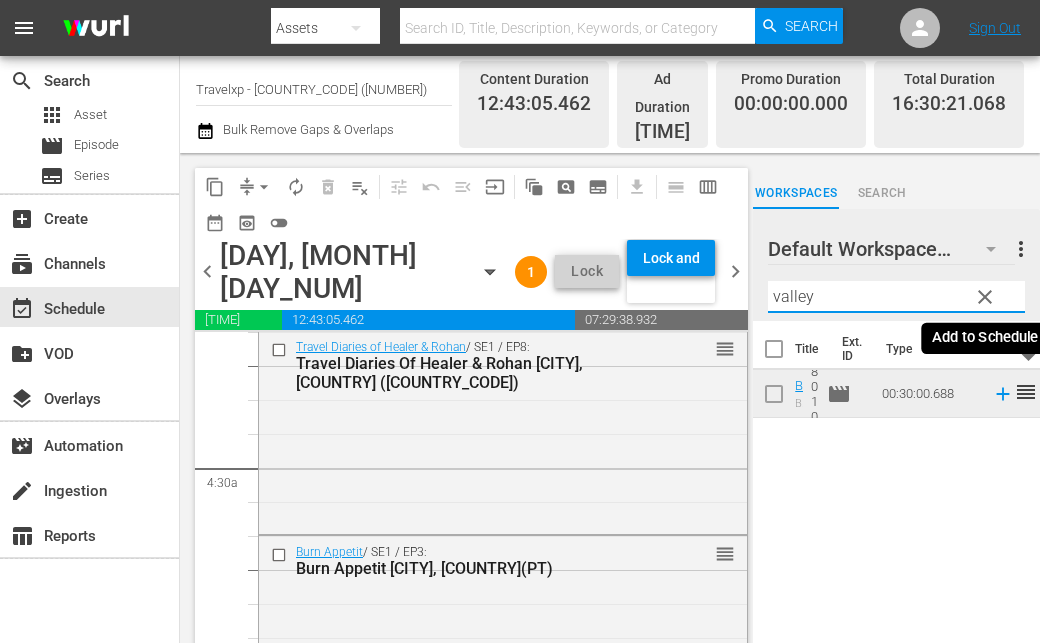 click 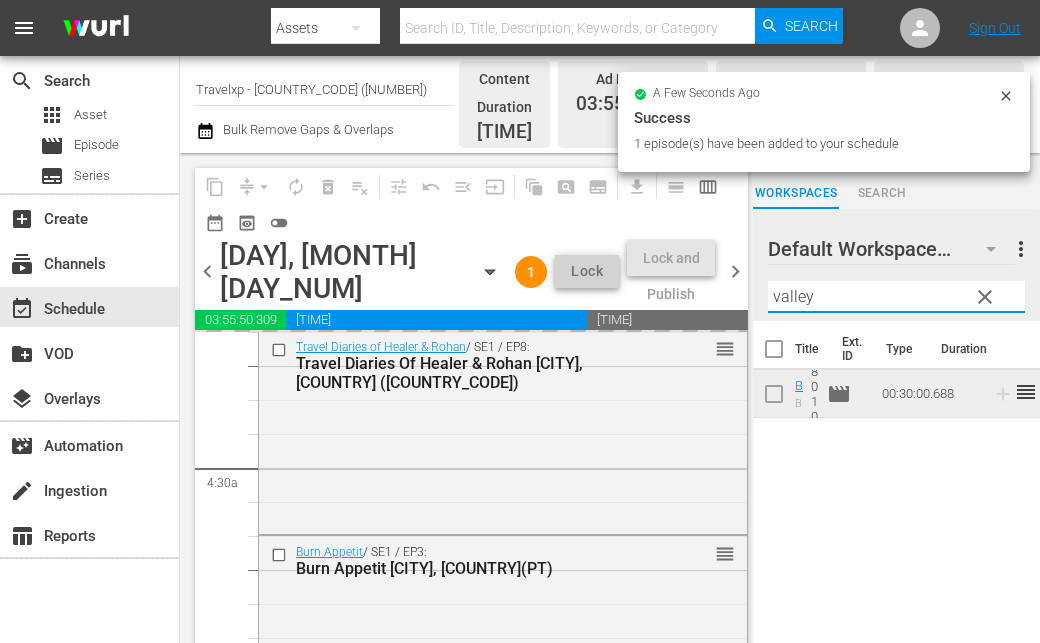 click on "valley" at bounding box center (896, 297) 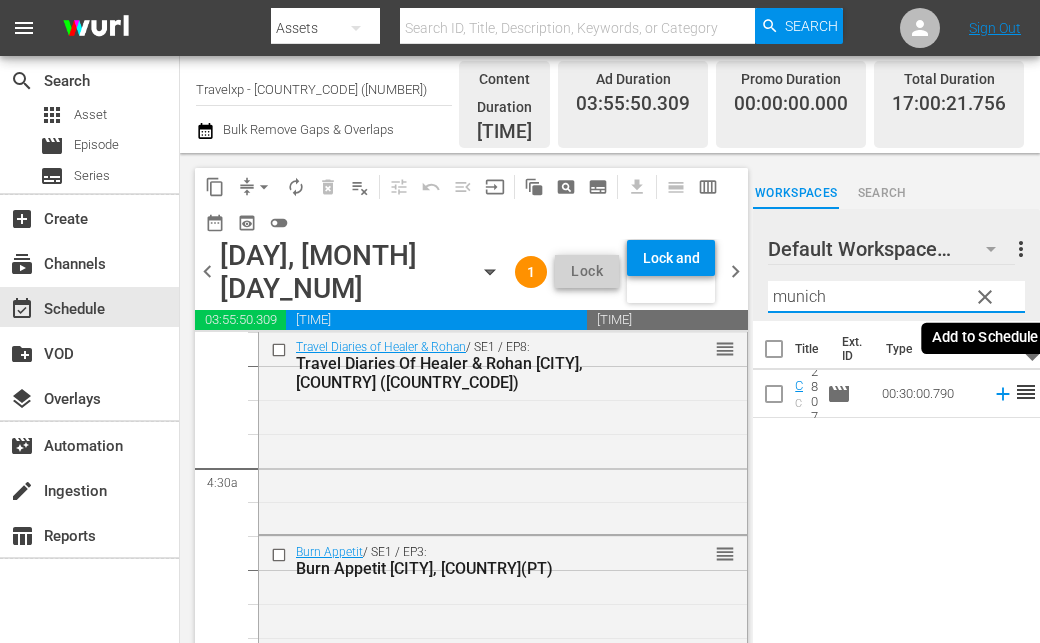 click 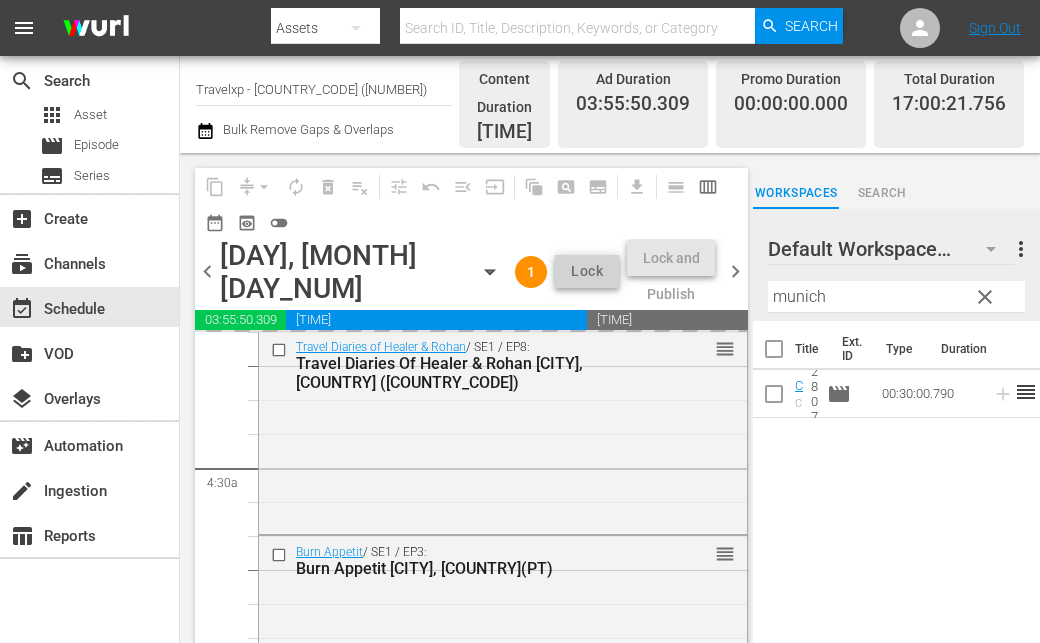 click on "munich" at bounding box center [896, 297] 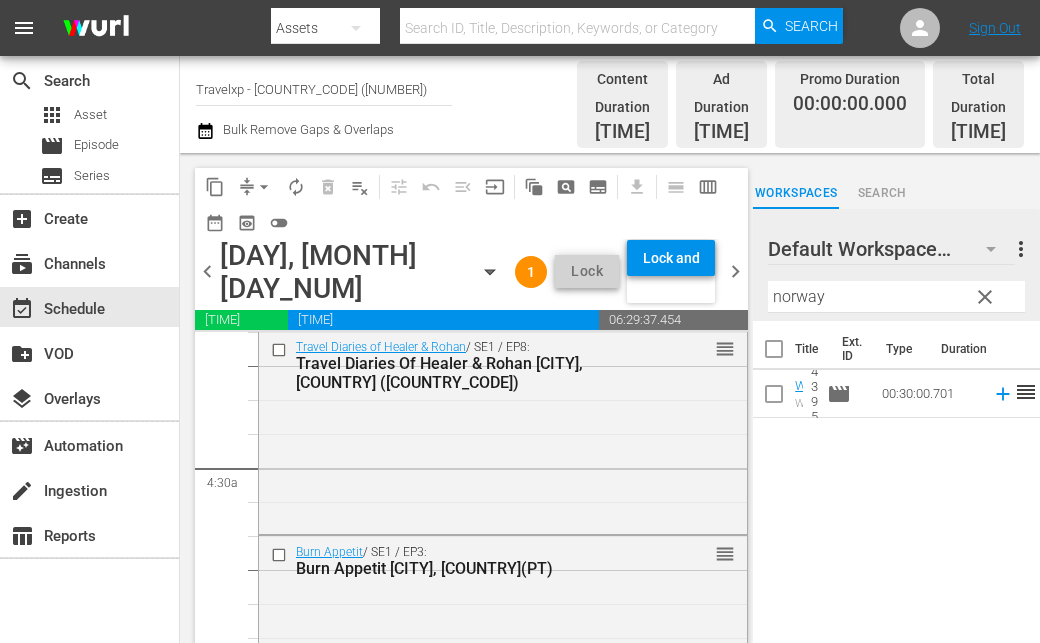 click 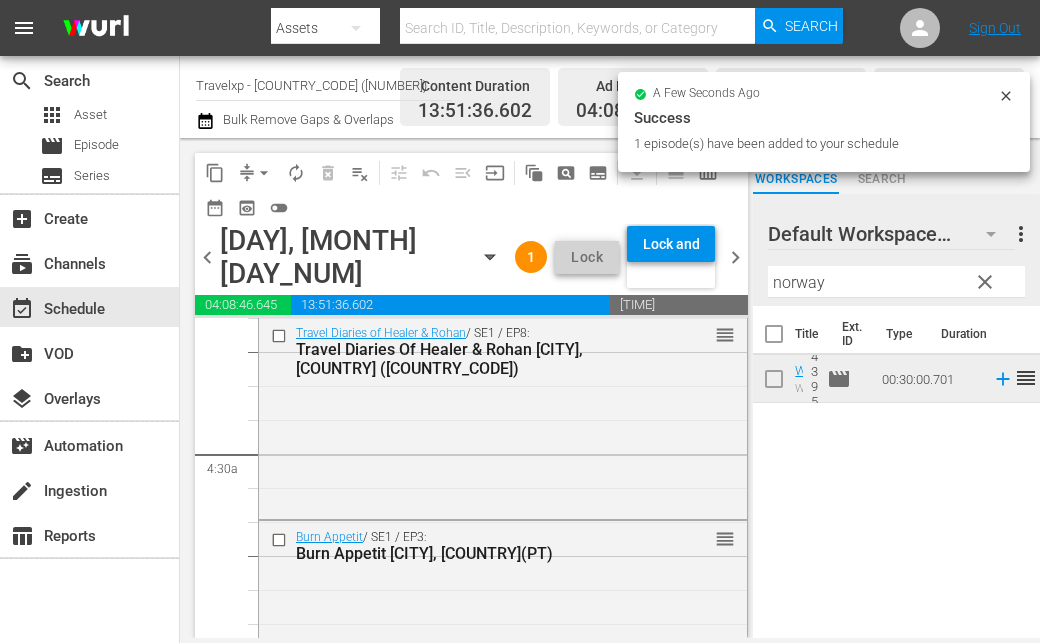 click on "norway" at bounding box center [896, 282] 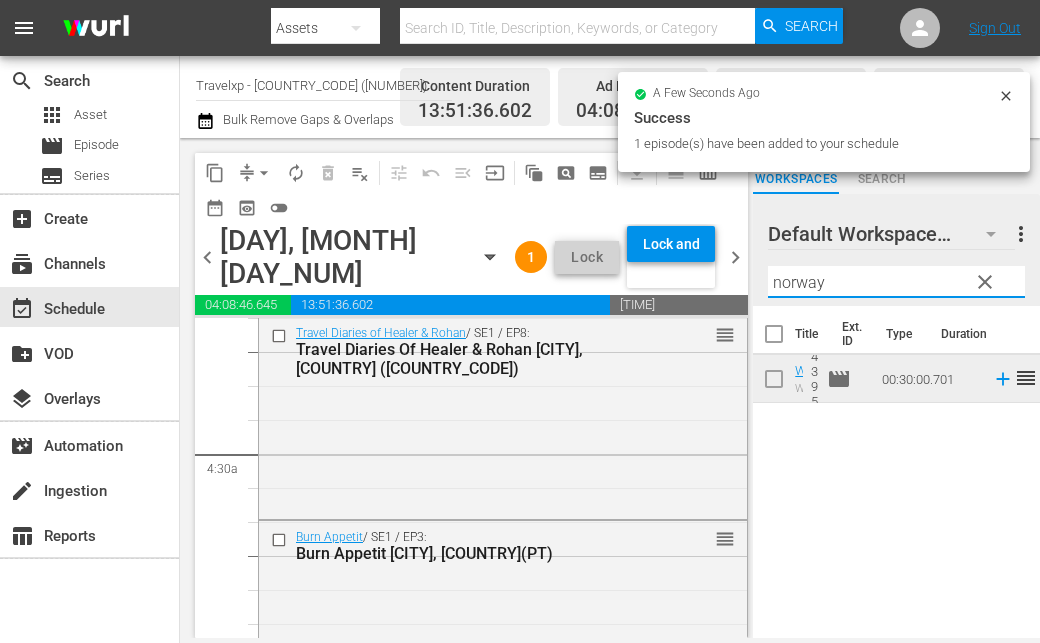 click on "norway" at bounding box center (896, 282) 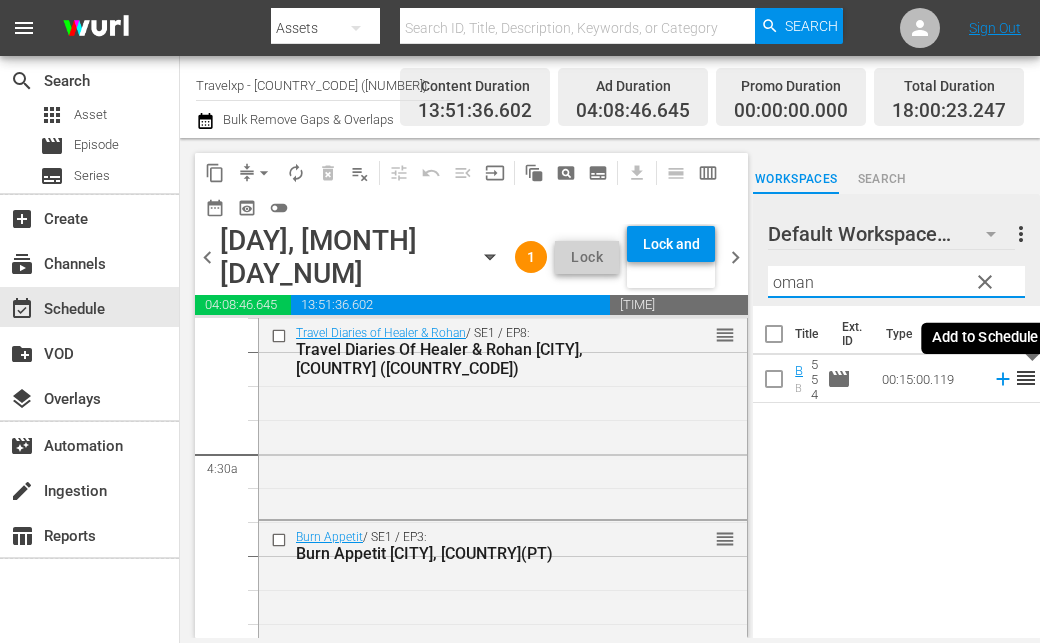 click 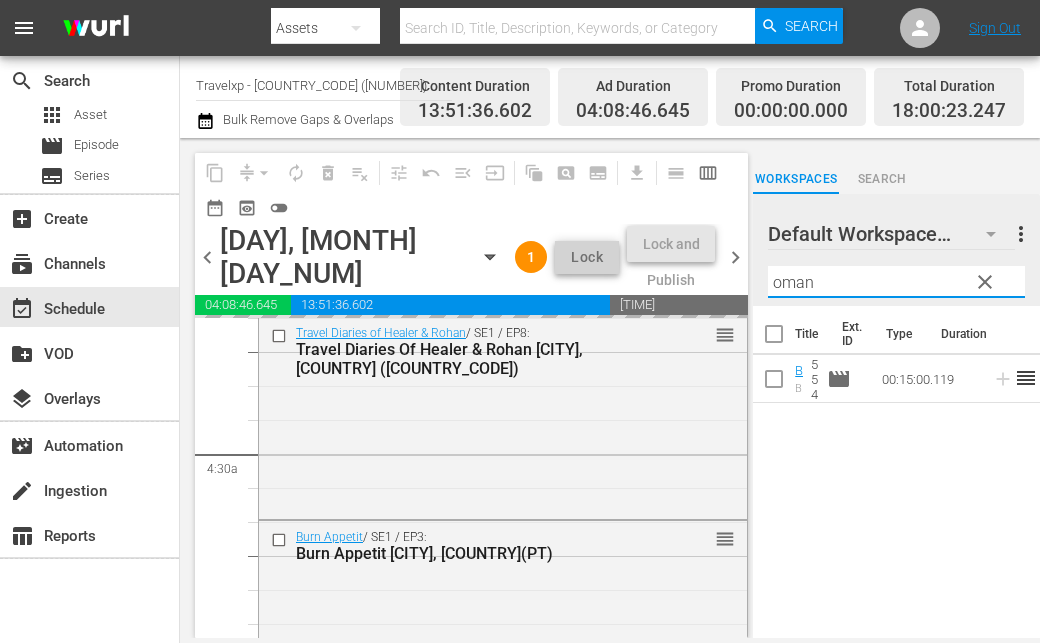 click on "oman" at bounding box center (896, 282) 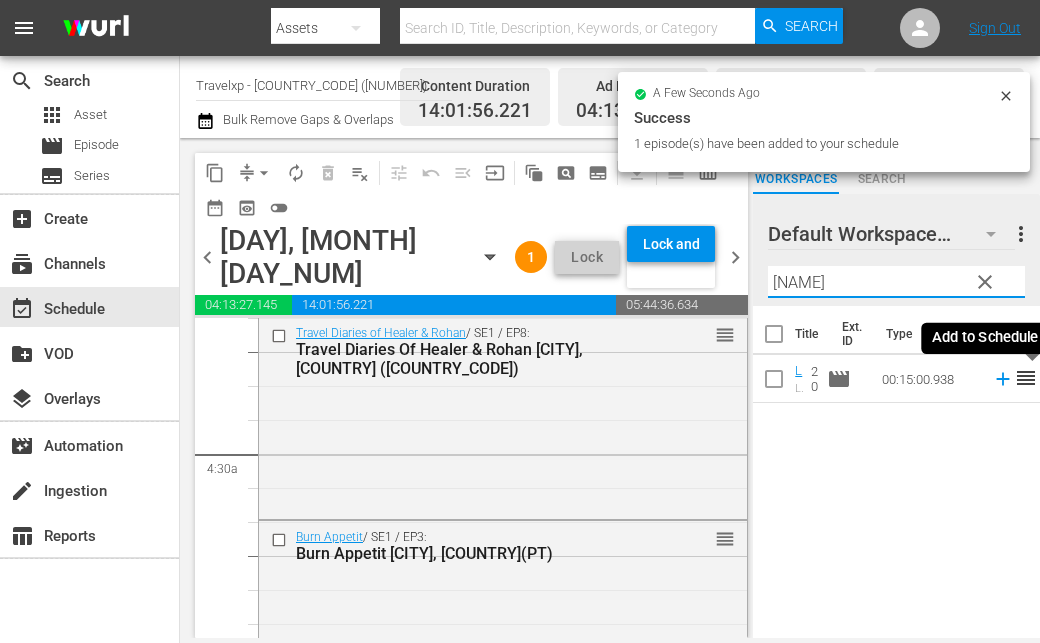 click 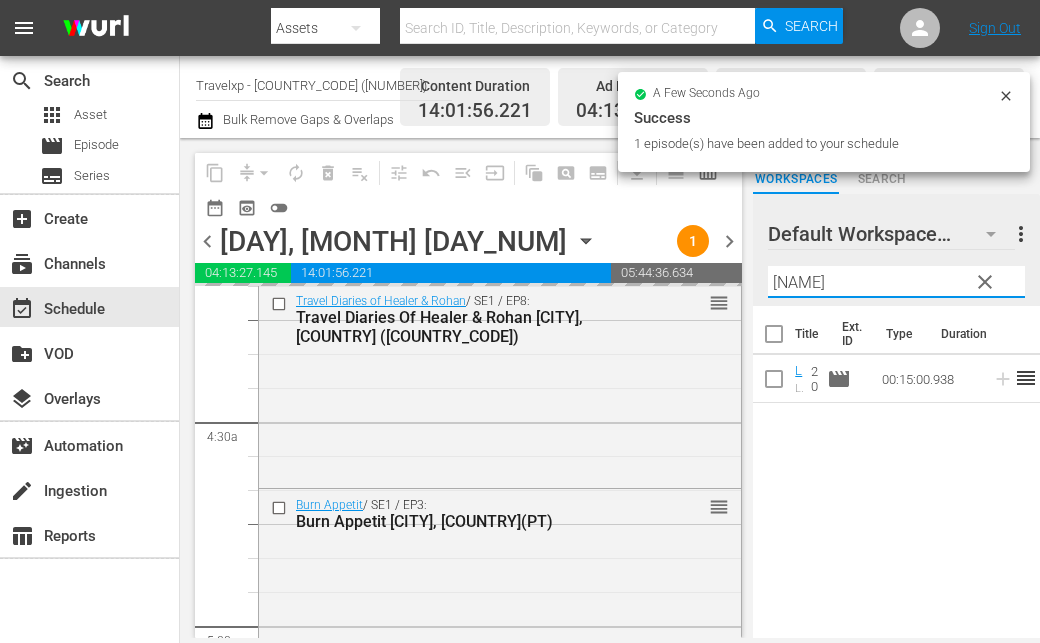 click on "trafa" at bounding box center [896, 282] 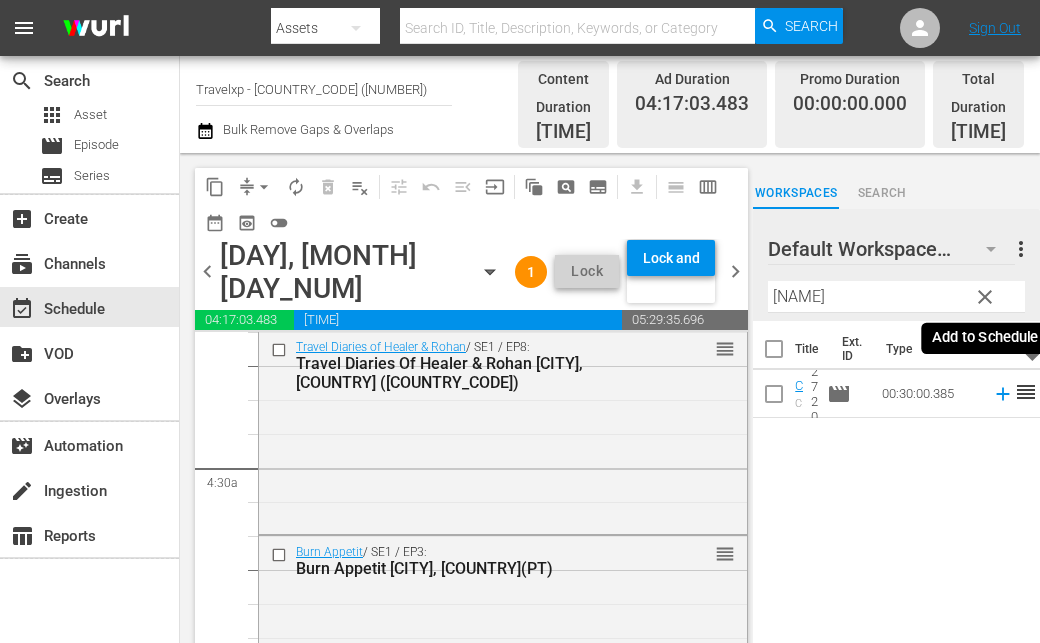 click 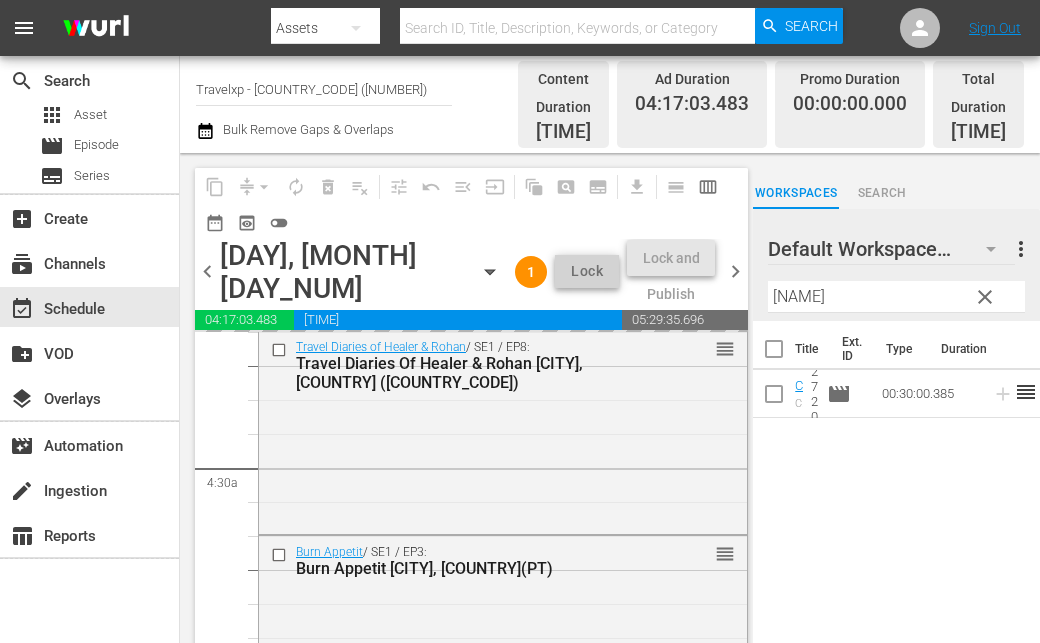 click on "samar" at bounding box center (896, 297) 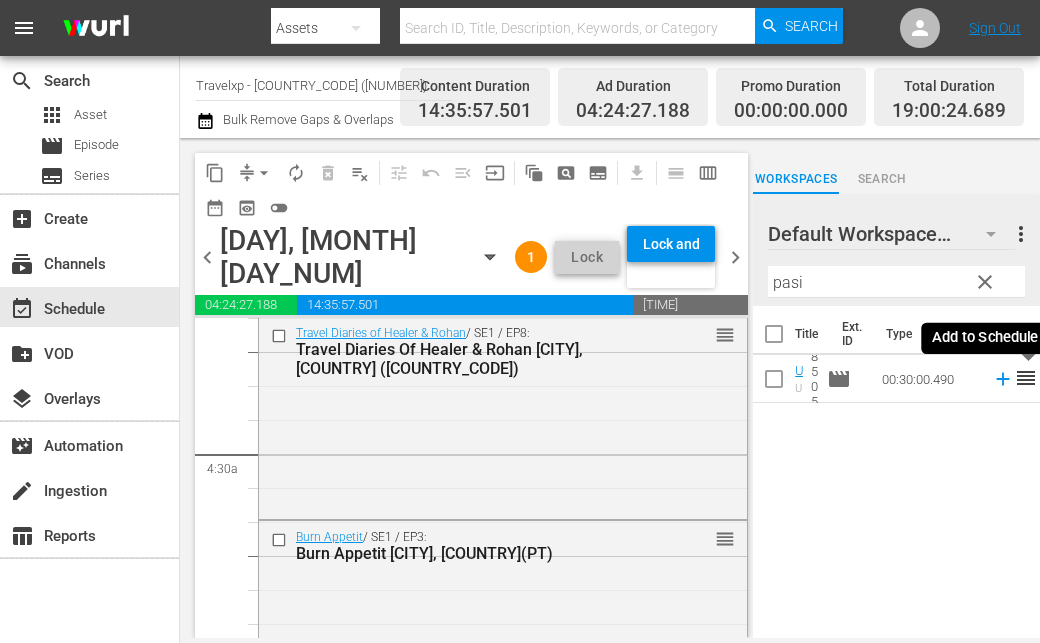 click 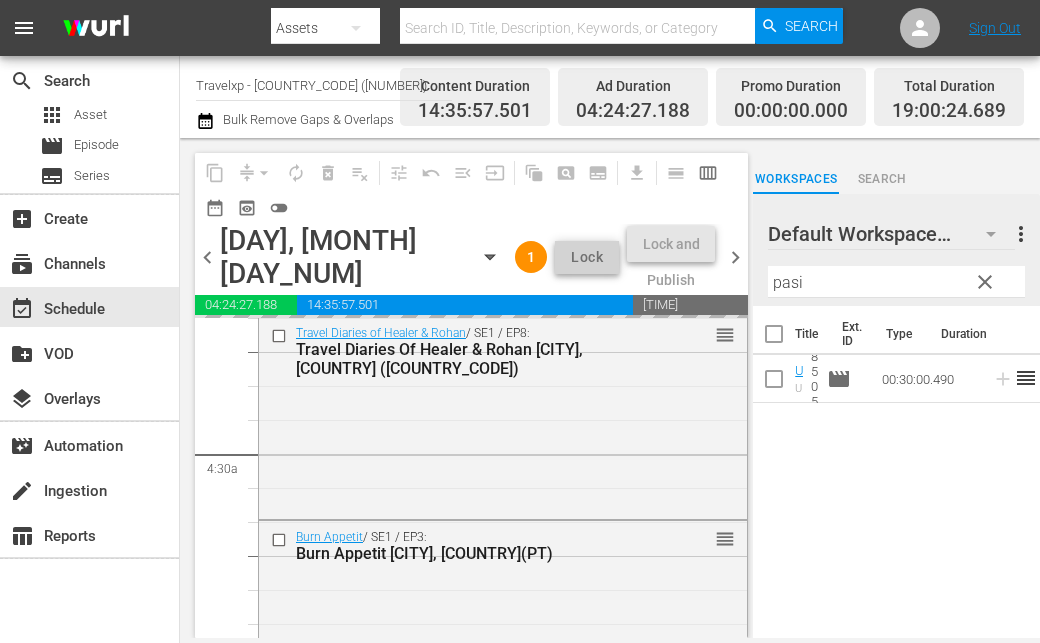 click on "pasi" at bounding box center [896, 282] 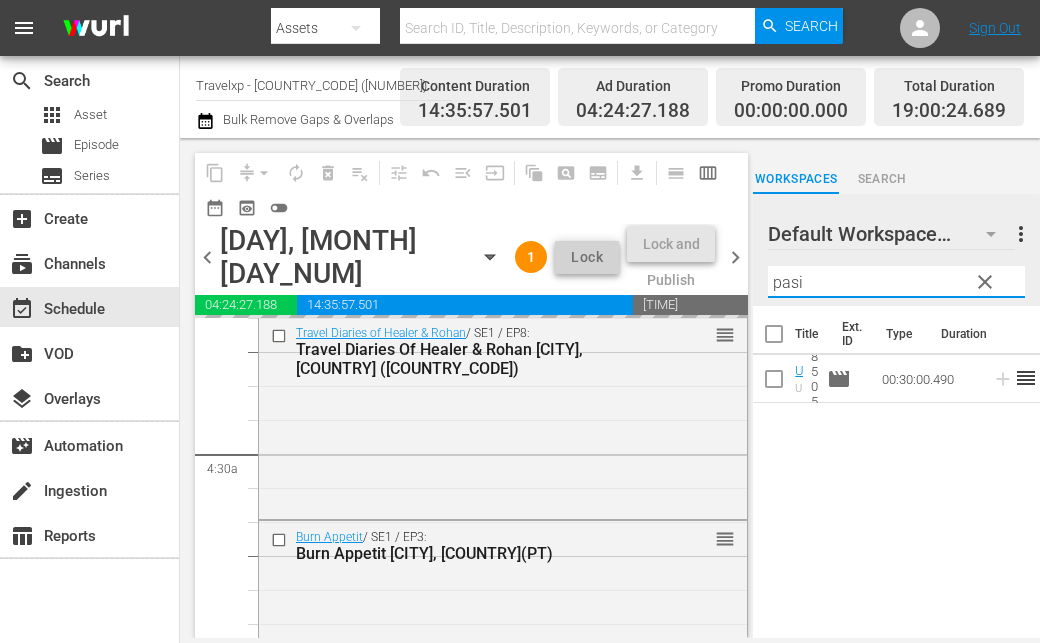 click on "pasi" at bounding box center [896, 282] 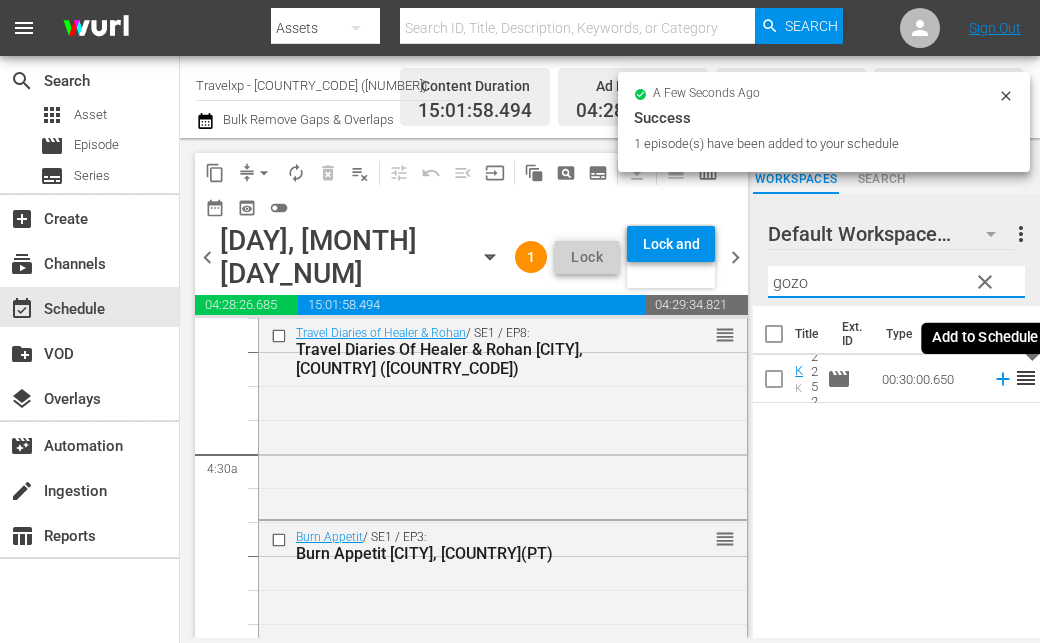 click 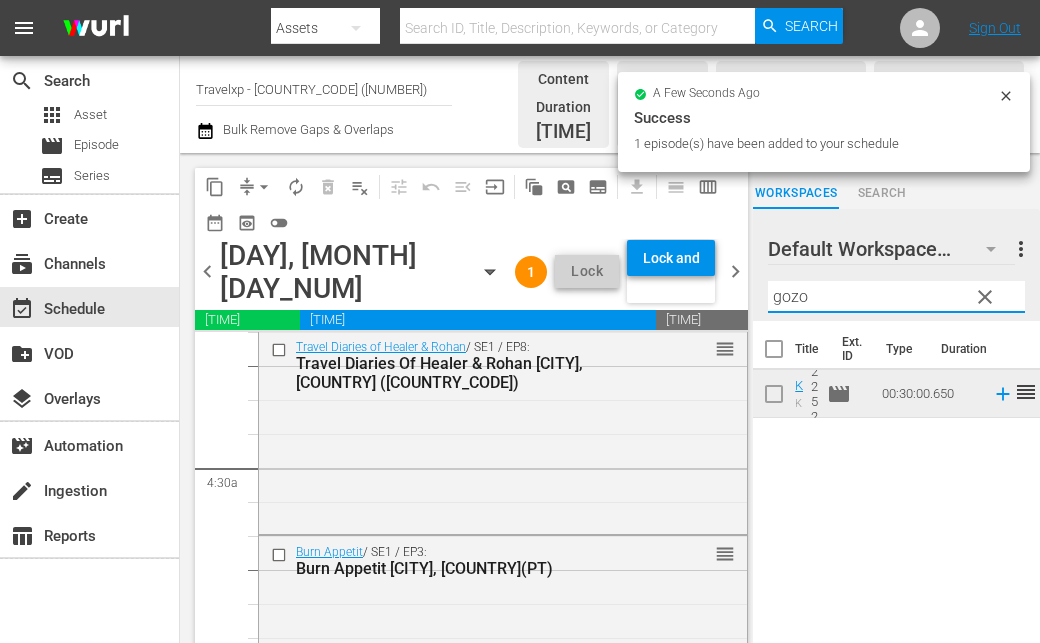 click on "gozo" at bounding box center [896, 297] 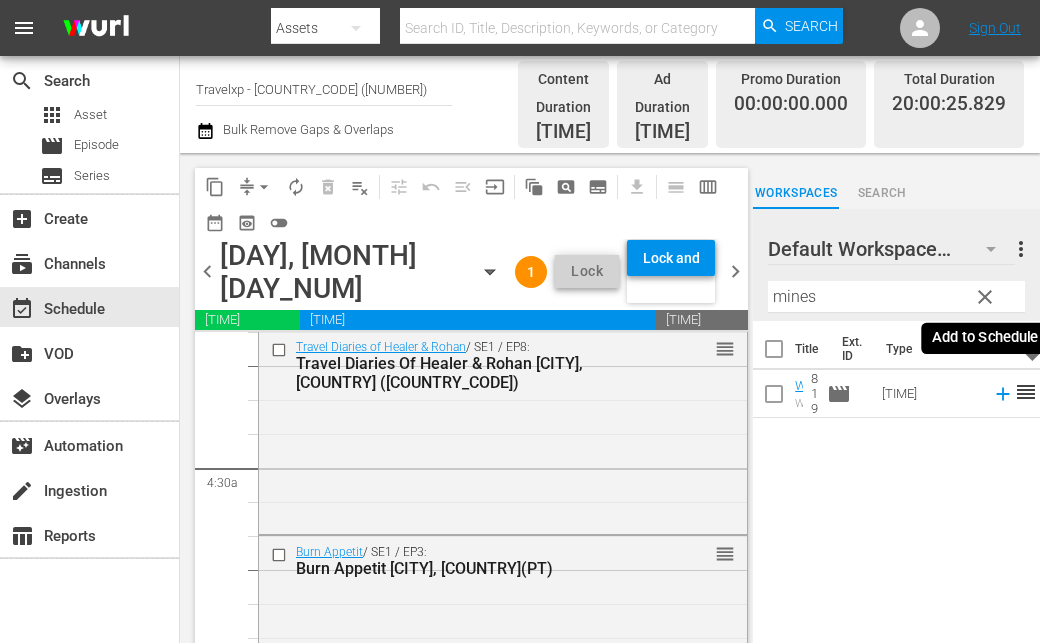 click 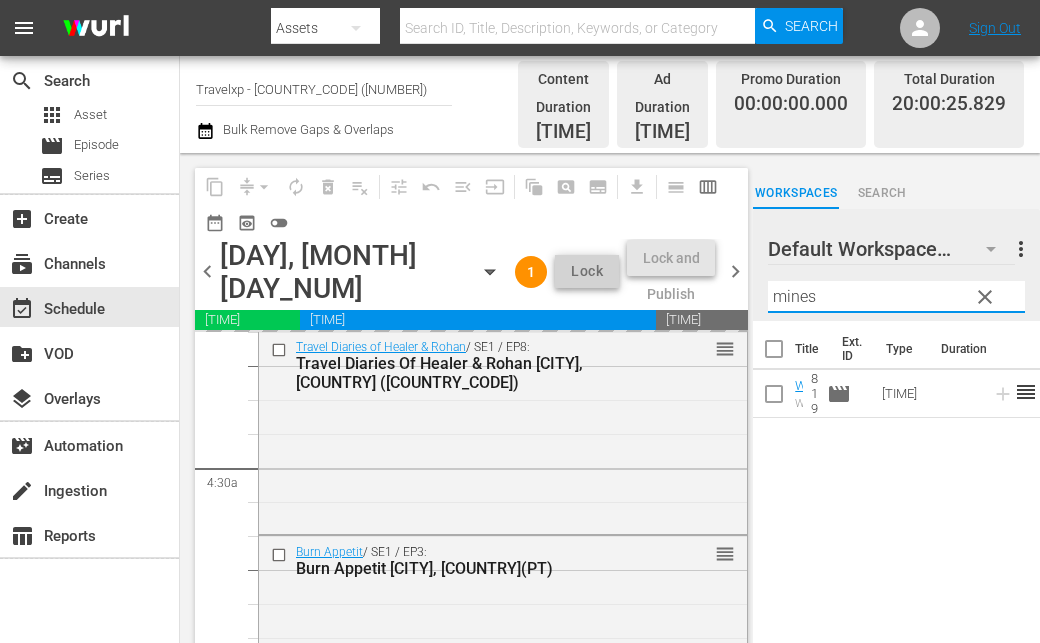 click on "mines" at bounding box center (896, 297) 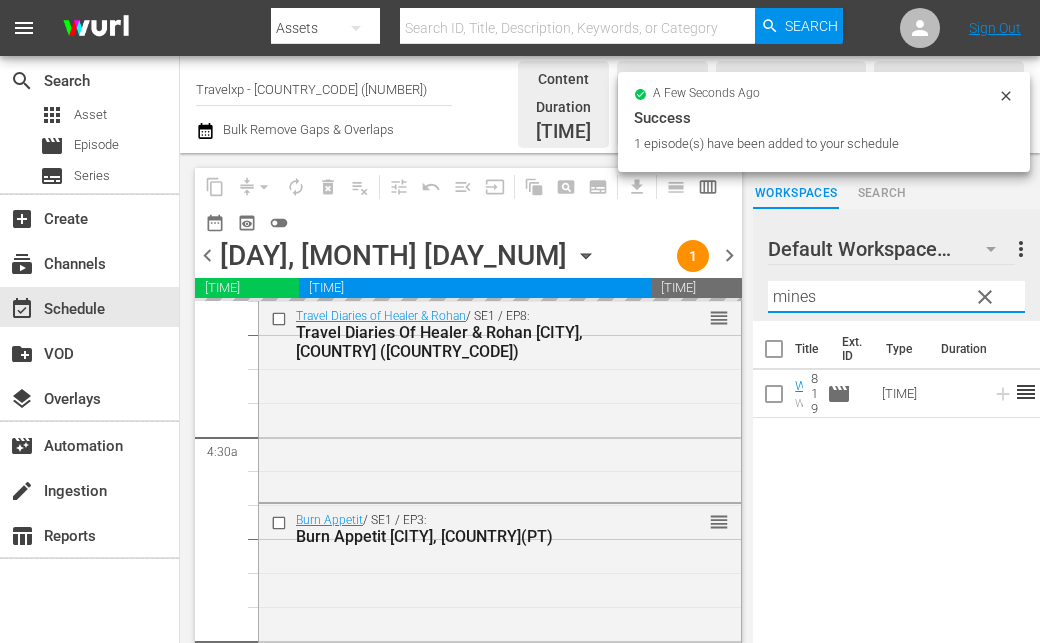 click on "mines" at bounding box center [896, 297] 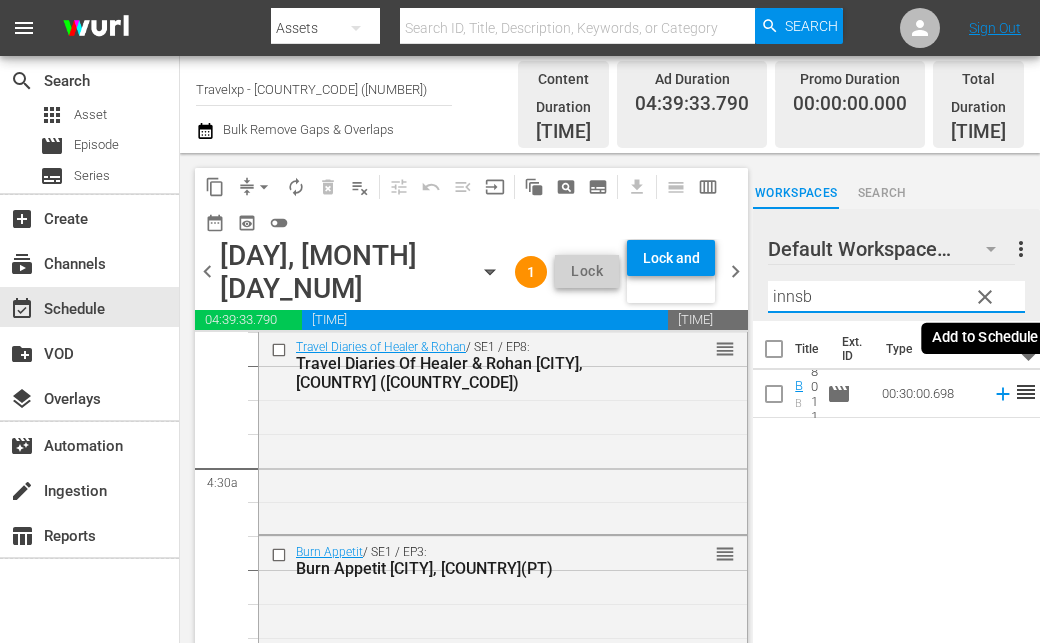 type on "innsb" 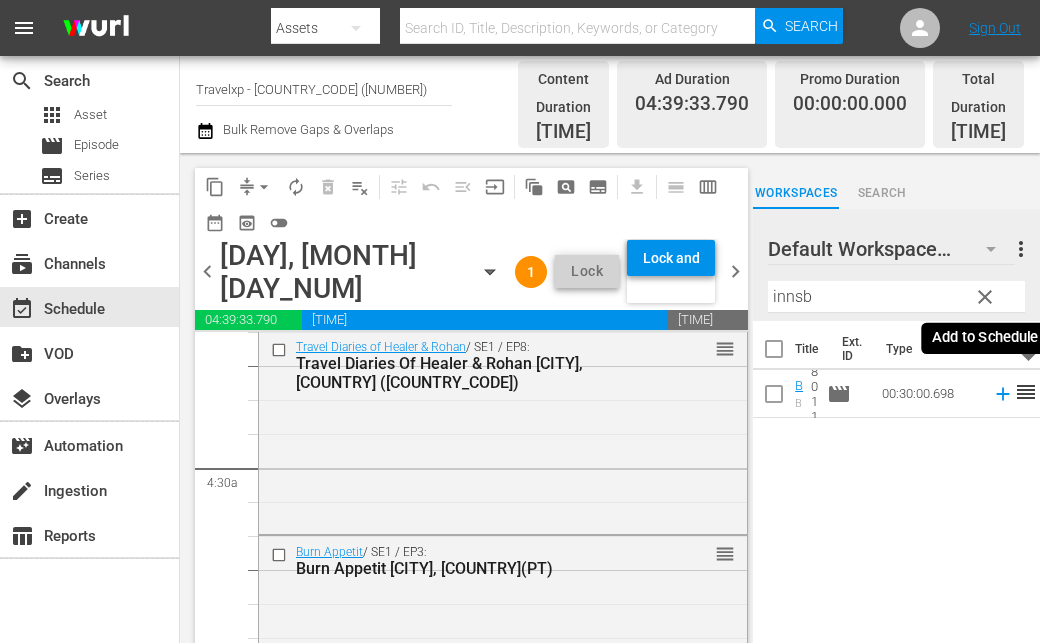 click 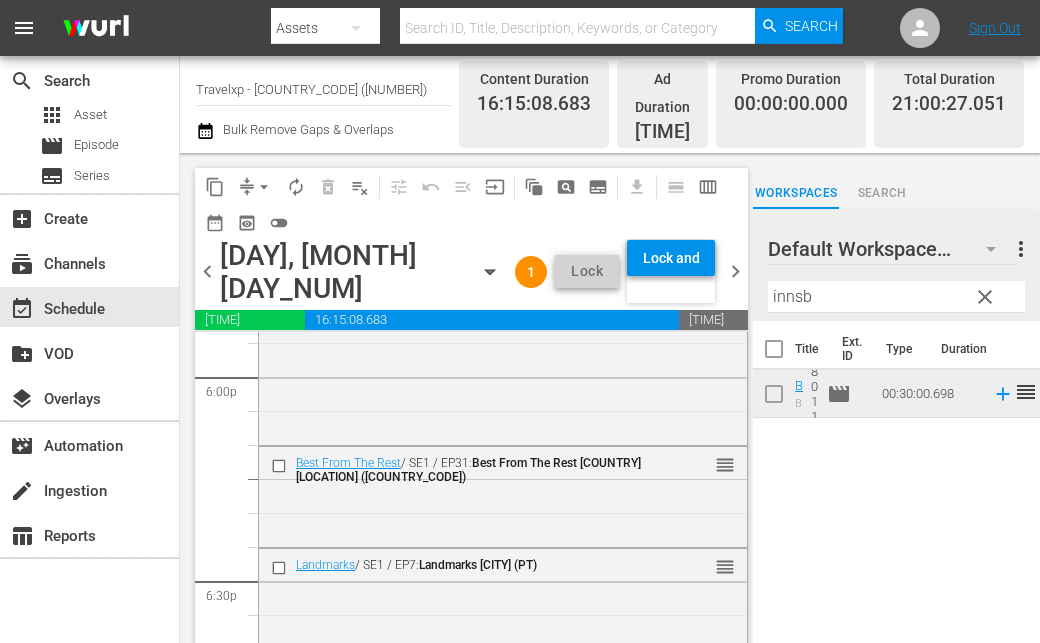 scroll, scrollTop: 7300, scrollLeft: 0, axis: vertical 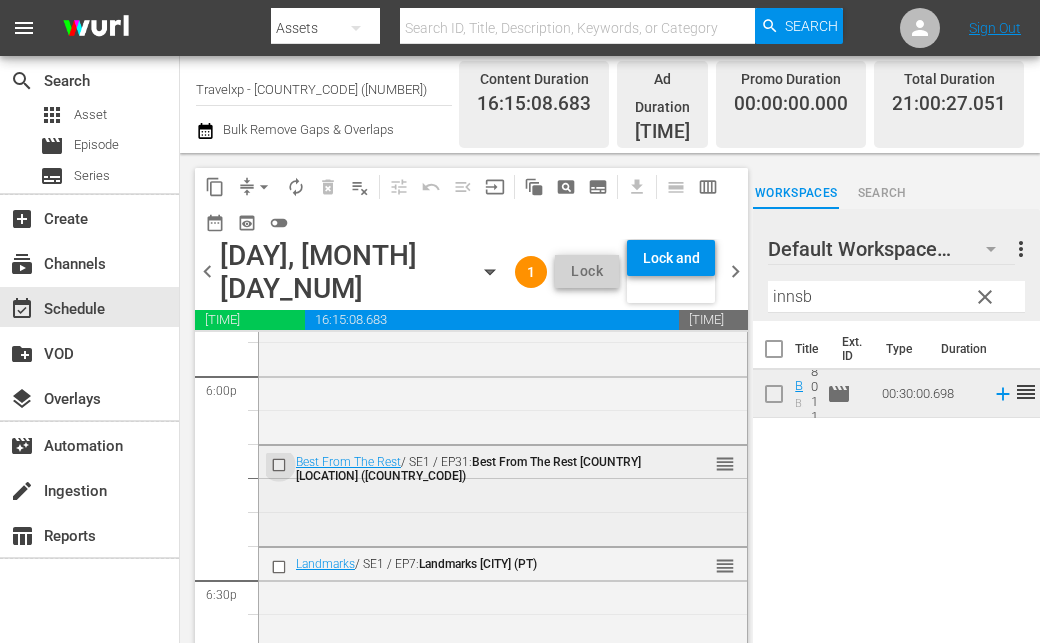 click at bounding box center [281, 465] 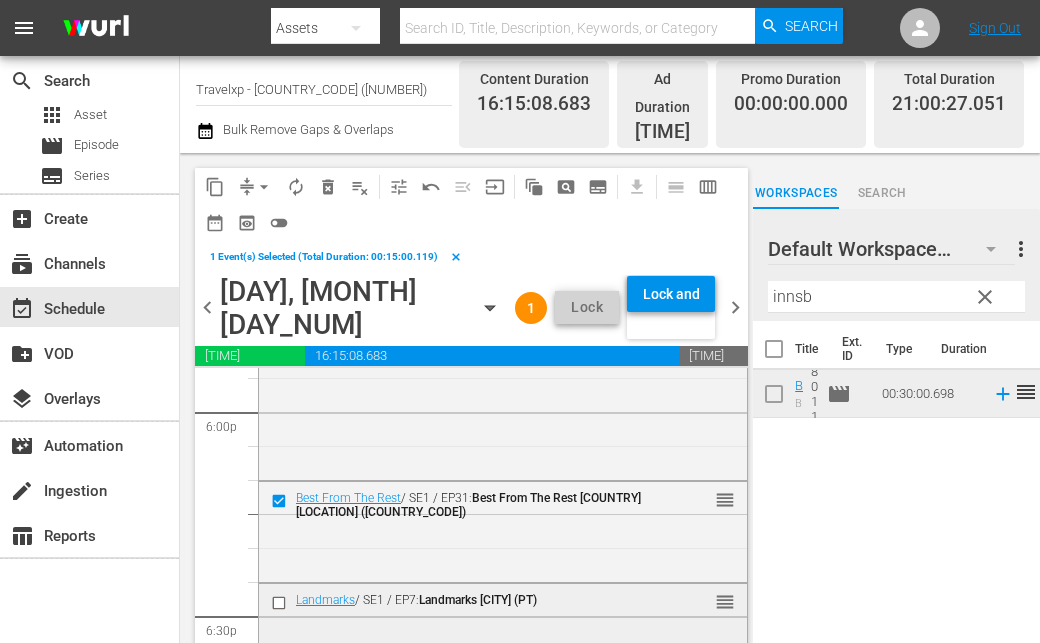 click at bounding box center (281, 602) 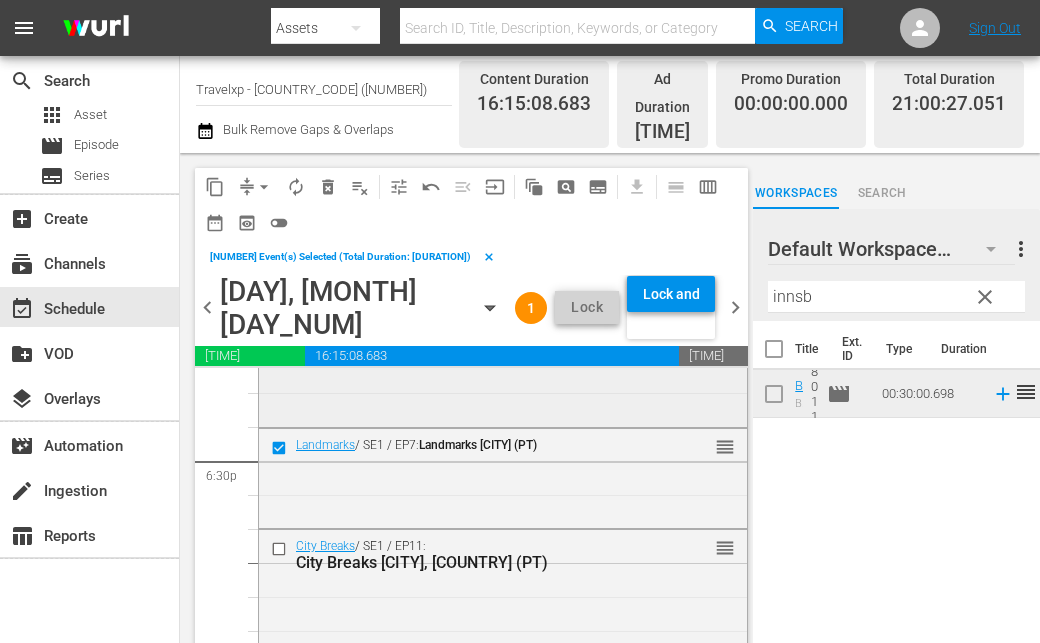 scroll, scrollTop: 7500, scrollLeft: 0, axis: vertical 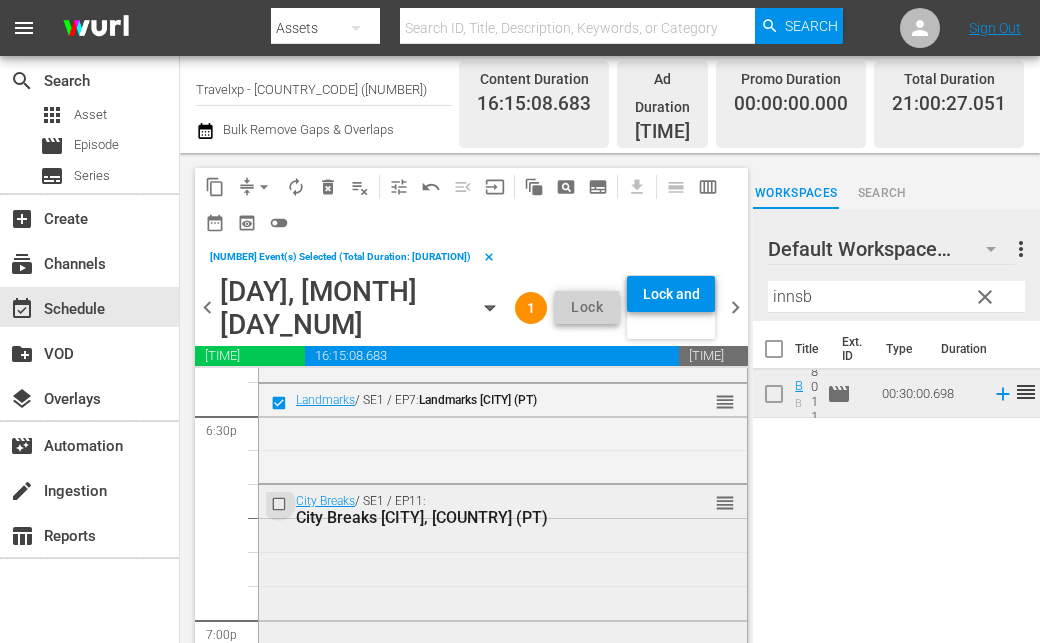 click at bounding box center [281, 504] 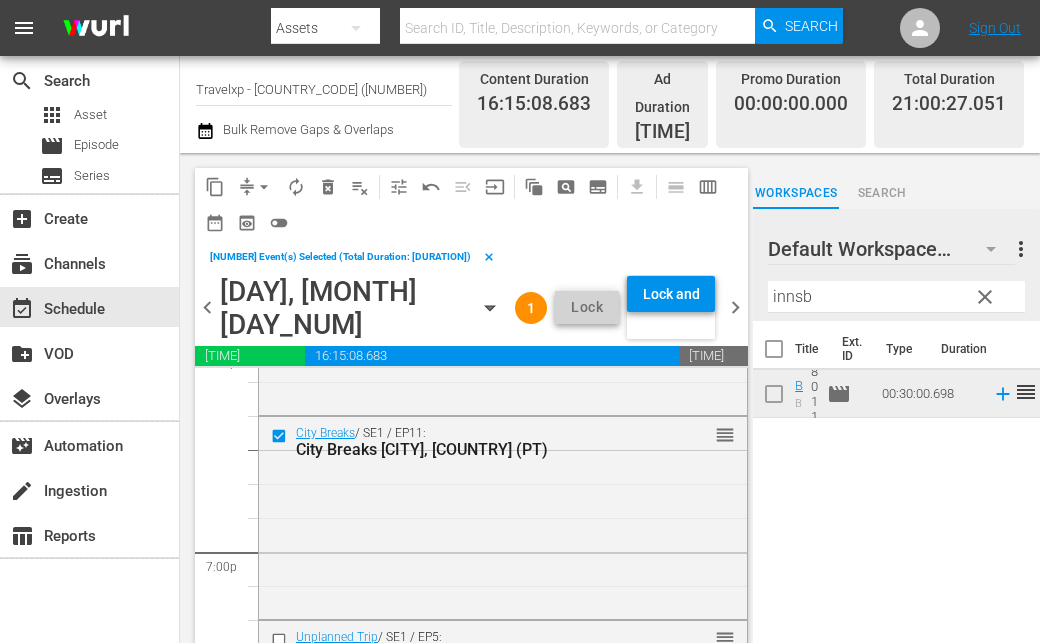 scroll, scrollTop: 7600, scrollLeft: 0, axis: vertical 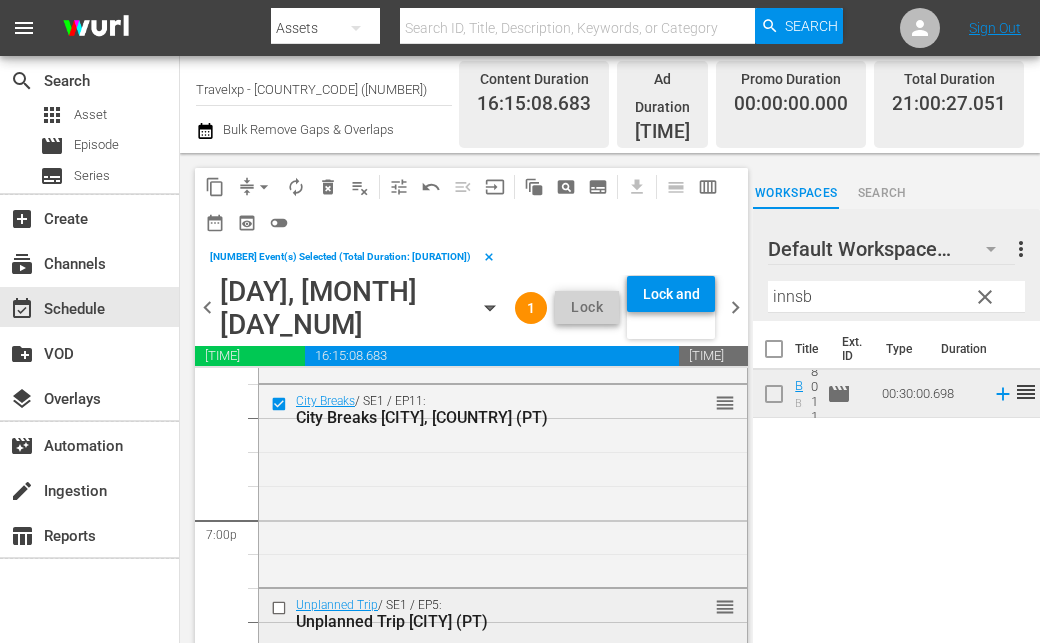 click at bounding box center (281, 608) 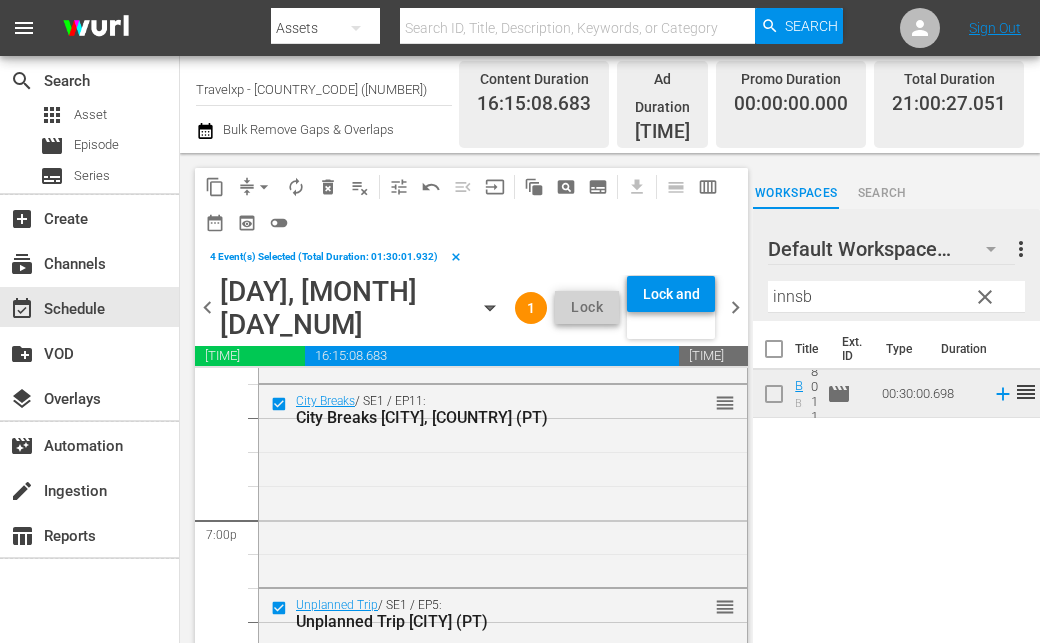 scroll, scrollTop: 7800, scrollLeft: 0, axis: vertical 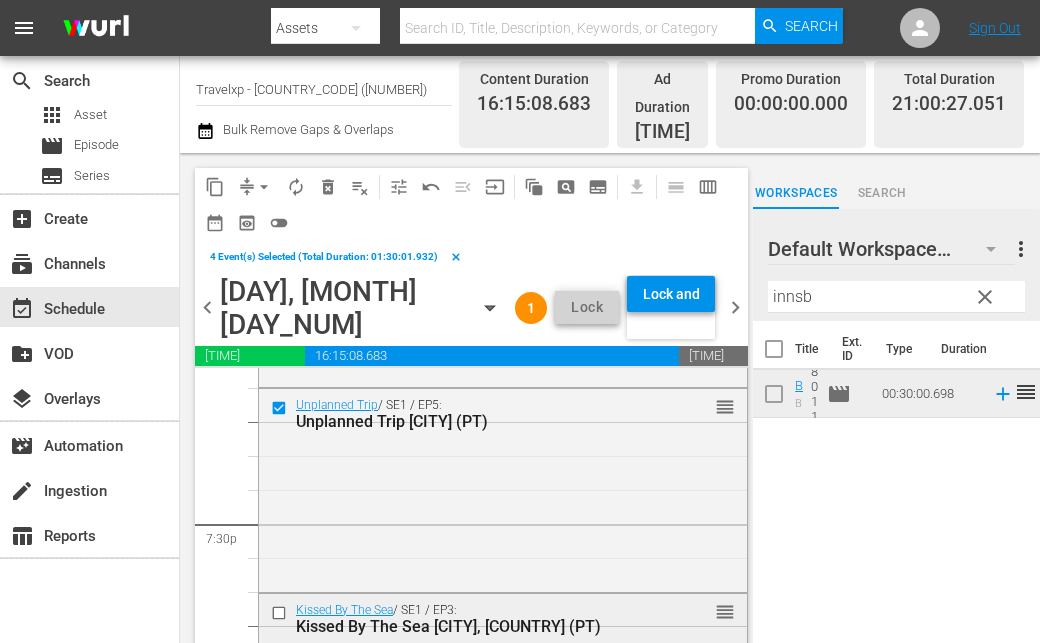 click at bounding box center (281, 612) 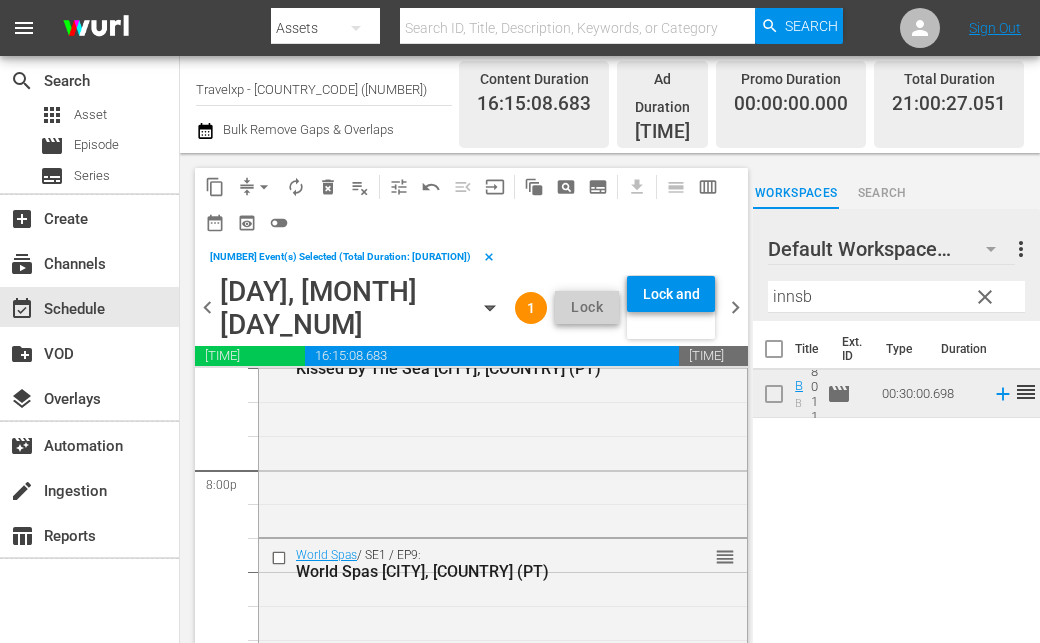 scroll, scrollTop: 8100, scrollLeft: 0, axis: vertical 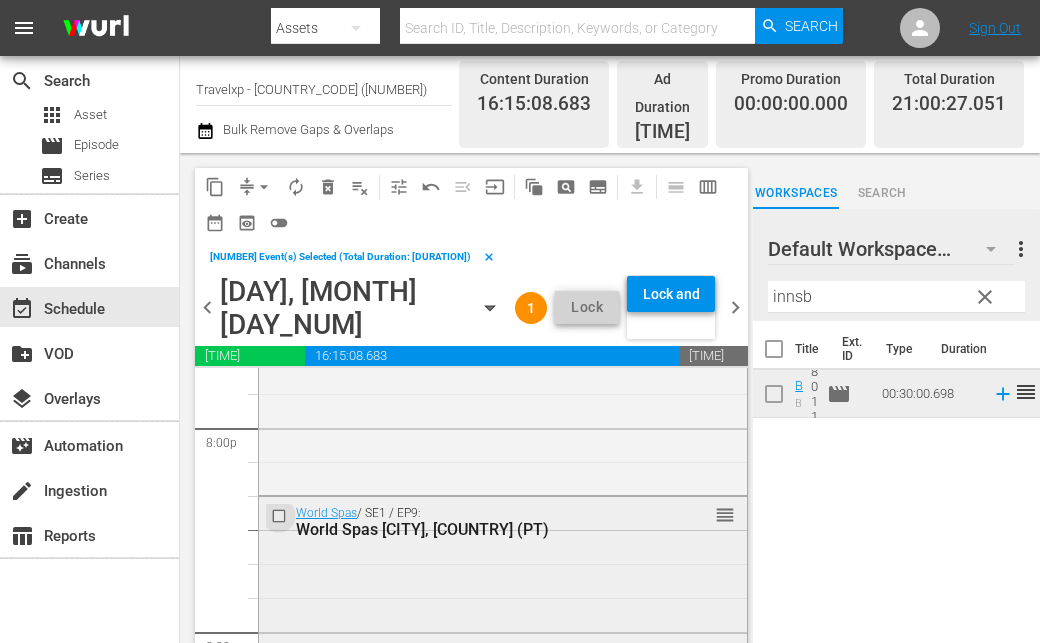 click at bounding box center (281, 516) 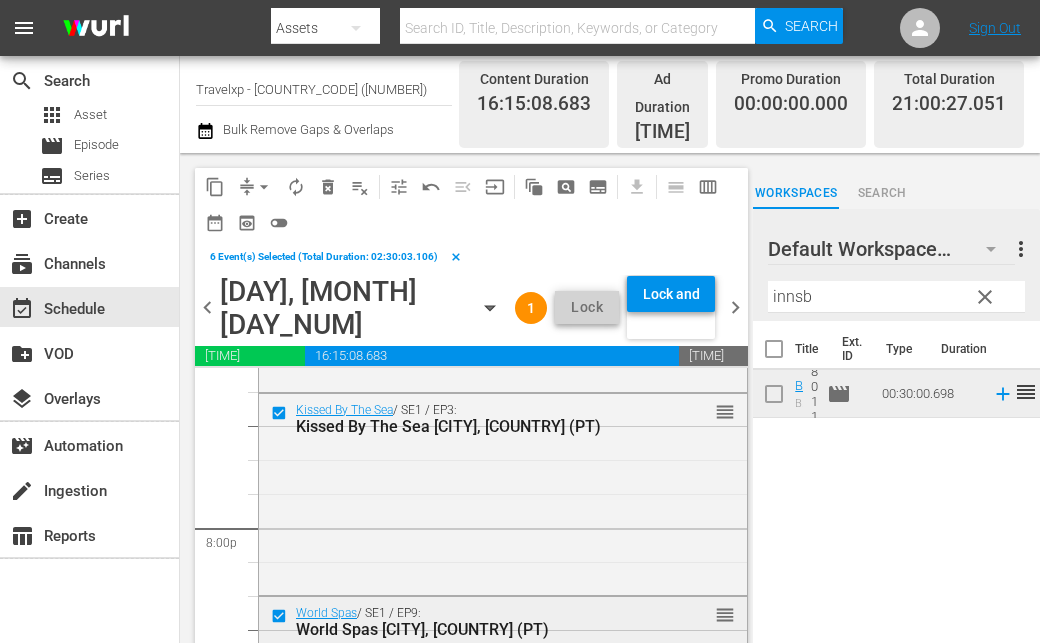 scroll, scrollTop: 8200, scrollLeft: 0, axis: vertical 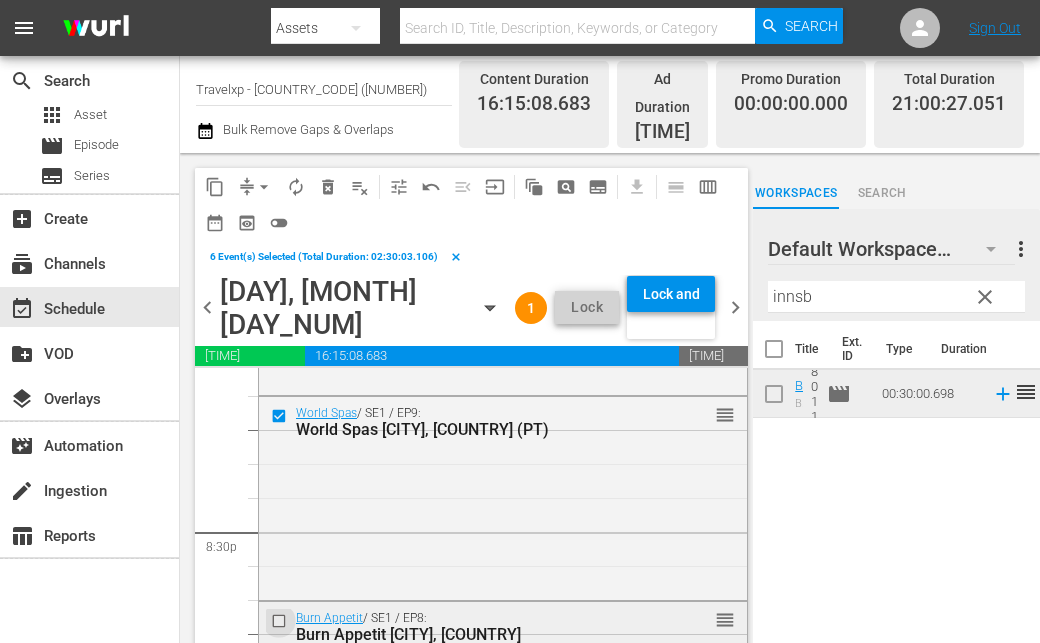 click at bounding box center [281, 621] 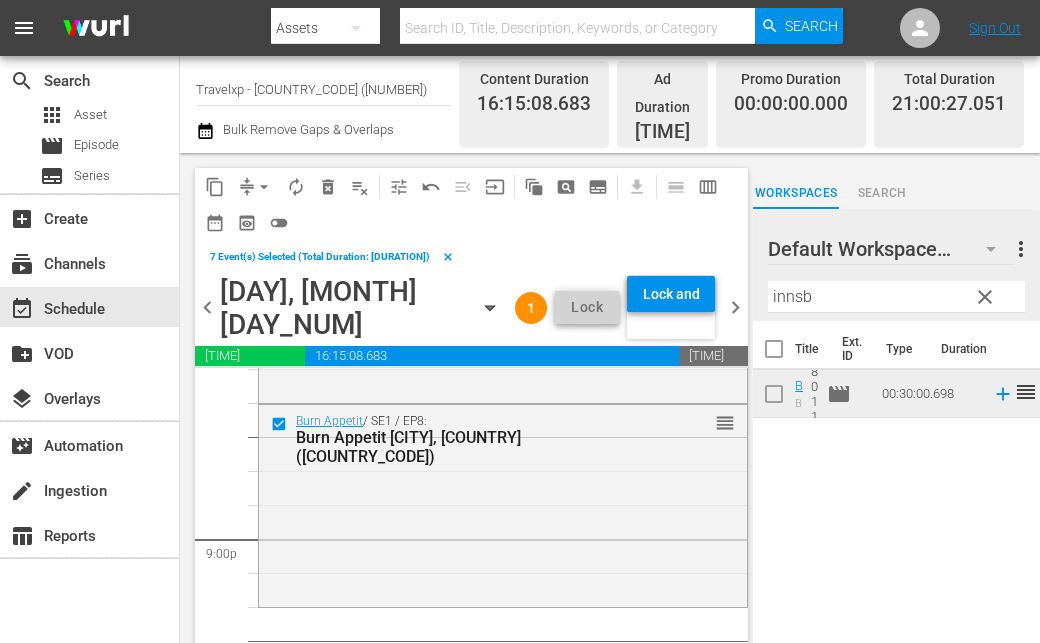 scroll, scrollTop: 8400, scrollLeft: 0, axis: vertical 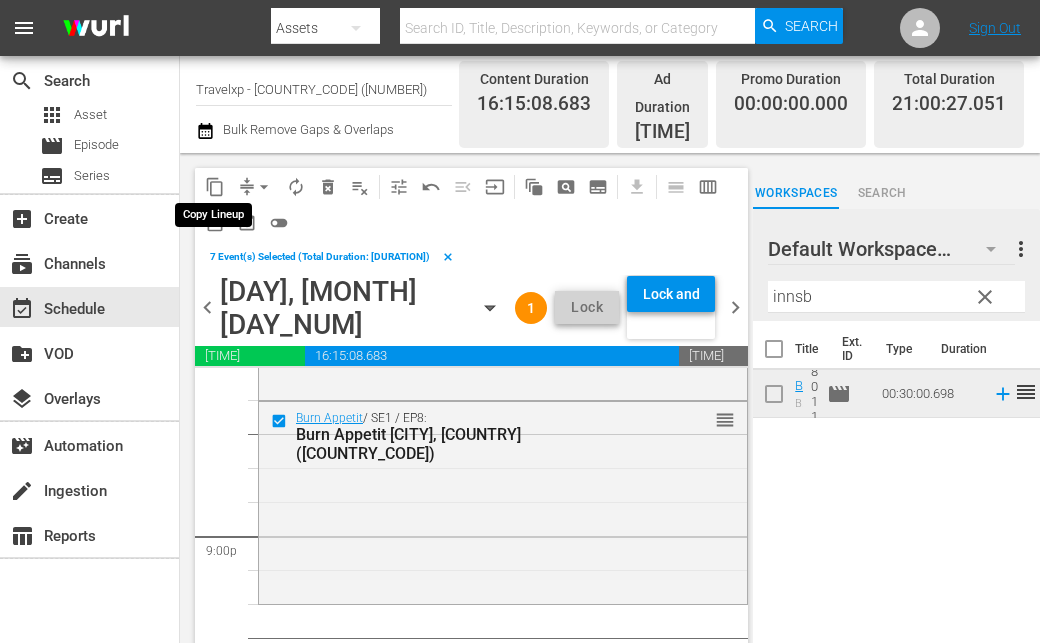 click on "content_copy" at bounding box center [215, 187] 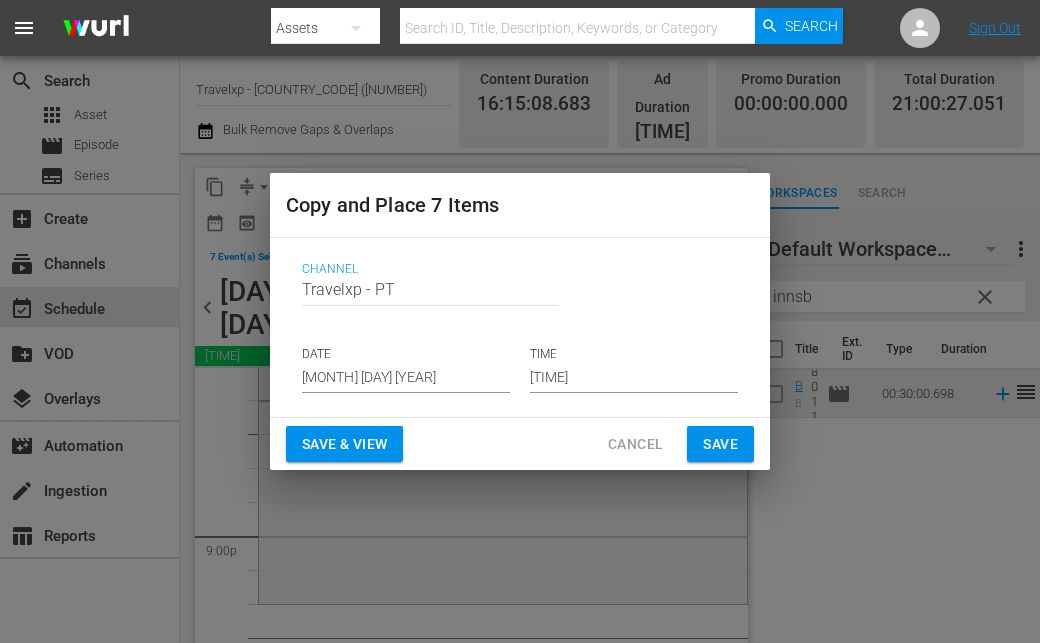 click on "[MONTH] [DATE]th [DATE]" at bounding box center [406, 378] 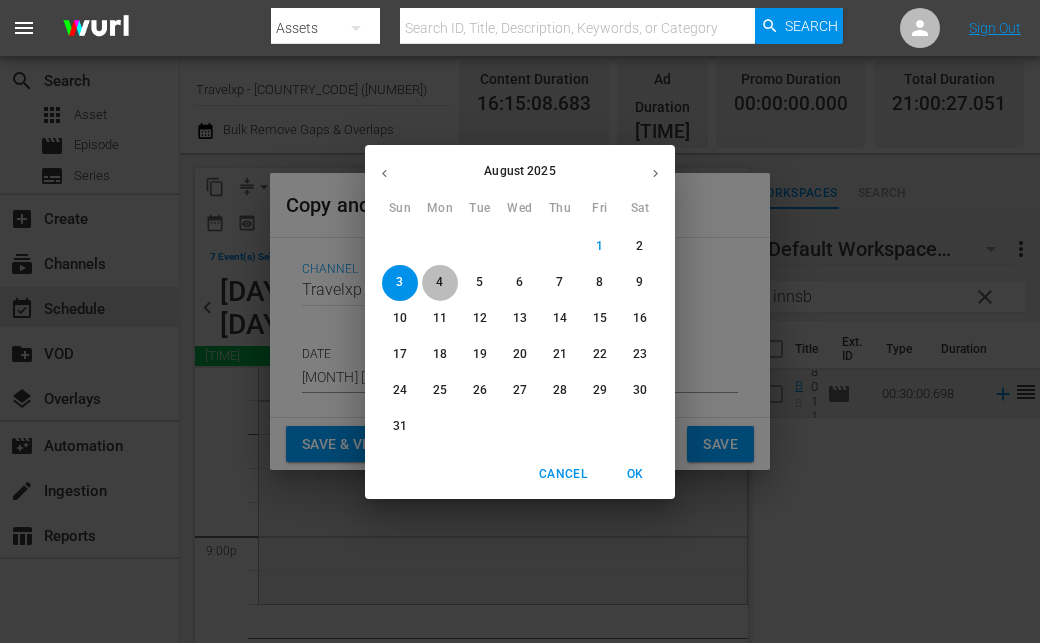 click on "4" at bounding box center [439, 282] 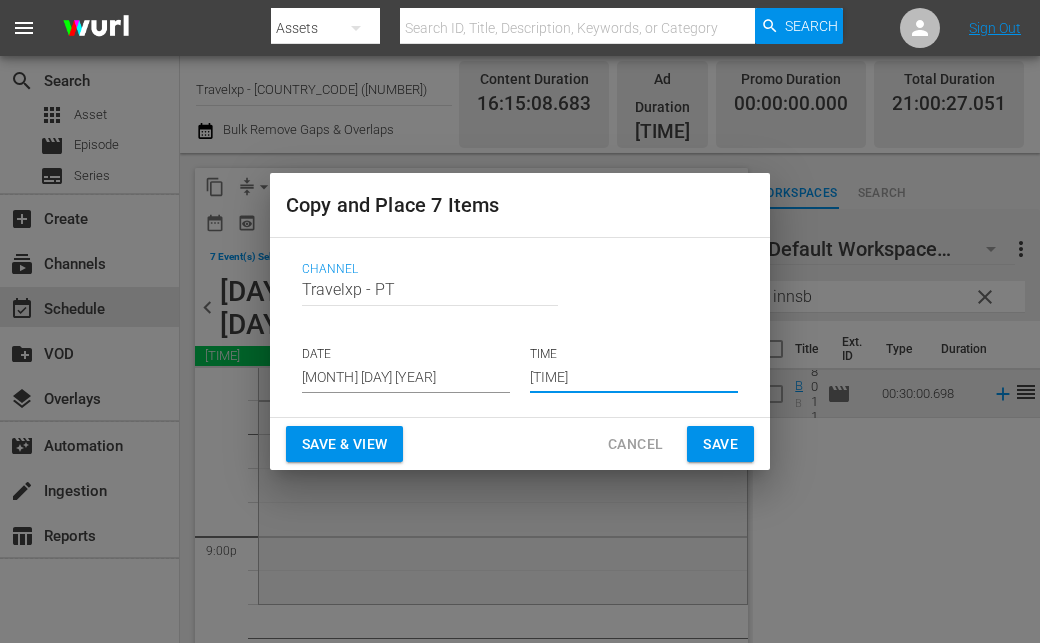 click on "06:10 pm" at bounding box center (634, 378) 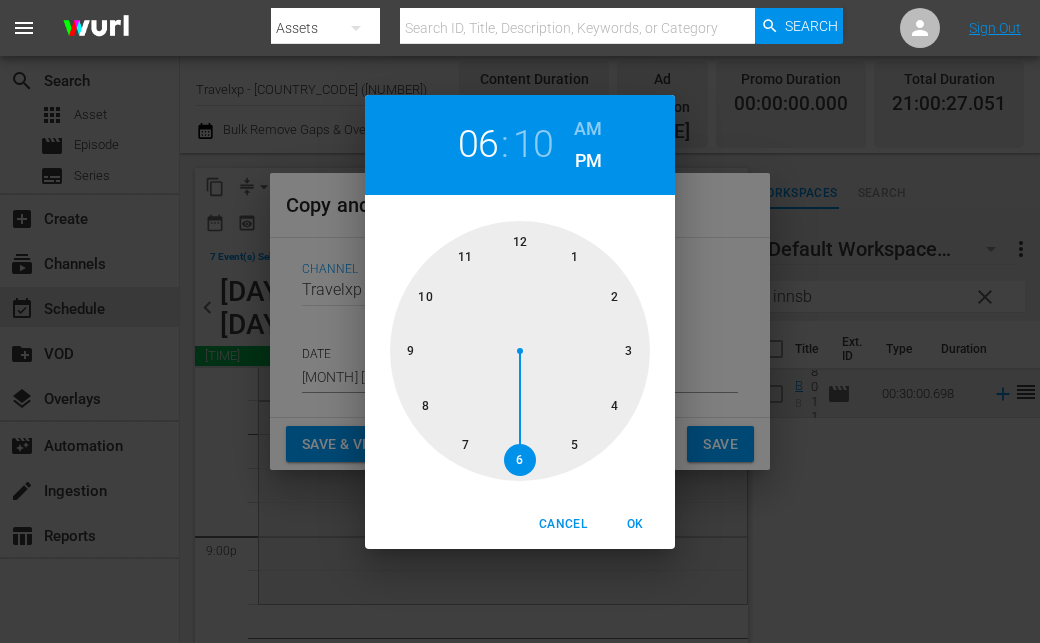 click at bounding box center [520, 351] 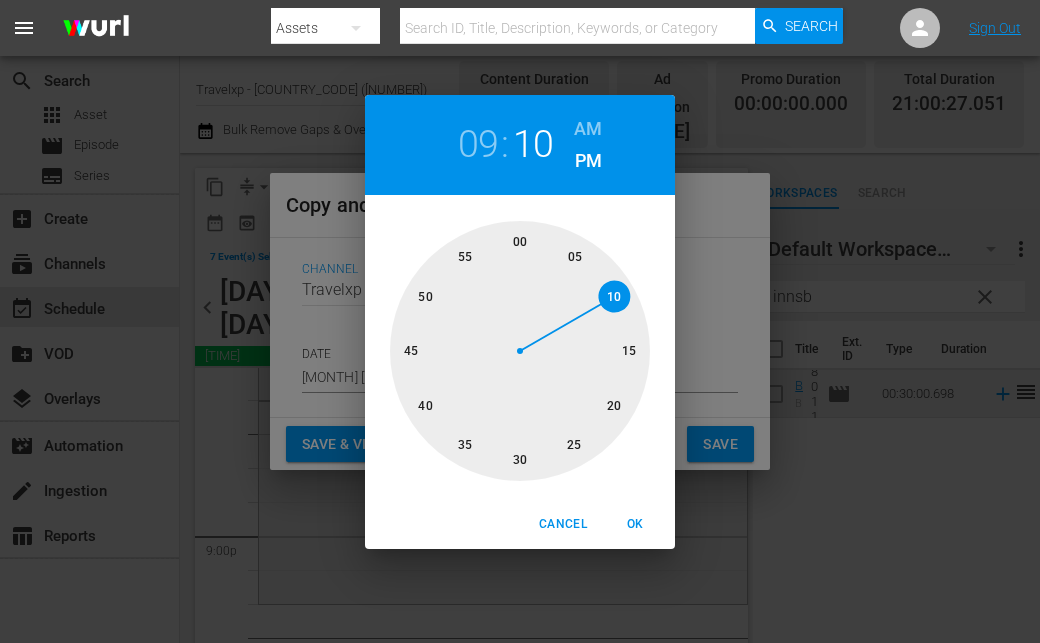 click on "OK" at bounding box center (635, 524) 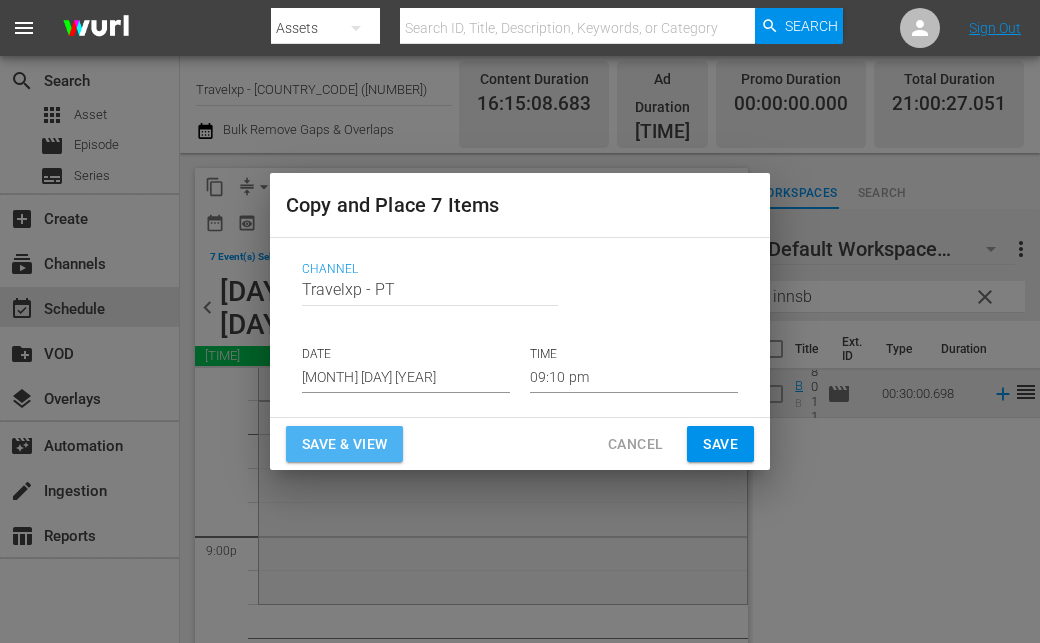 click on "Save & View" at bounding box center [344, 444] 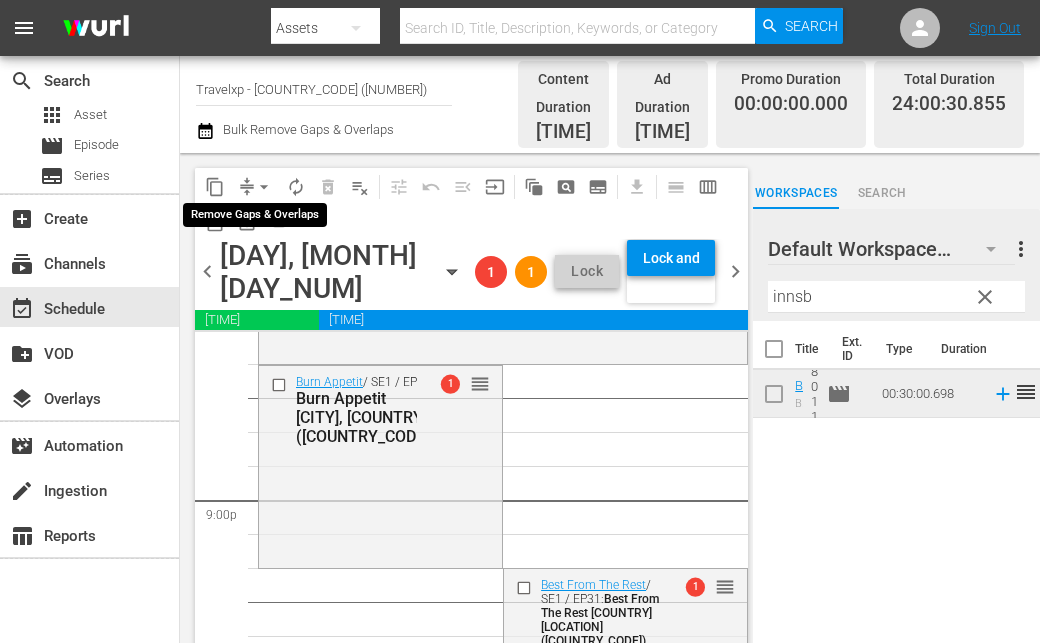 click on "arrow_drop_down" at bounding box center [264, 187] 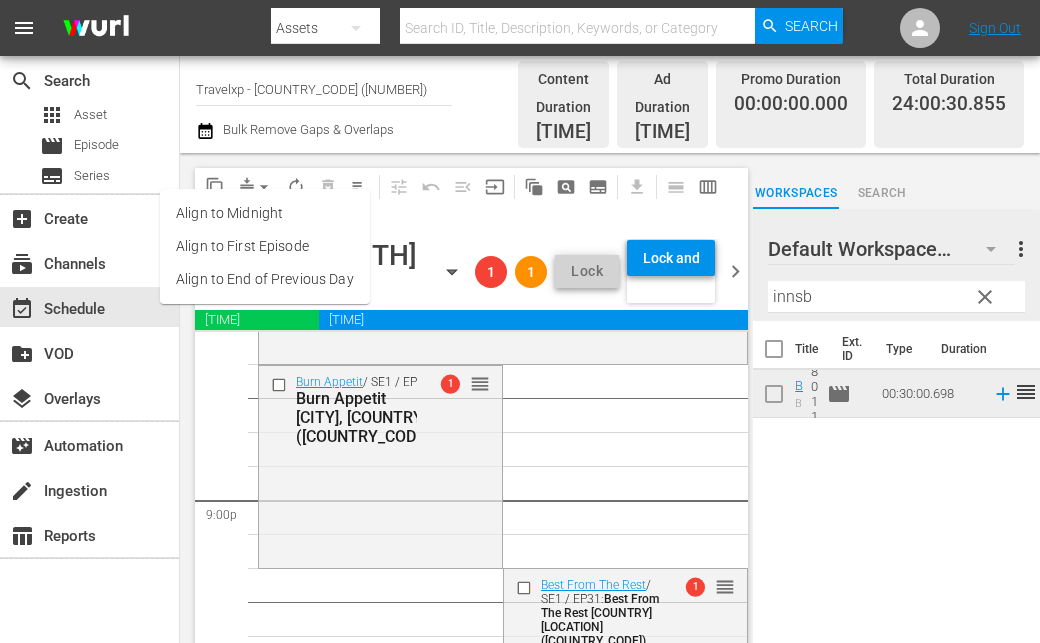 click on "Align to End of Previous Day" at bounding box center (265, 279) 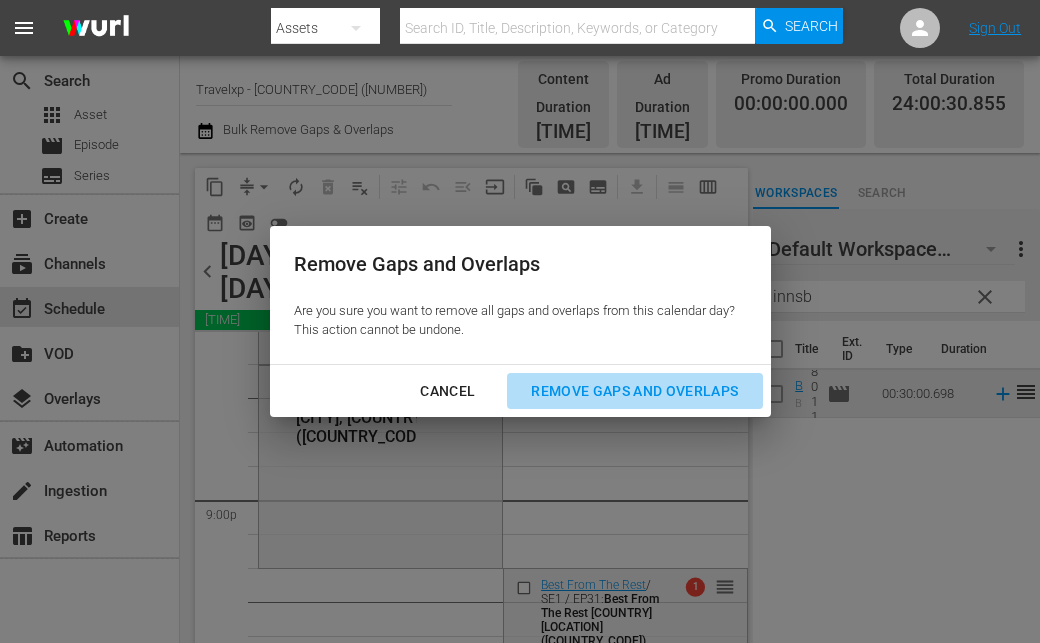click on "Remove Gaps and Overlaps" at bounding box center [634, 391] 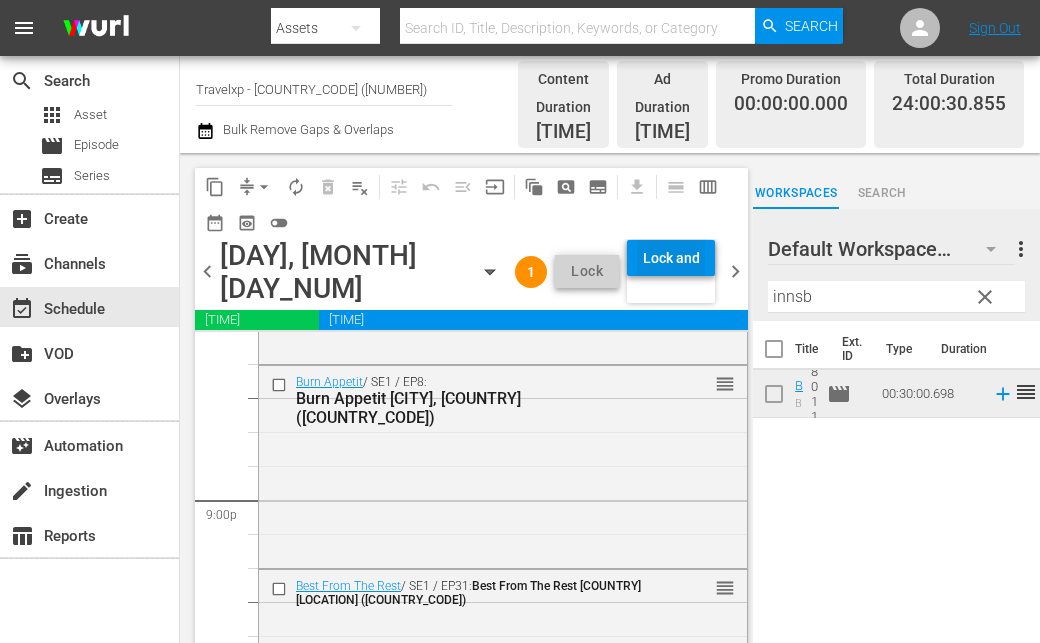 click on "Lock and Publish" at bounding box center (671, 258) 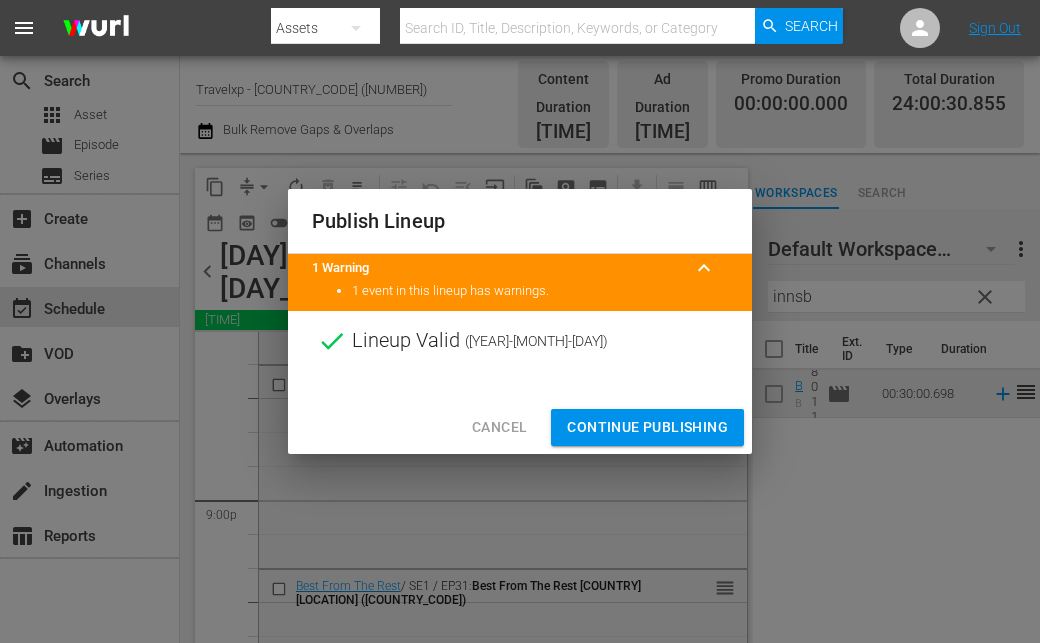 click on "Continue Publishing" at bounding box center [647, 427] 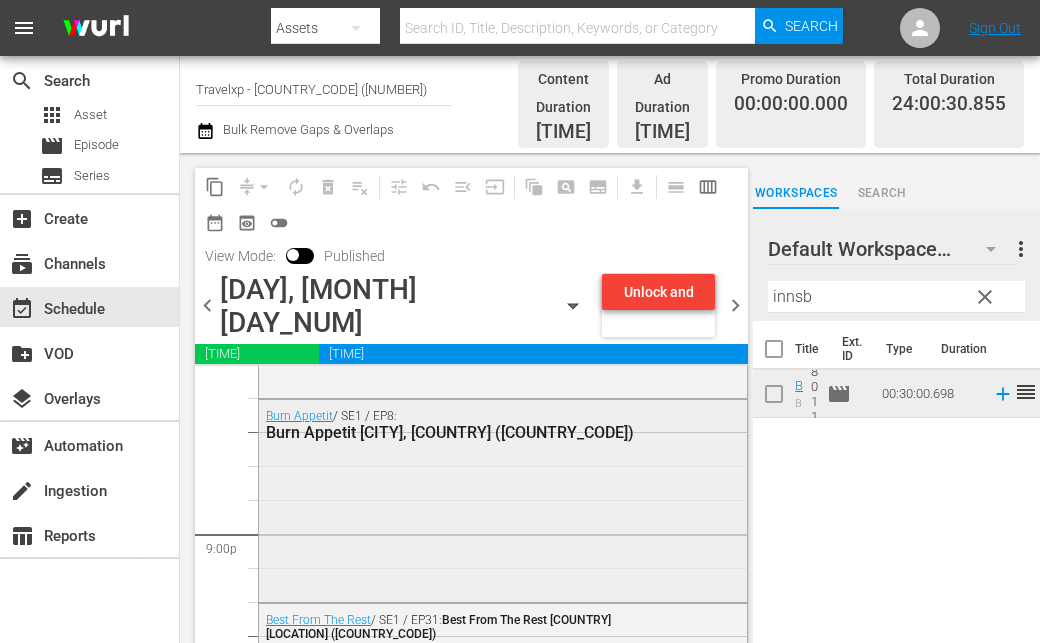 click on "Burn Appetit  / SE1 / EP8:
Burn Appetit Innsbruck, Austria (PT)" at bounding box center [503, 499] 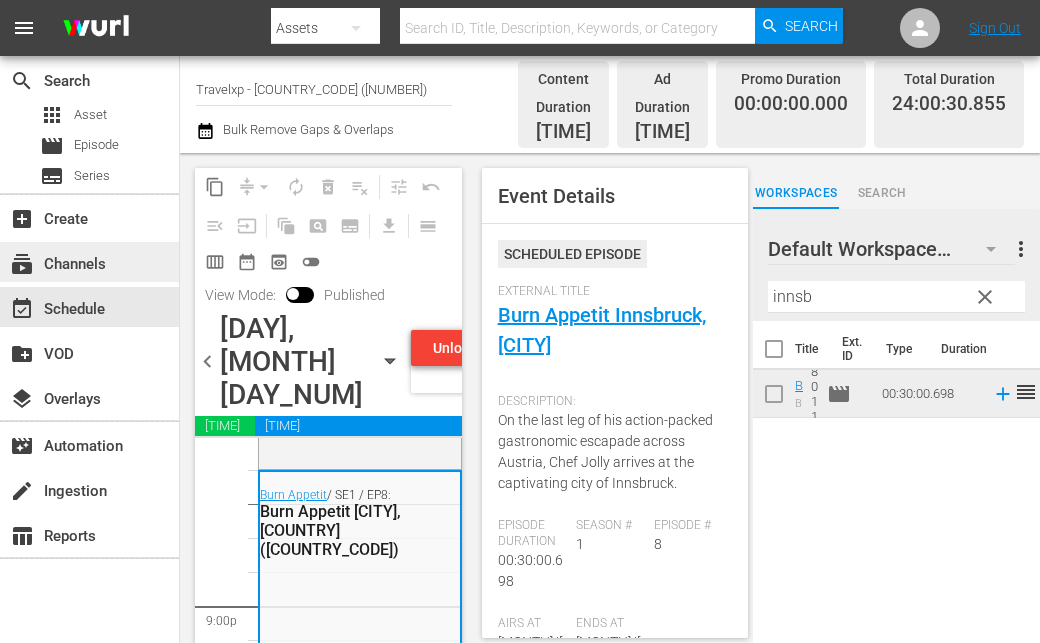 click on "subscriptions   Channels" at bounding box center [89, 262] 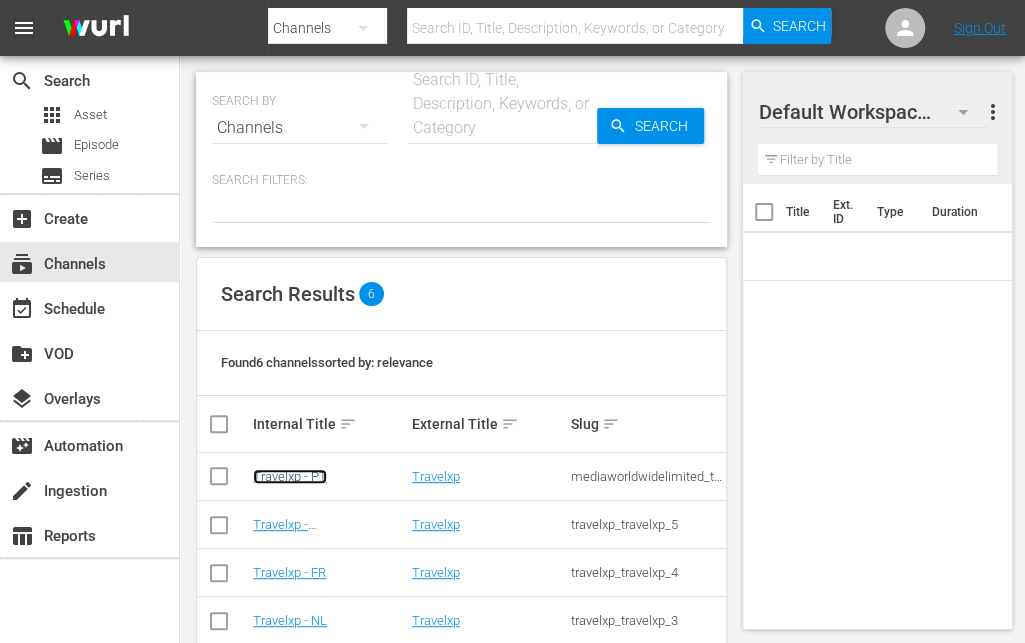 click on "Travelxp - PT" at bounding box center [290, 476] 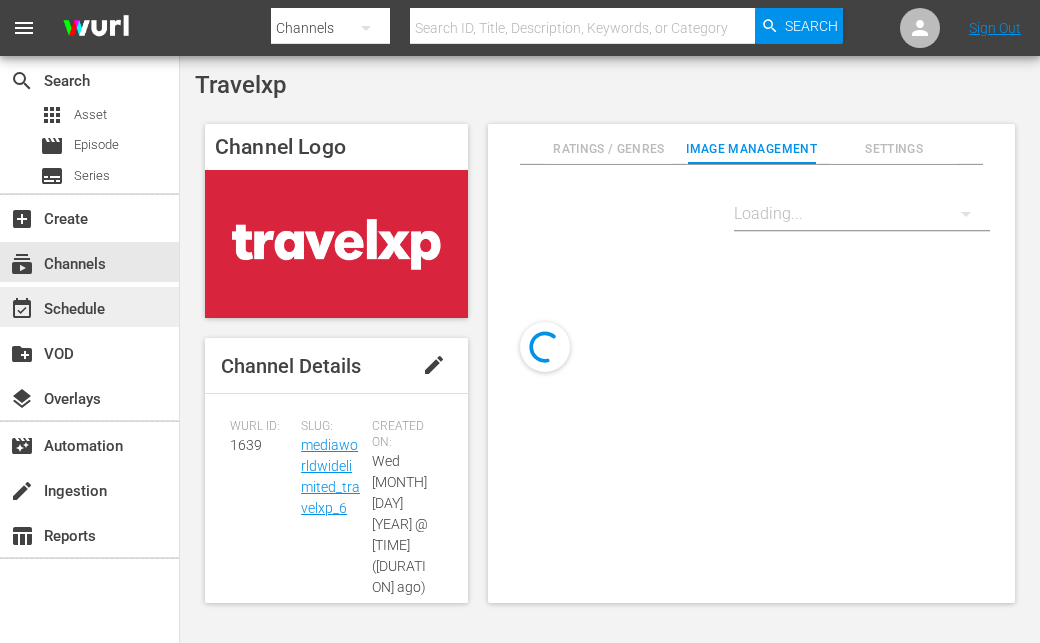 click on "event_available   Schedule" at bounding box center (89, 307) 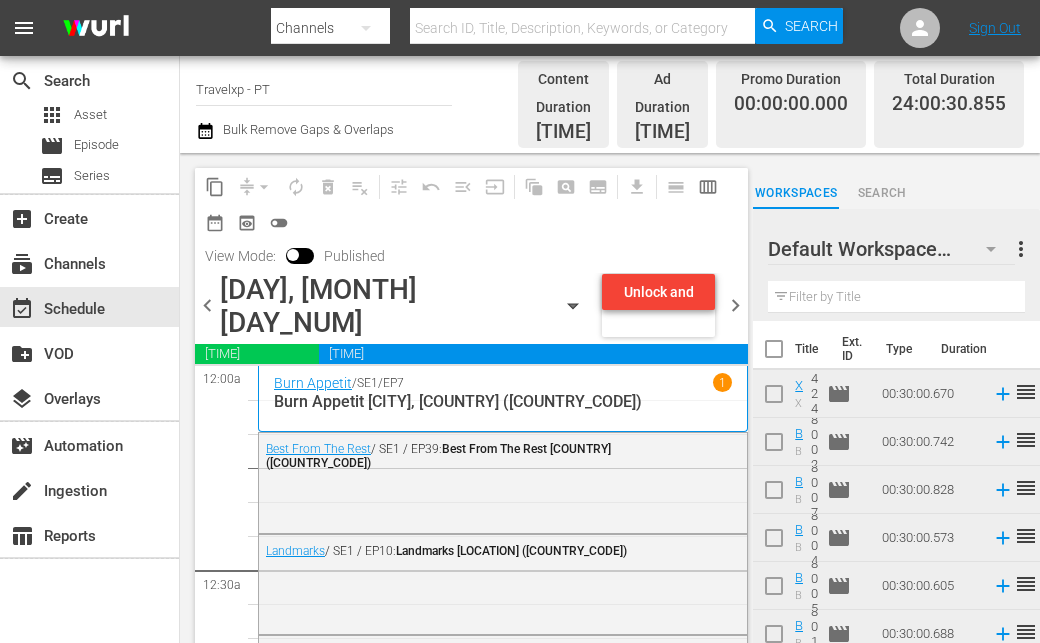 click on "chevron_right" at bounding box center [735, 305] 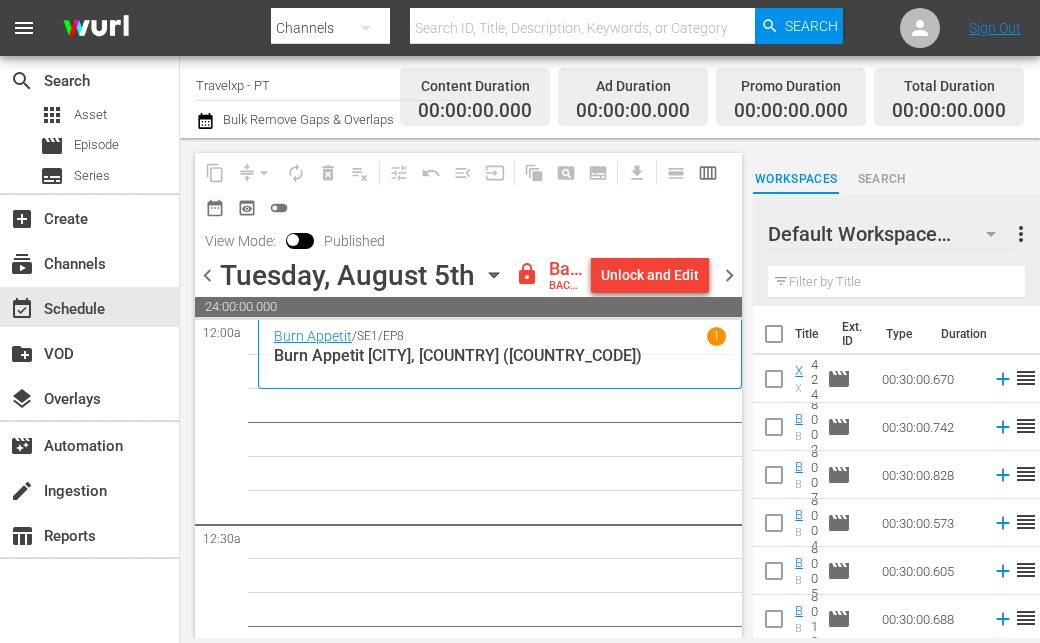 click on "Unlock and Edit" at bounding box center [650, 275] 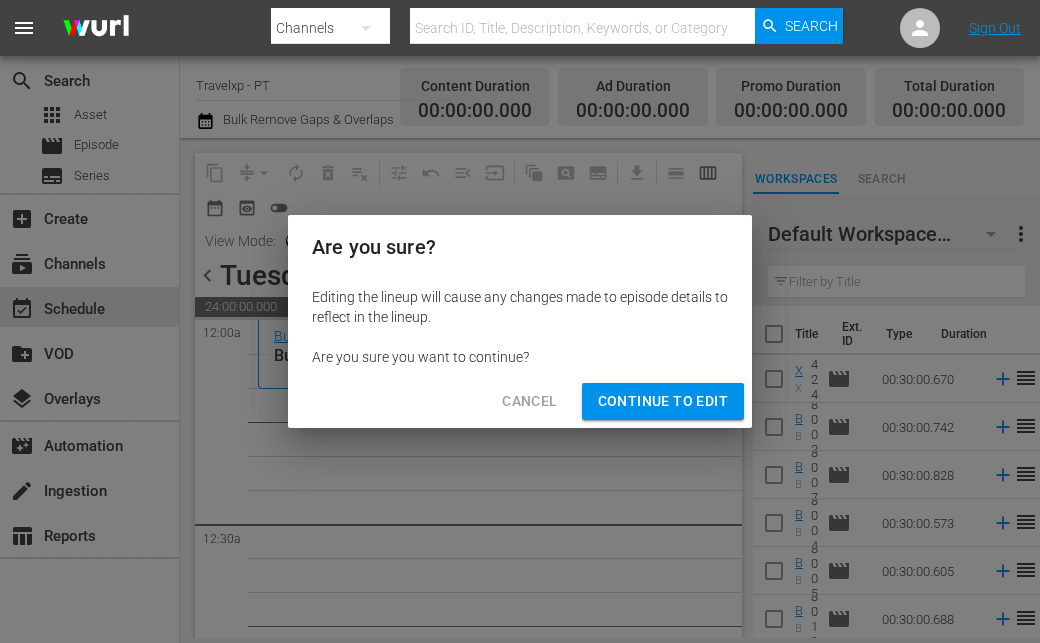 click on "Continue to Edit" at bounding box center [663, 401] 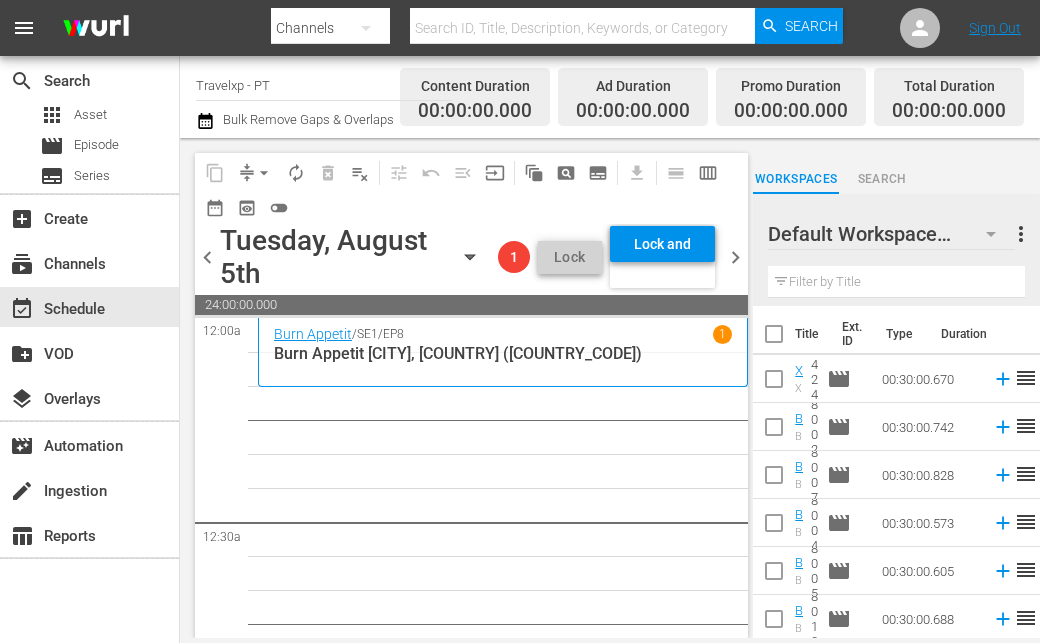 click at bounding box center (896, 282) 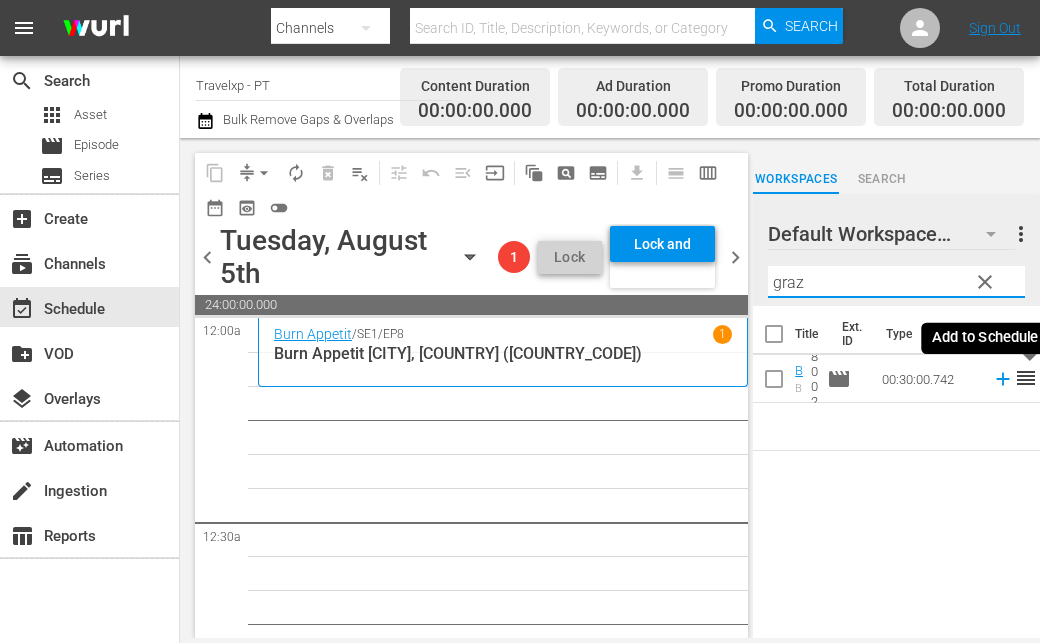 click 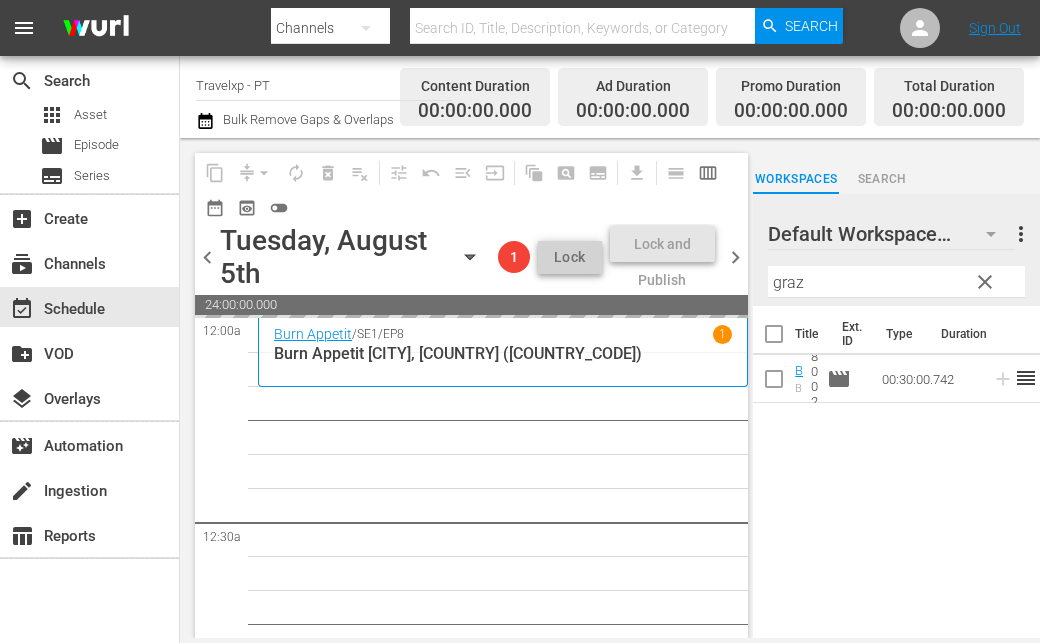 click on "graz" at bounding box center [896, 282] 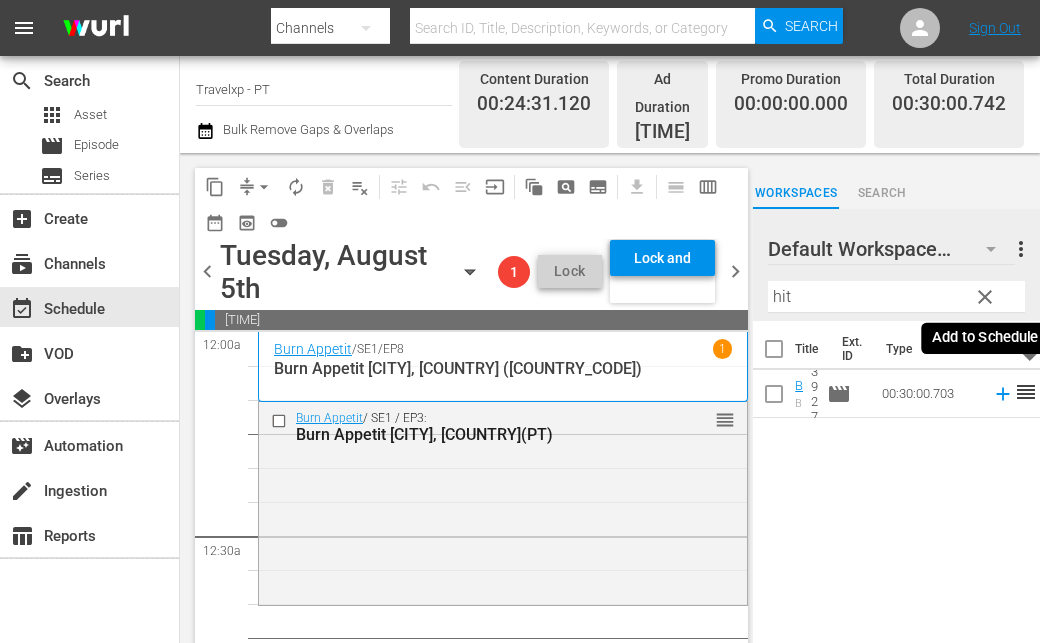 click 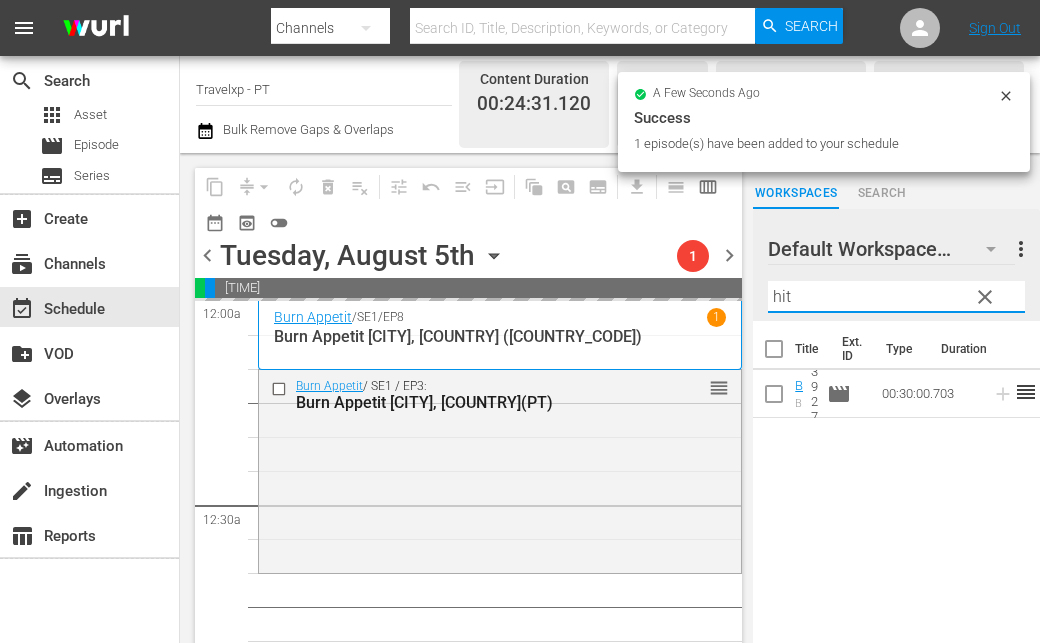 click on "hit" at bounding box center [896, 297] 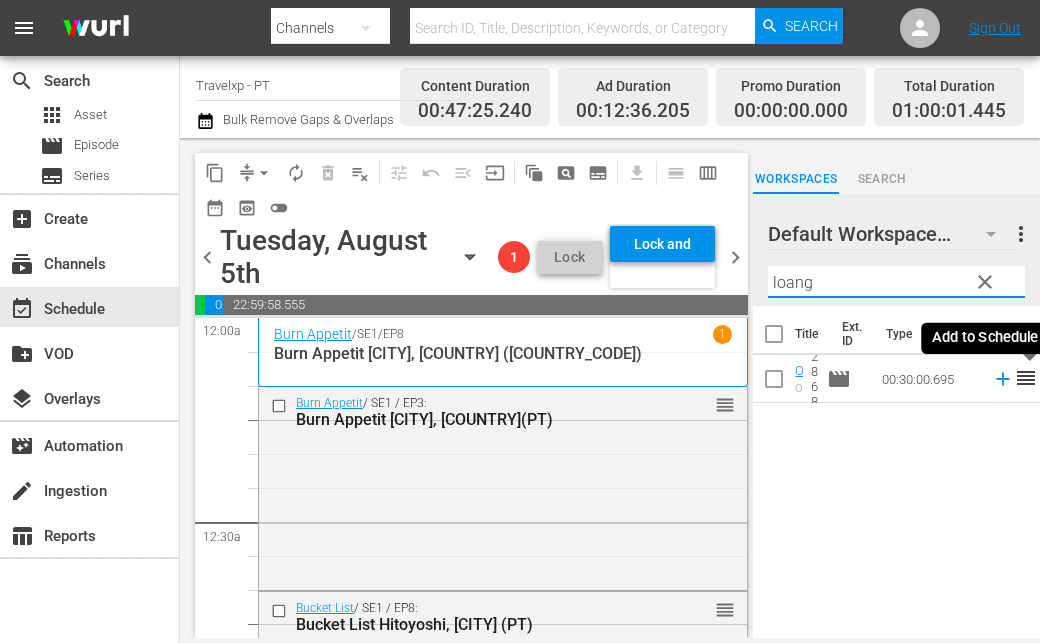 click 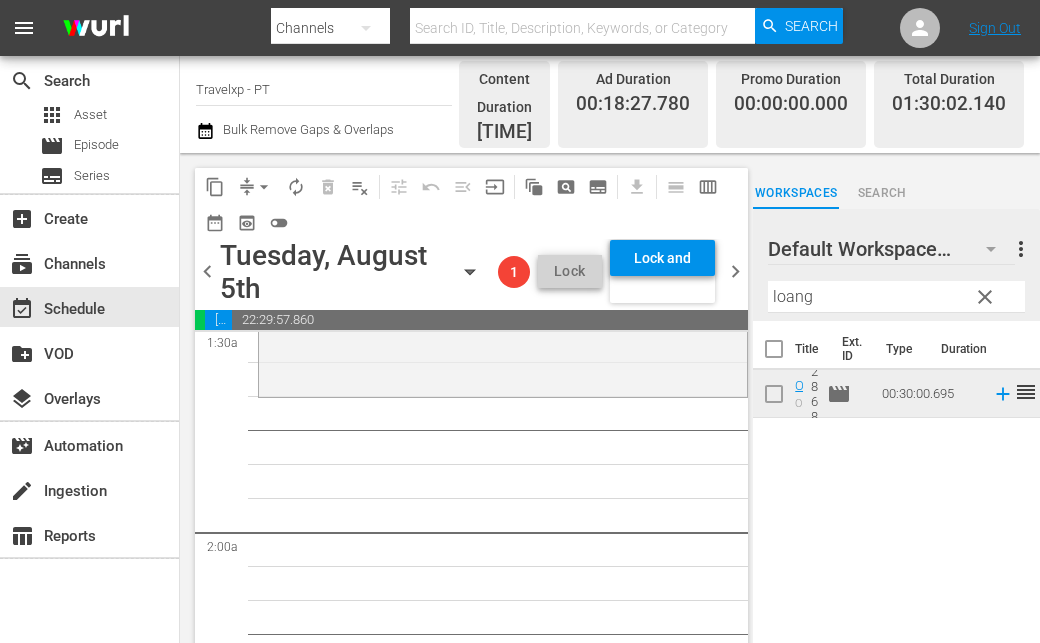 scroll, scrollTop: 600, scrollLeft: 0, axis: vertical 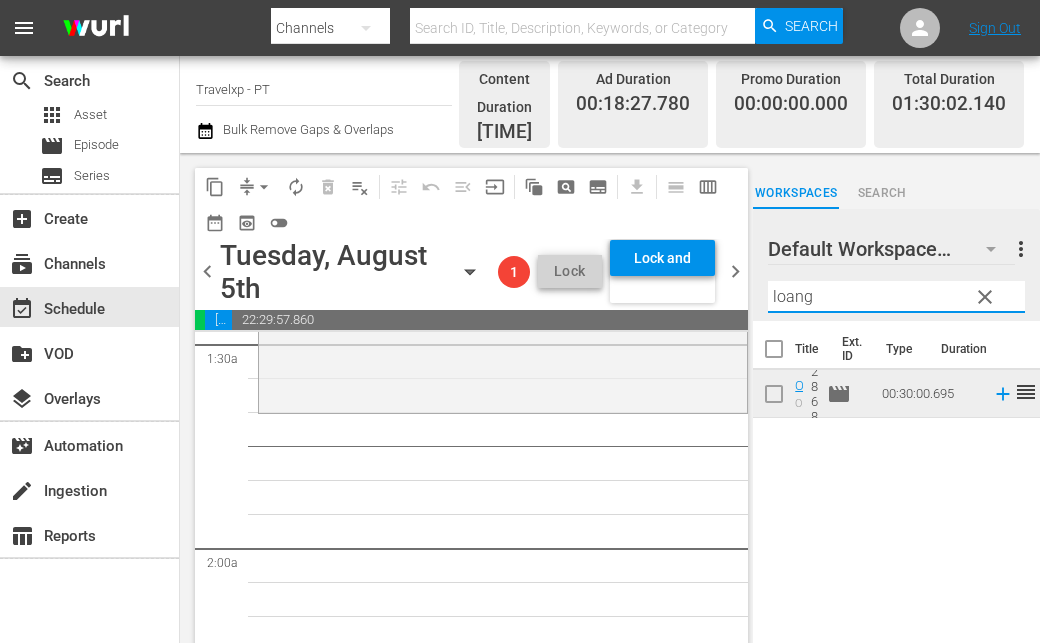 click on "loang" at bounding box center (896, 297) 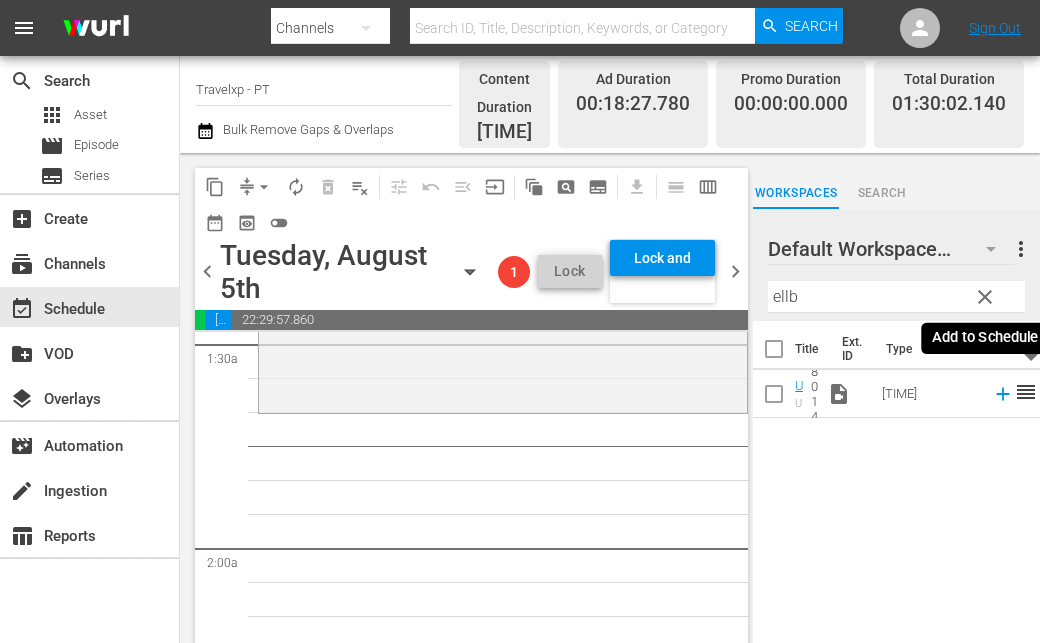 click 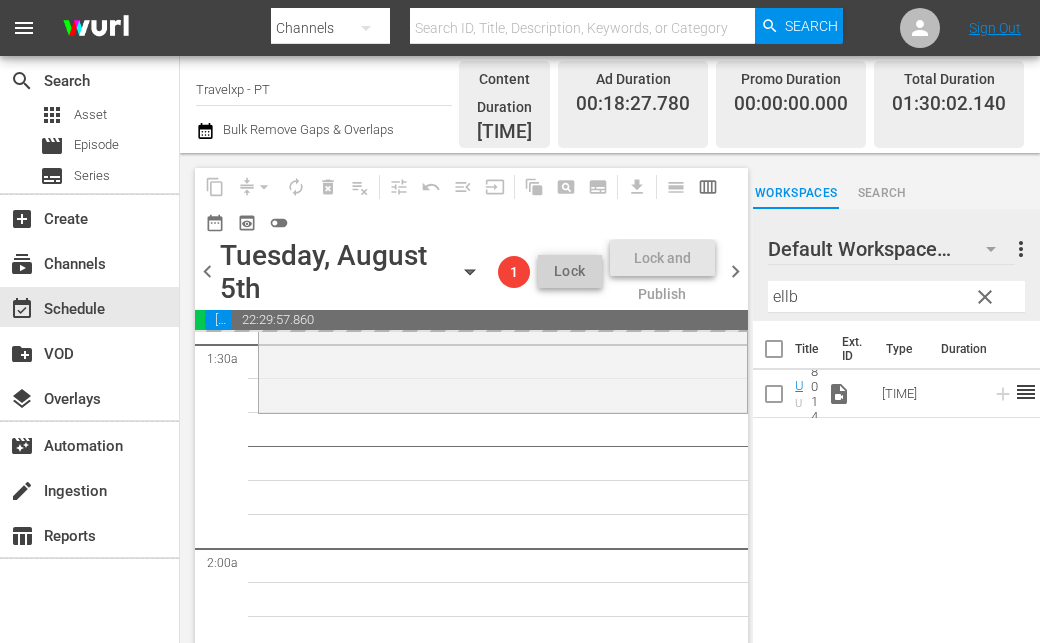 click on "ellb" at bounding box center (896, 297) 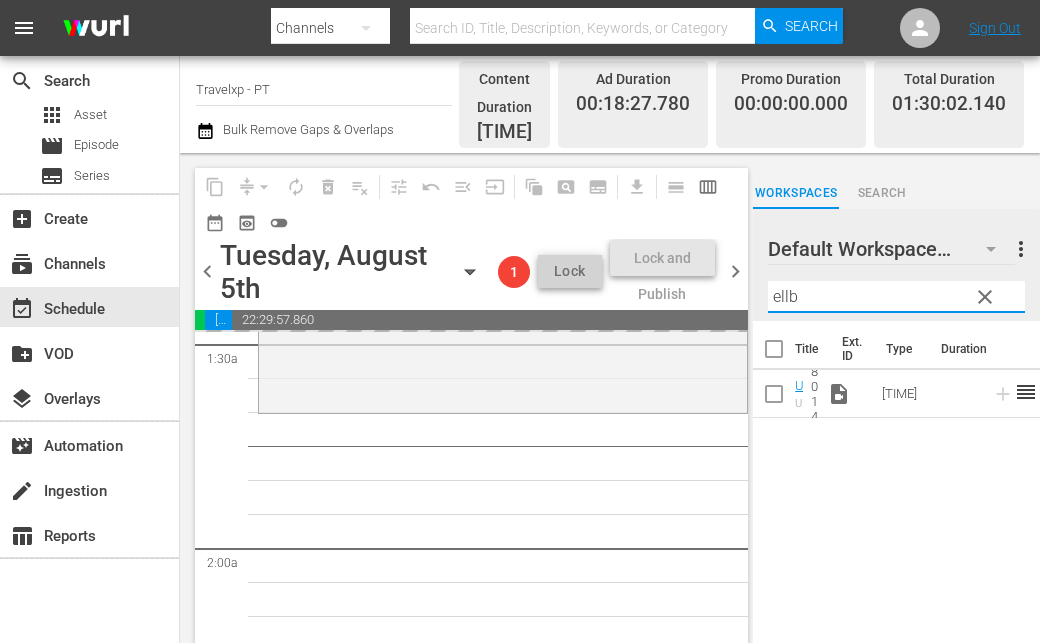 click on "ellb" at bounding box center (896, 297) 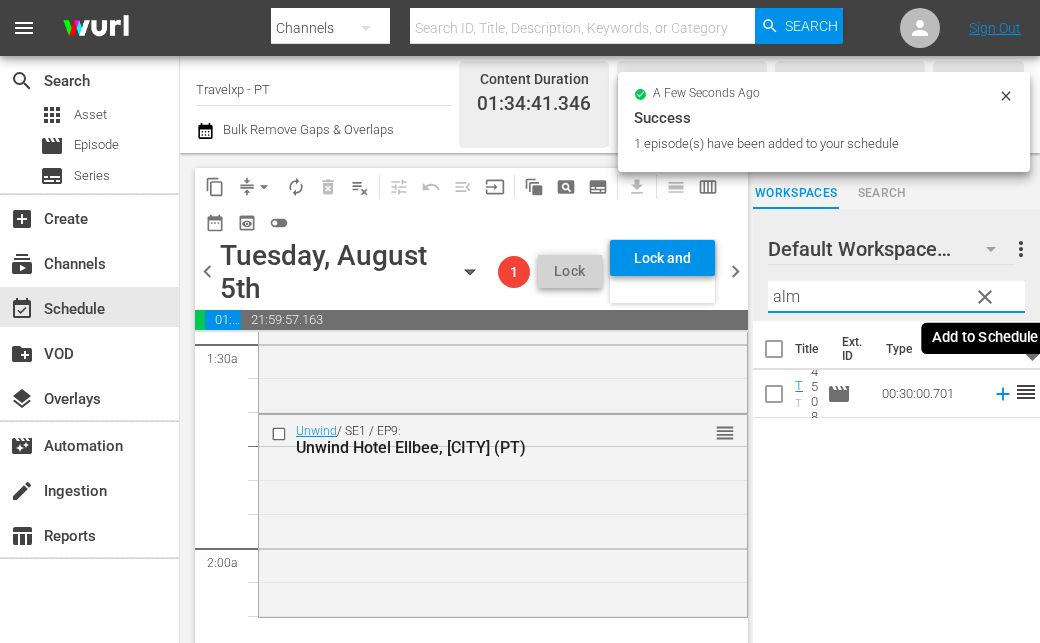 click 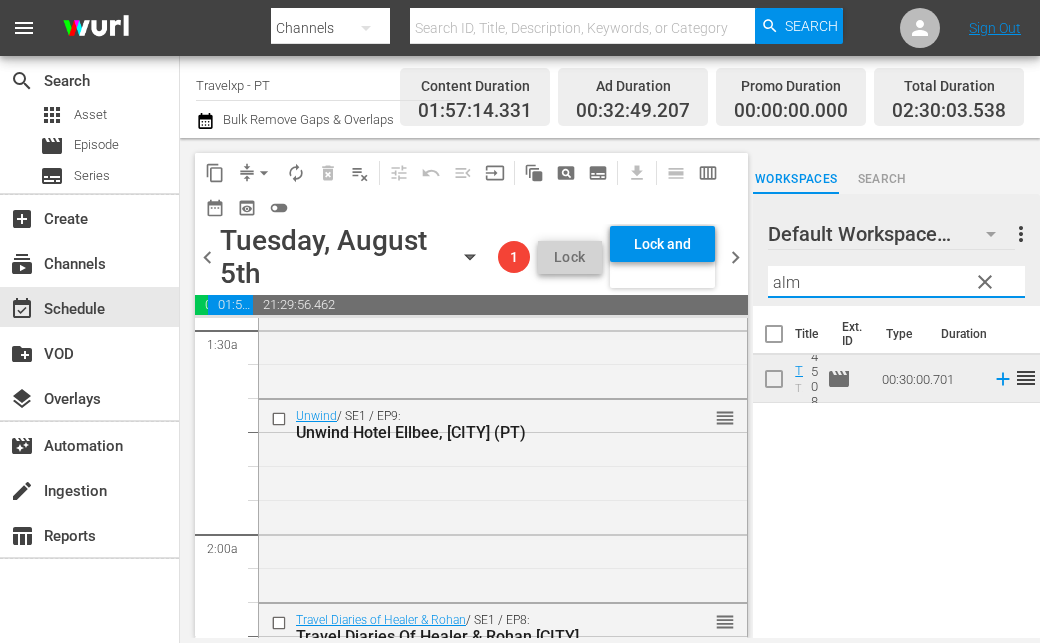 click on "alm" at bounding box center (896, 282) 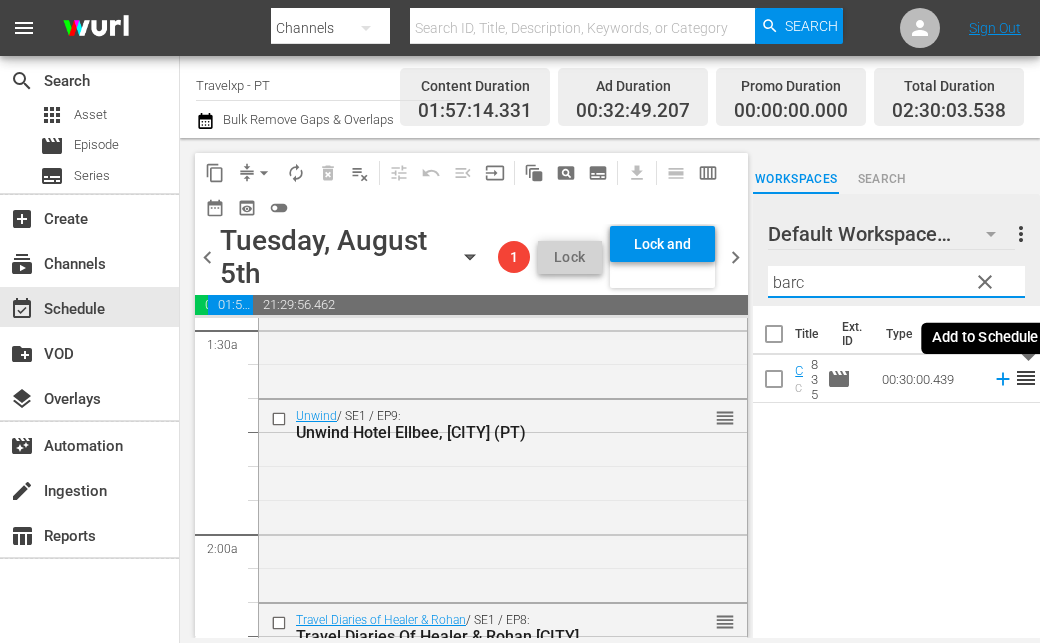 click 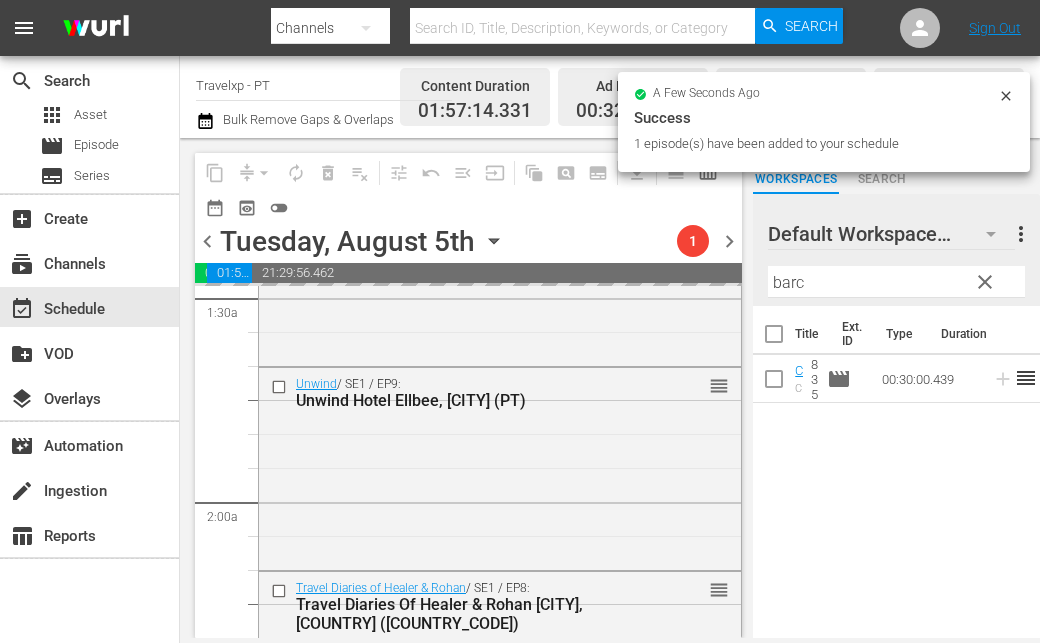 click on "barc" at bounding box center (896, 282) 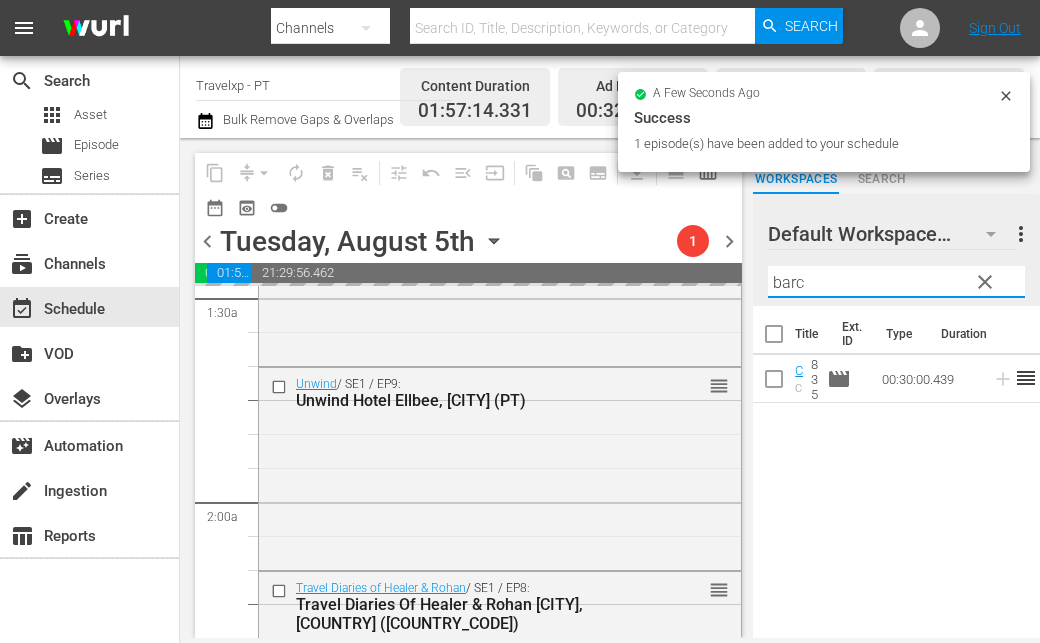 click on "barc" at bounding box center (896, 282) 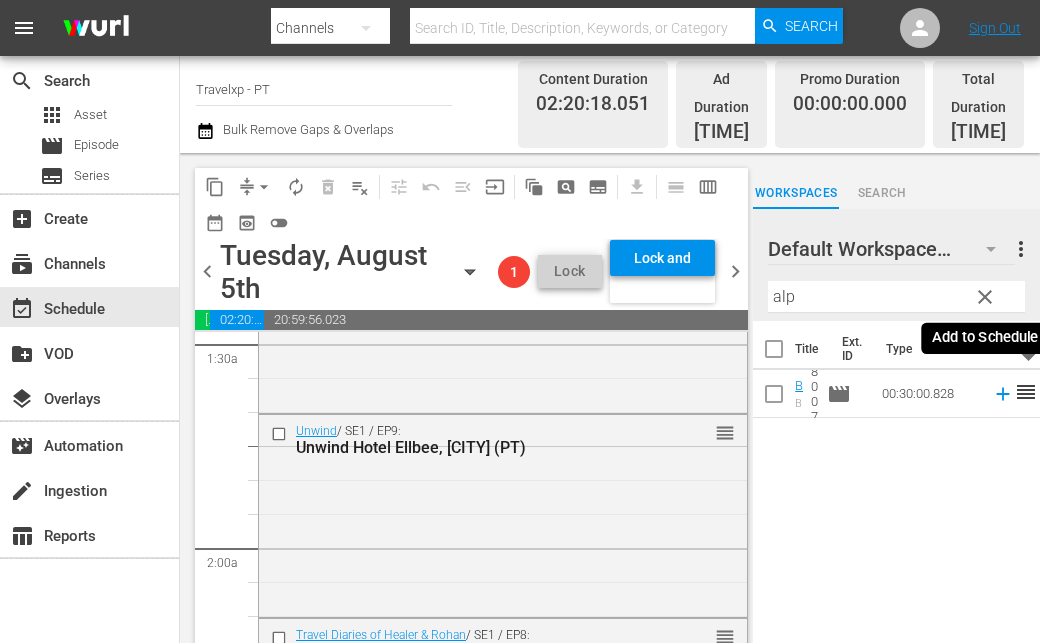 click 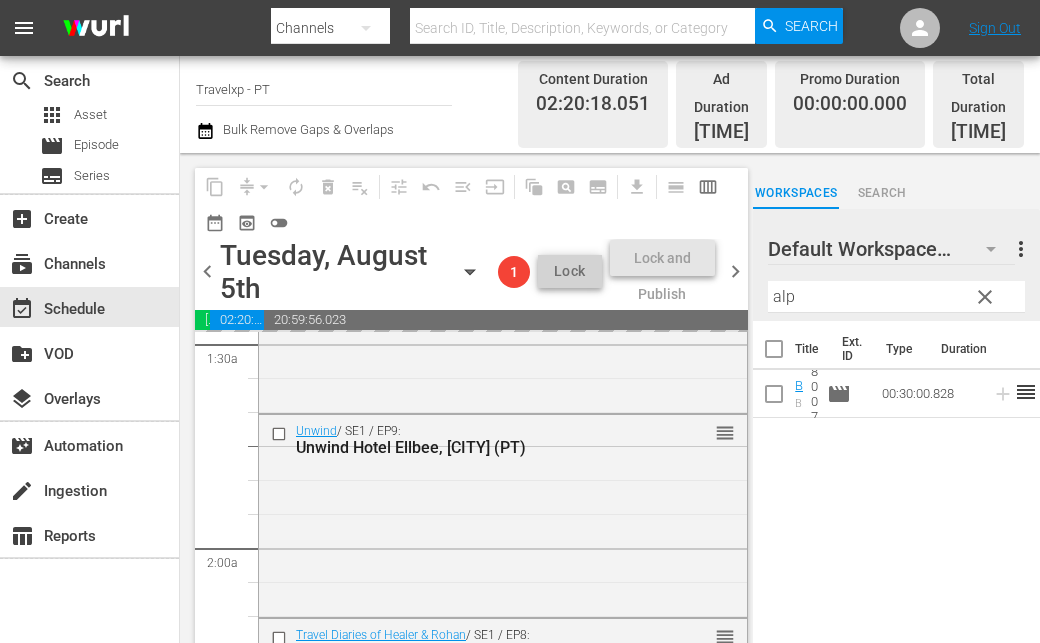click on "alp" at bounding box center (896, 297) 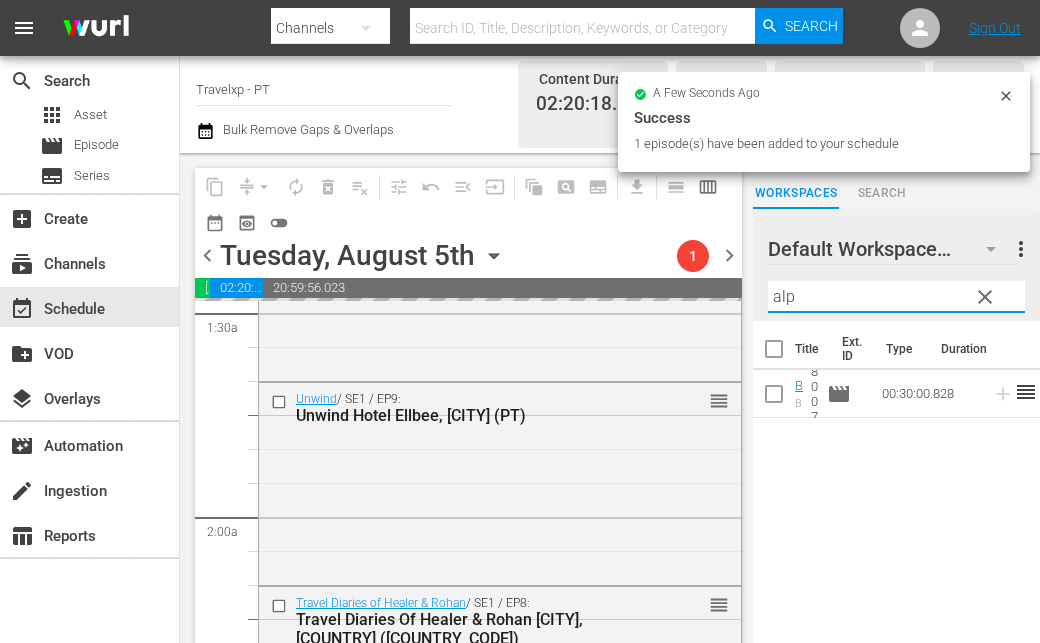 click on "alp" at bounding box center [896, 297] 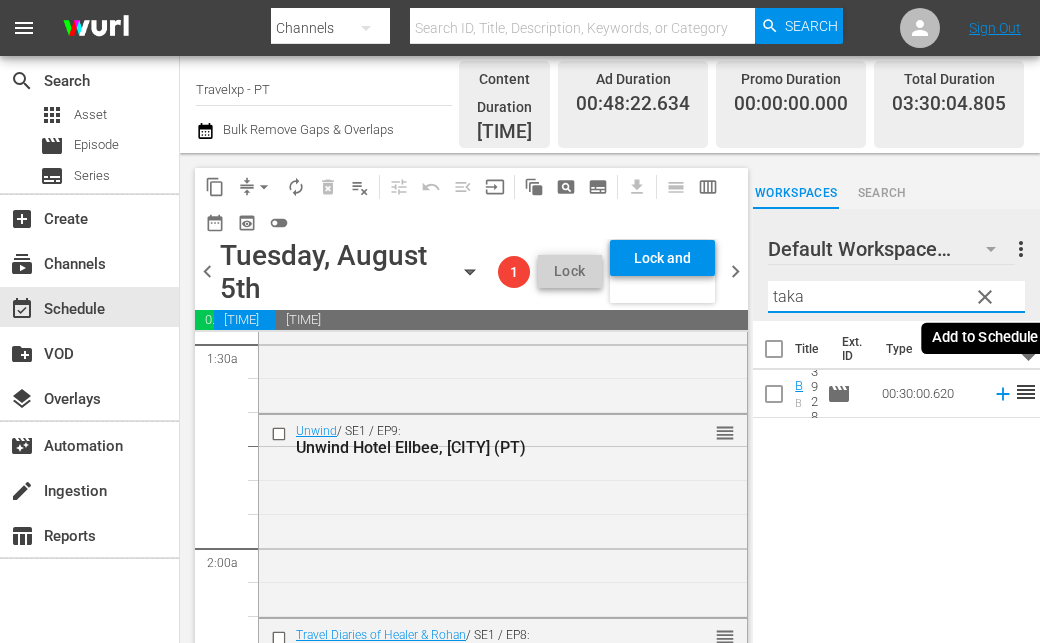 click 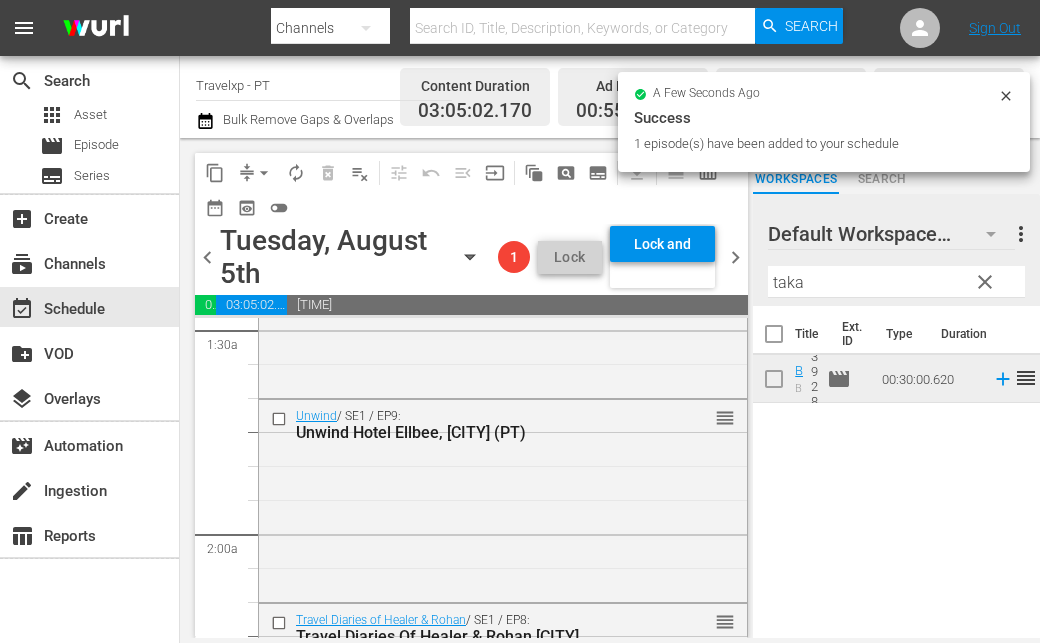 click on "taka" at bounding box center (896, 282) 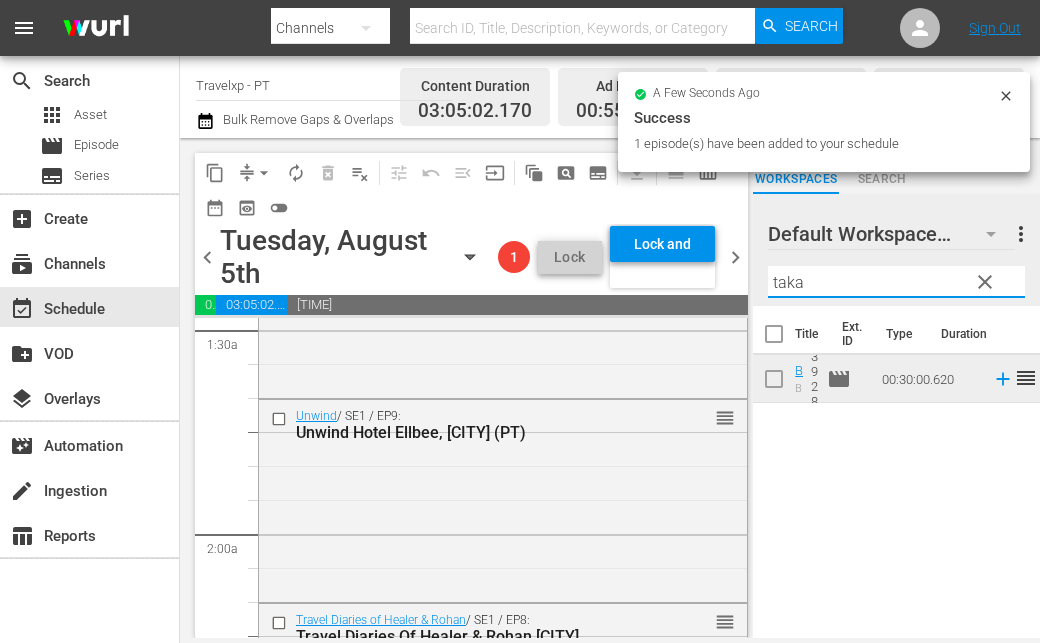 click on "taka" at bounding box center [896, 282] 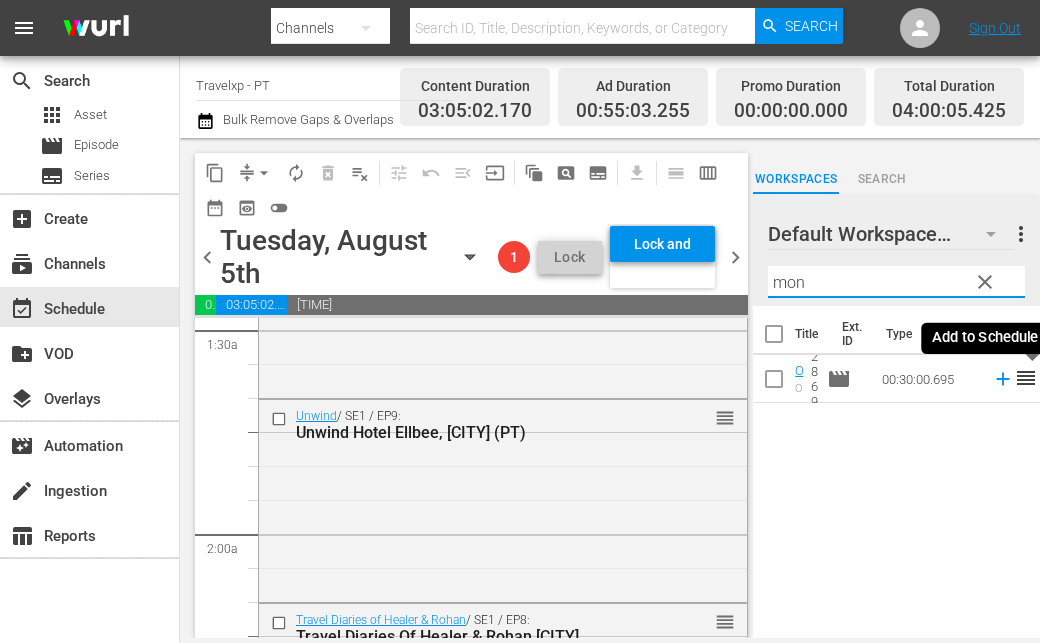 click 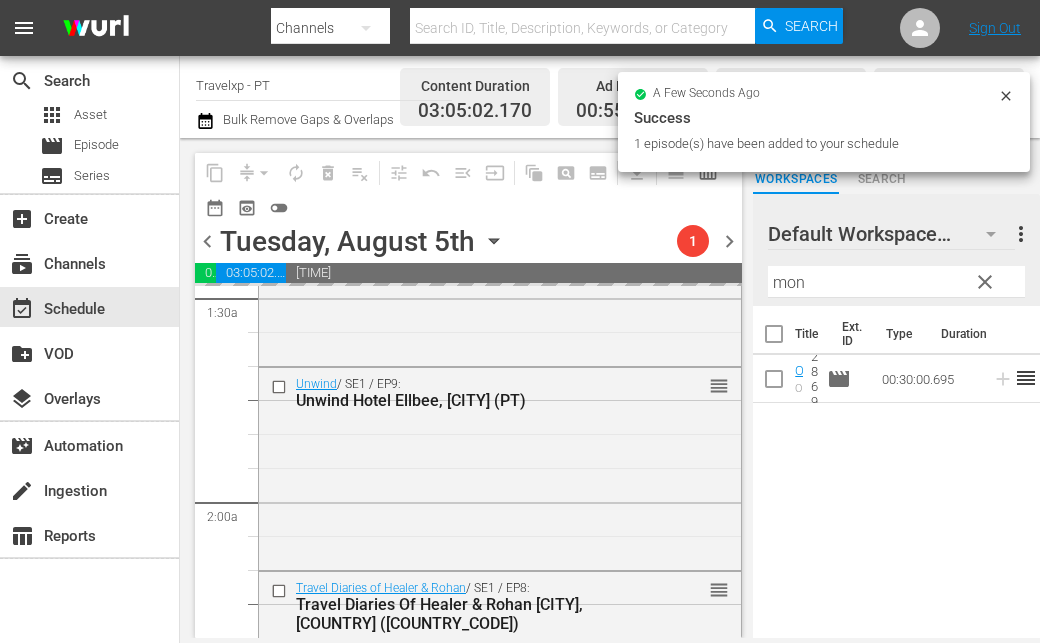 click on "mon" at bounding box center [896, 282] 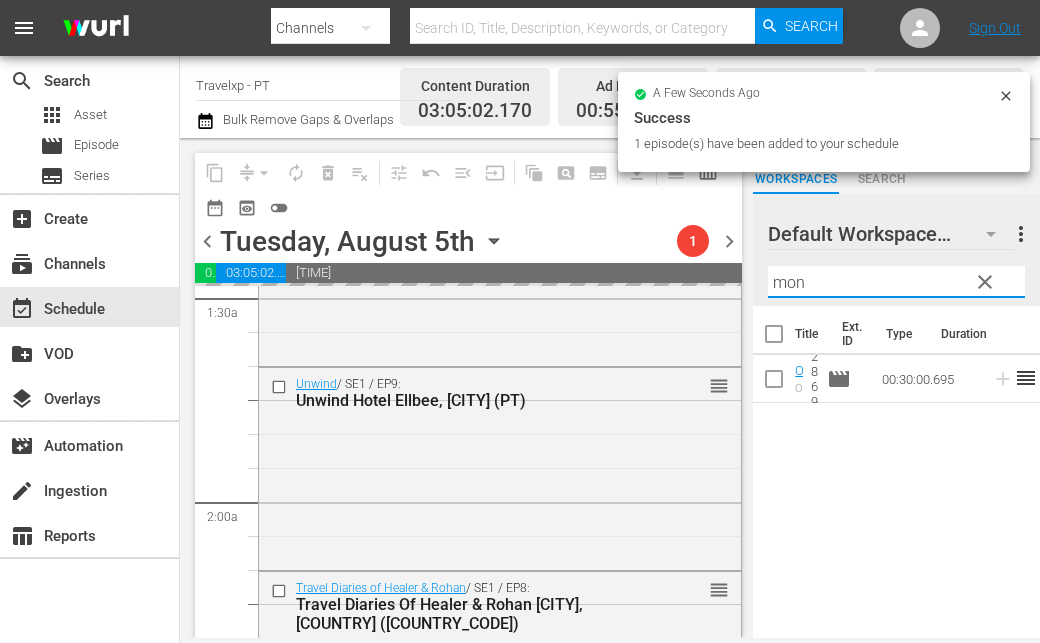 click on "mon" at bounding box center (896, 282) 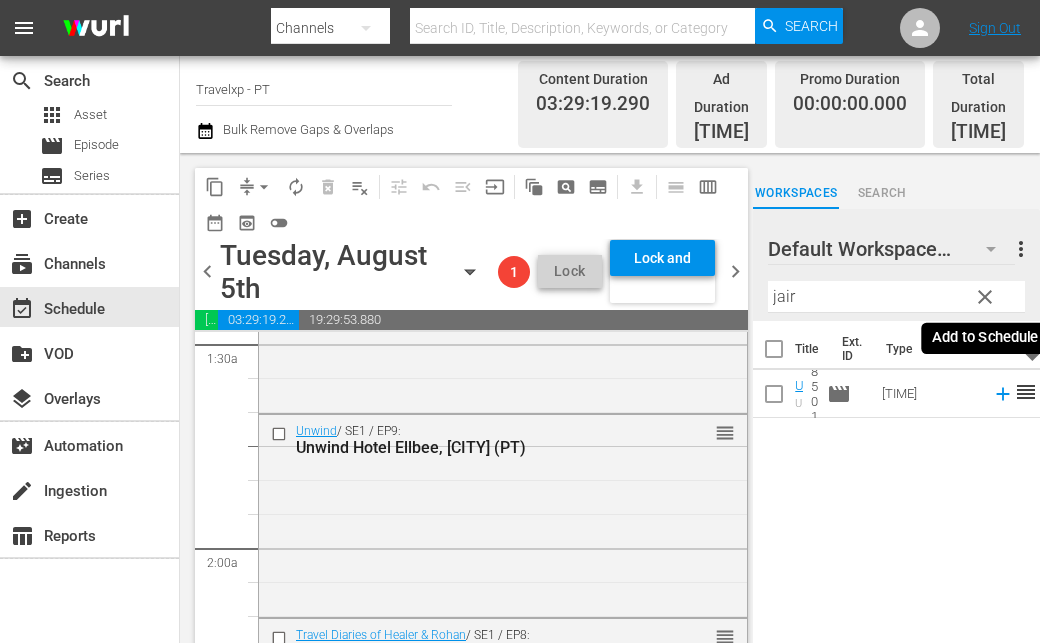 click 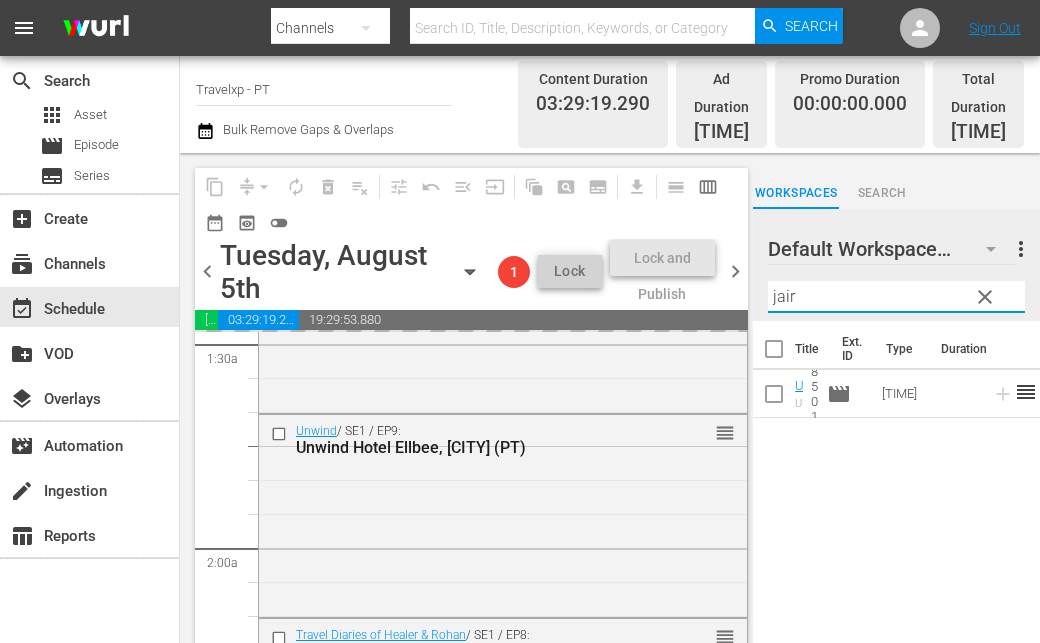 click on "jair" at bounding box center (896, 297) 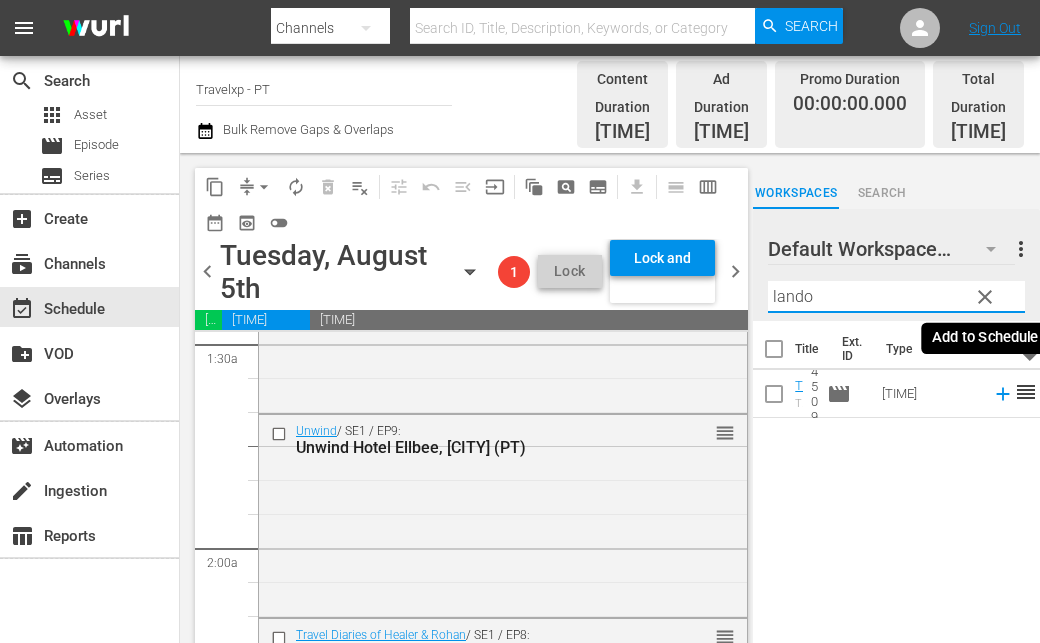 click 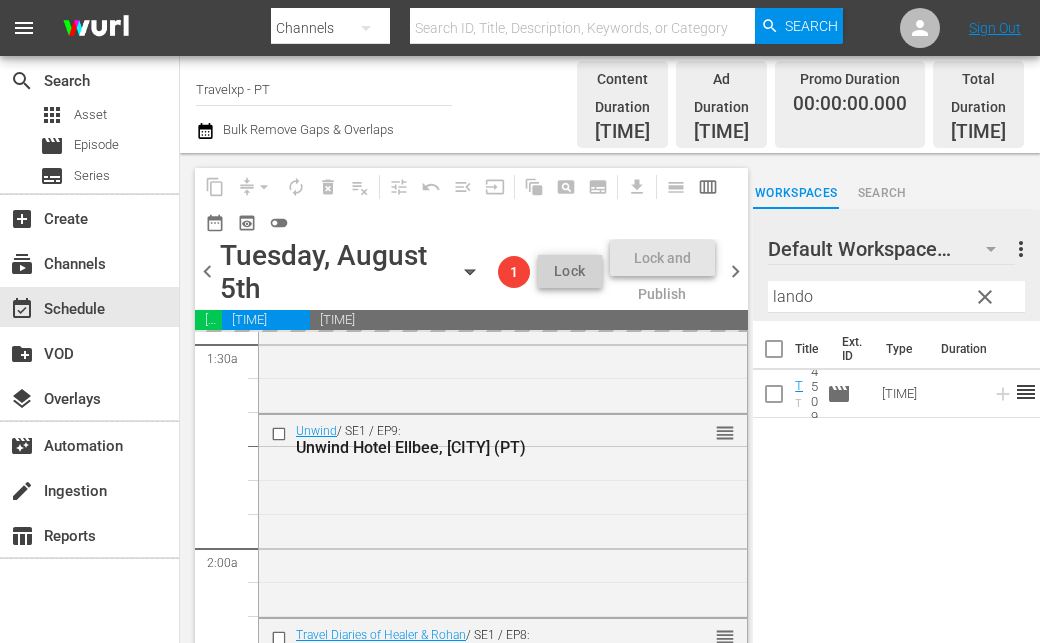 click on "lando" at bounding box center (896, 297) 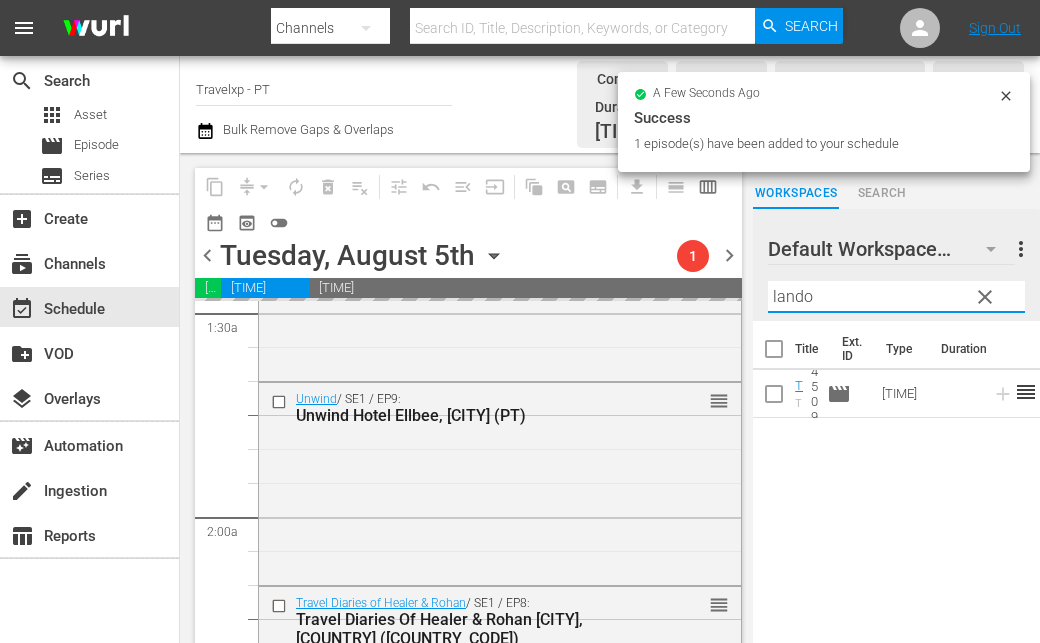 click on "lando" at bounding box center [896, 297] 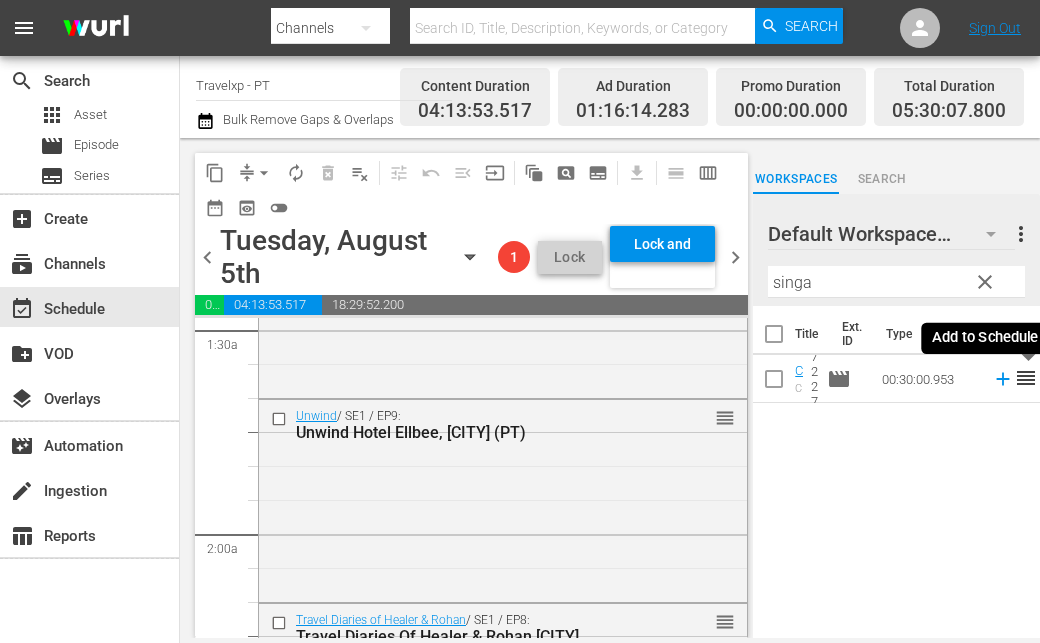 click 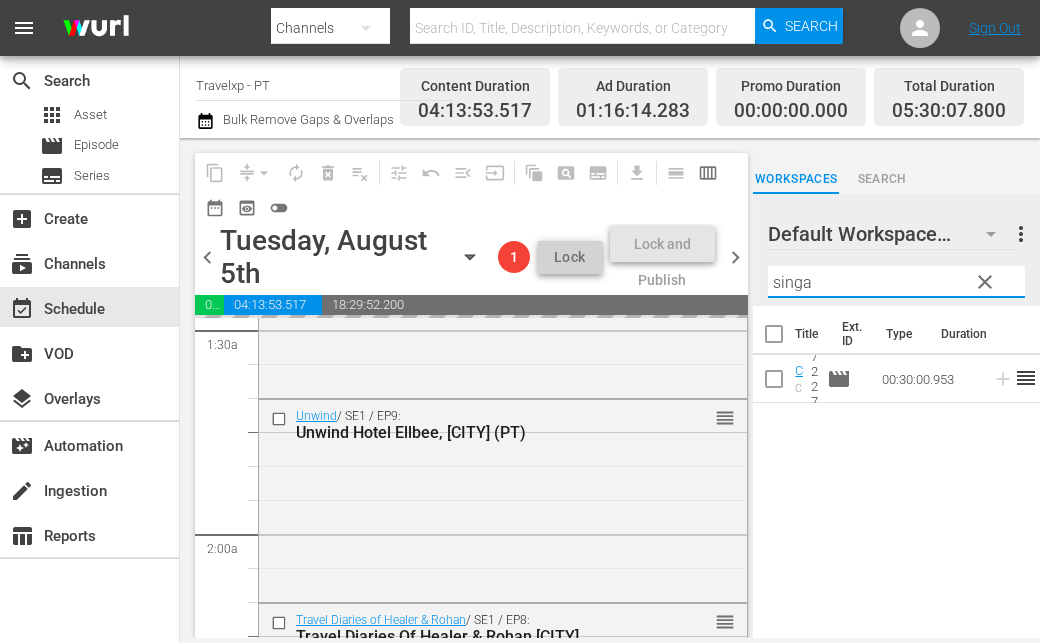 click on "singa" at bounding box center (896, 282) 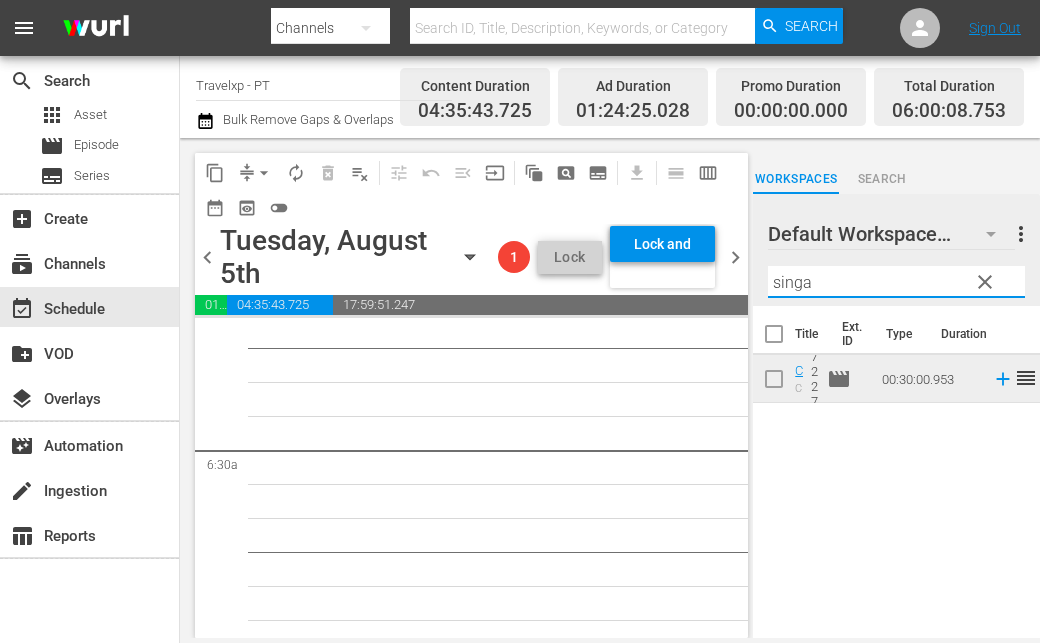 scroll, scrollTop: 2400, scrollLeft: 0, axis: vertical 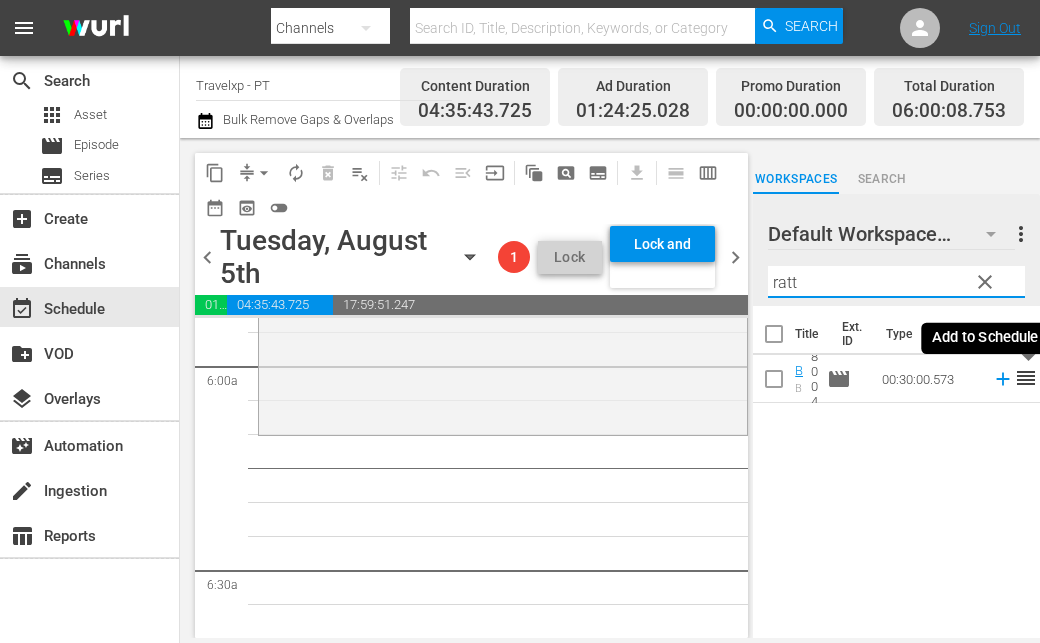 click 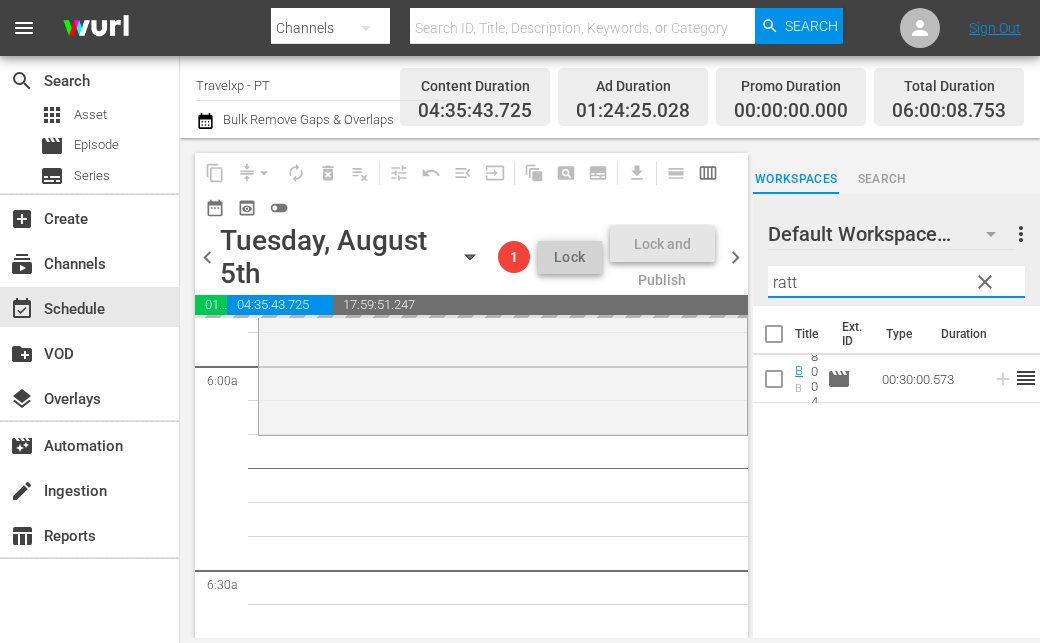 click on "ratt" at bounding box center [896, 282] 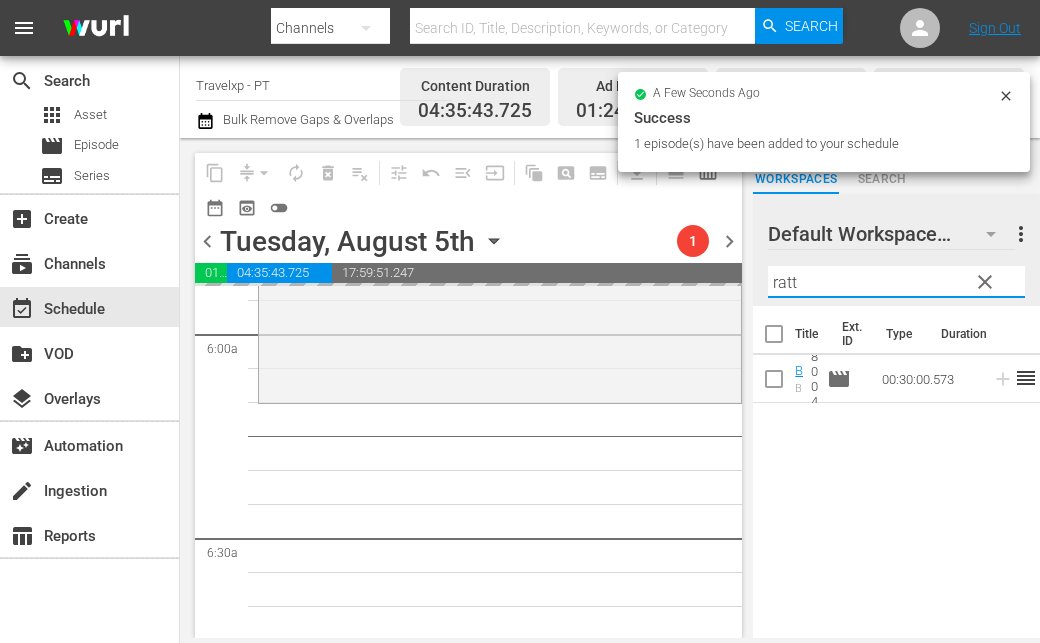 click on "ratt" at bounding box center [896, 282] 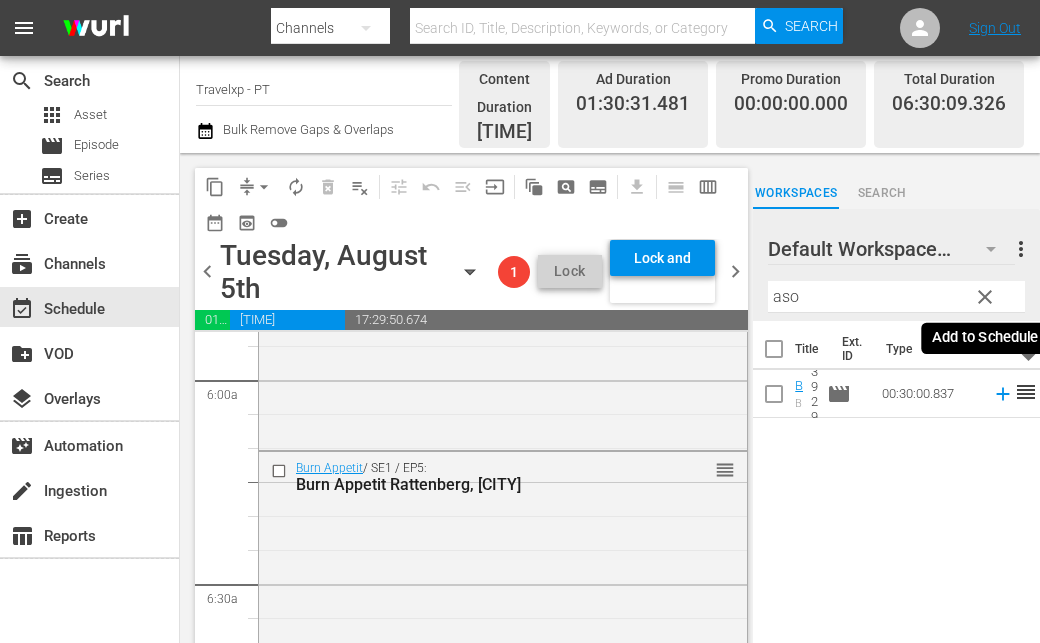 click 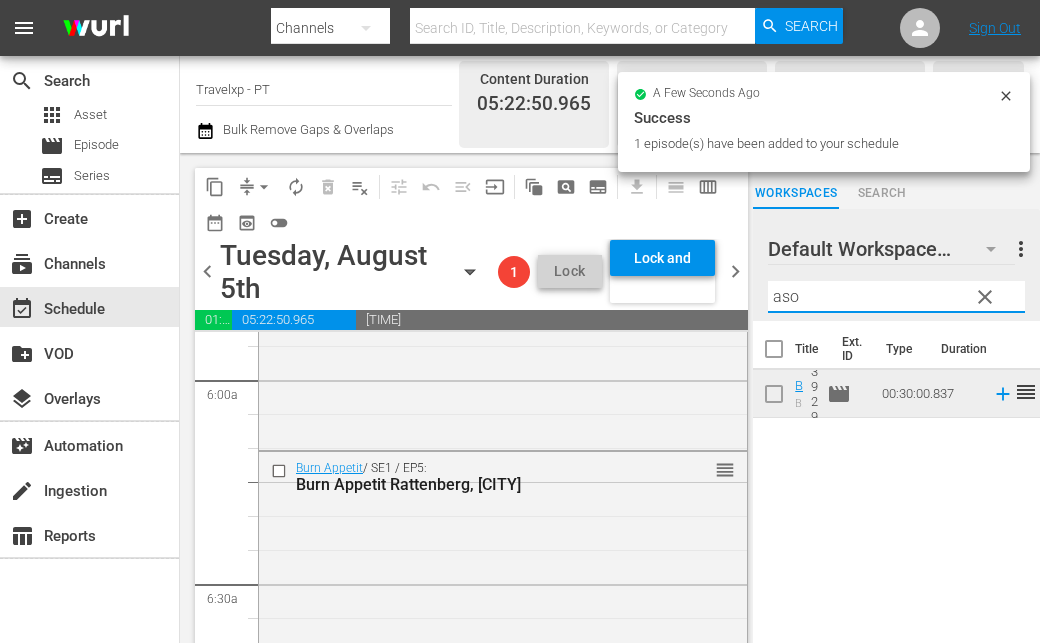 click on "aso" at bounding box center (896, 297) 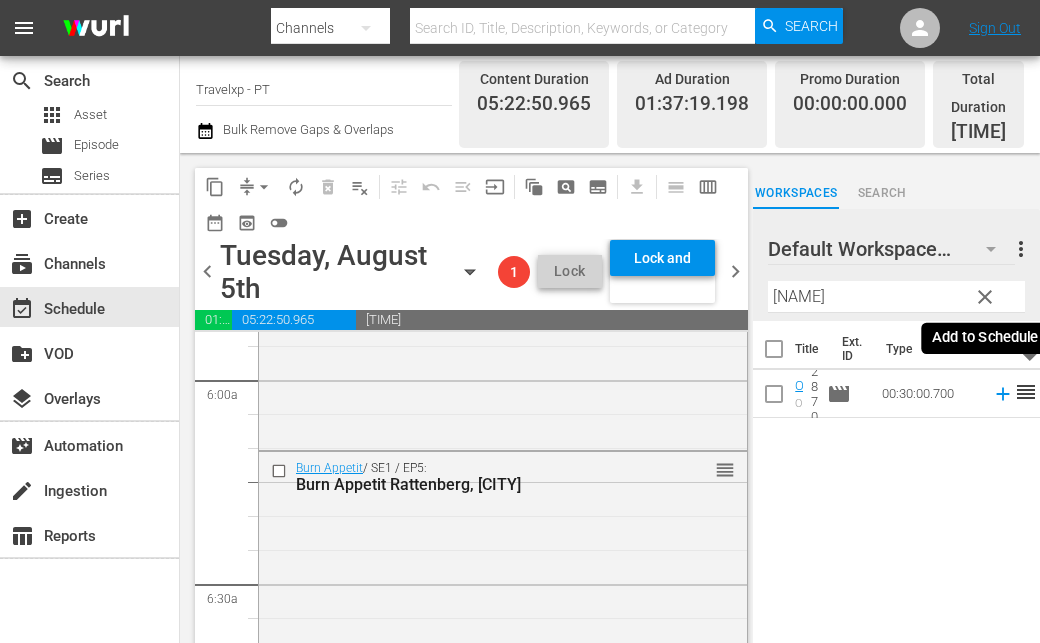 click 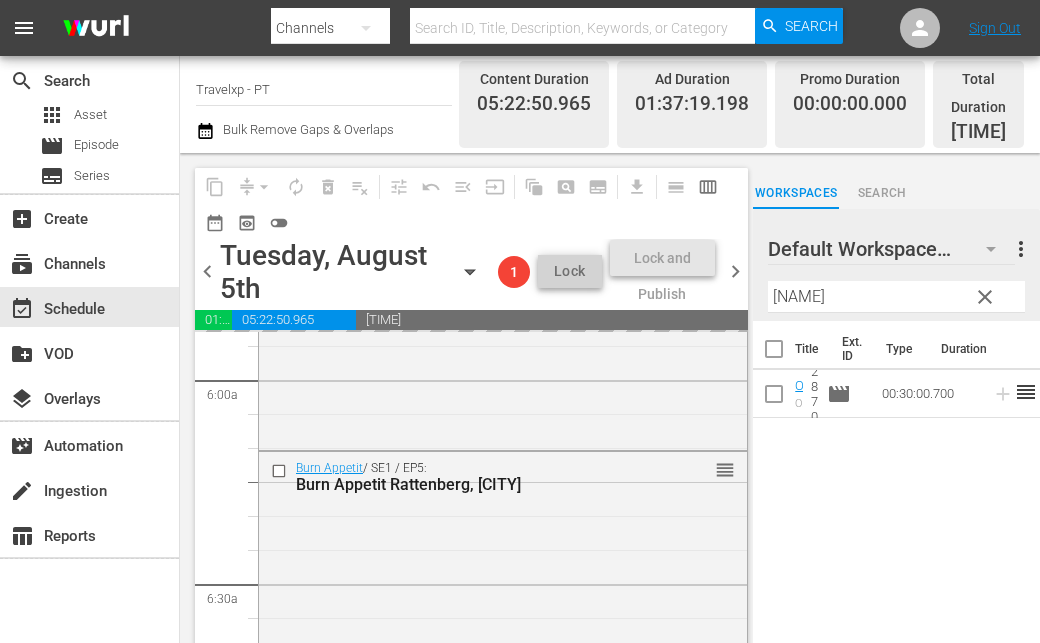 click on "lope" at bounding box center (896, 297) 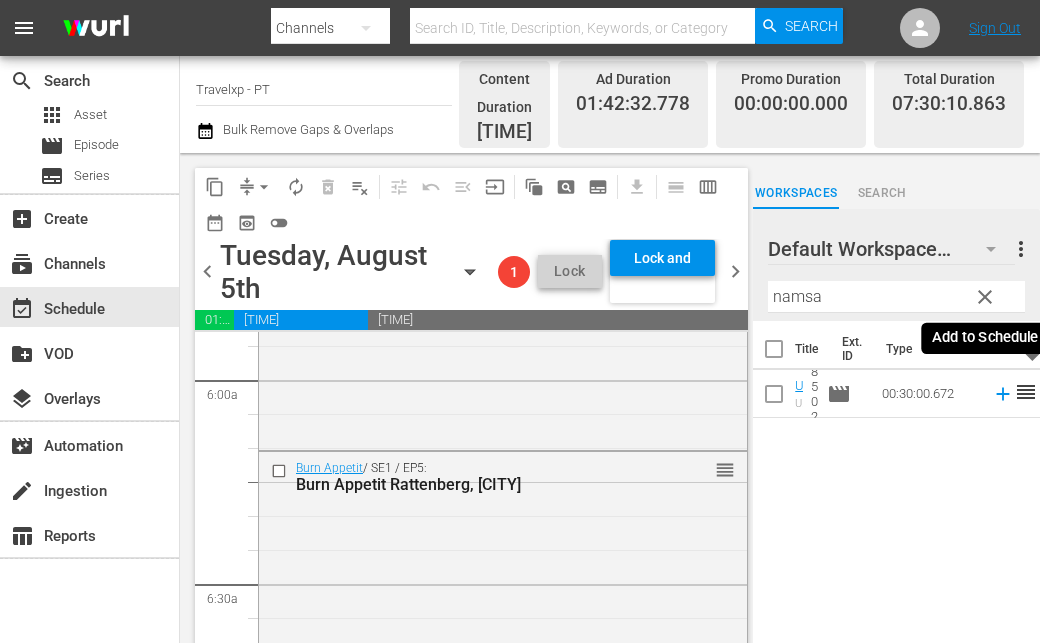 click 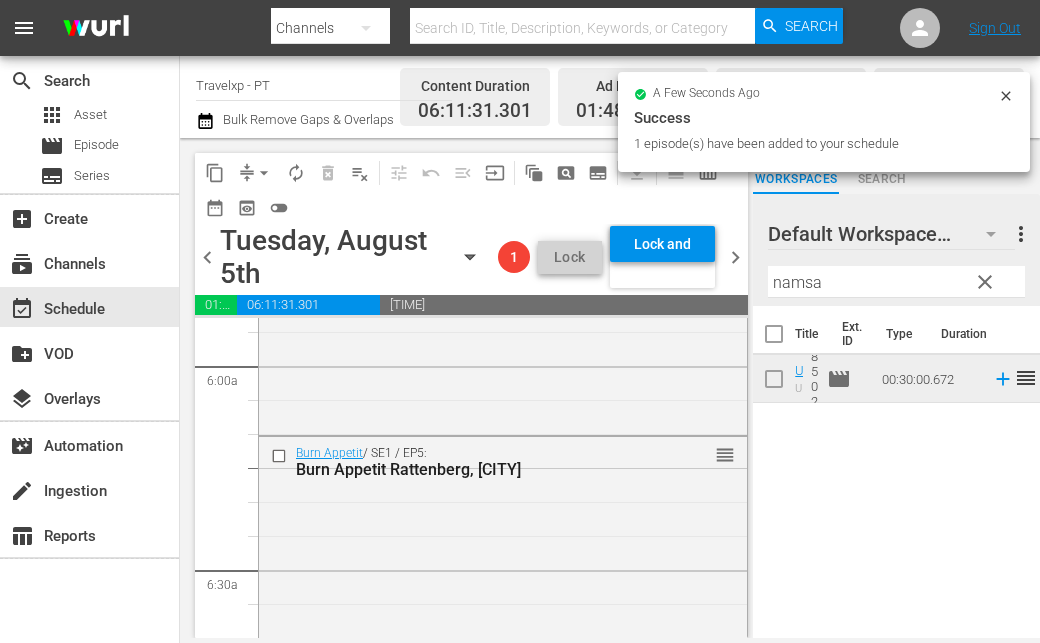 click on "namsa" at bounding box center (896, 282) 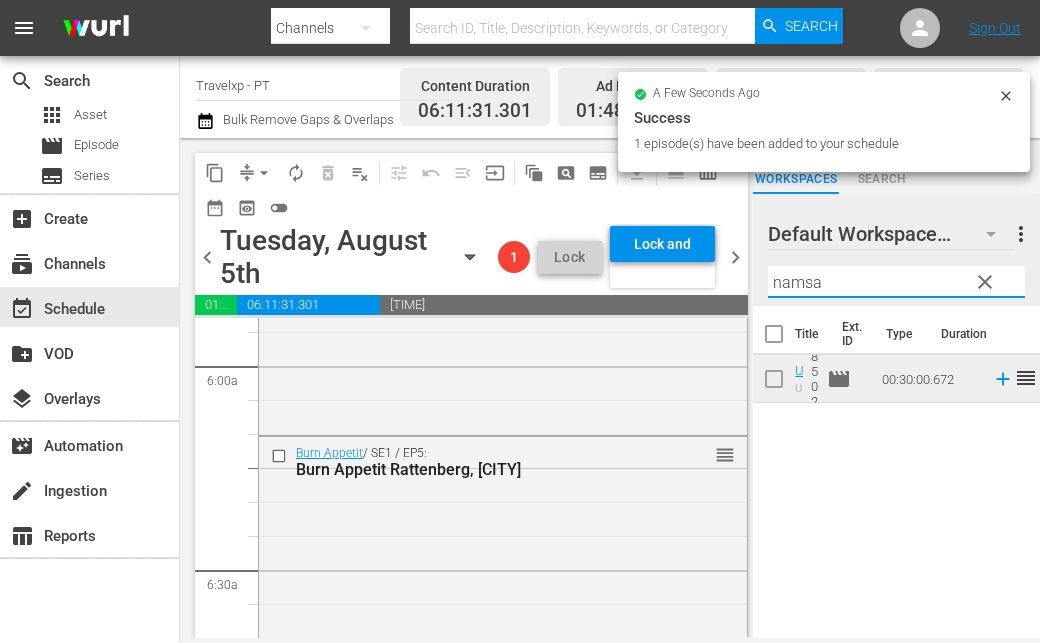 click on "namsa" at bounding box center [896, 282] 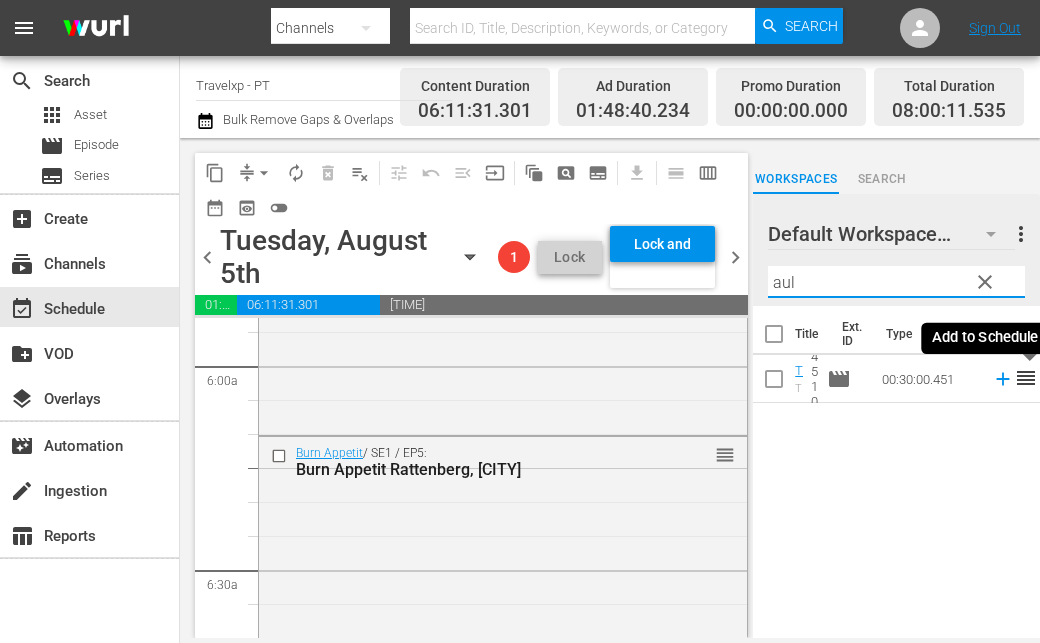 click 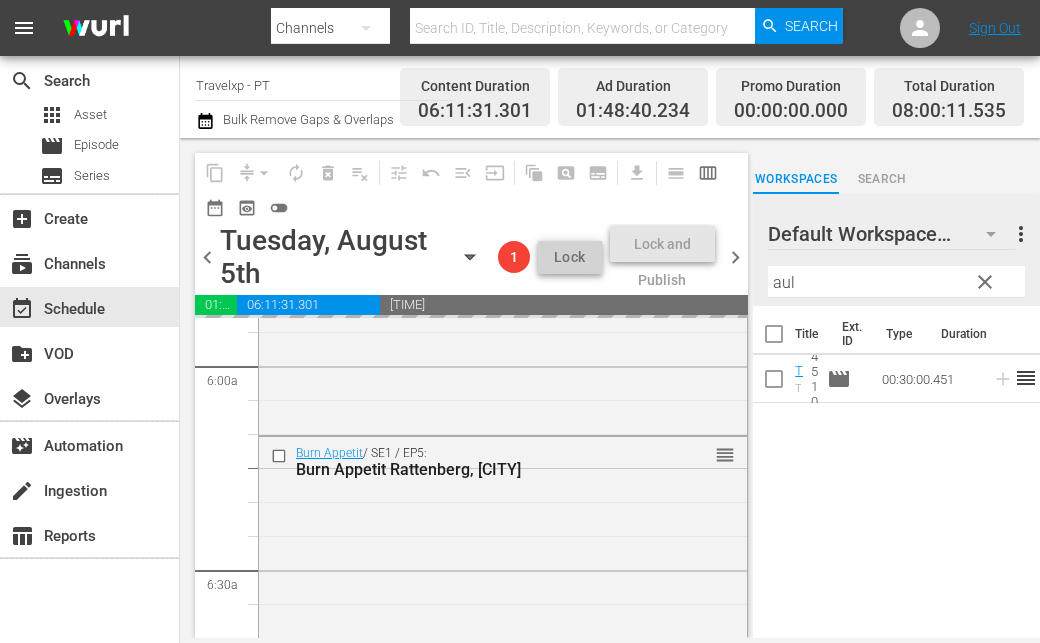 click on "aul" at bounding box center [896, 282] 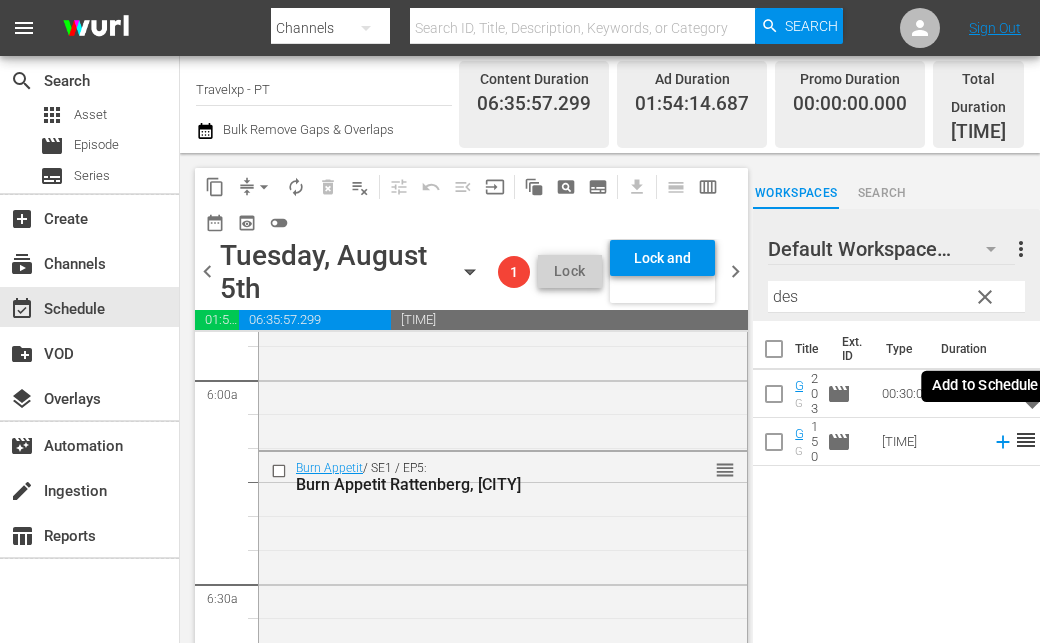 click 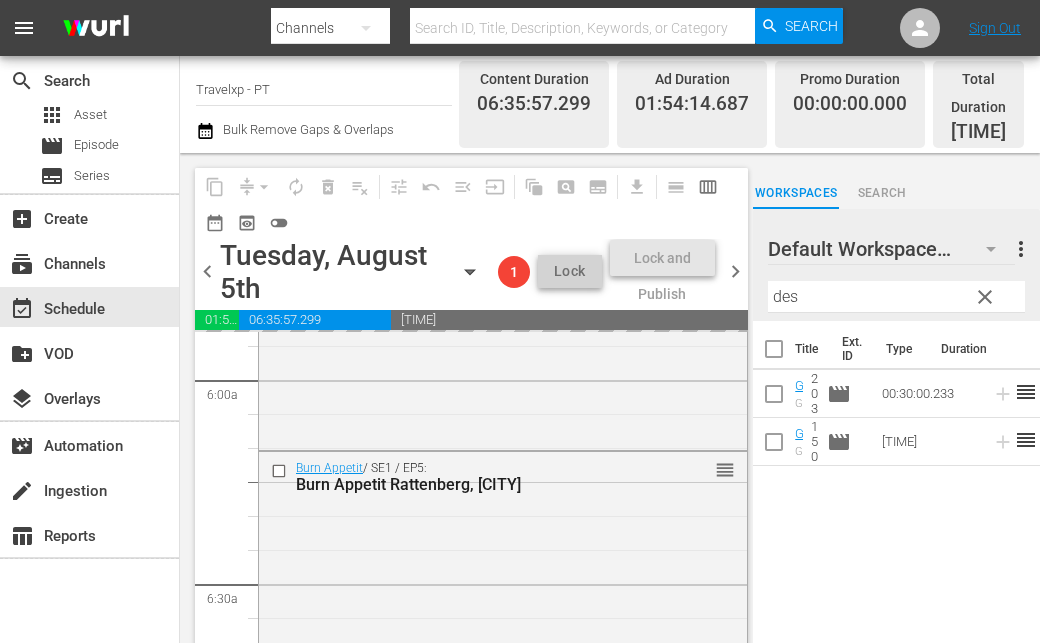 click on "des" at bounding box center (896, 297) 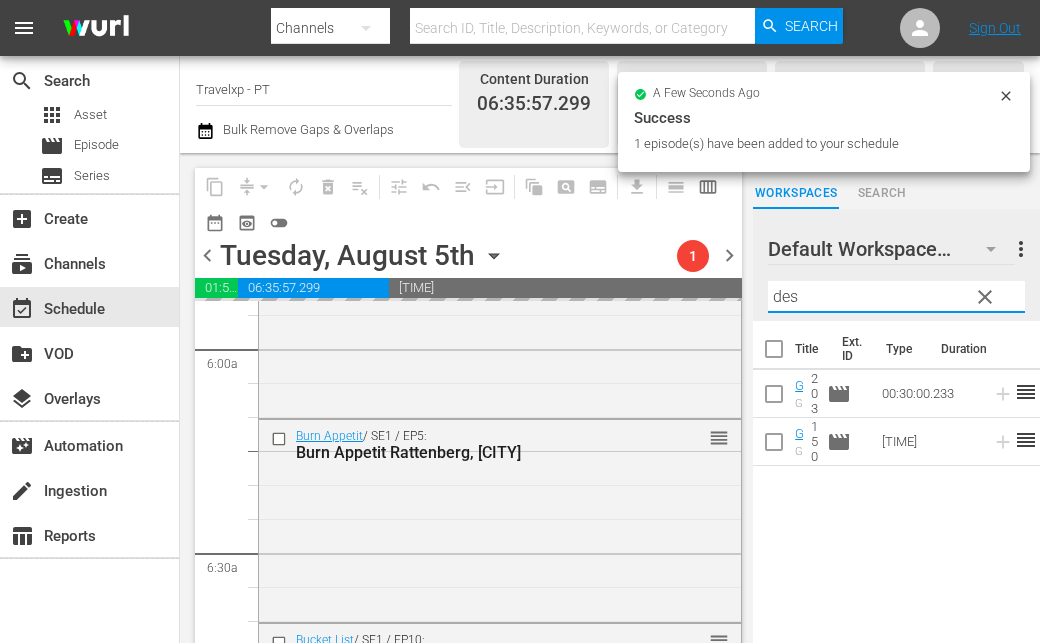 click on "des" at bounding box center [896, 297] 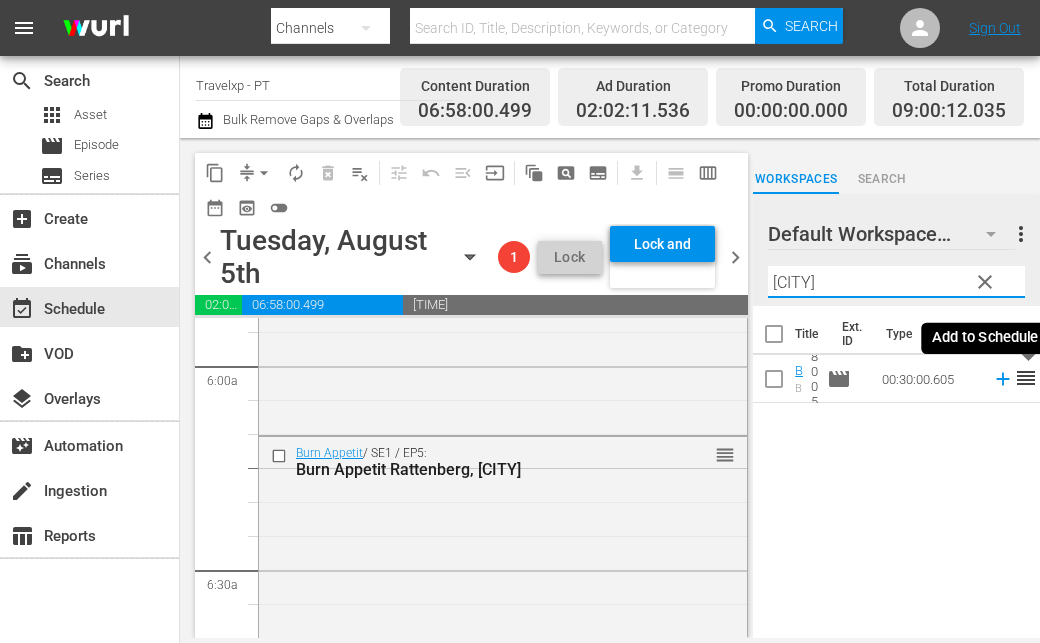 click 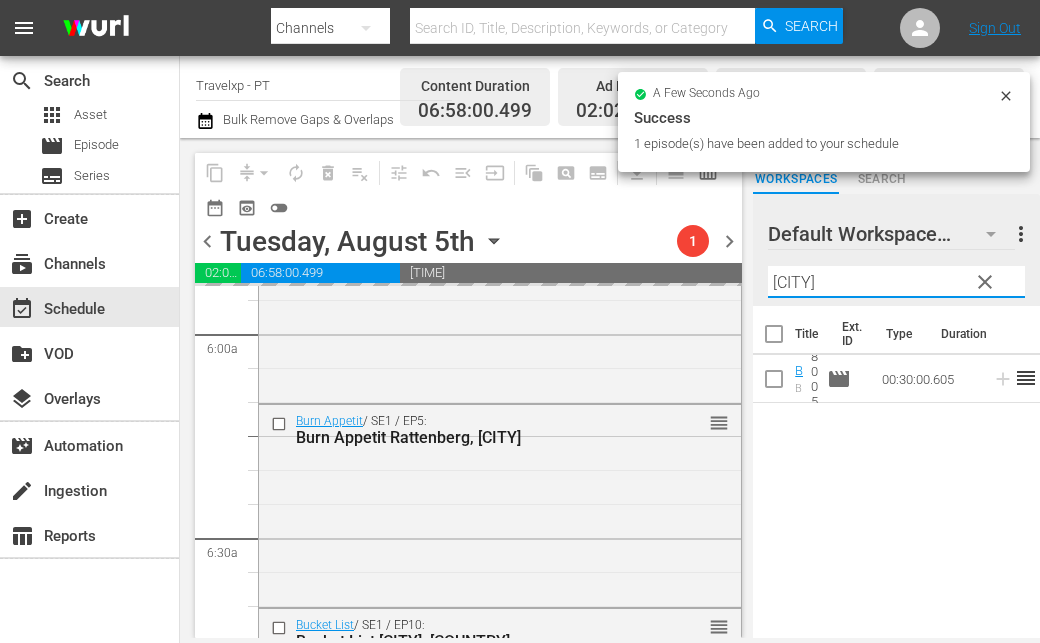 click on "zillert" at bounding box center (896, 282) 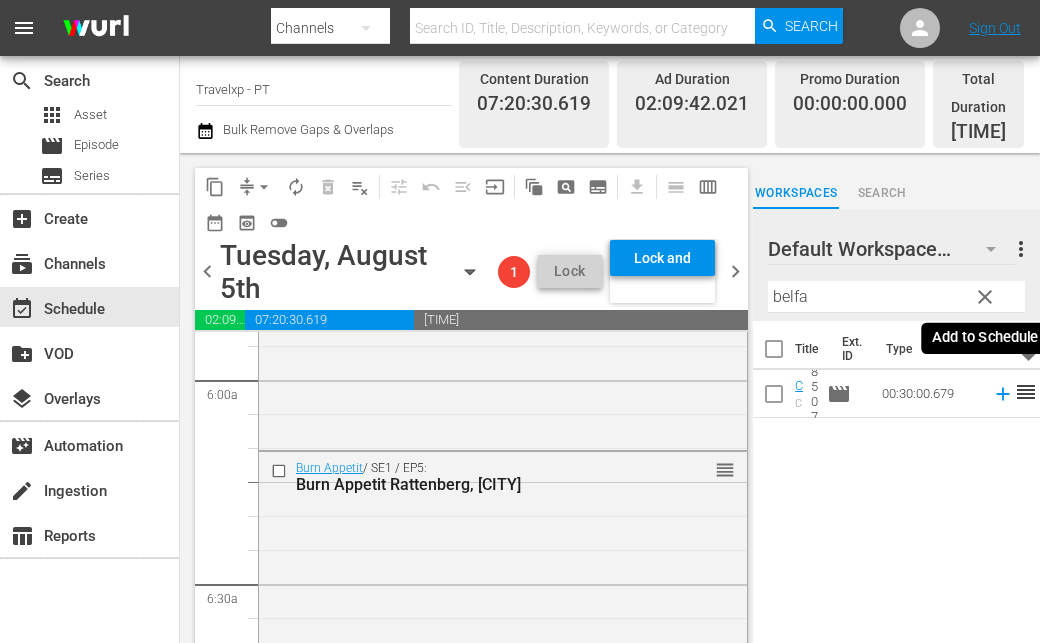 click 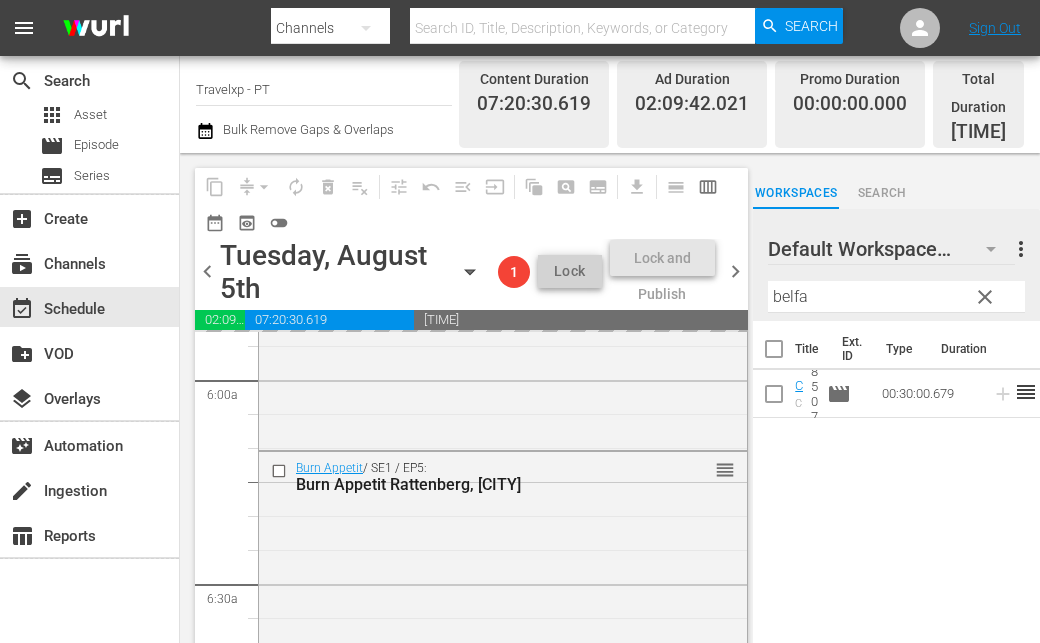 click on "belfa" at bounding box center [896, 297] 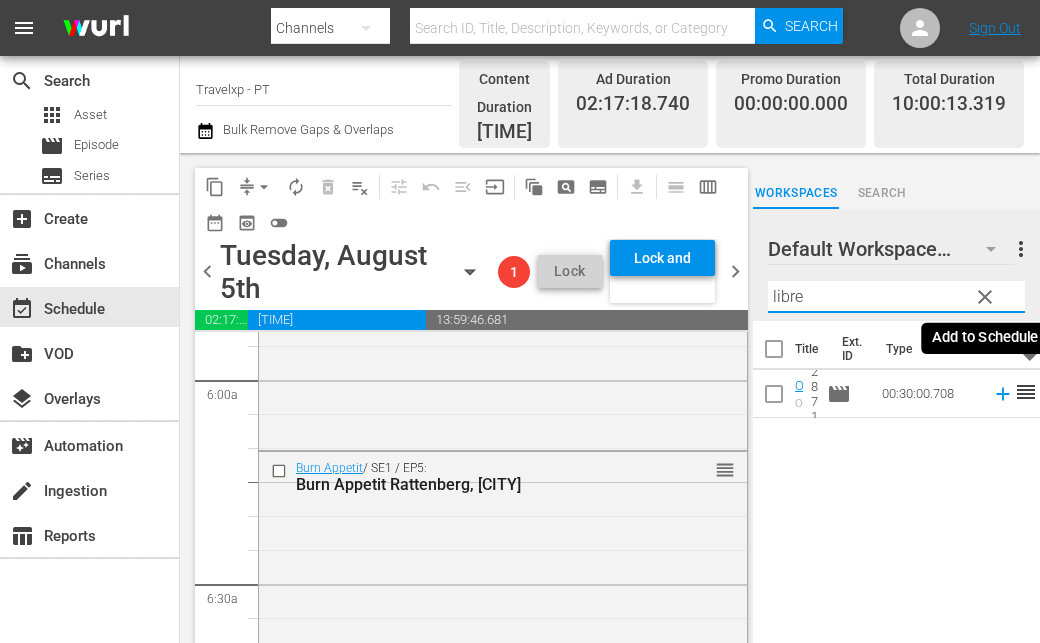 click 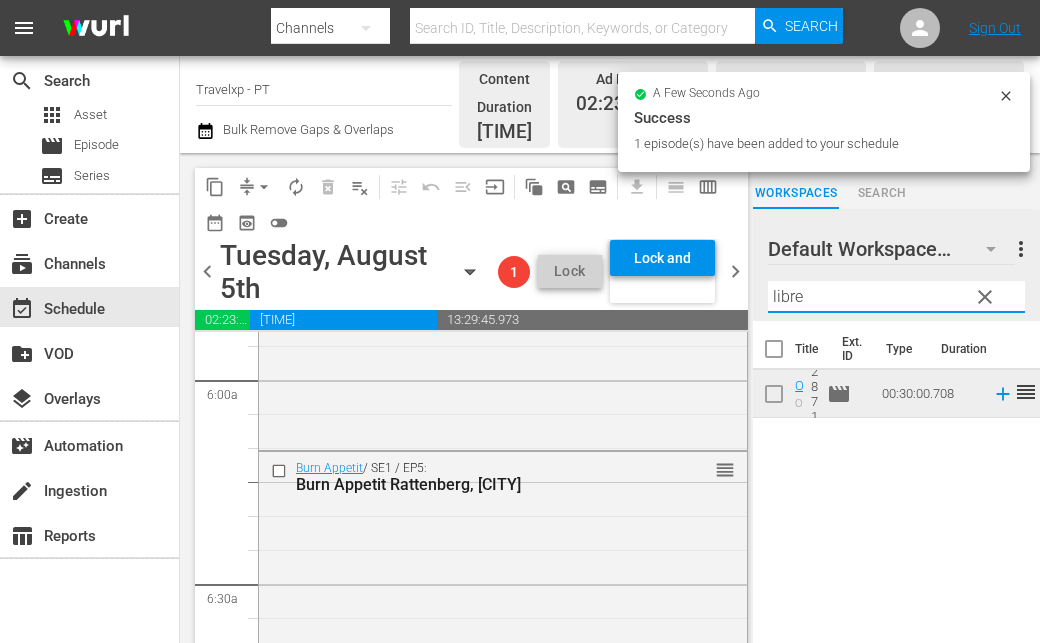 click on "libre" at bounding box center (896, 297) 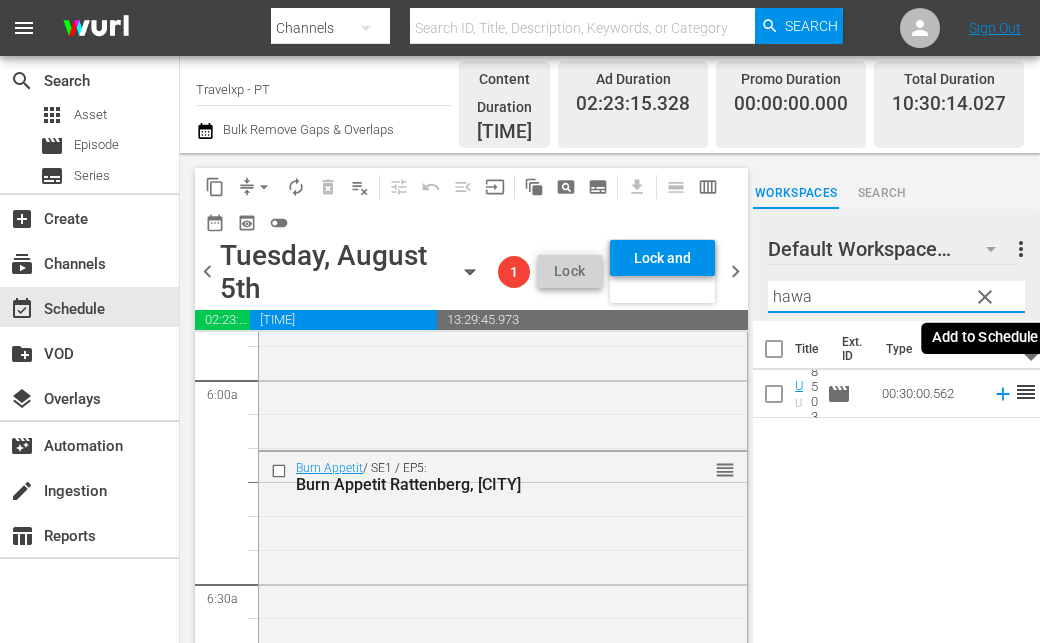 click 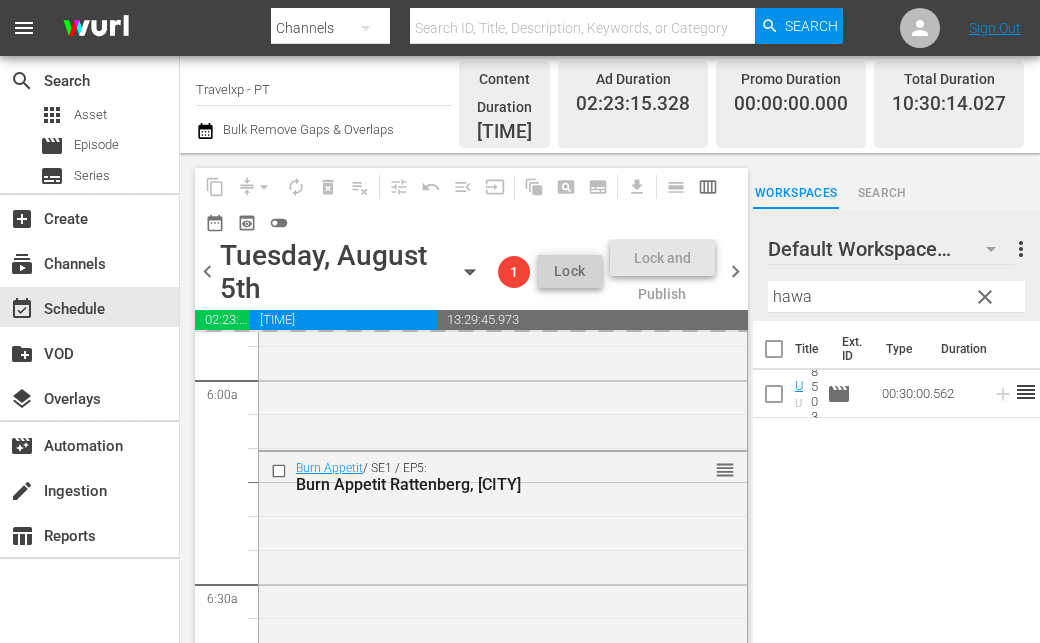 click on "hawa" at bounding box center [896, 297] 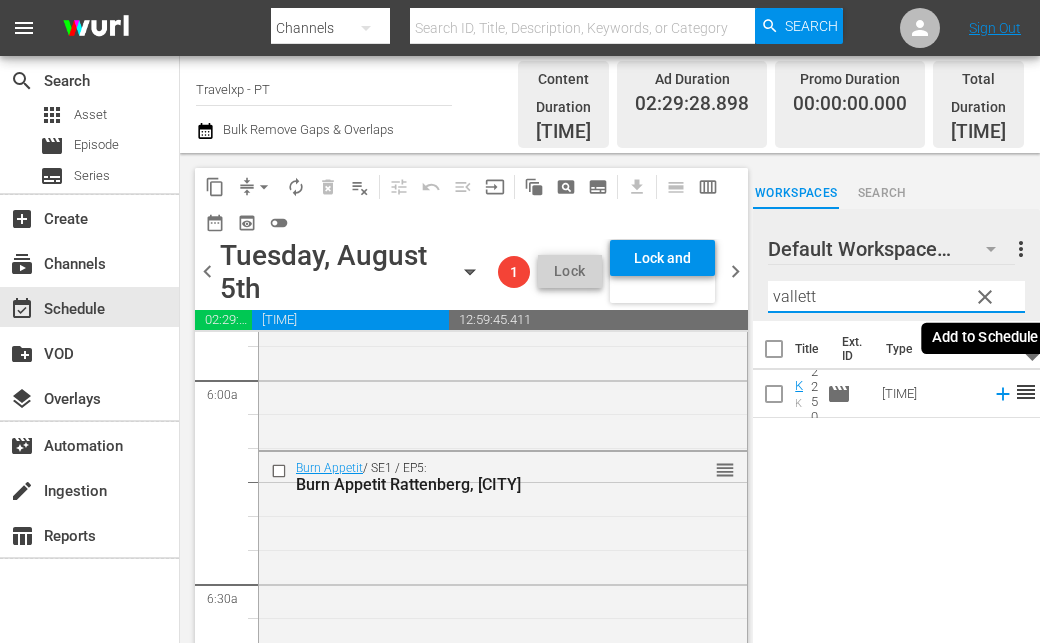 click 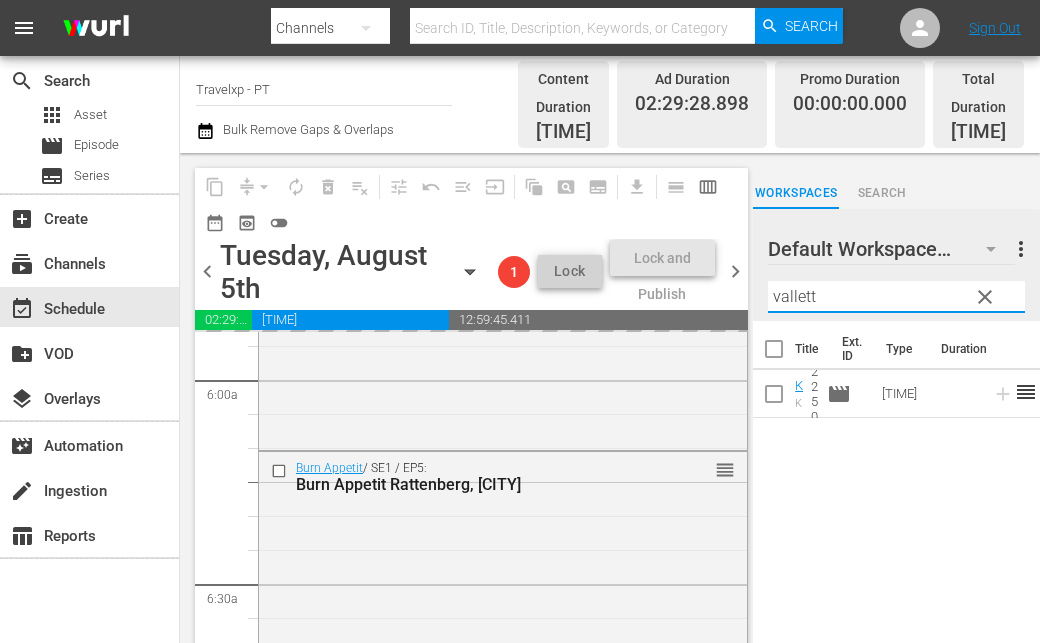 click on "vallett" at bounding box center [896, 297] 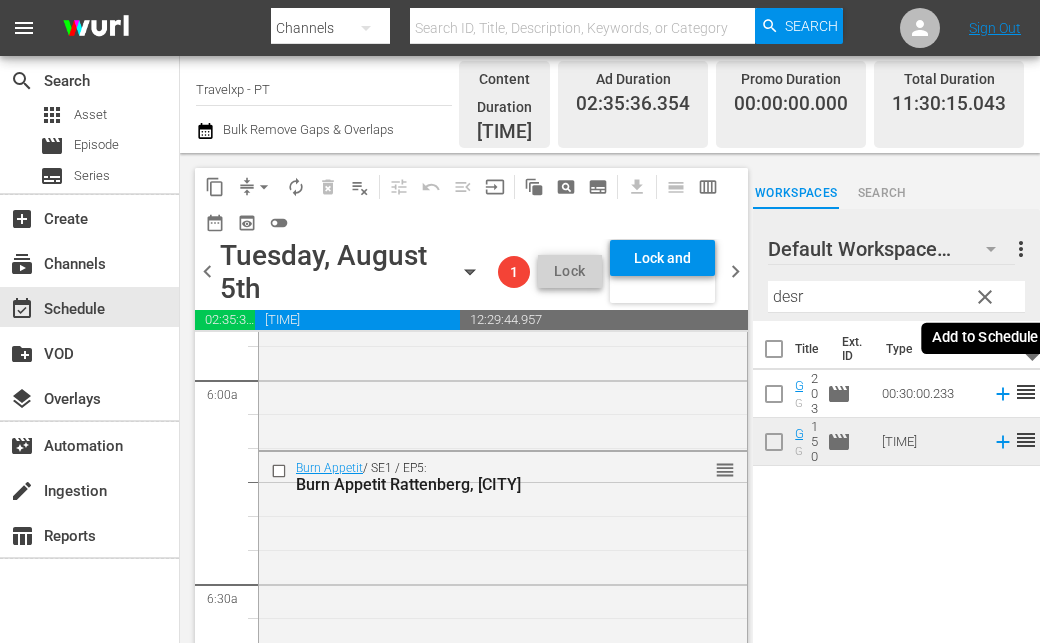click 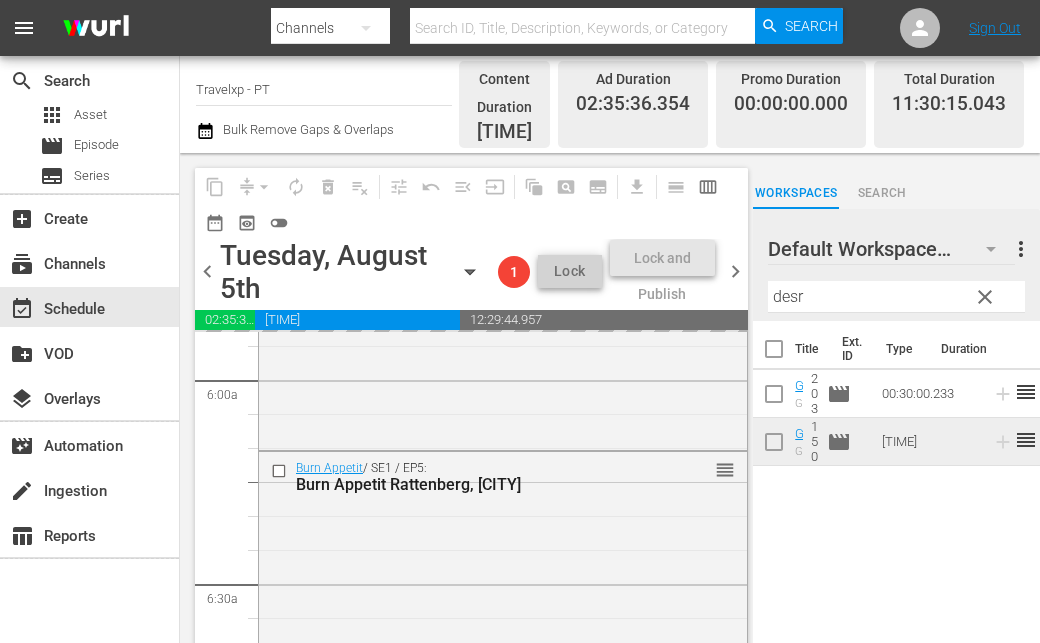 click on "desr" at bounding box center [896, 297] 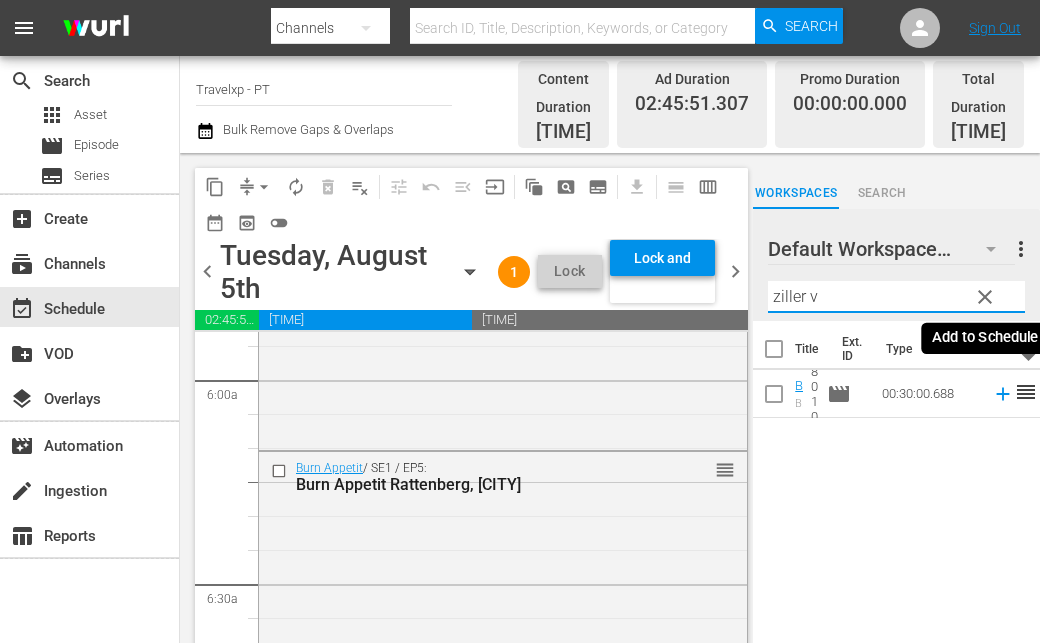 click 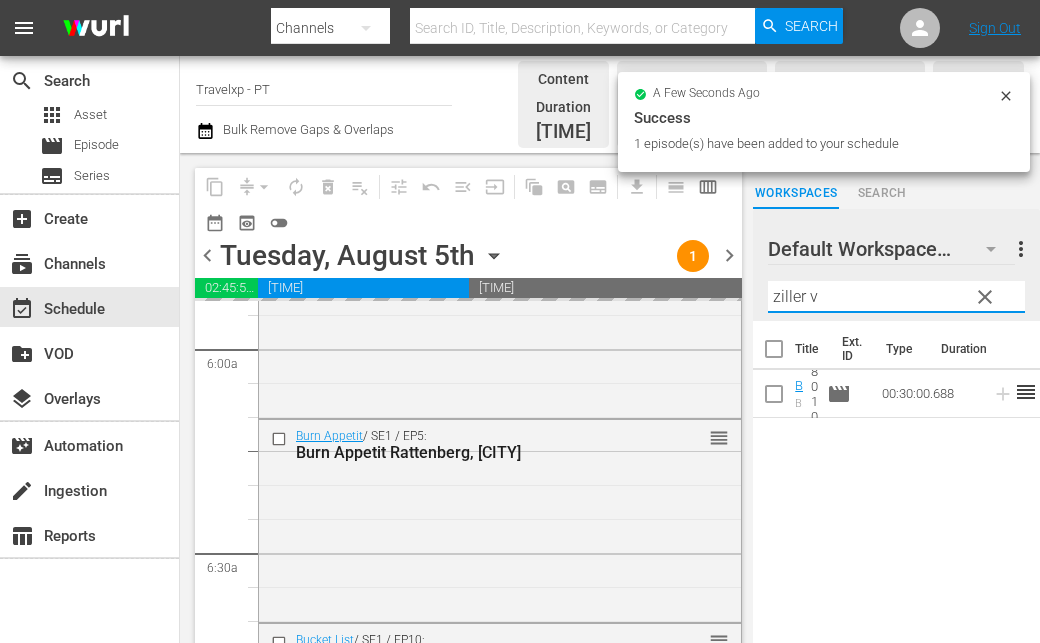 drag, startPoint x: 844, startPoint y: 285, endPoint x: 726, endPoint y: 259, distance: 120.83046 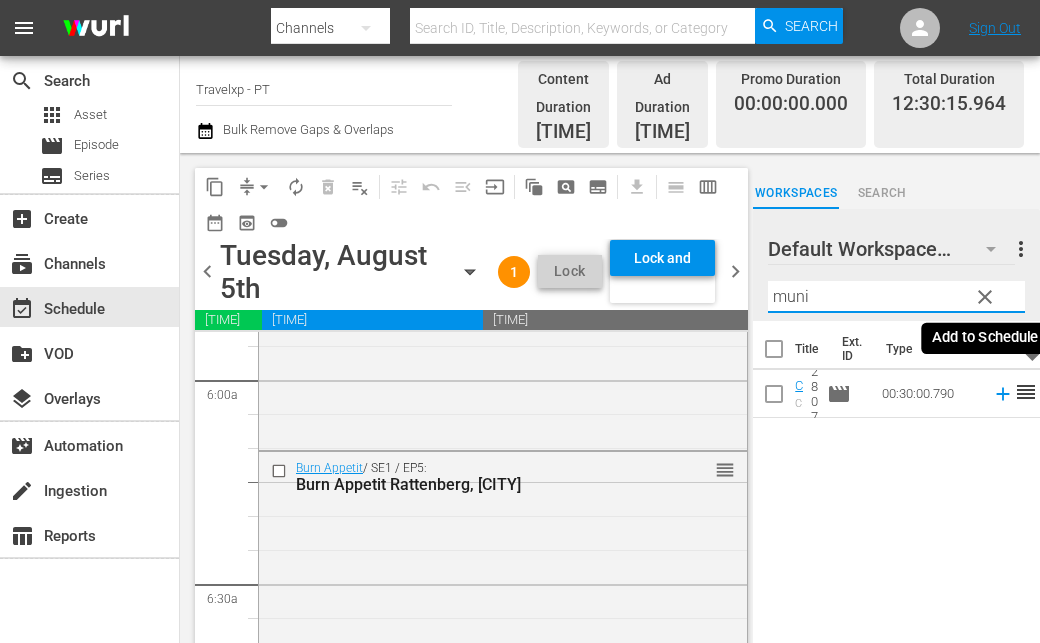 click 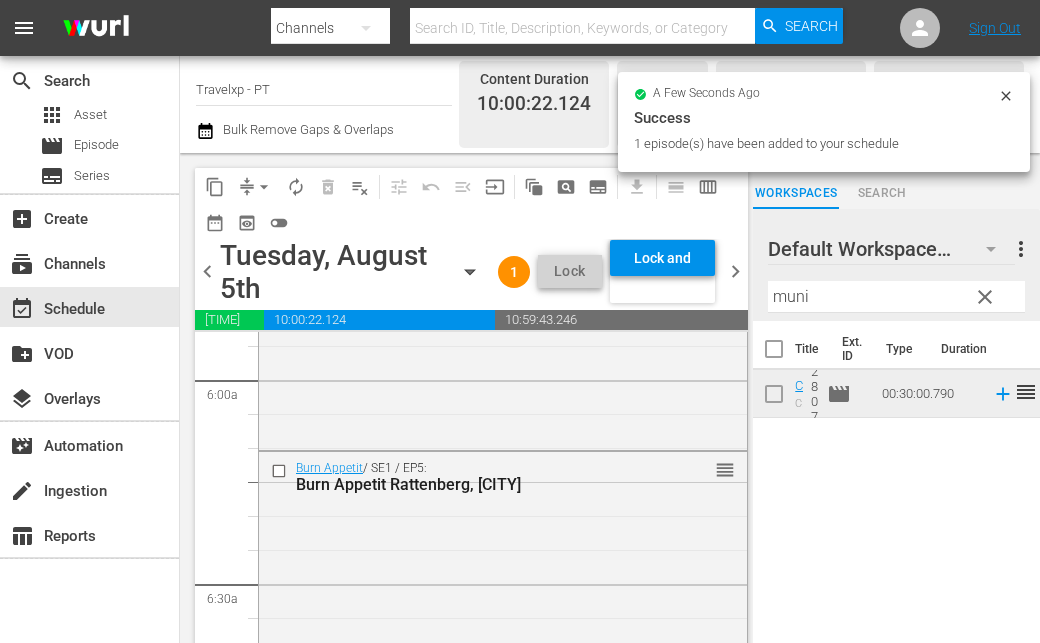 click on "muni" at bounding box center [896, 297] 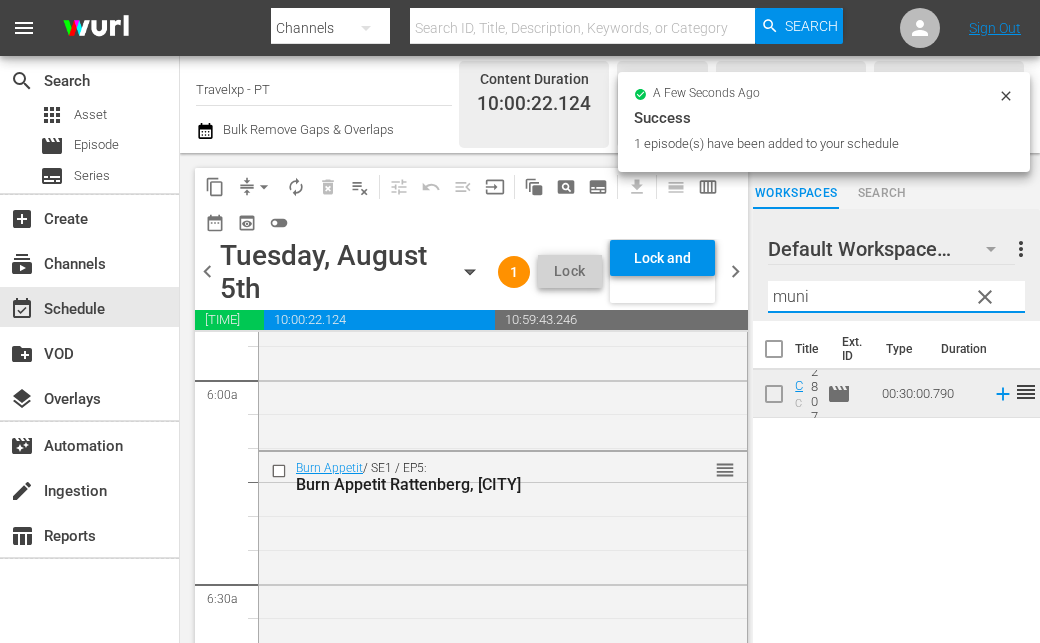 click on "muni" at bounding box center (896, 297) 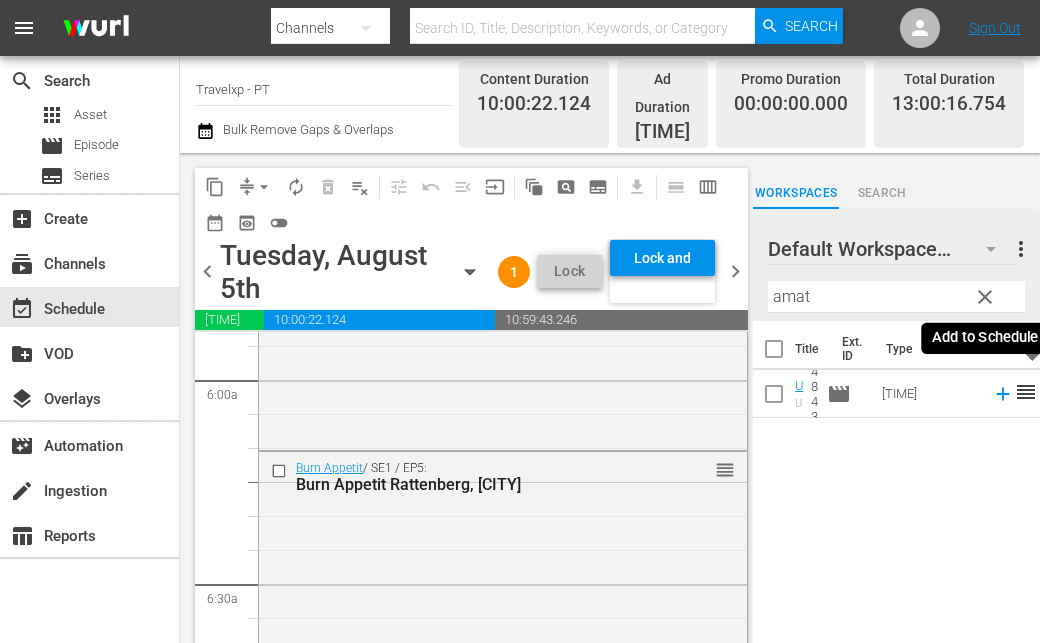 click 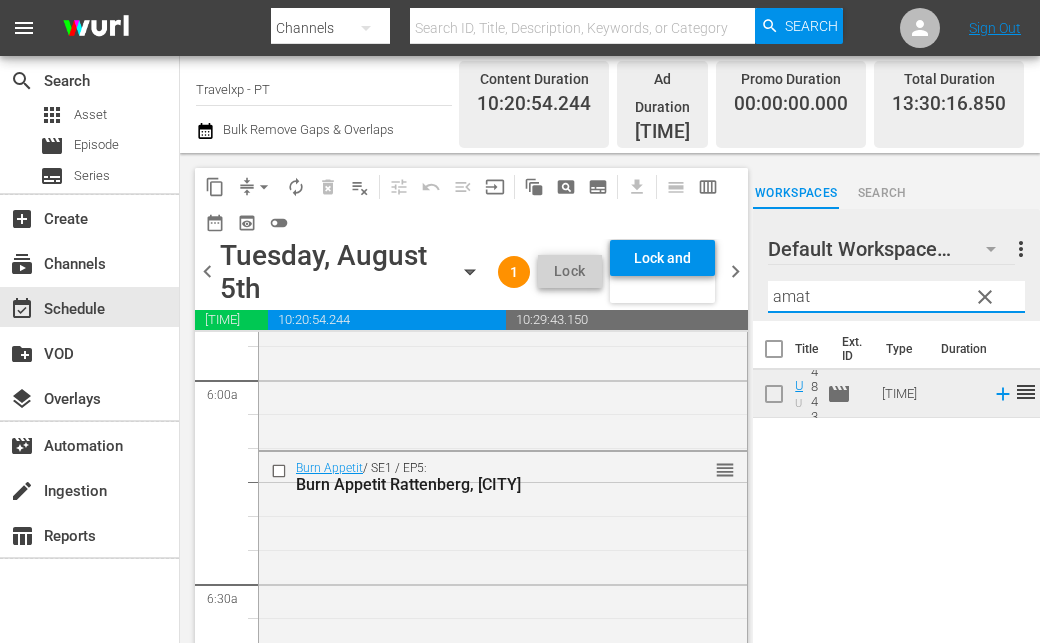 click on "amat" at bounding box center [896, 297] 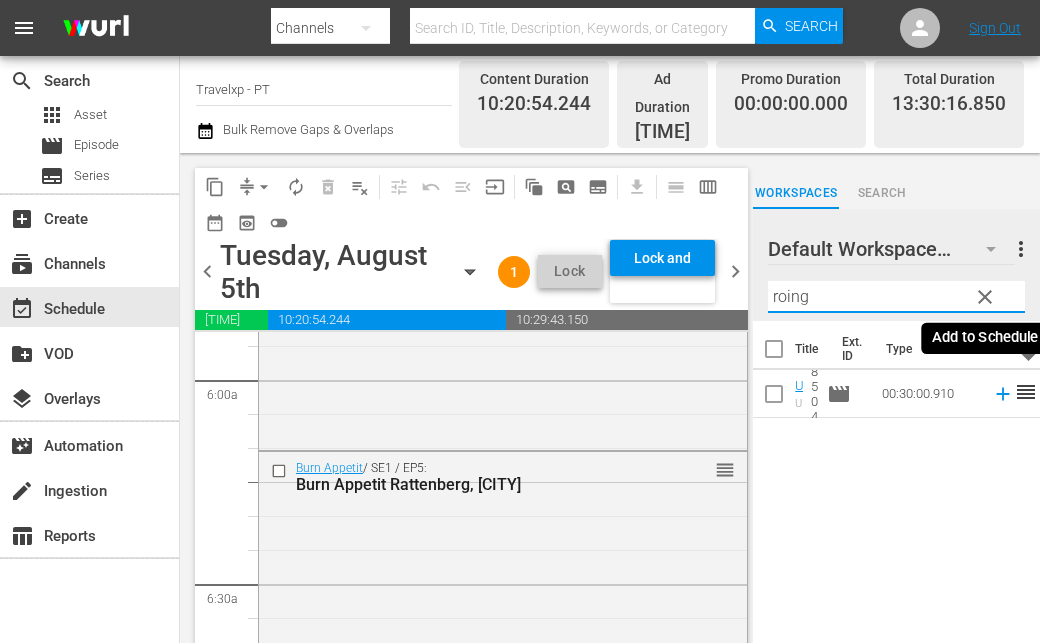 click 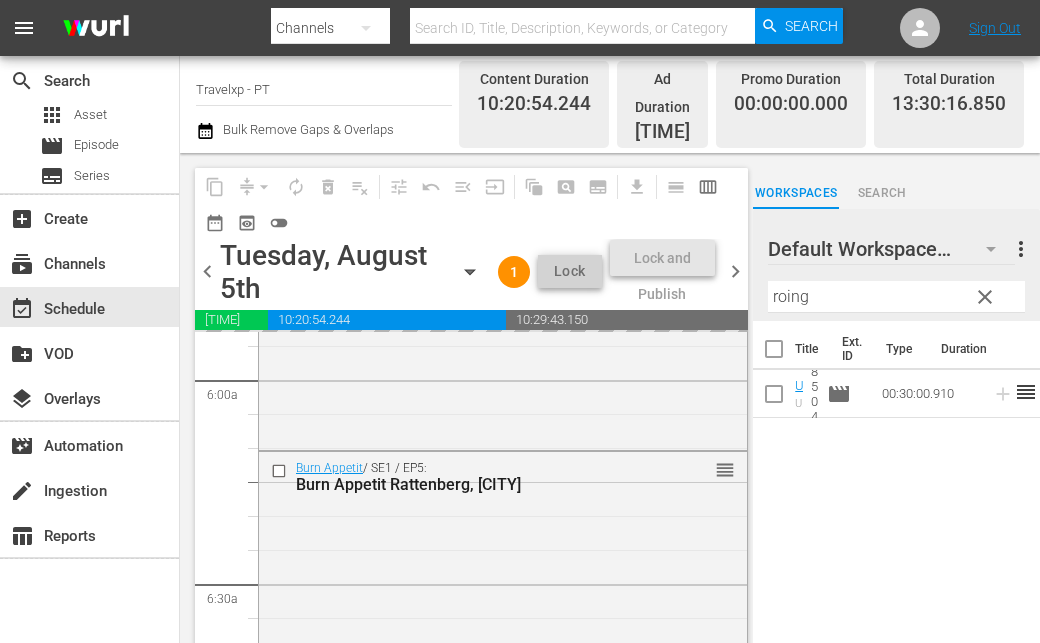 click on "roing" at bounding box center (896, 297) 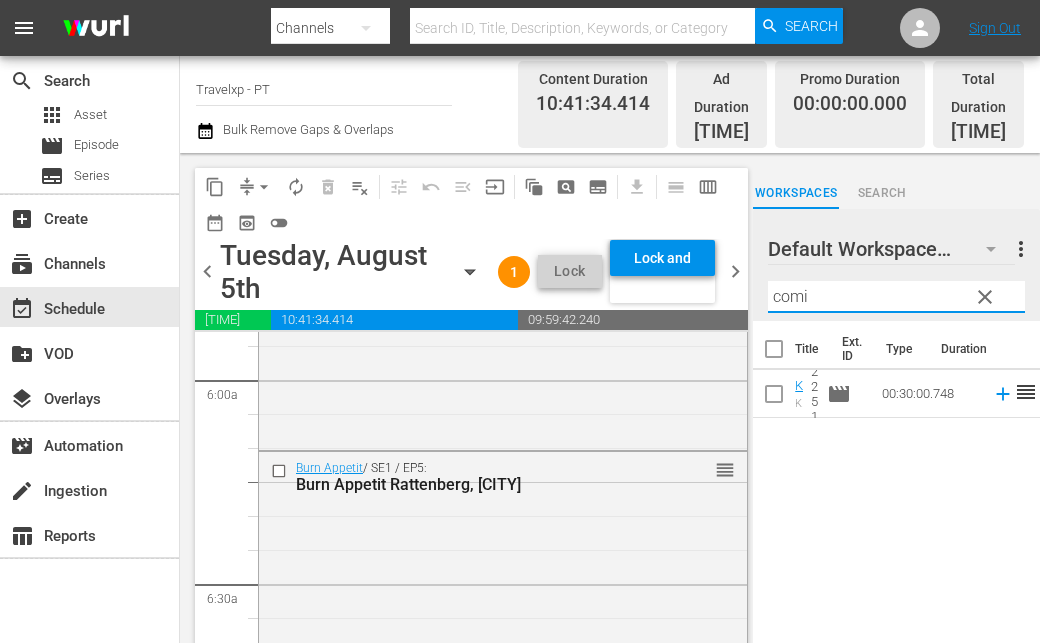 click 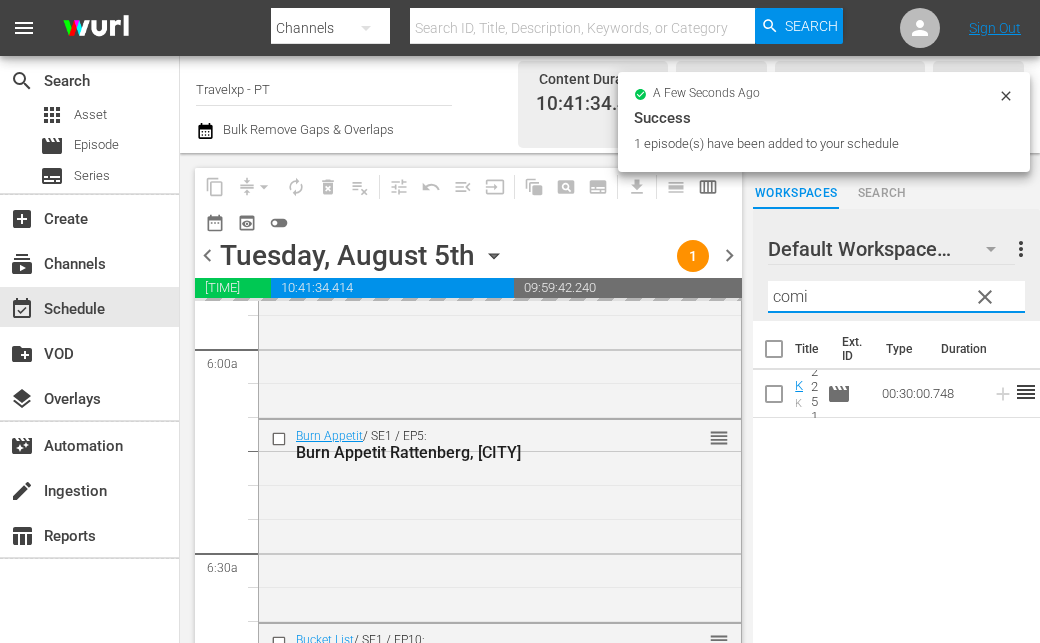click on "comi" at bounding box center (896, 297) 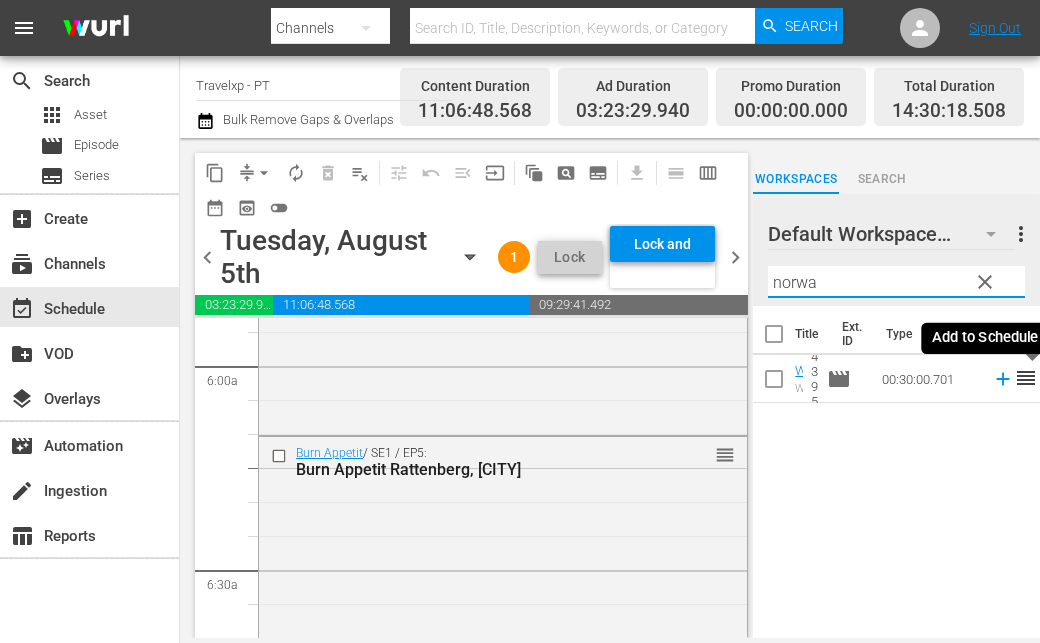 click 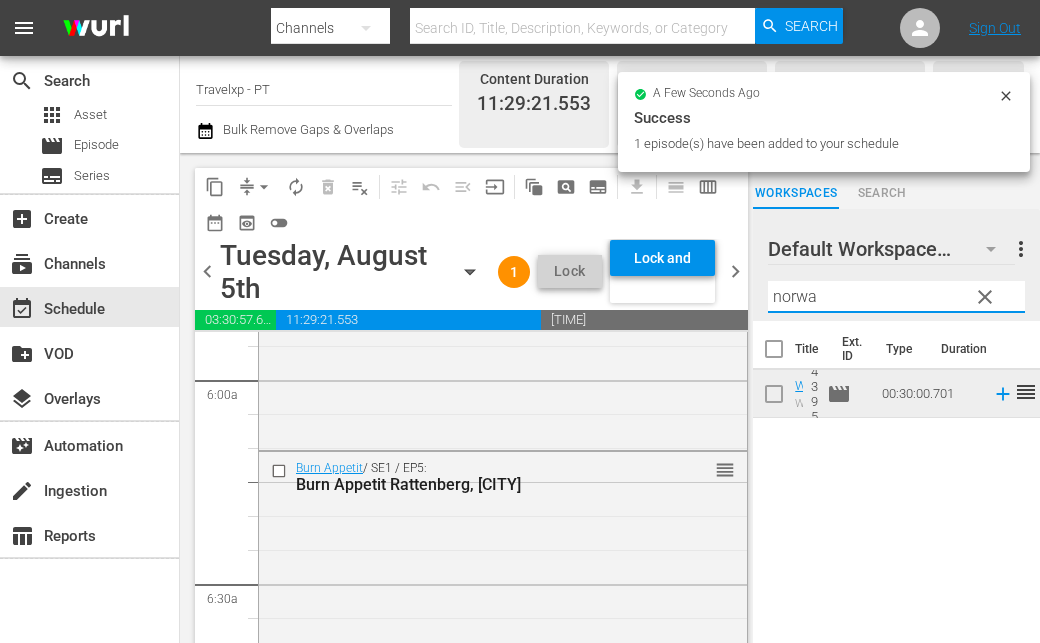 click on "norwa" at bounding box center (896, 297) 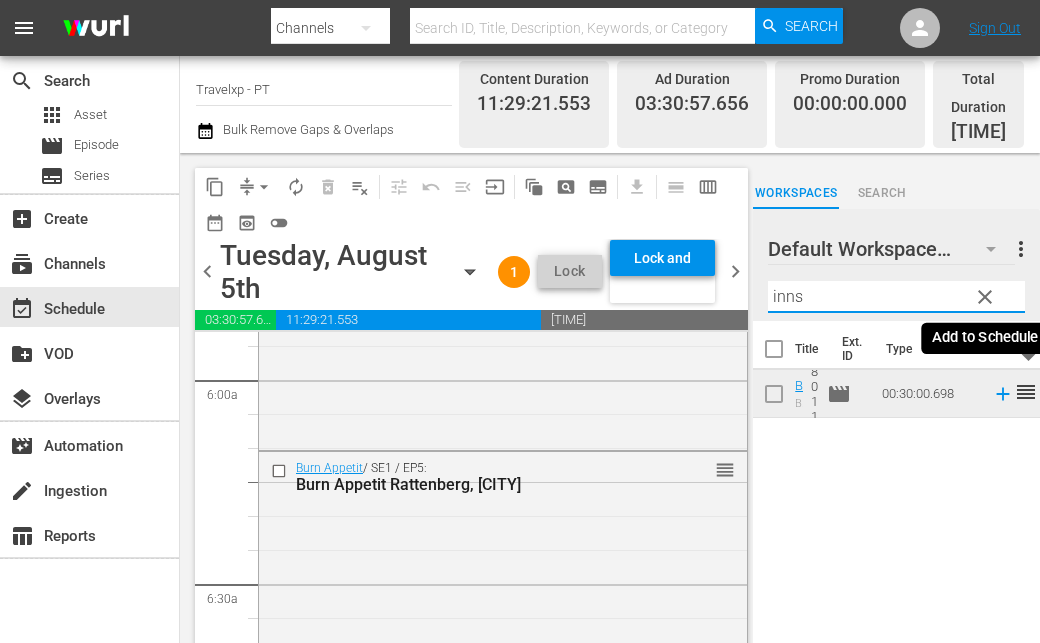 drag, startPoint x: 1019, startPoint y: 379, endPoint x: 800, endPoint y: 287, distance: 237.53947 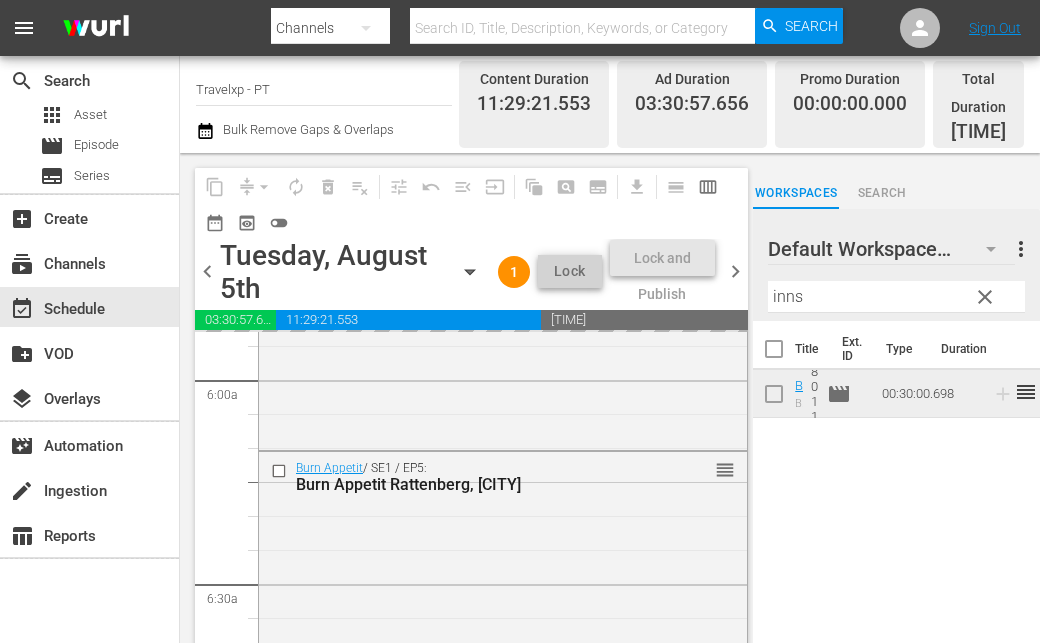 click on "inns" at bounding box center [896, 297] 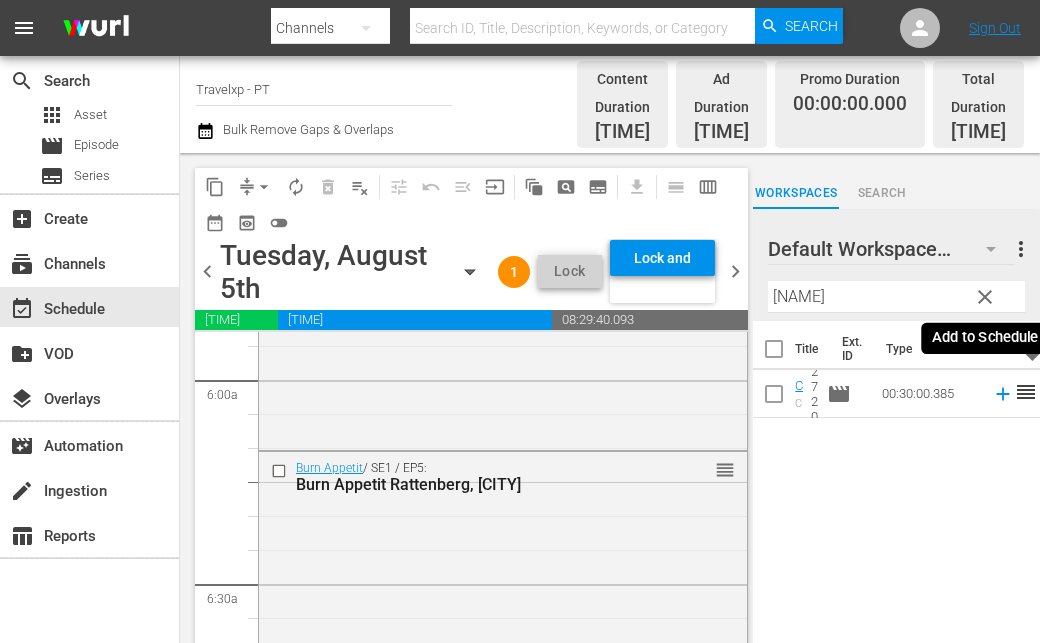click 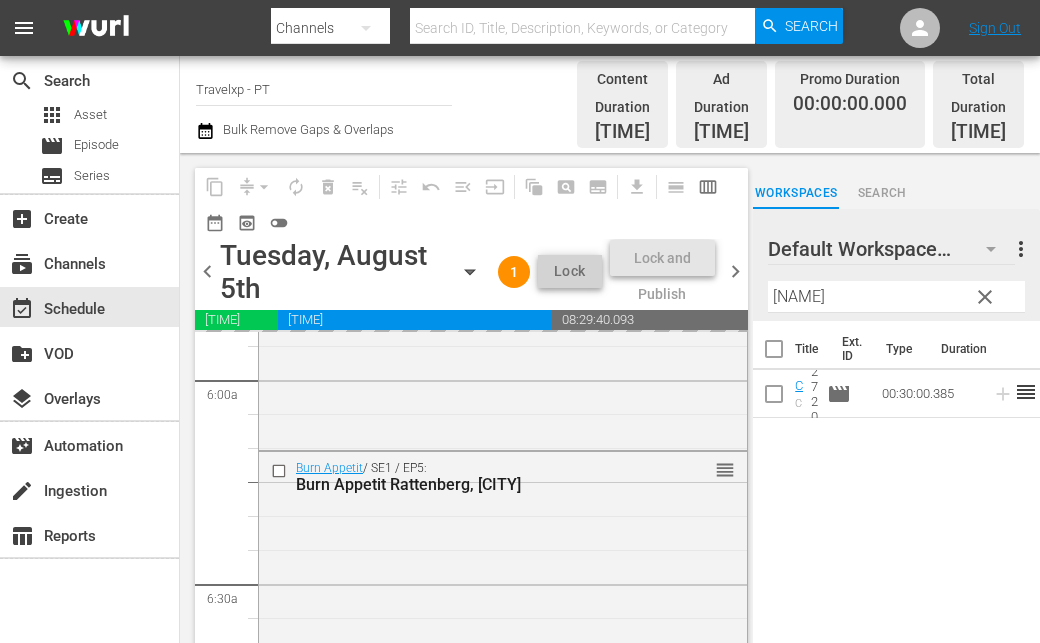 click on "samar" at bounding box center [896, 297] 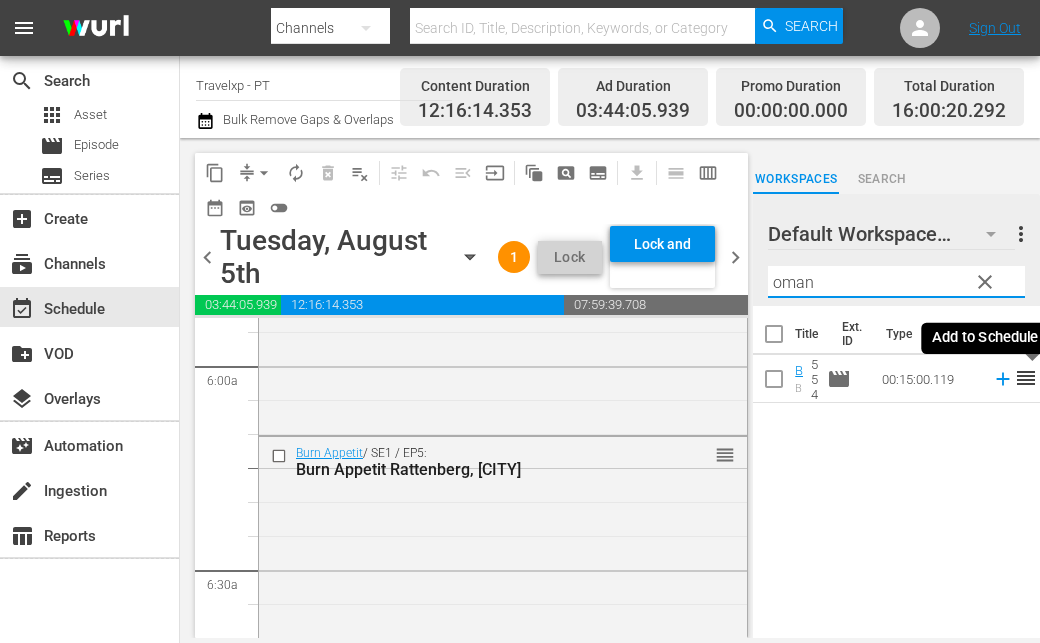 click 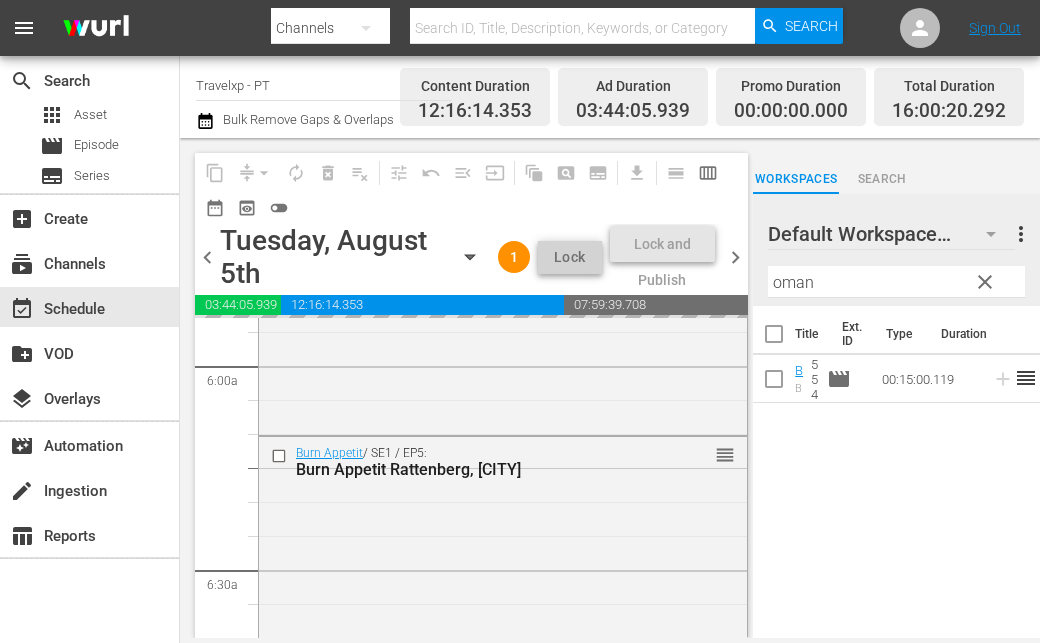 click on "oman" at bounding box center (896, 282) 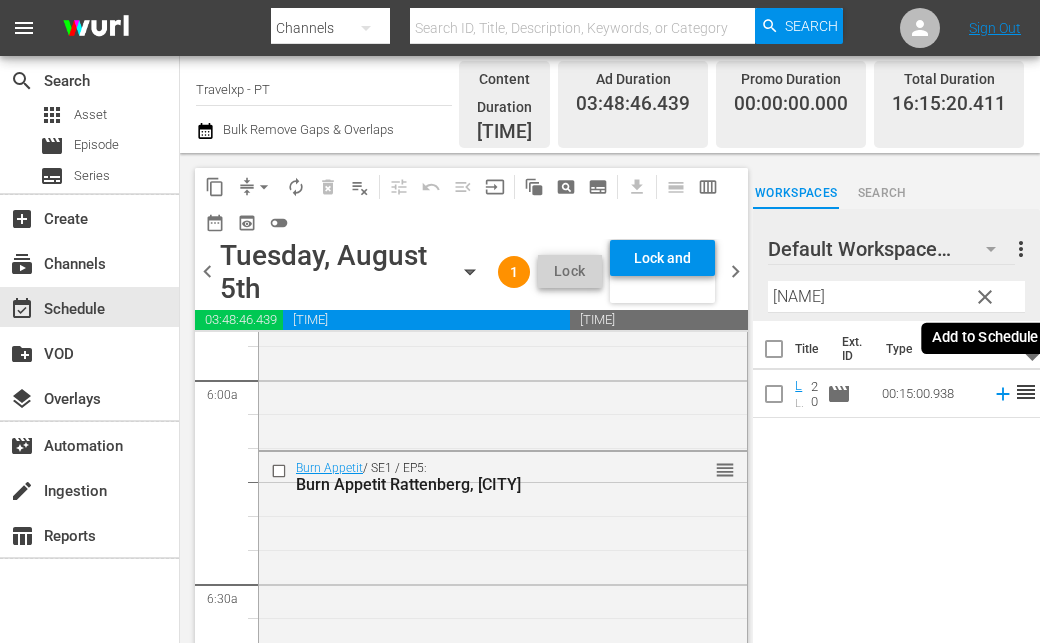 click 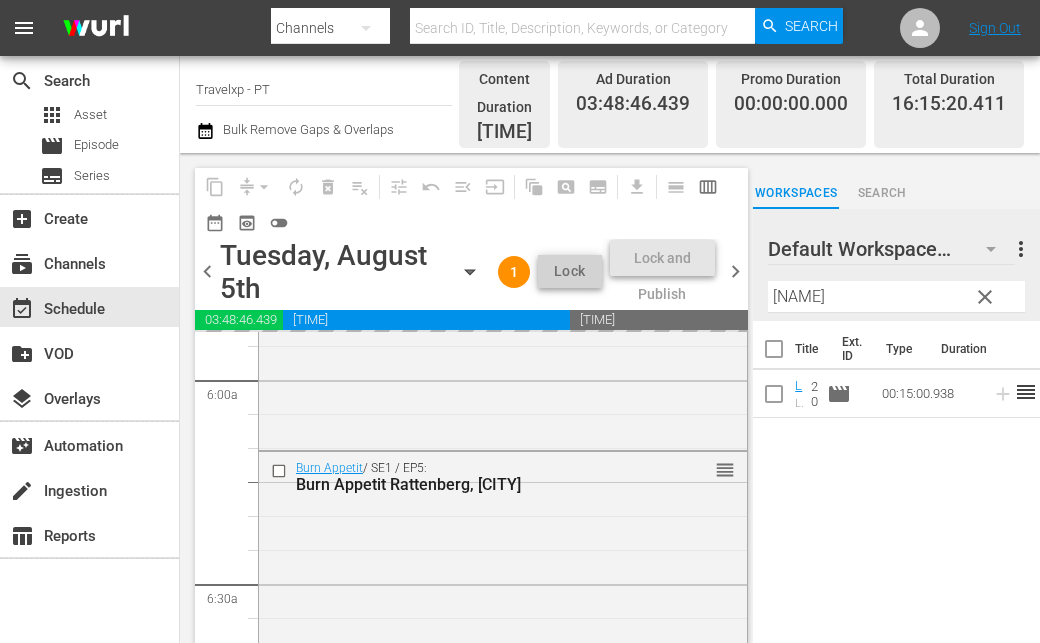 click on "trafa" at bounding box center (896, 297) 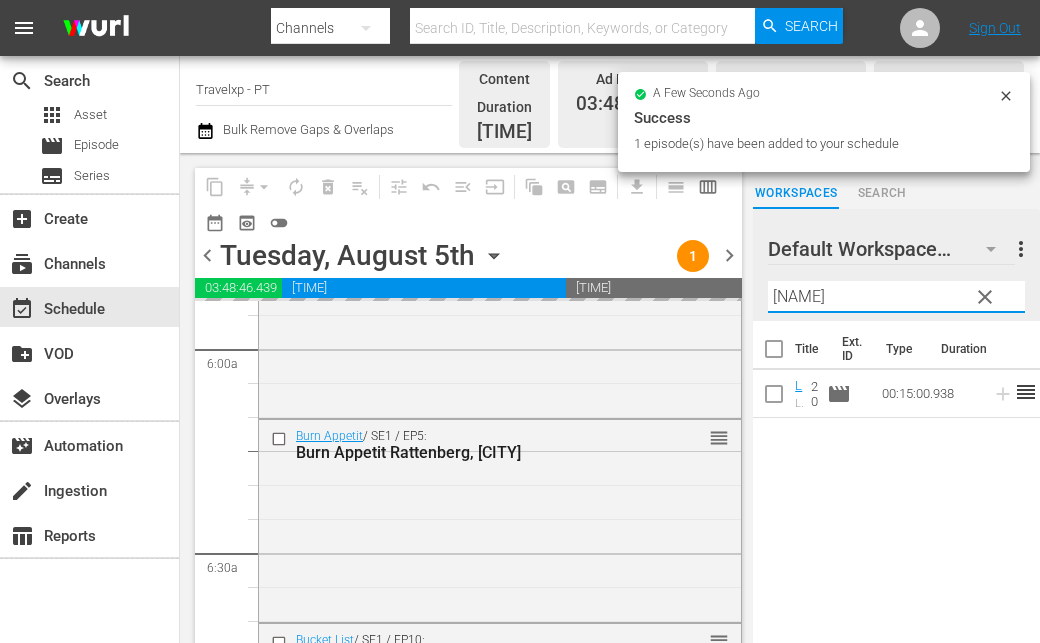 click on "trafa" at bounding box center (896, 297) 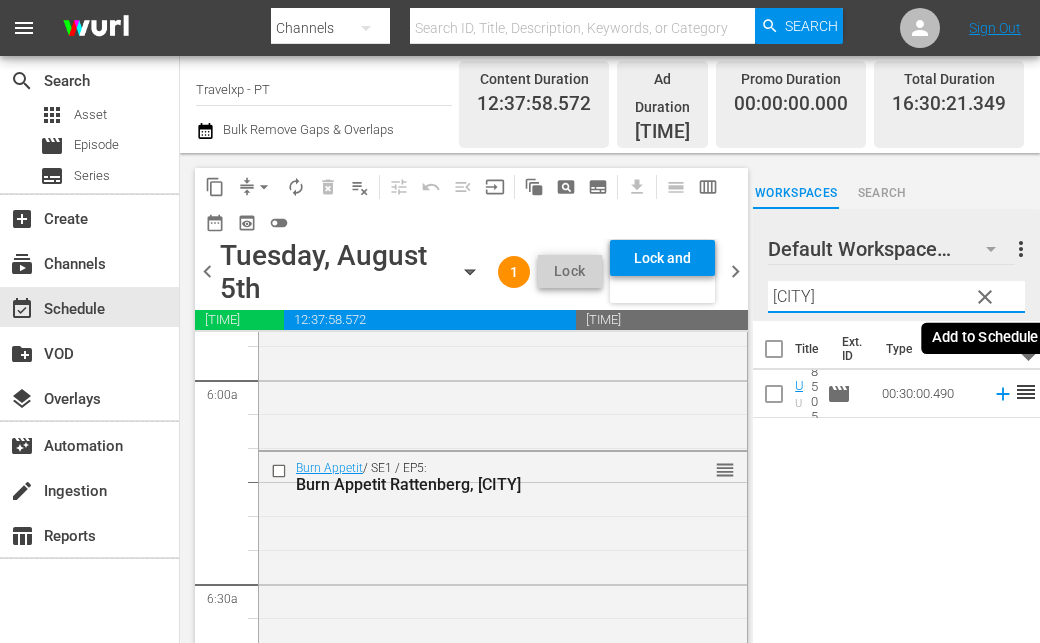 click 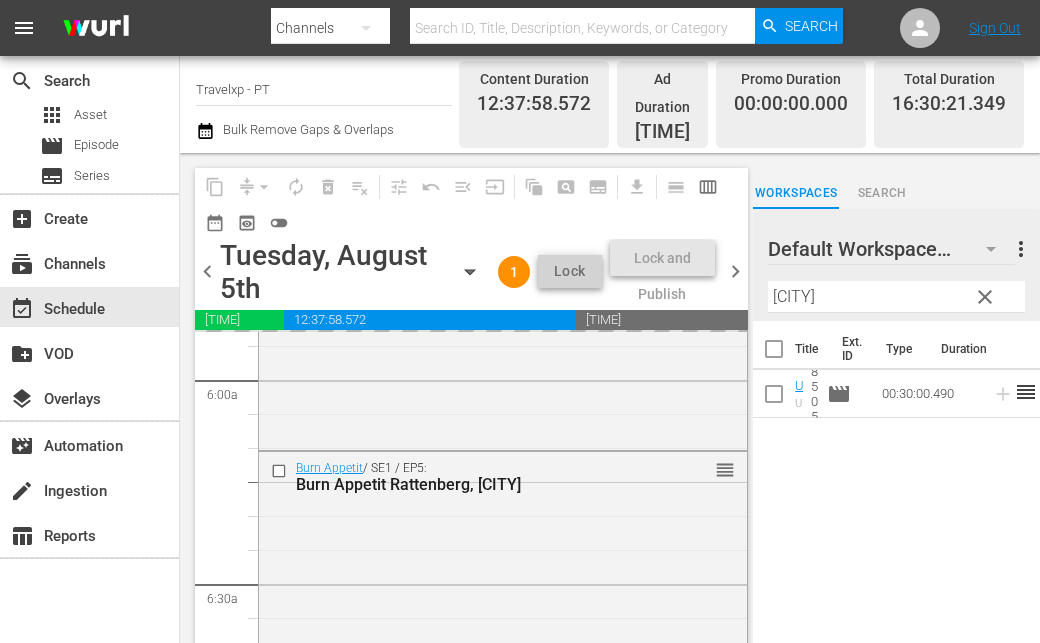 click on "pasig" at bounding box center (896, 297) 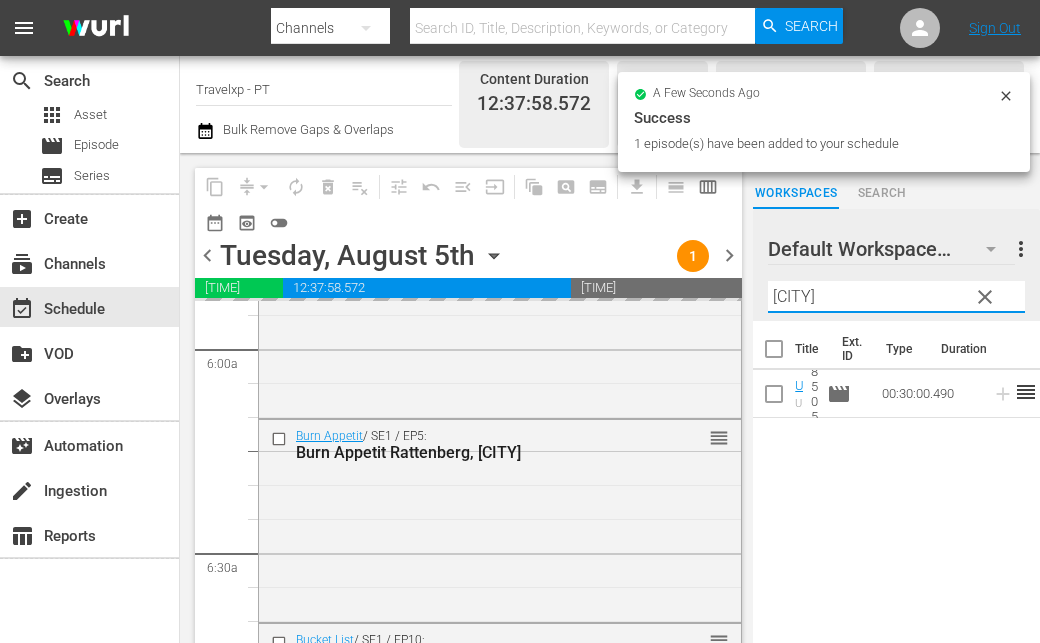 click on "pasig" at bounding box center (896, 297) 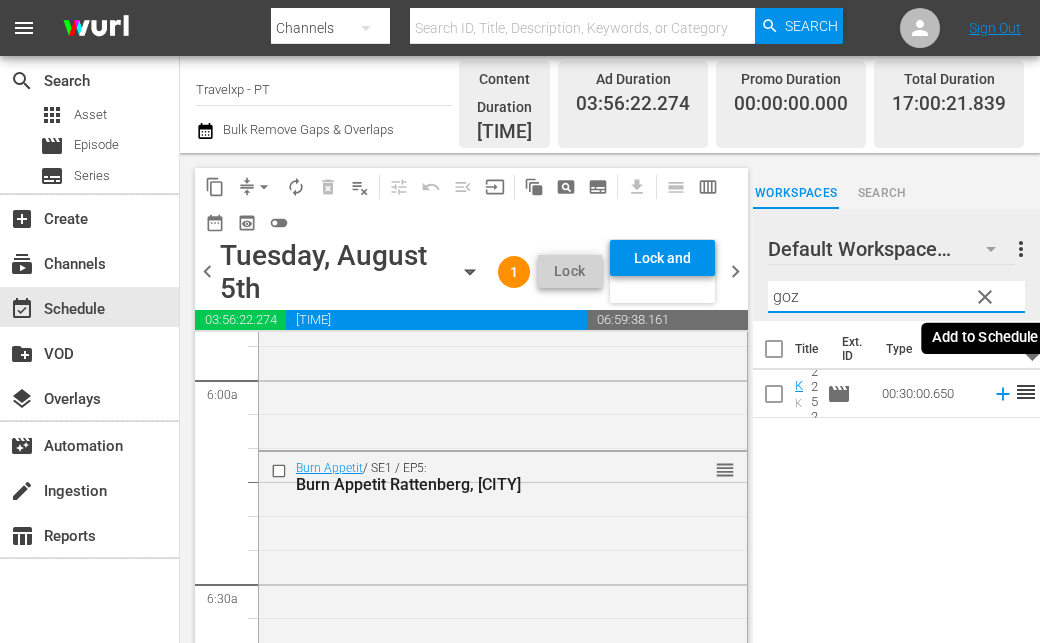 click 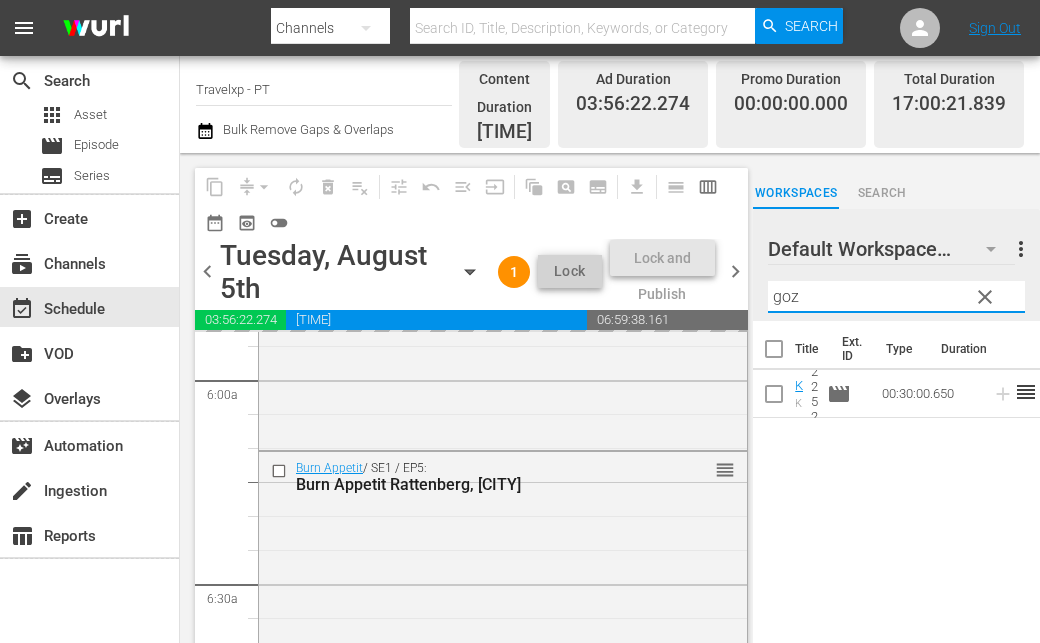 click on "goz" at bounding box center (896, 297) 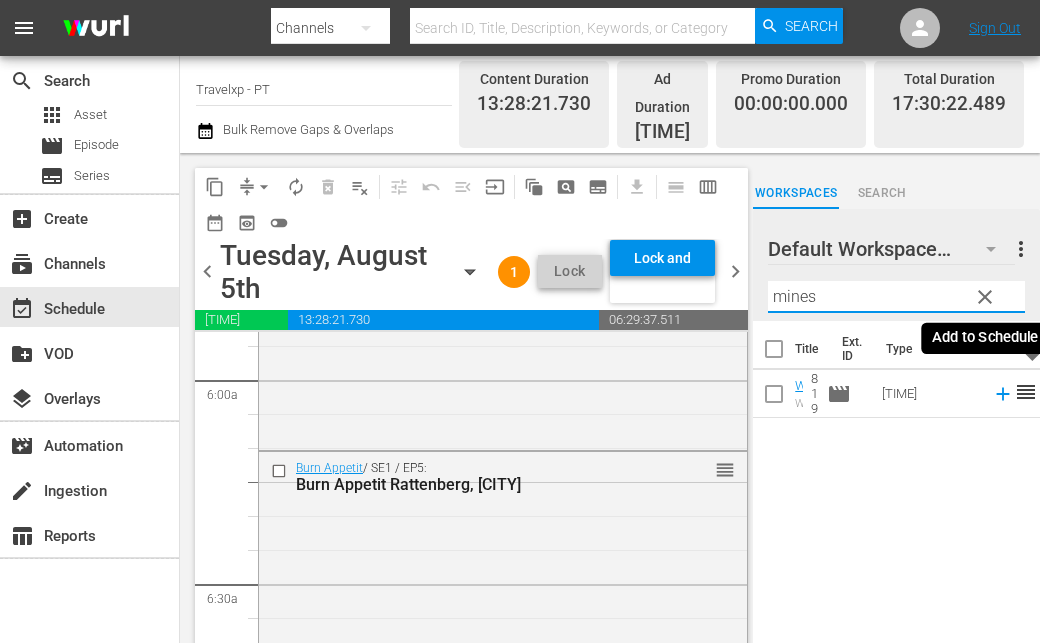 click 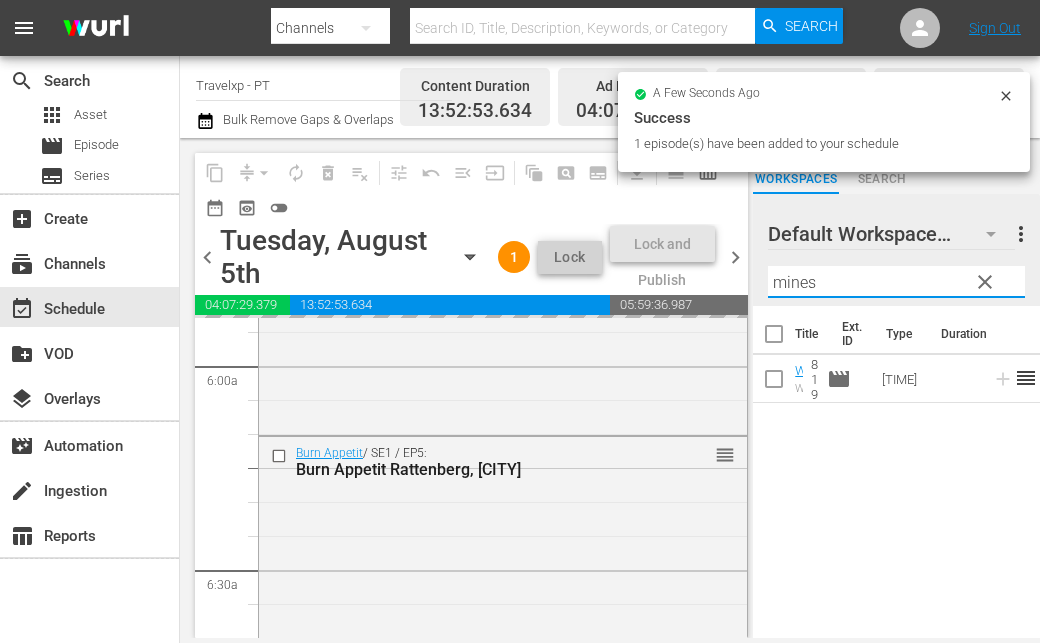 click on "mines" at bounding box center (896, 282) 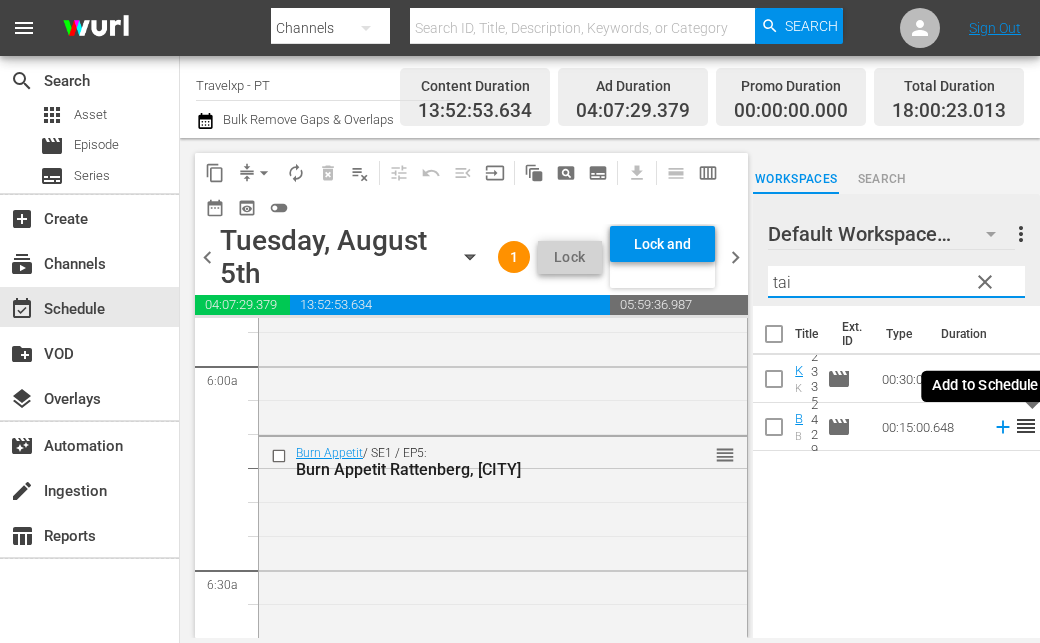 click 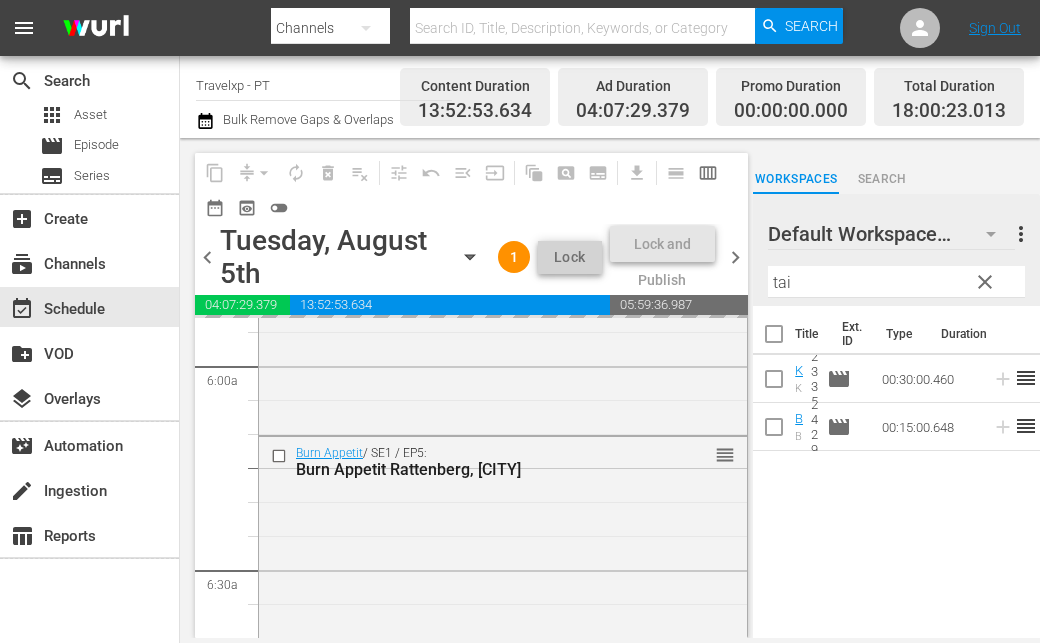 click on "tai" at bounding box center (896, 282) 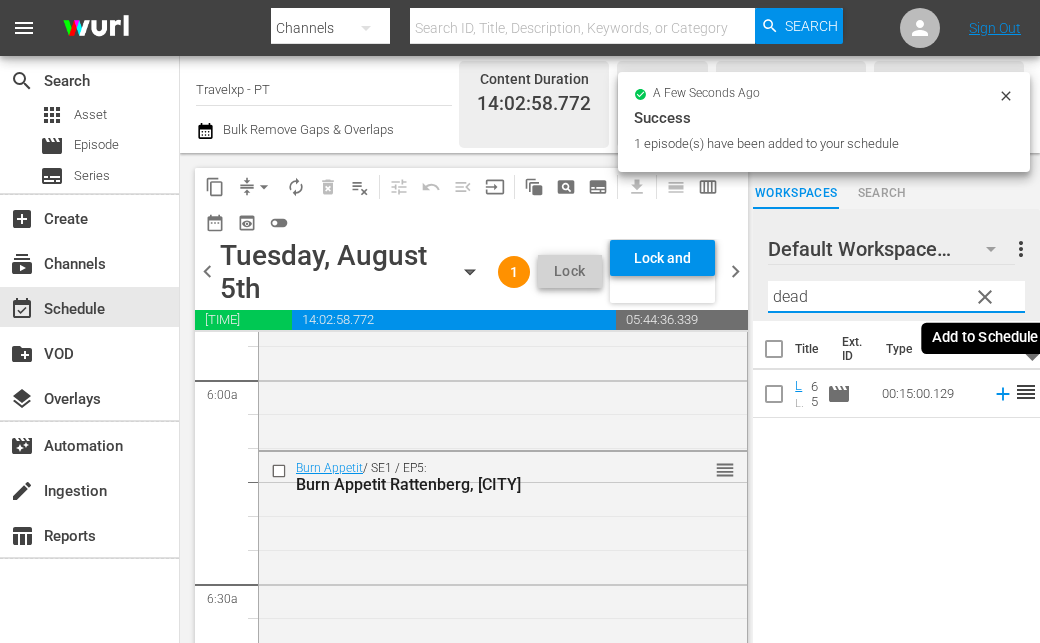 click 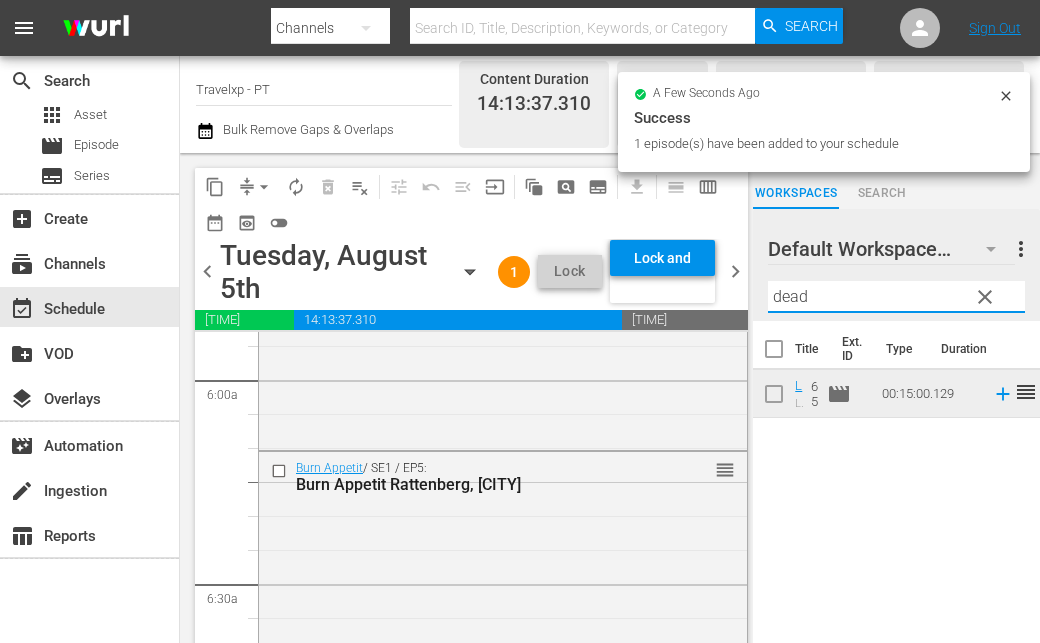 click on "dead" at bounding box center (896, 297) 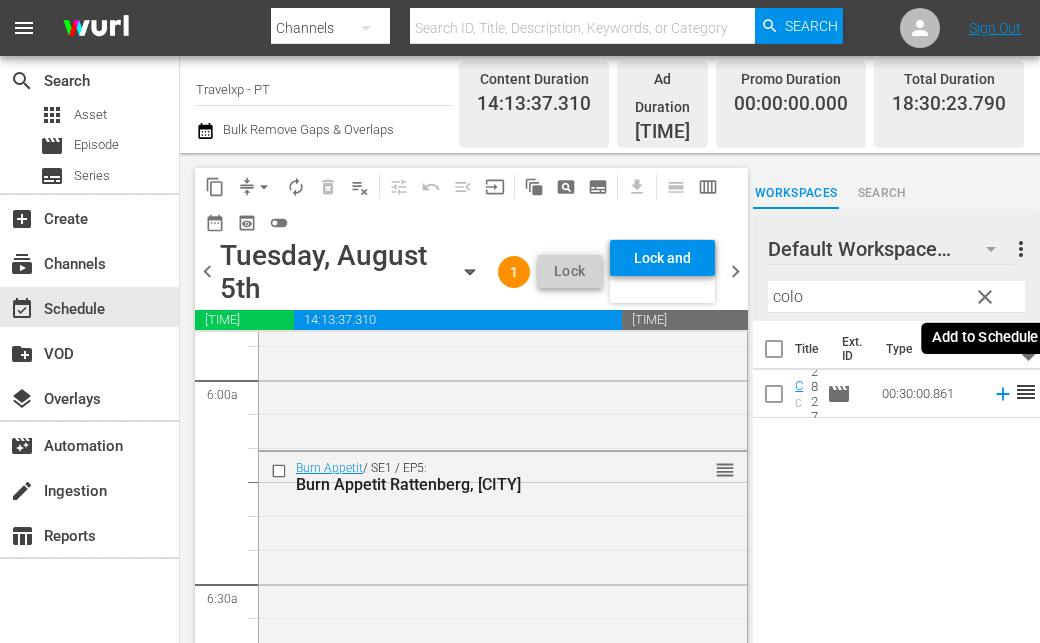 click 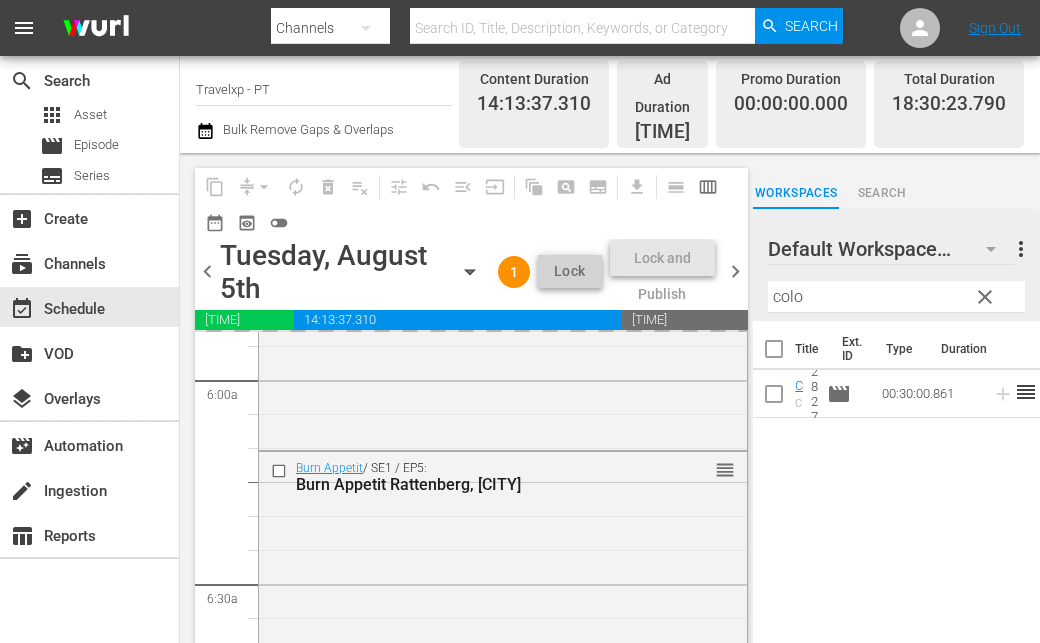 click on "colo" at bounding box center [896, 297] 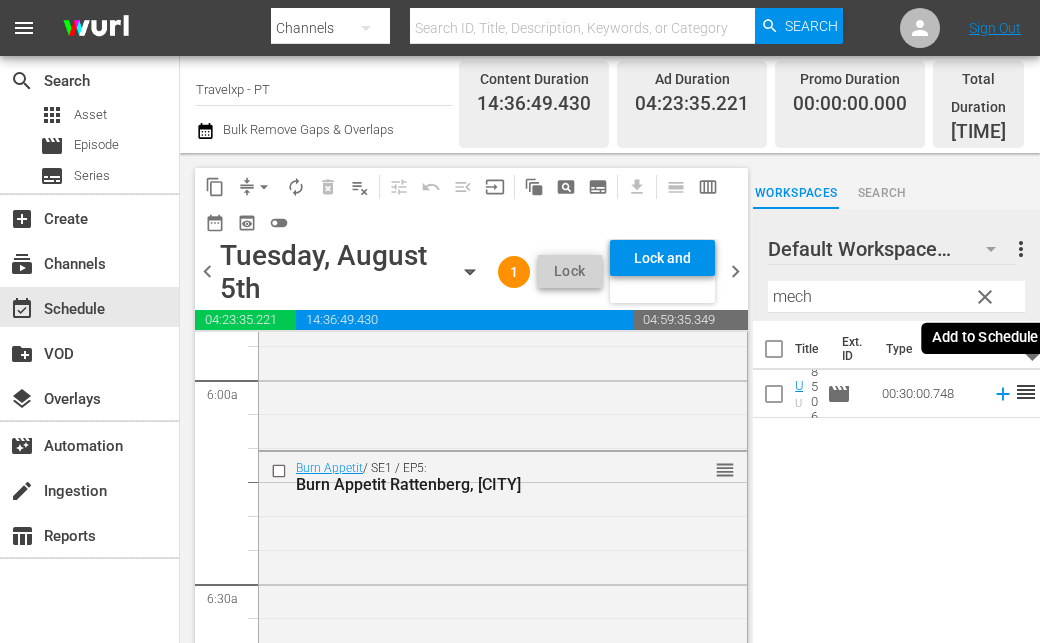 click 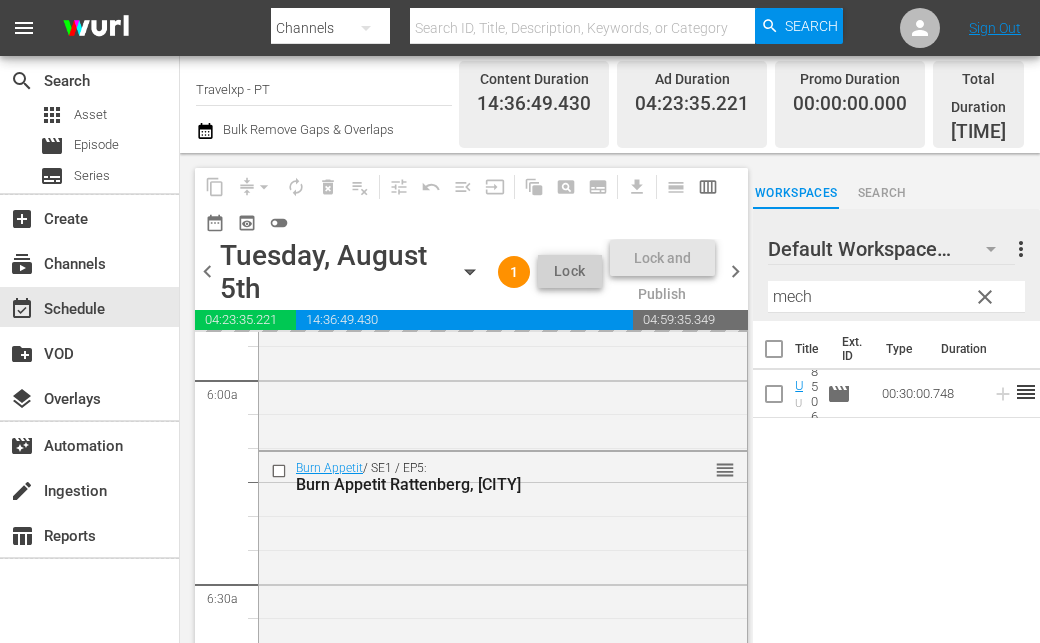 click on "mech" at bounding box center [896, 297] 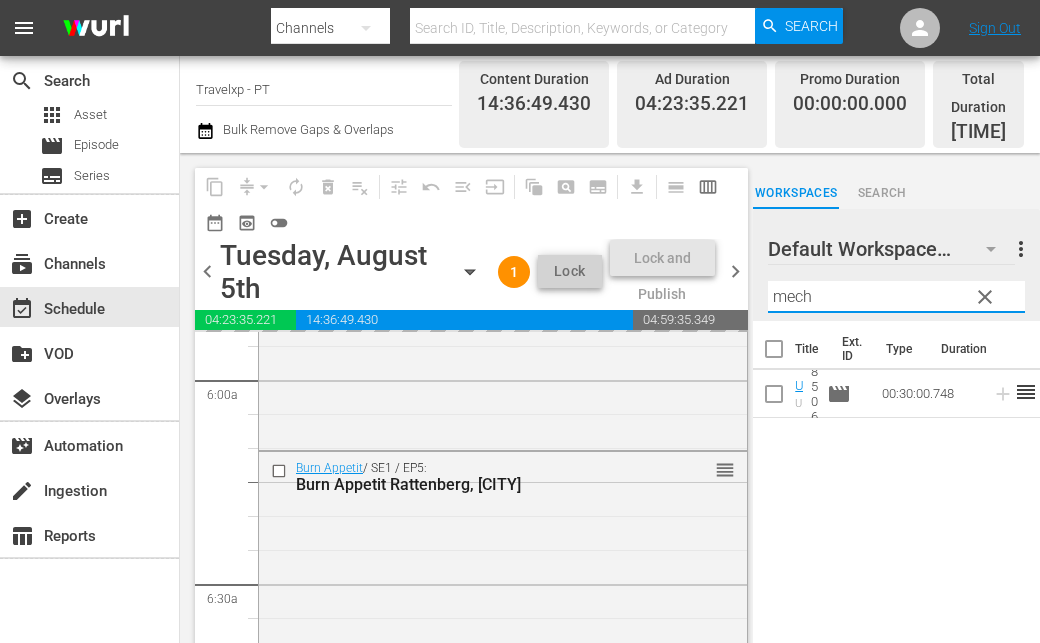 click on "mech" at bounding box center (896, 297) 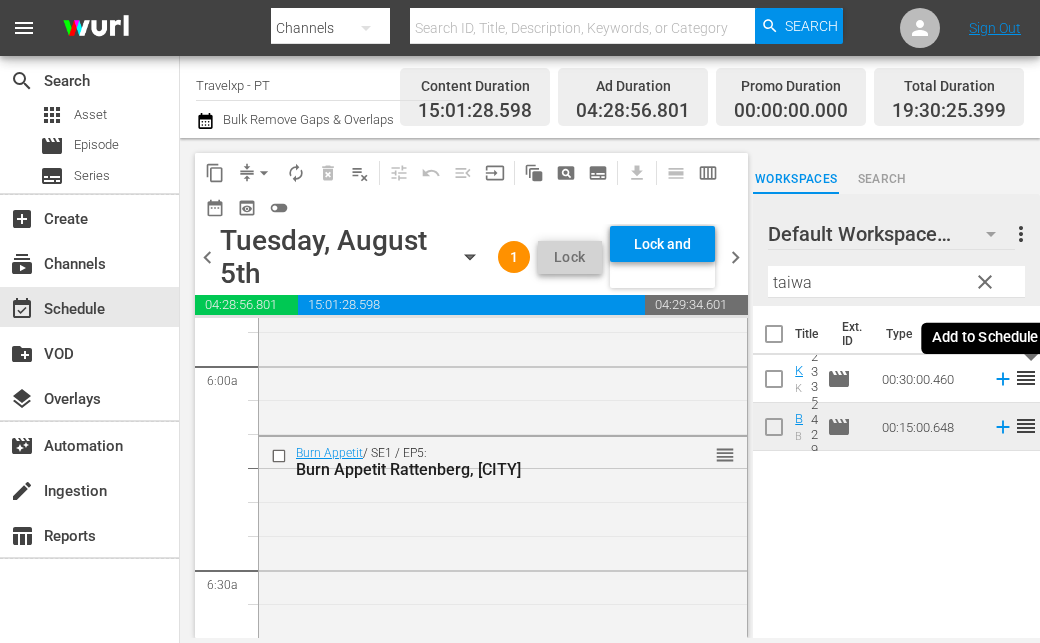 click 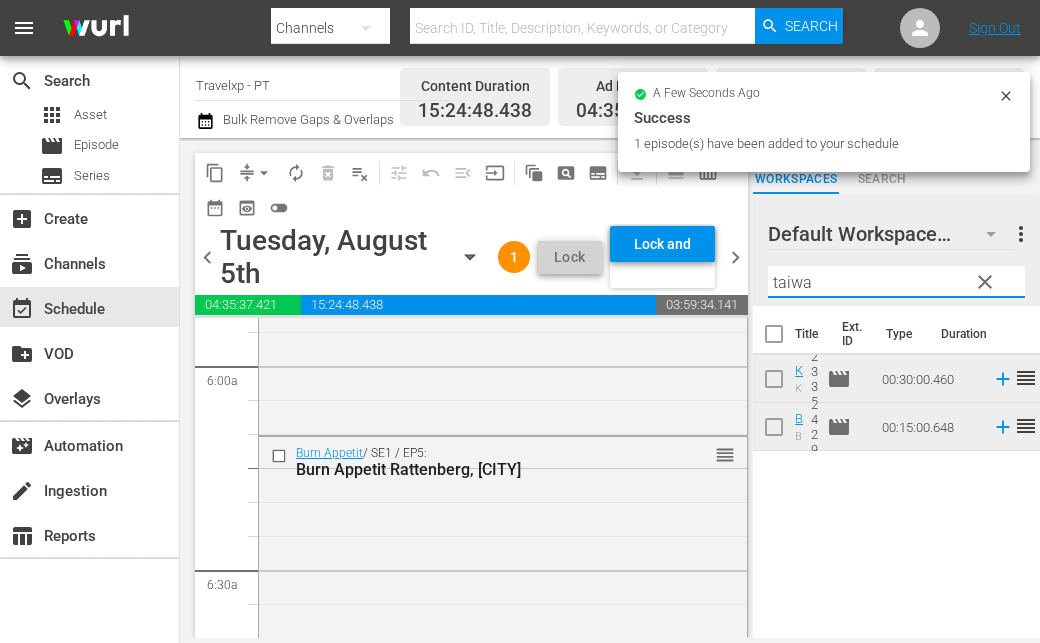click on "taiwa" at bounding box center [896, 282] 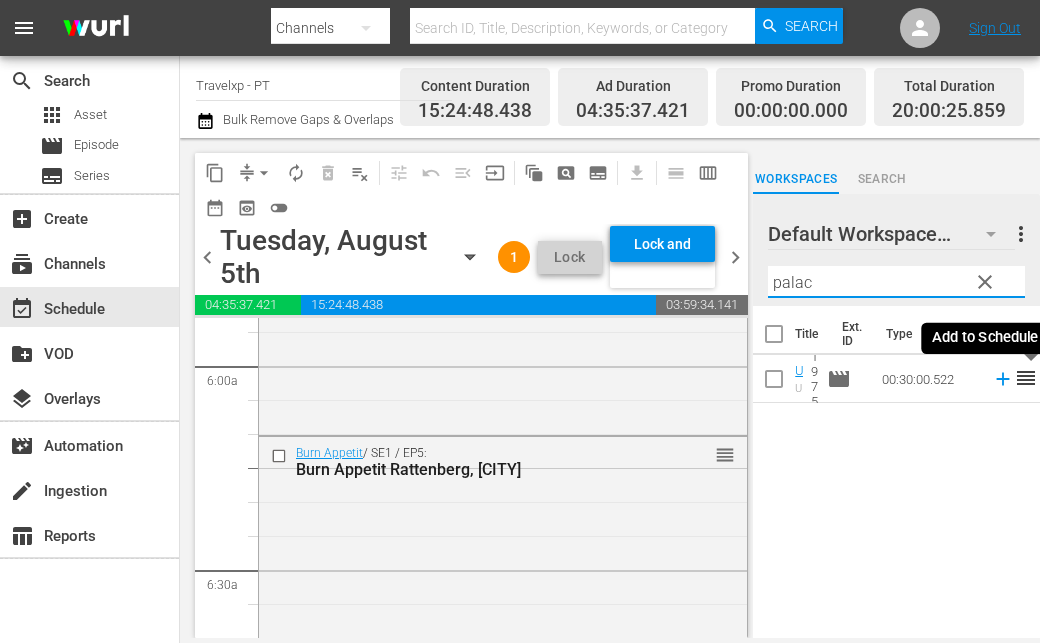 click 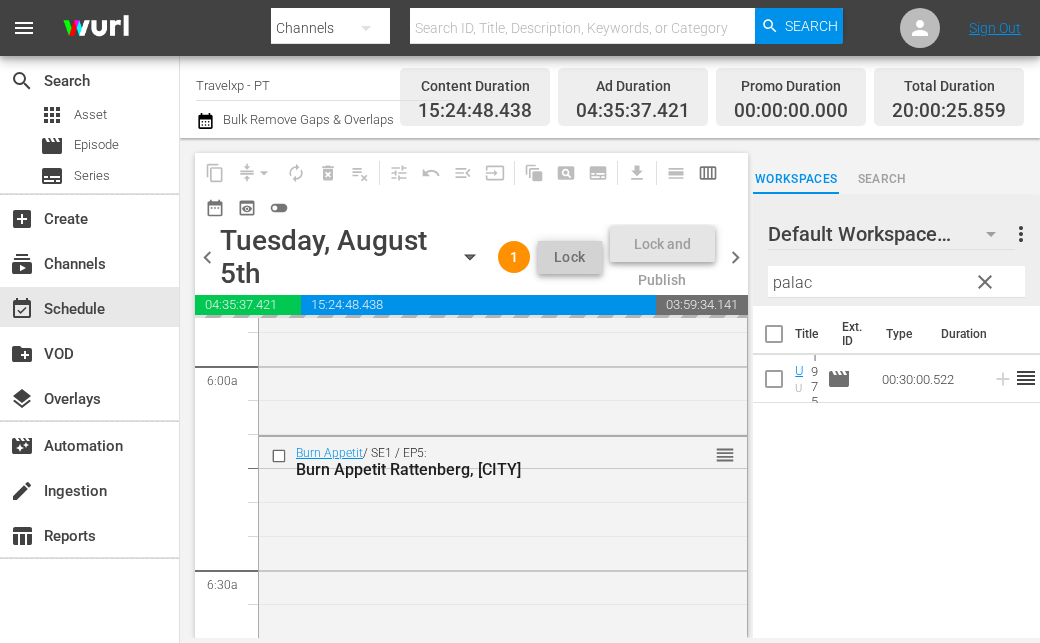 click on "palac" at bounding box center (896, 282) 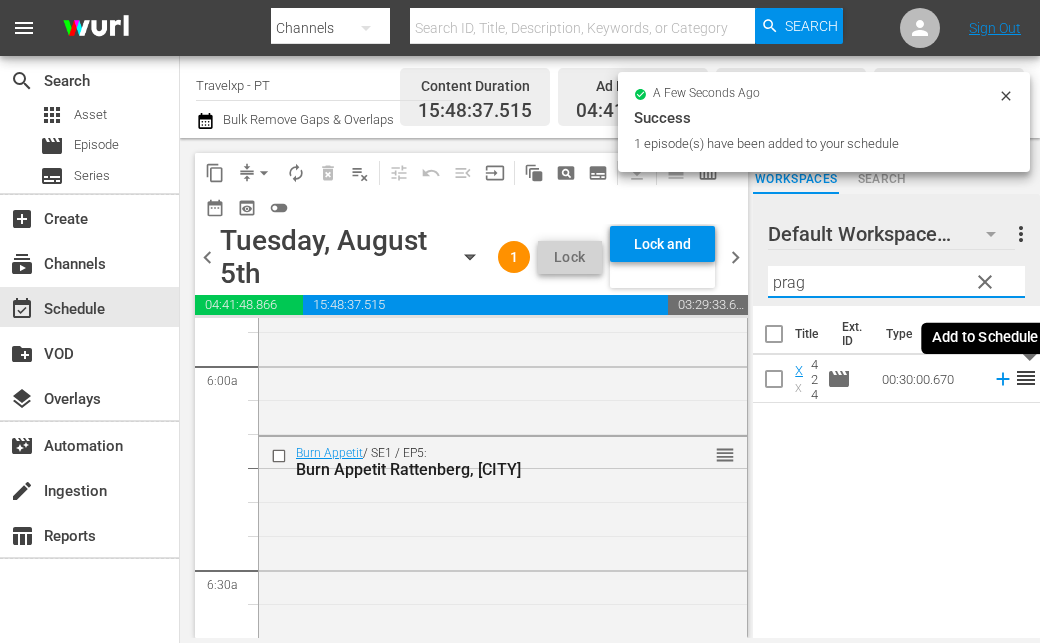 type on "prag" 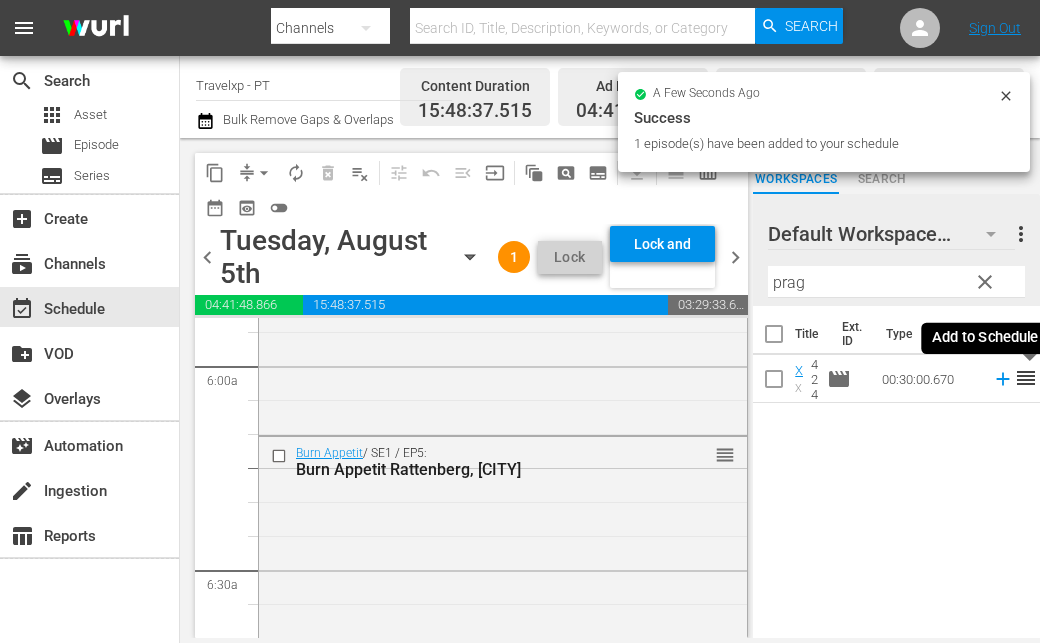 click 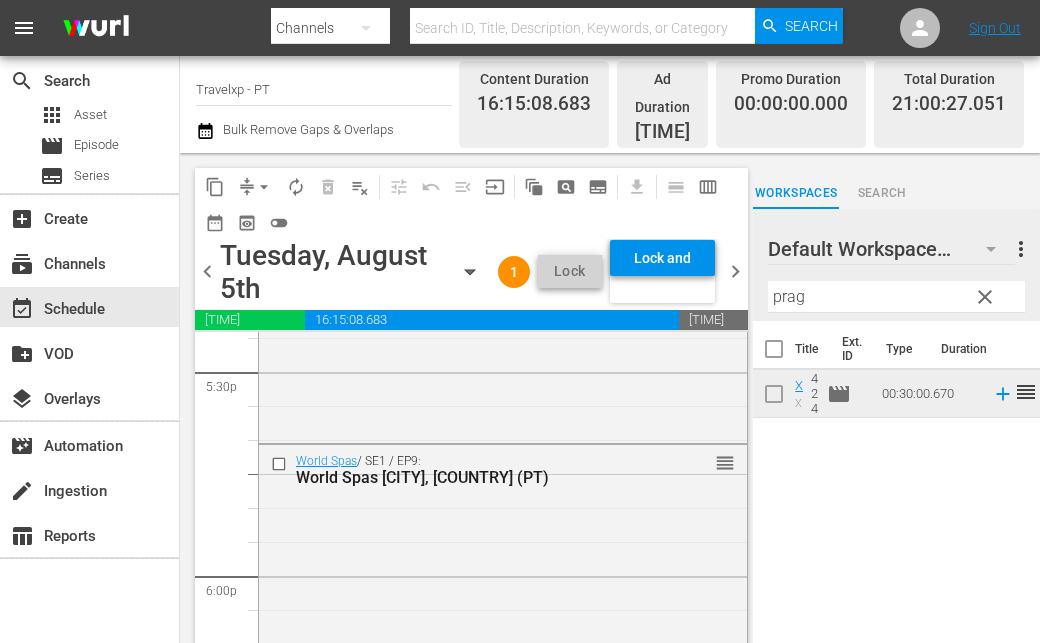 scroll, scrollTop: 7200, scrollLeft: 0, axis: vertical 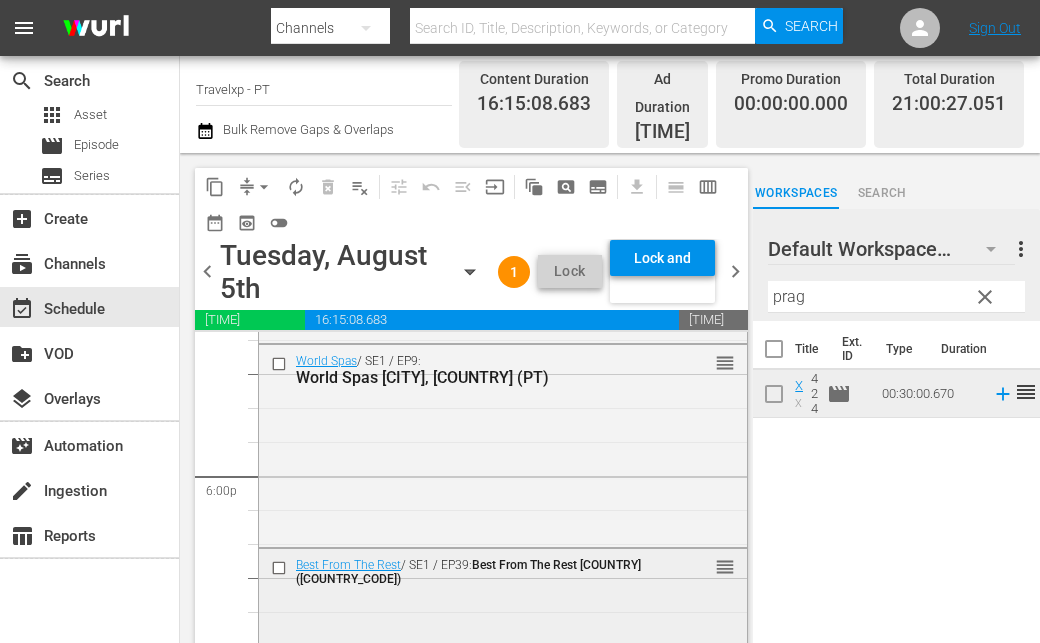 click at bounding box center (281, 568) 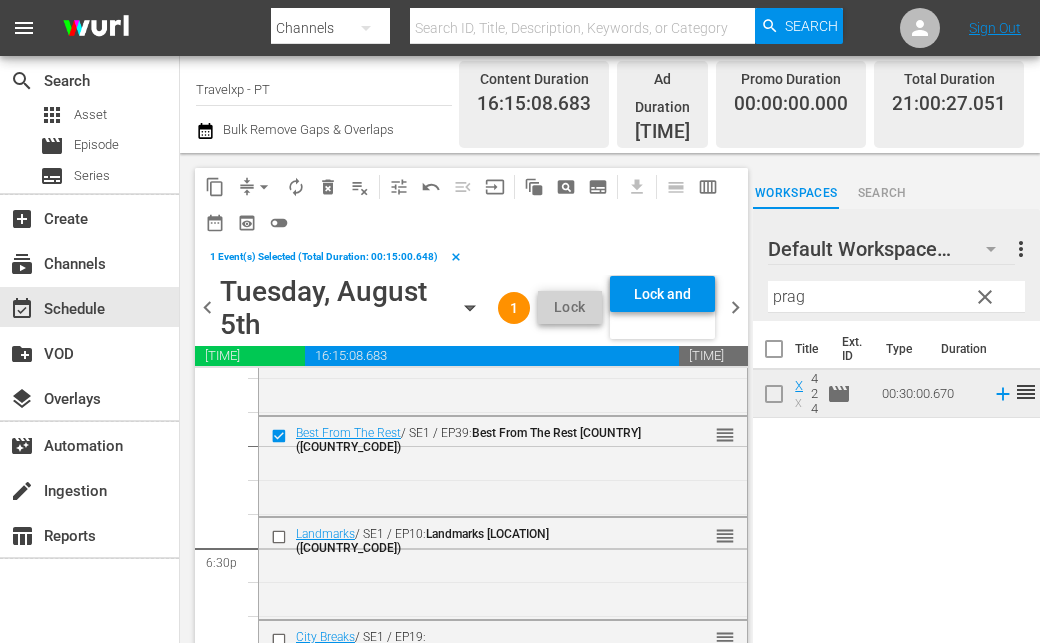 scroll, scrollTop: 7400, scrollLeft: 0, axis: vertical 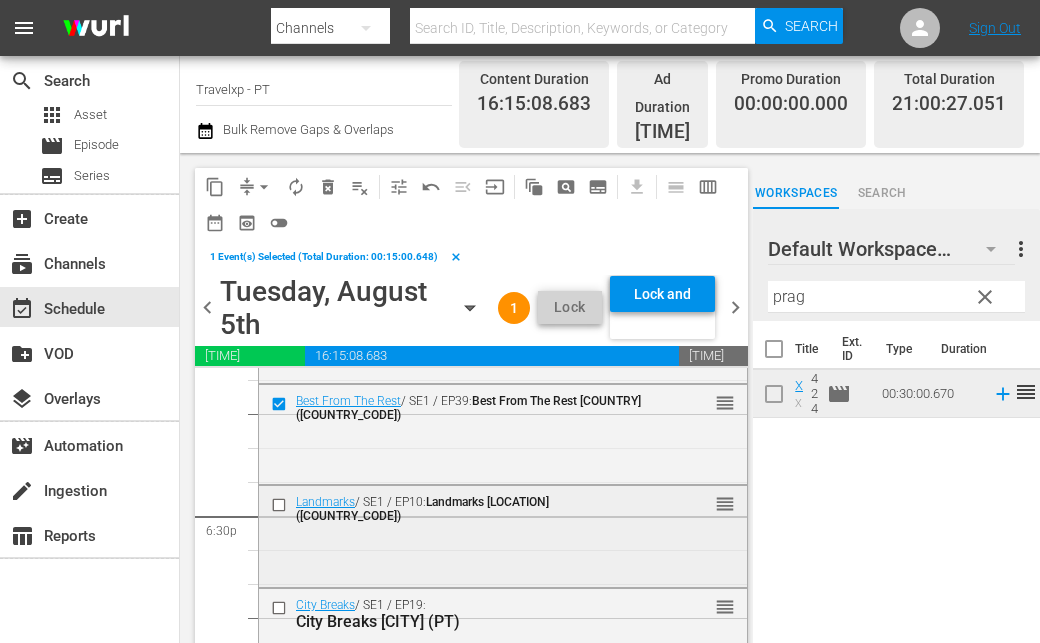click at bounding box center (281, 505) 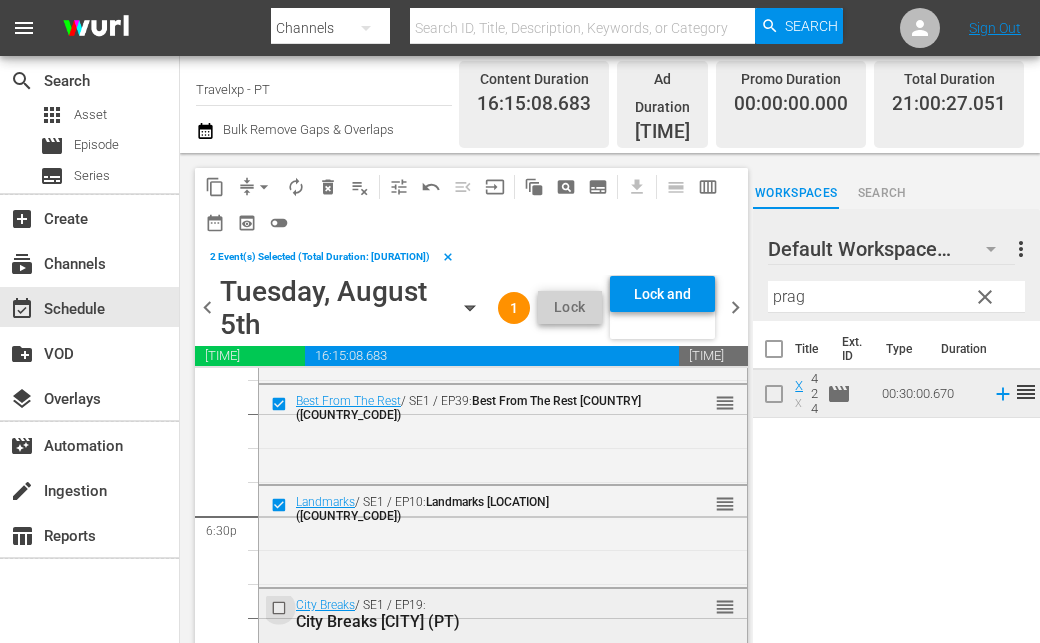 click at bounding box center [281, 608] 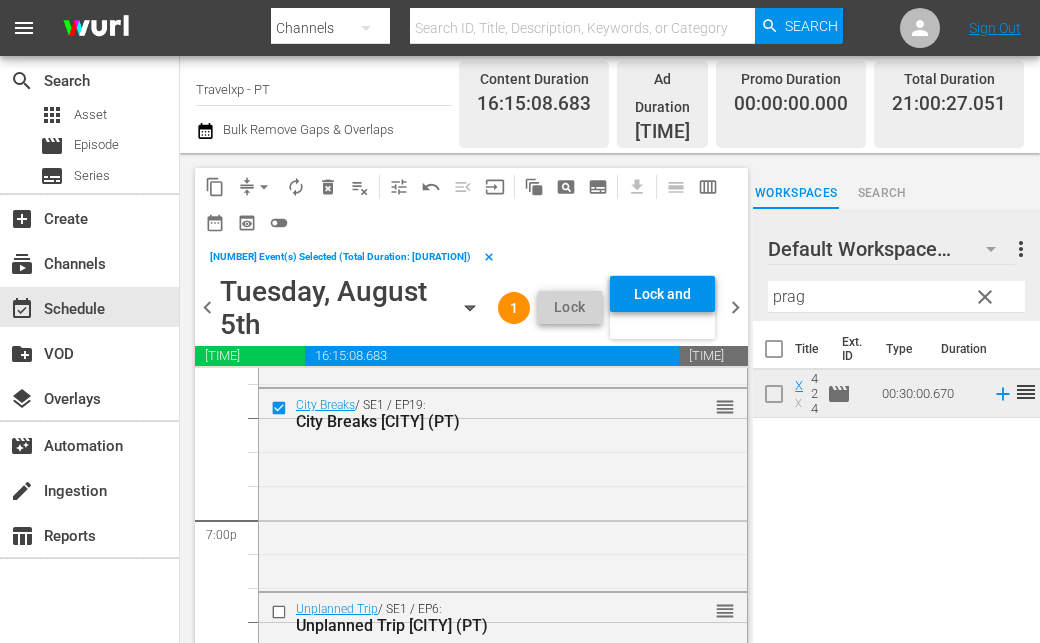 click at bounding box center (281, 612) 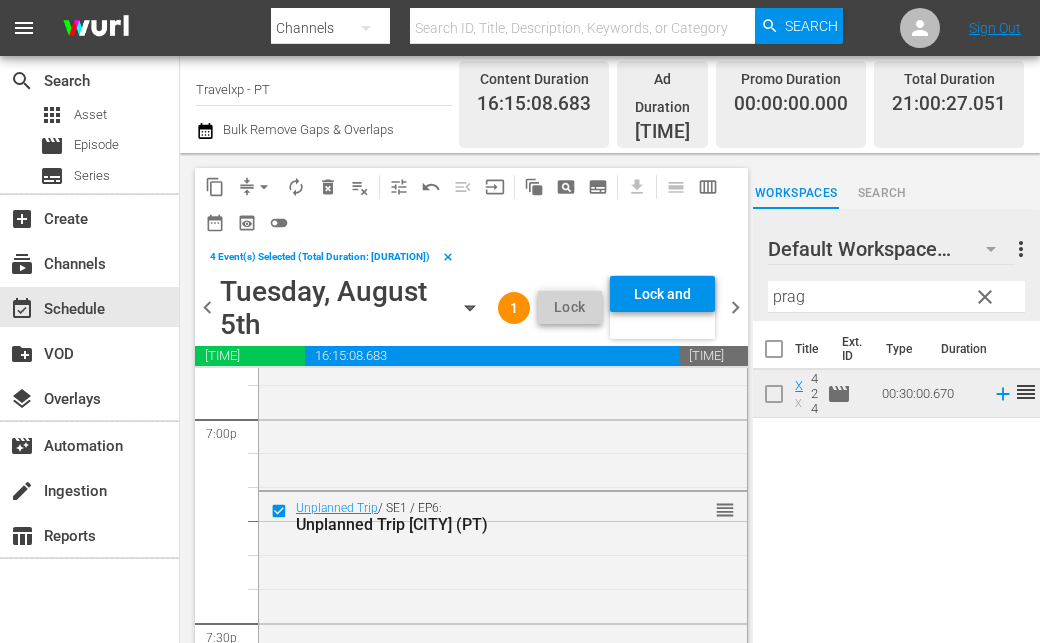 scroll, scrollTop: 7800, scrollLeft: 0, axis: vertical 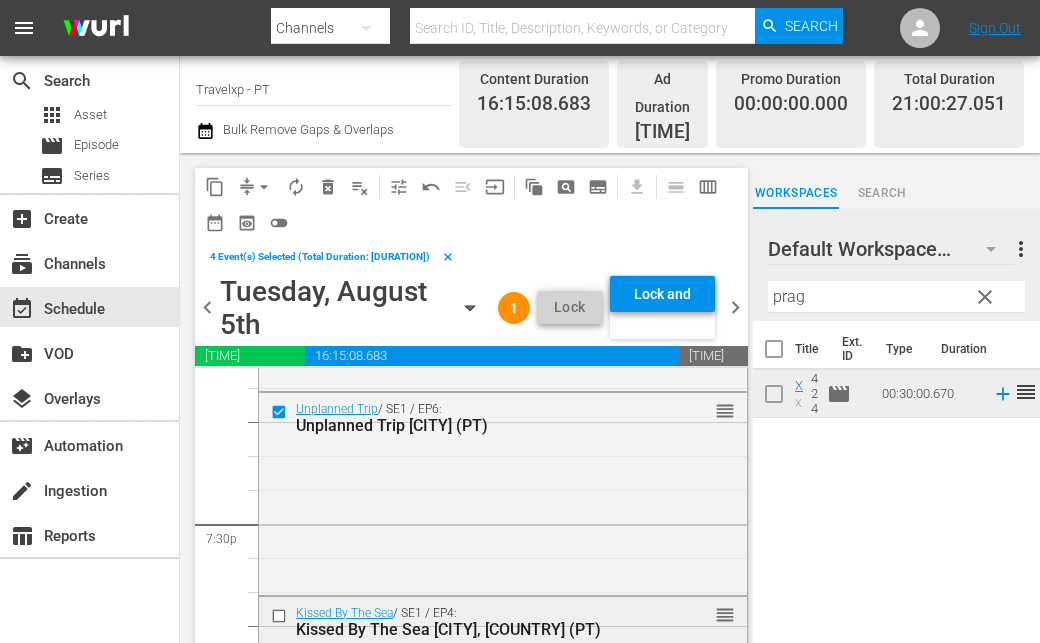 click at bounding box center [281, 615] 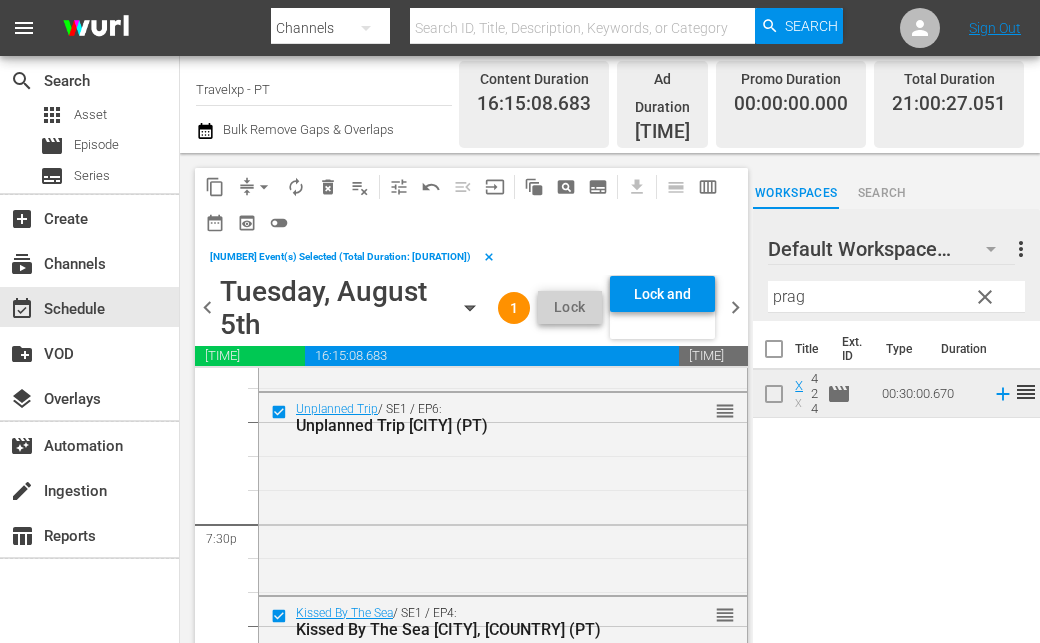 scroll, scrollTop: 8000, scrollLeft: 0, axis: vertical 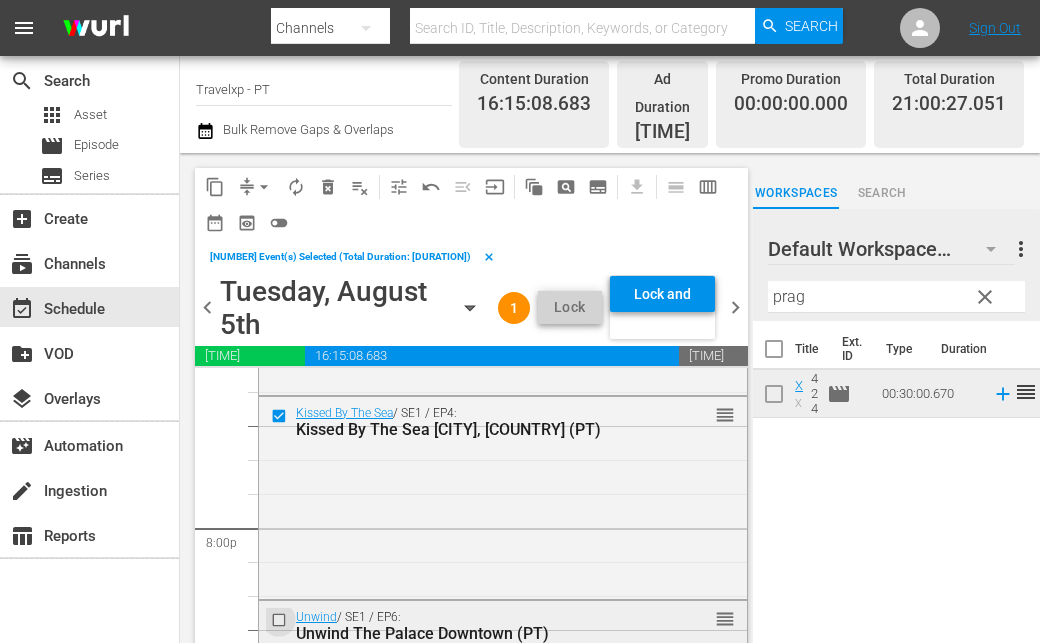 click at bounding box center (281, 620) 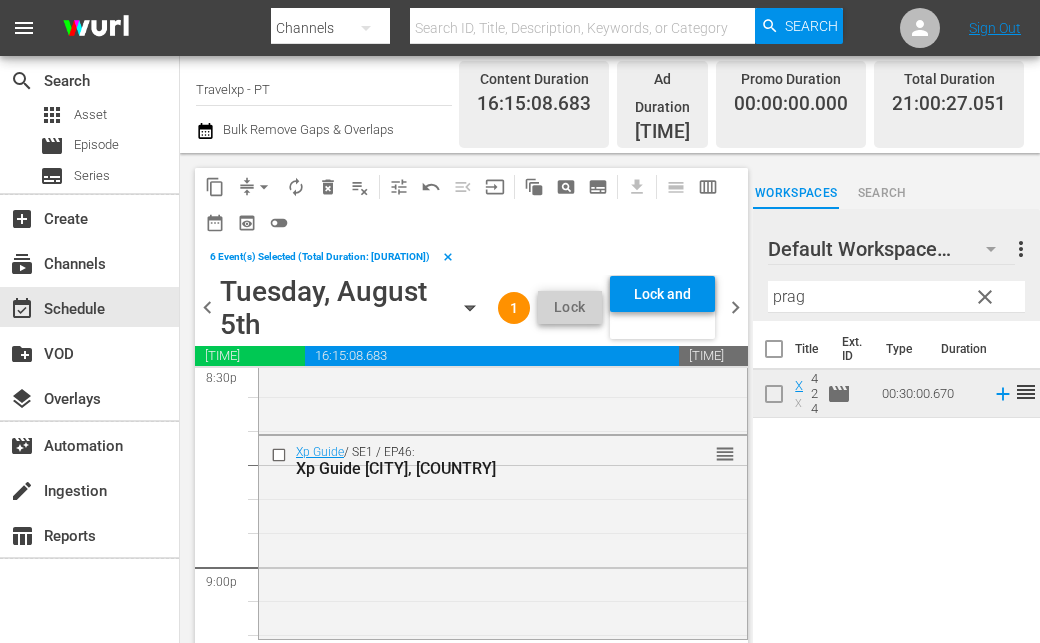 scroll, scrollTop: 8400, scrollLeft: 0, axis: vertical 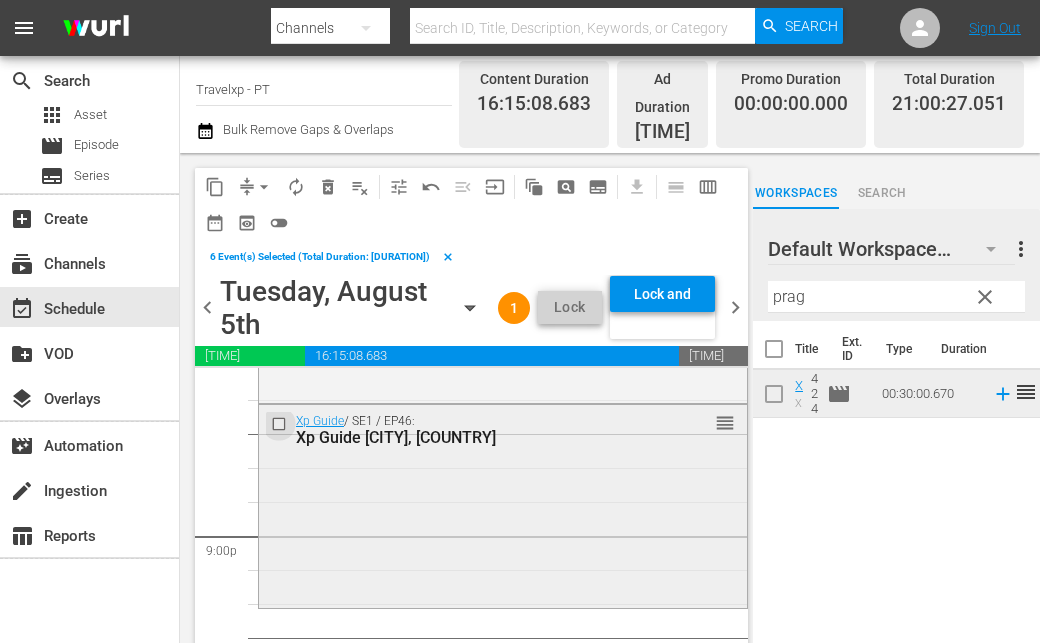 click at bounding box center [281, 424] 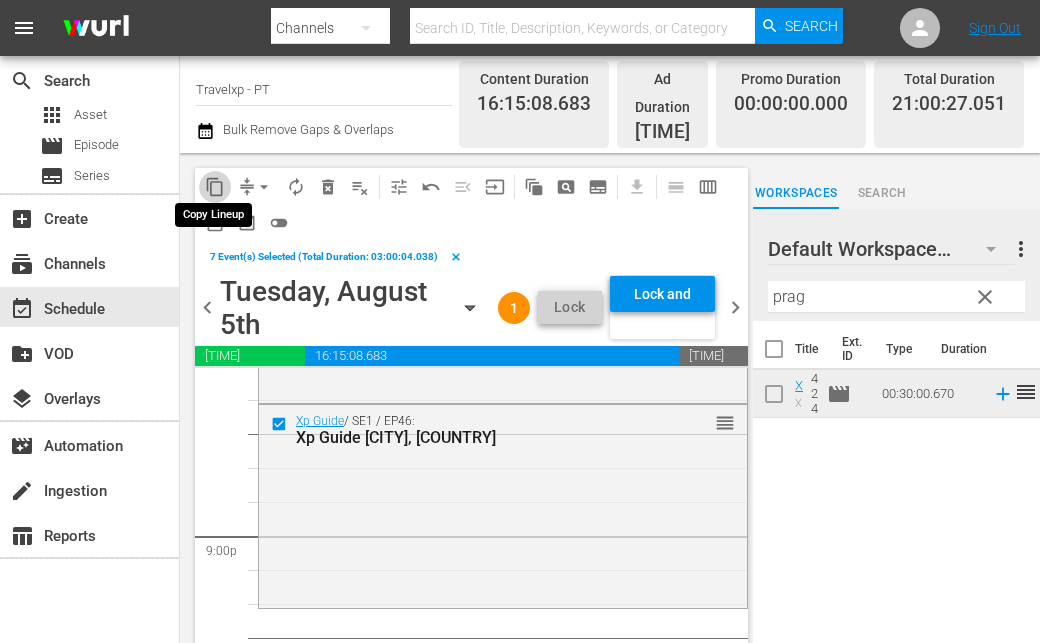 click on "content_copy" at bounding box center [215, 187] 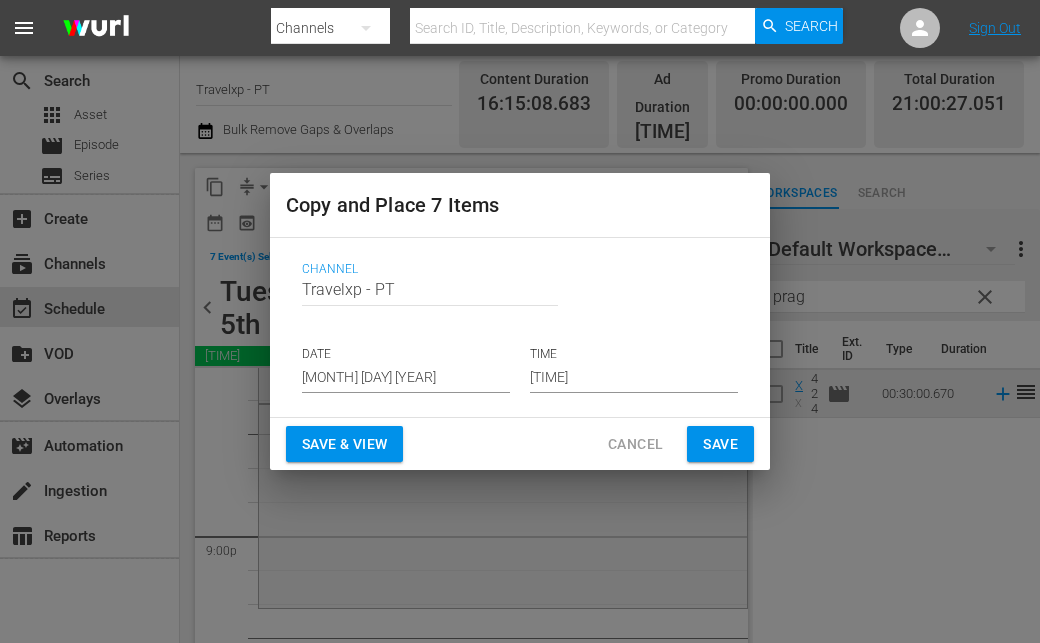 click on "[MONTH] [DATE]th [DATE]" at bounding box center (406, 378) 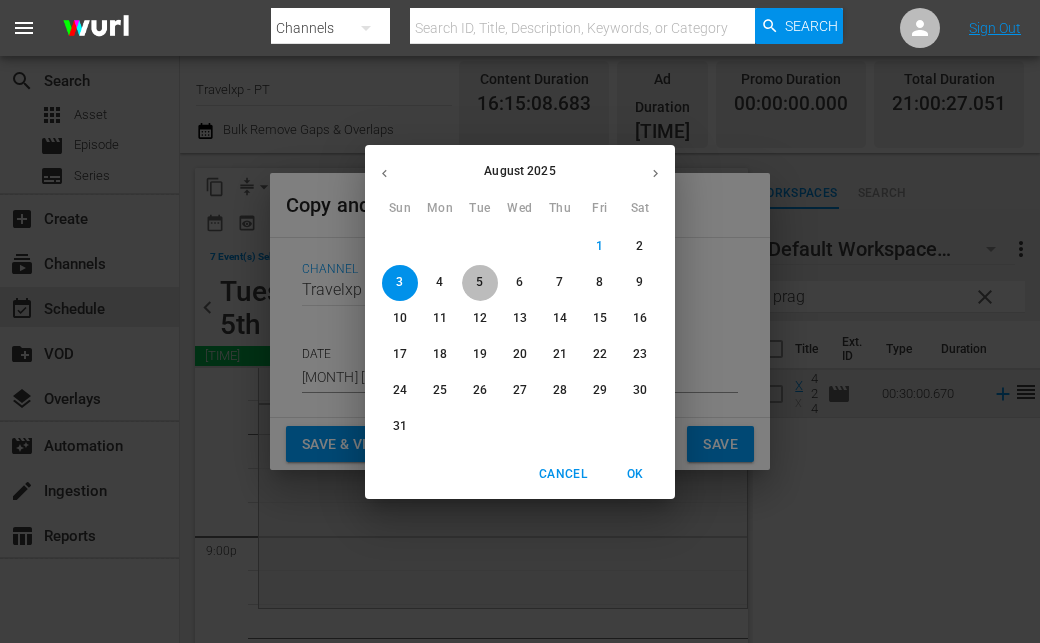 click on "5" at bounding box center [480, 282] 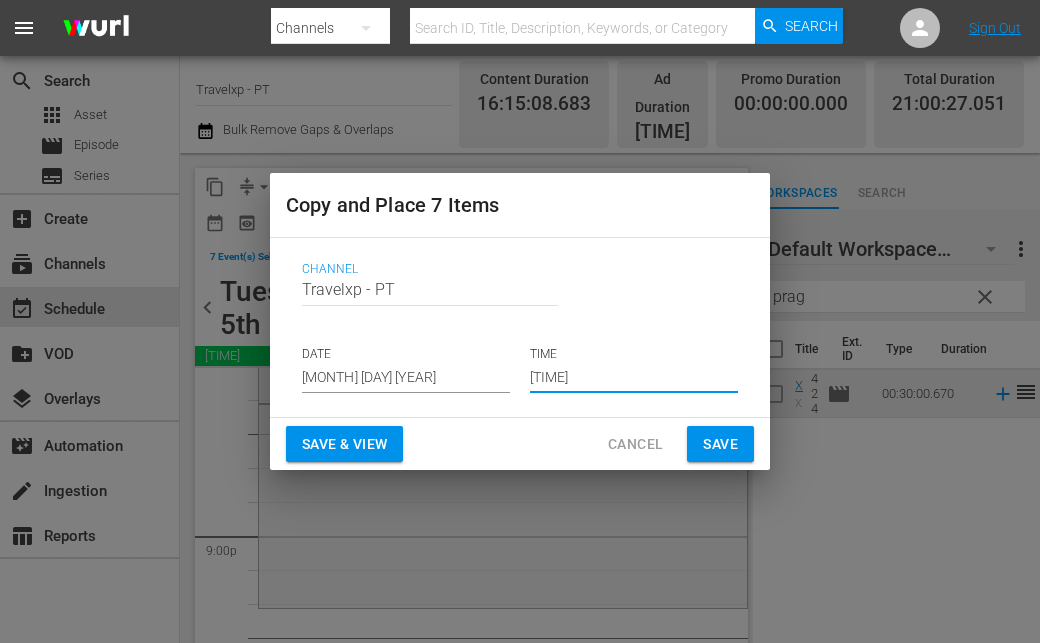 click on "06:10 pm" at bounding box center [634, 378] 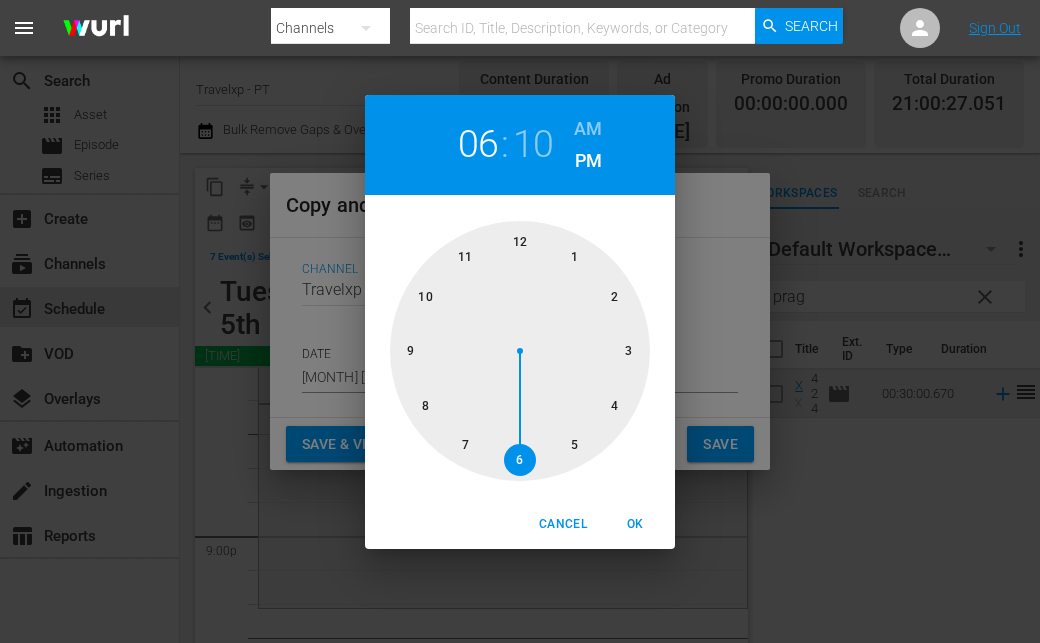 click at bounding box center (520, 351) 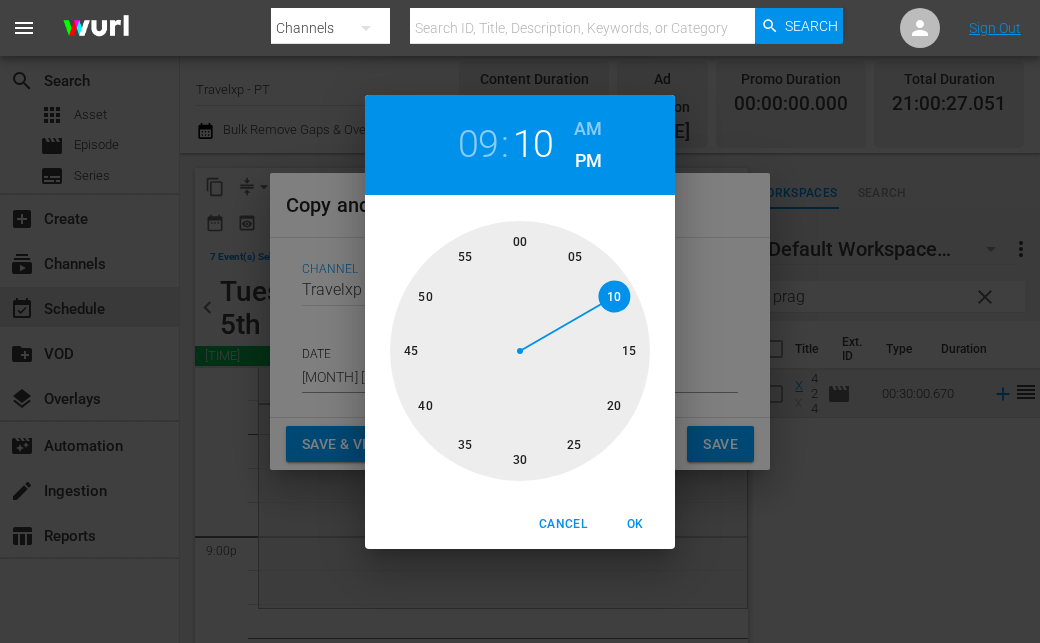 click on "OK" at bounding box center (635, 524) 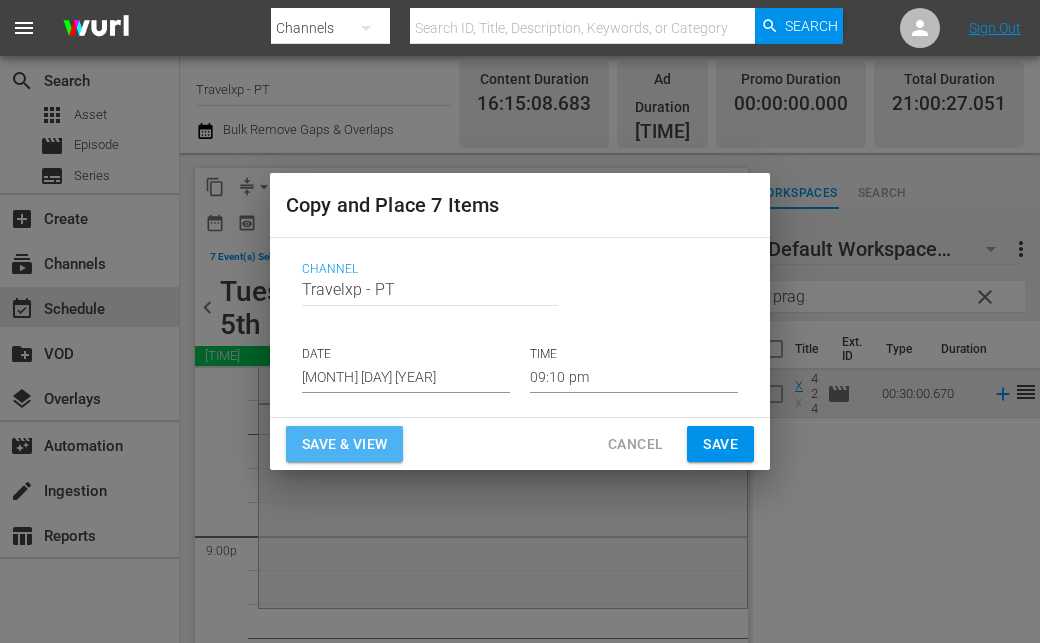 click on "Save & View" at bounding box center [344, 444] 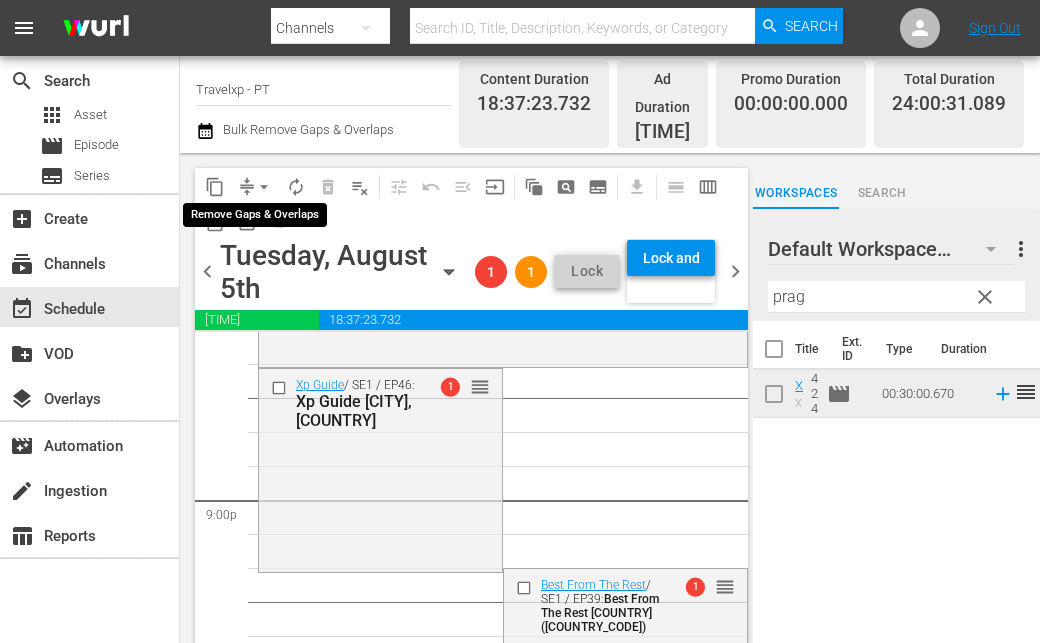 click on "arrow_drop_down" at bounding box center [264, 187] 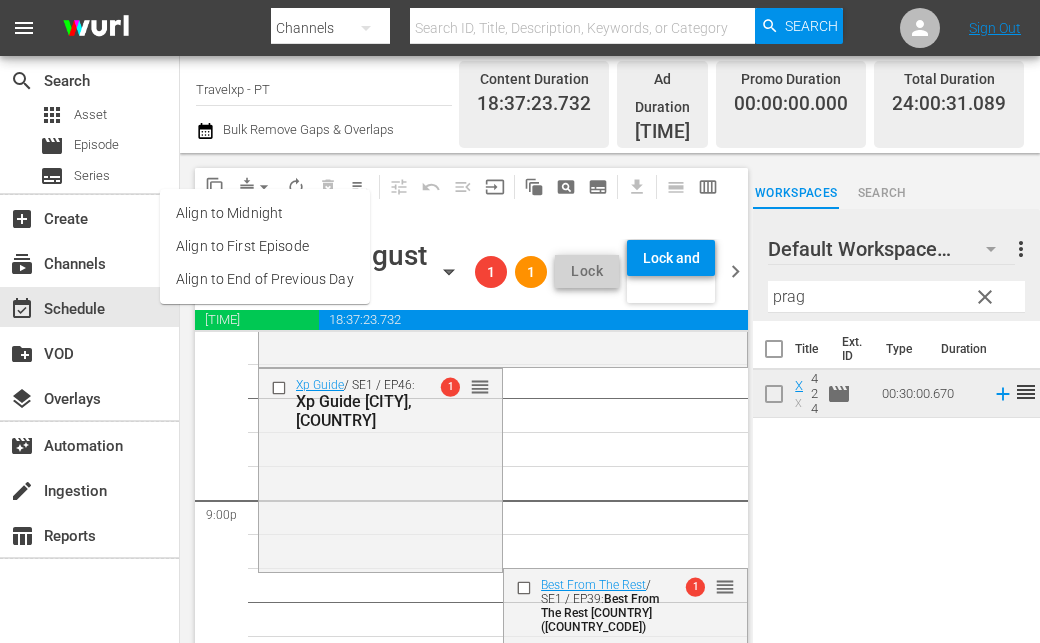 click on "Align to End of Previous Day" at bounding box center (265, 279) 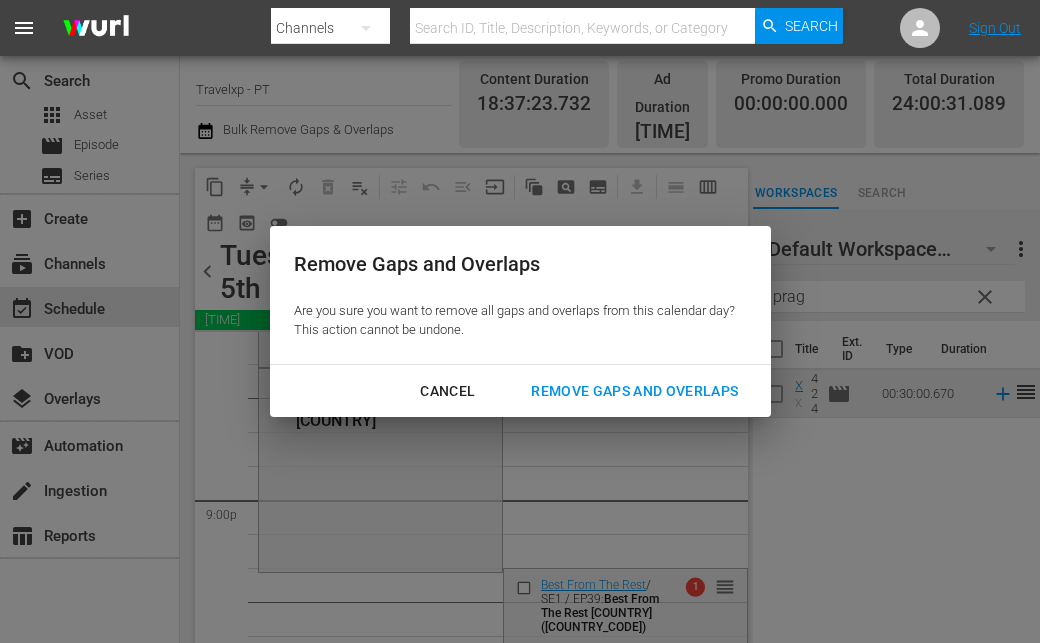 click on "Remove Gaps and Overlaps" at bounding box center [634, 391] 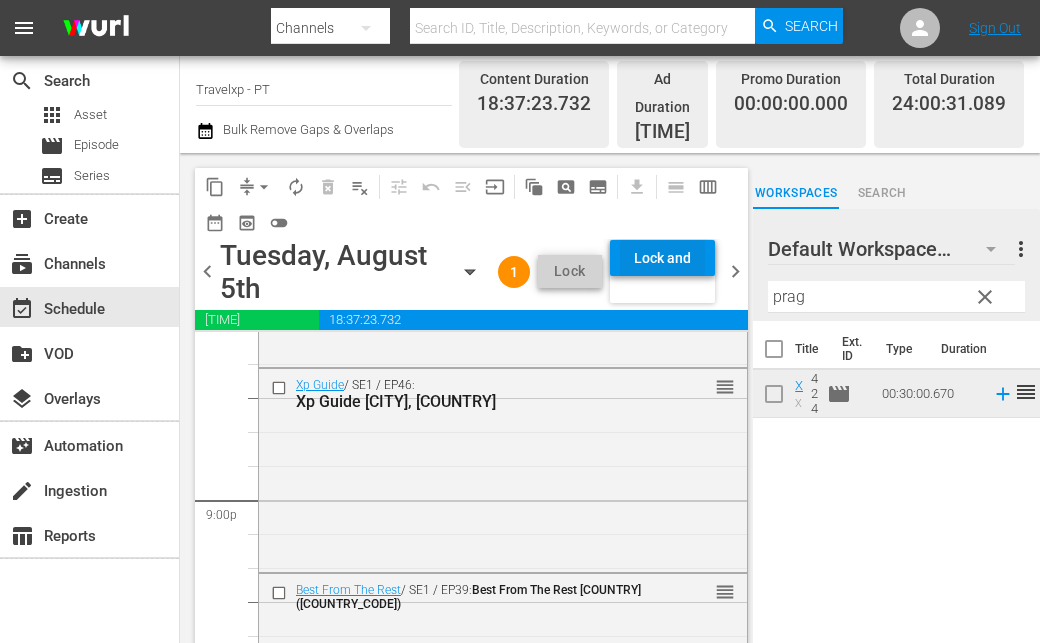 click on "Lock and Publish" at bounding box center [663, 258] 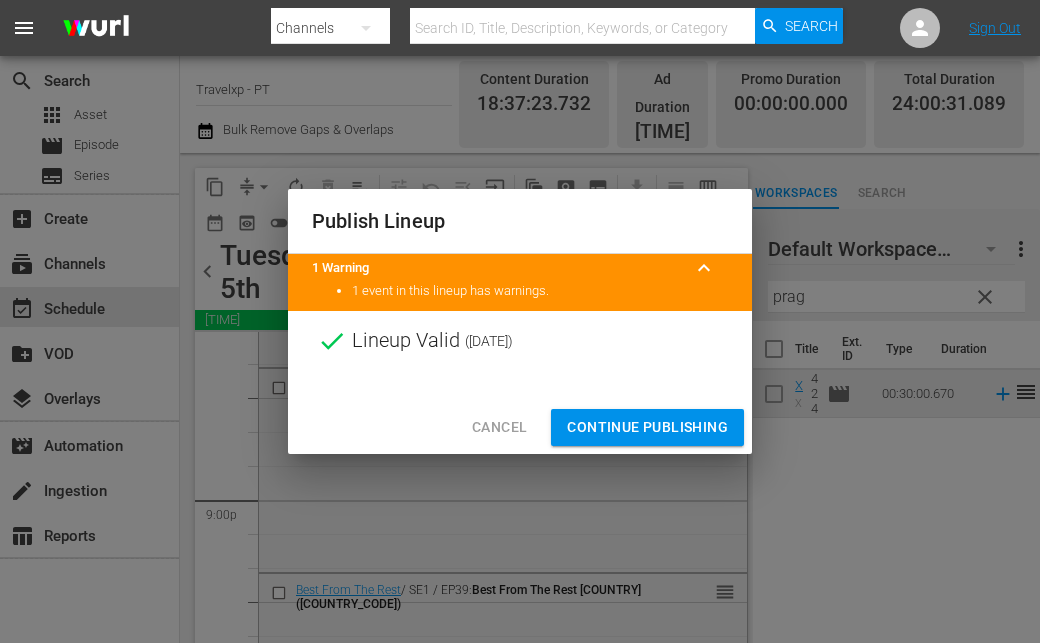 click on "Continue Publishing" at bounding box center (647, 427) 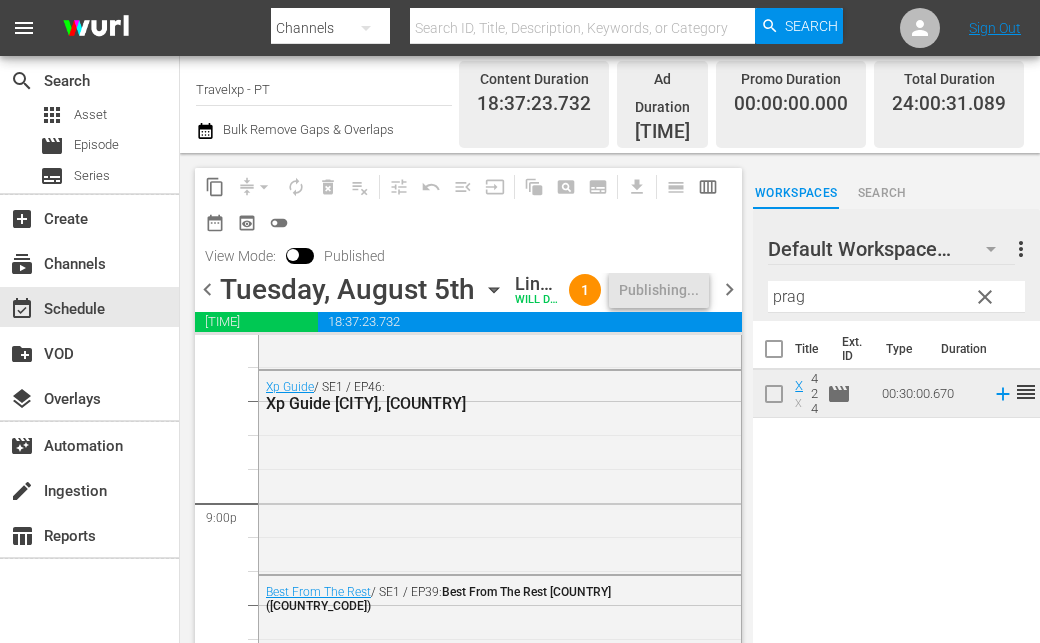 click on "chevron_left" at bounding box center (207, 289) 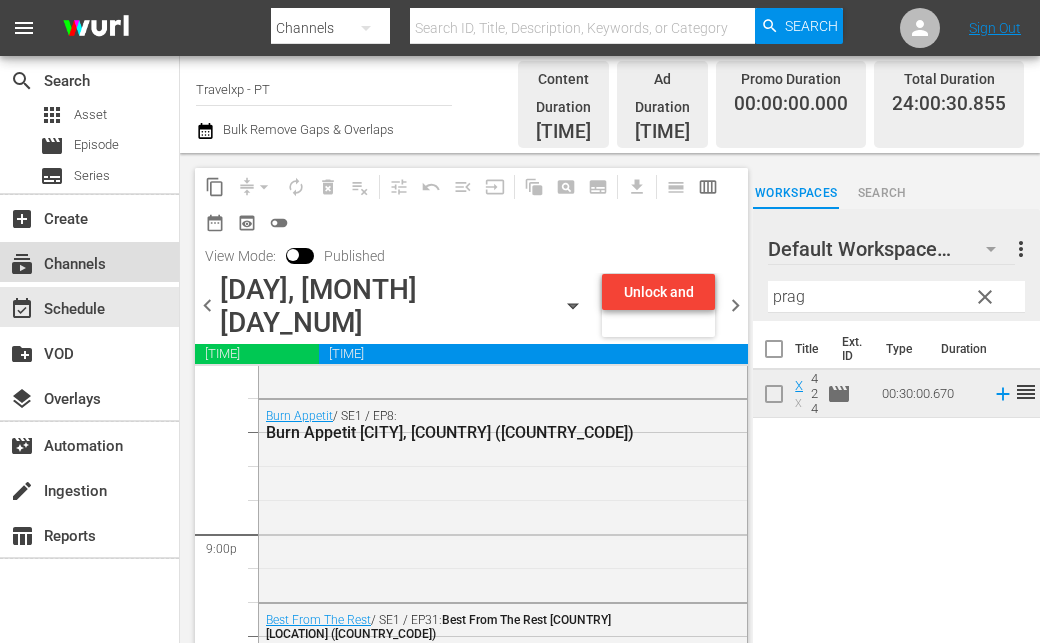 click on "subscriptions   Channels" at bounding box center [56, 261] 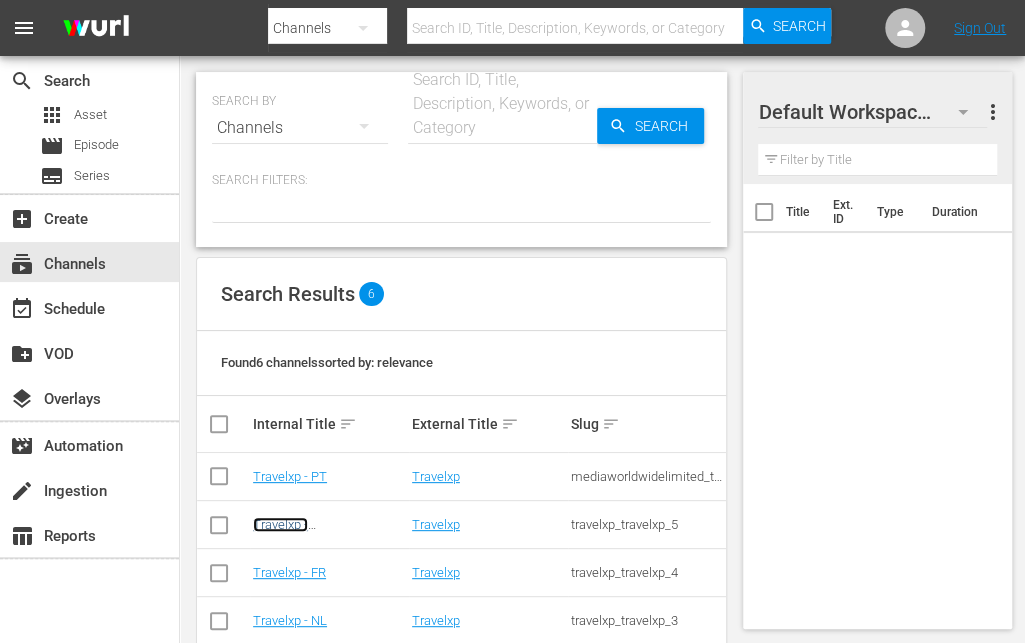 click on "Travelxp - ES" at bounding box center (305, 532) 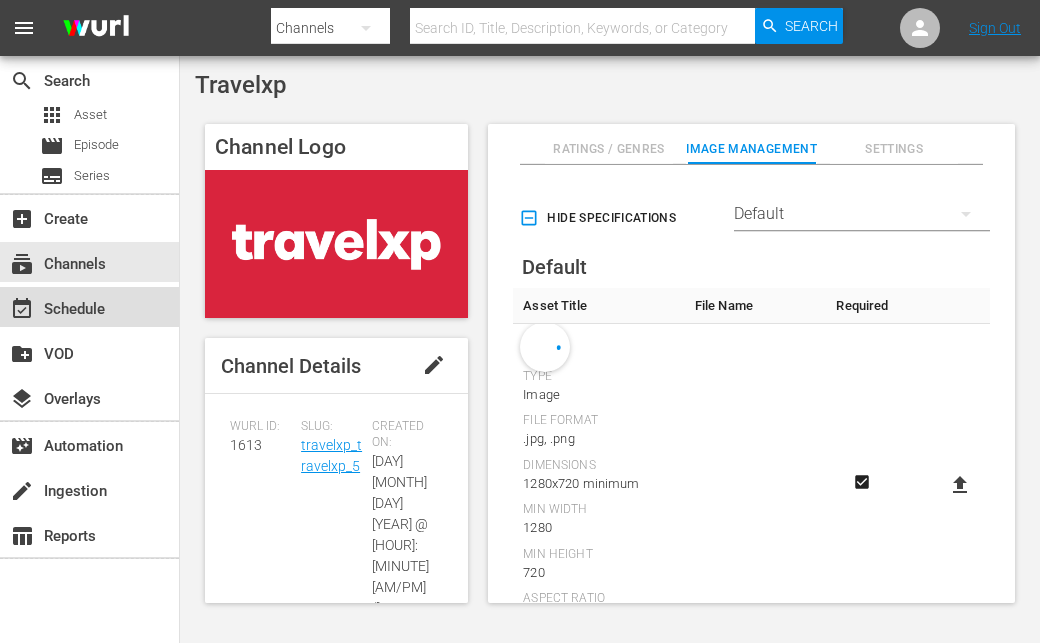 click on "event_available   Schedule" at bounding box center [89, 307] 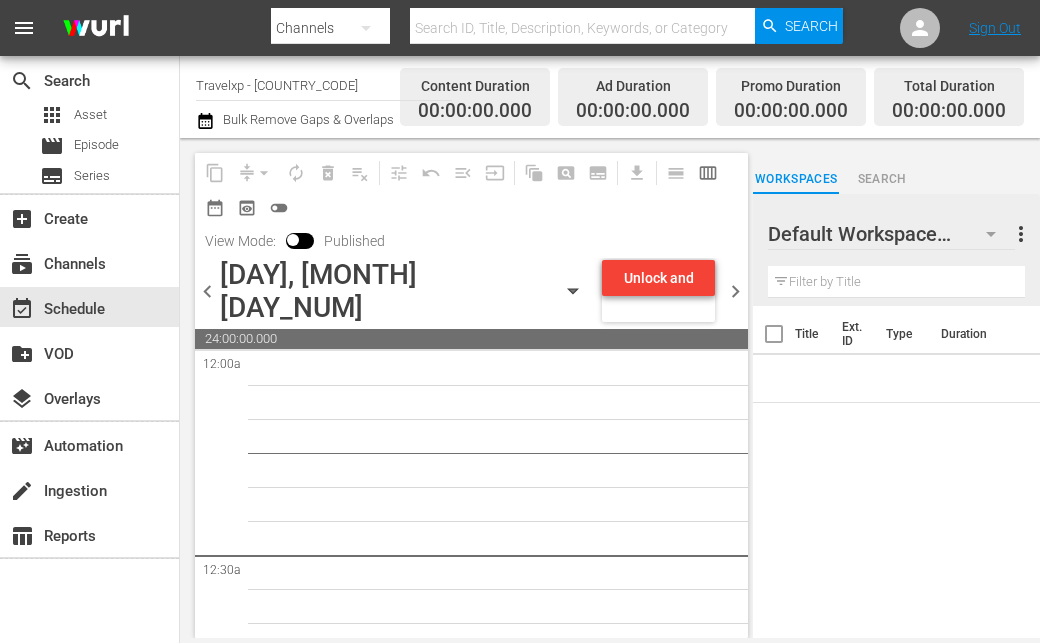 click on "chevron_left" at bounding box center [207, 291] 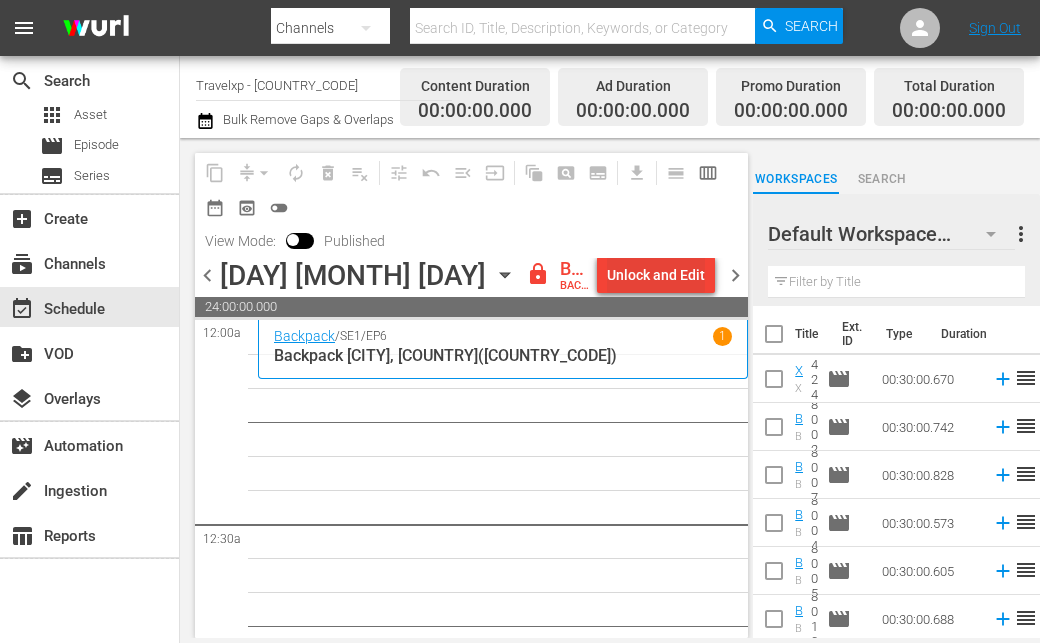 click on "Unlock and Edit" at bounding box center [656, 275] 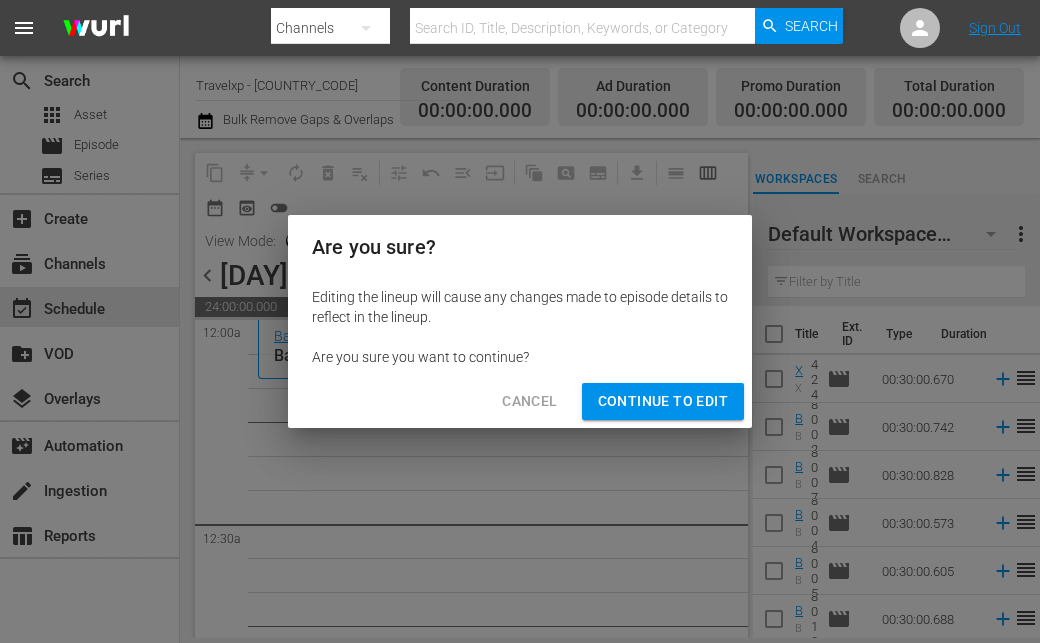 click on "Continue to Edit" at bounding box center (663, 401) 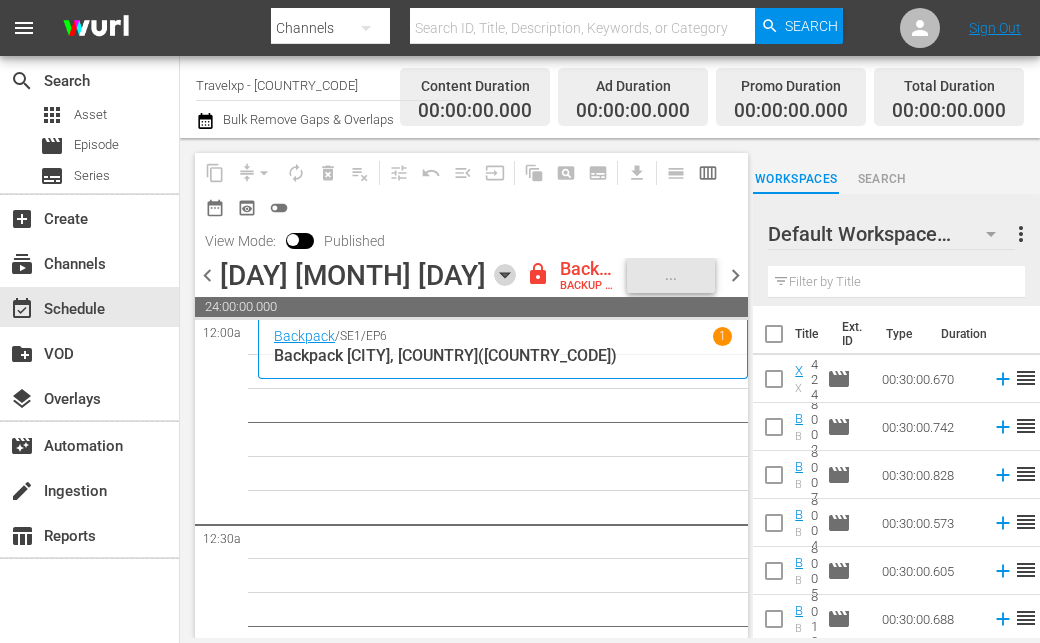 click 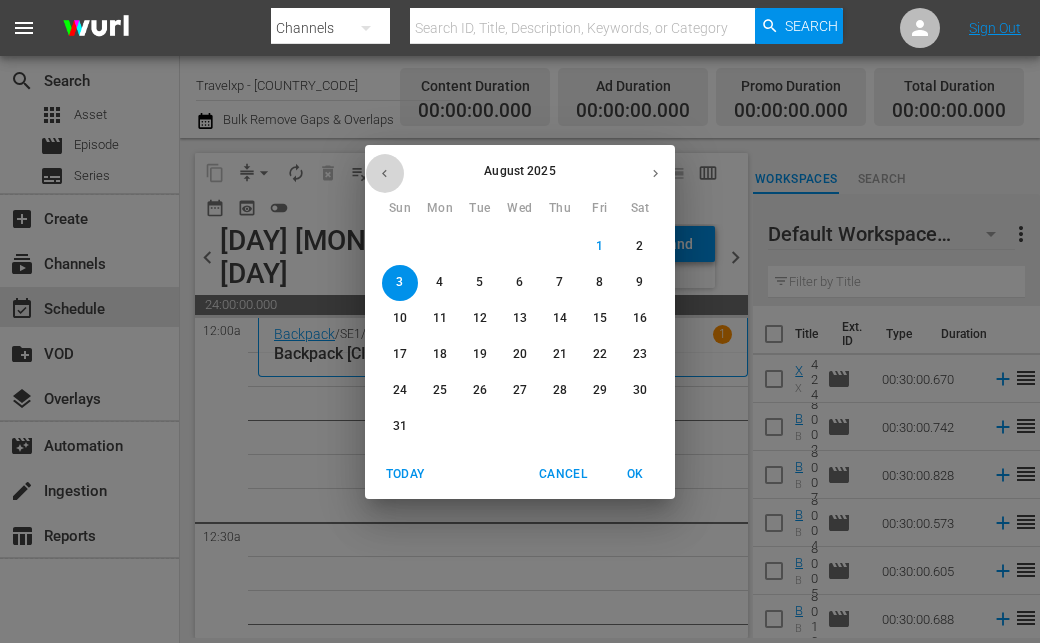 click 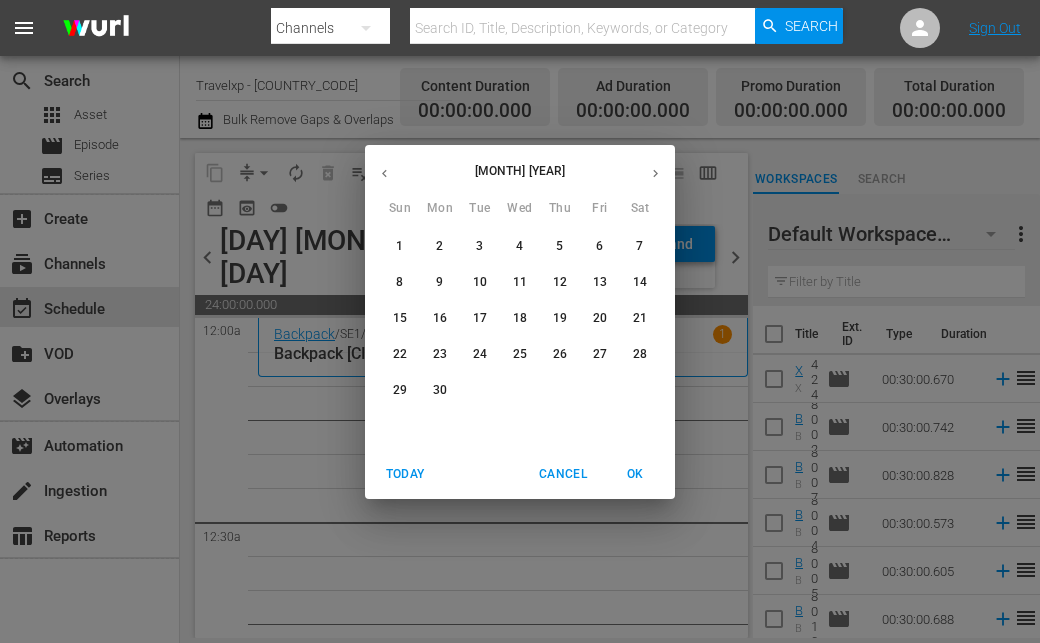click 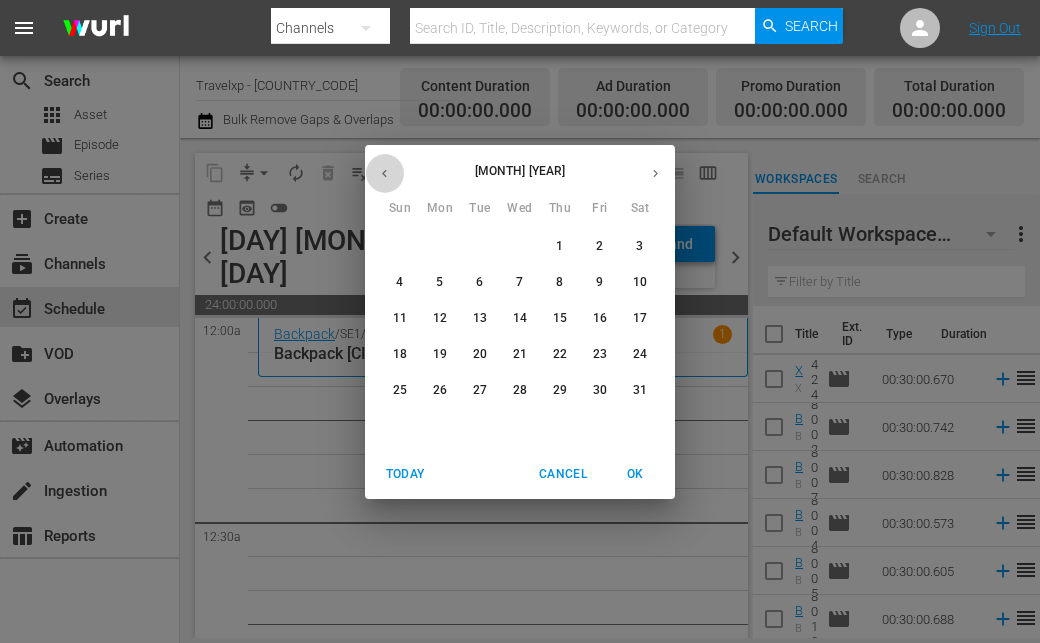 click 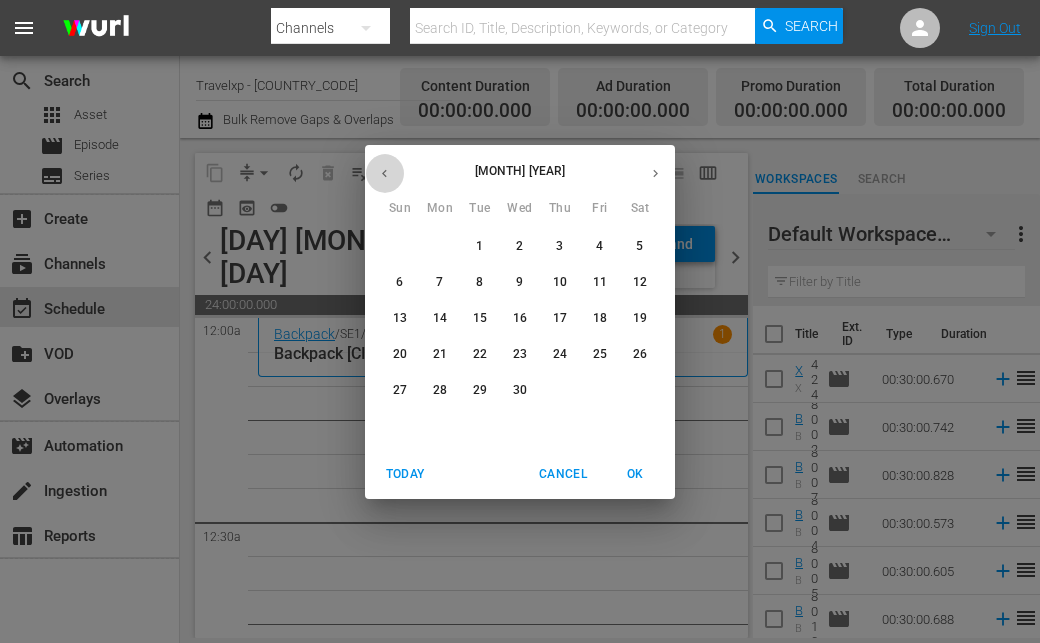 click 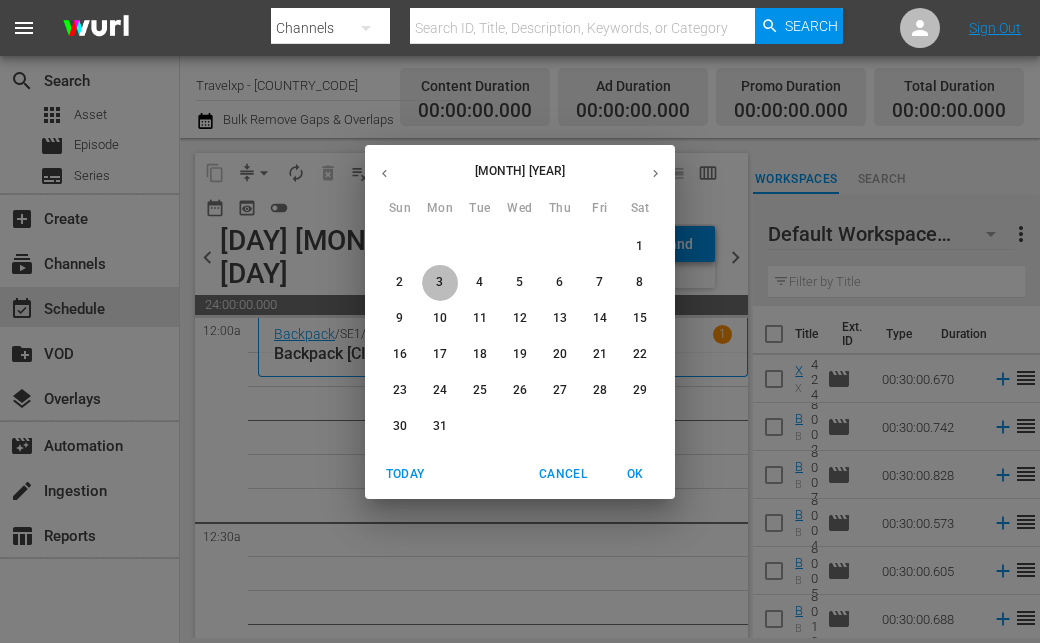 click on "3" at bounding box center (440, 282) 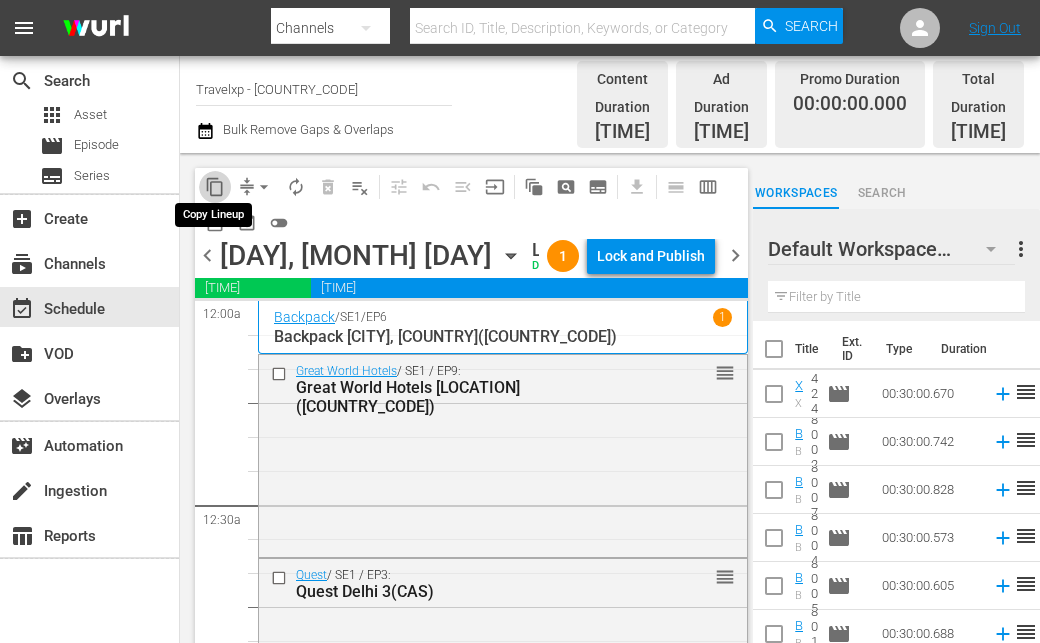 click on "content_copy" at bounding box center (215, 187) 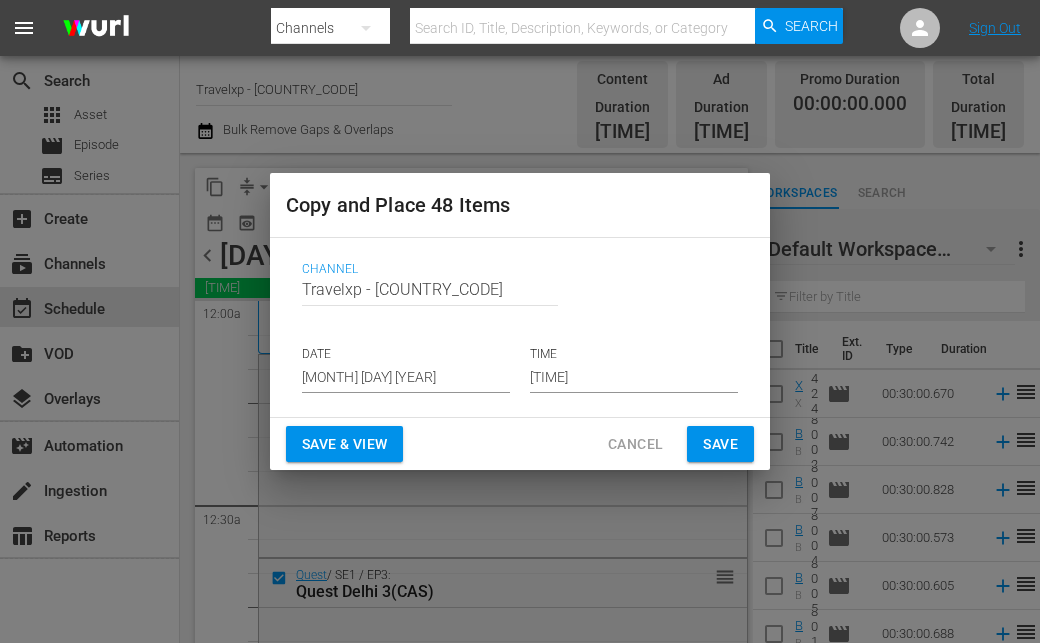 click on "Save & View" at bounding box center [344, 444] 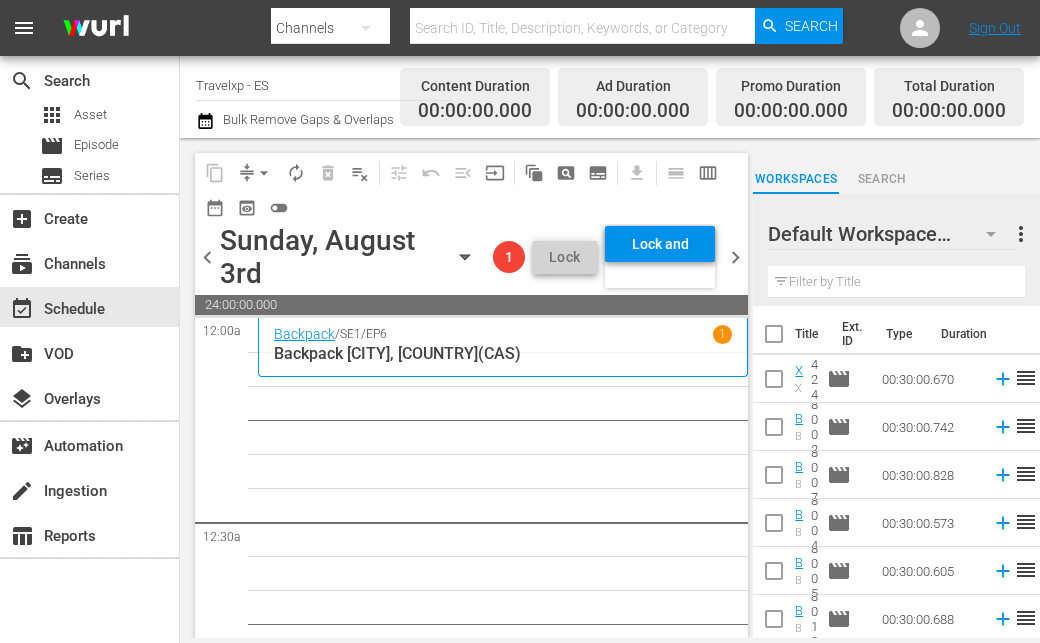 scroll, scrollTop: 0, scrollLeft: 0, axis: both 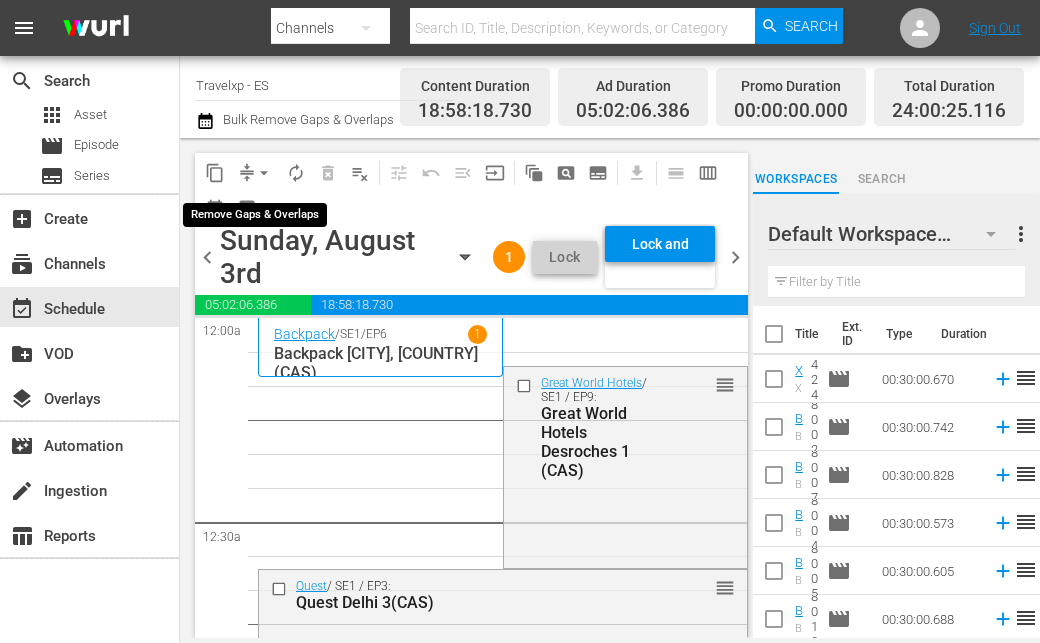 click on "arrow_drop_down" at bounding box center (264, 173) 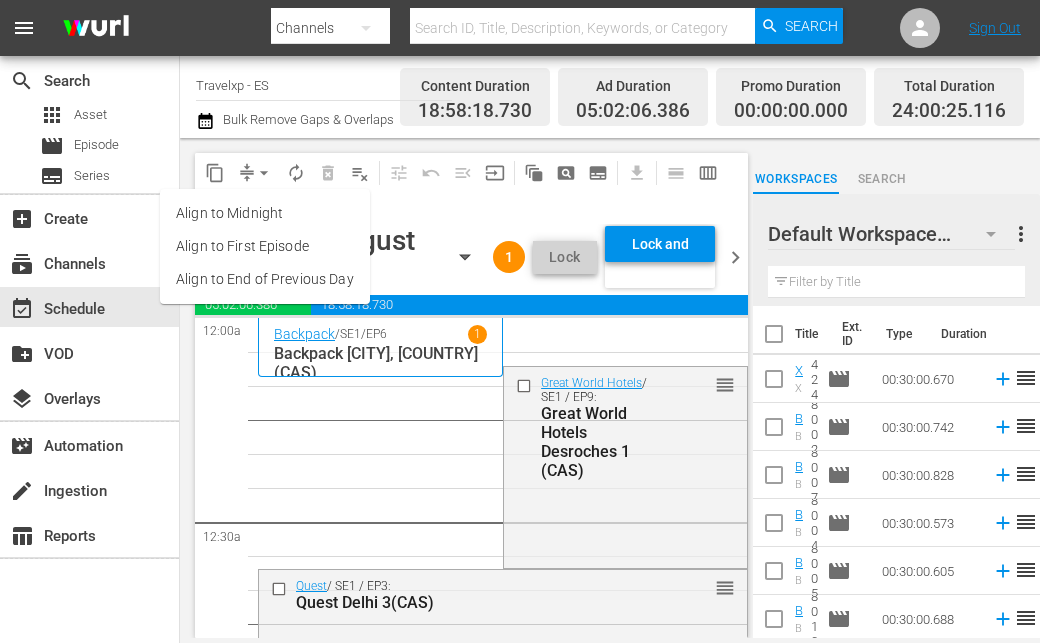 click on "Align to End of Previous Day" at bounding box center (265, 279) 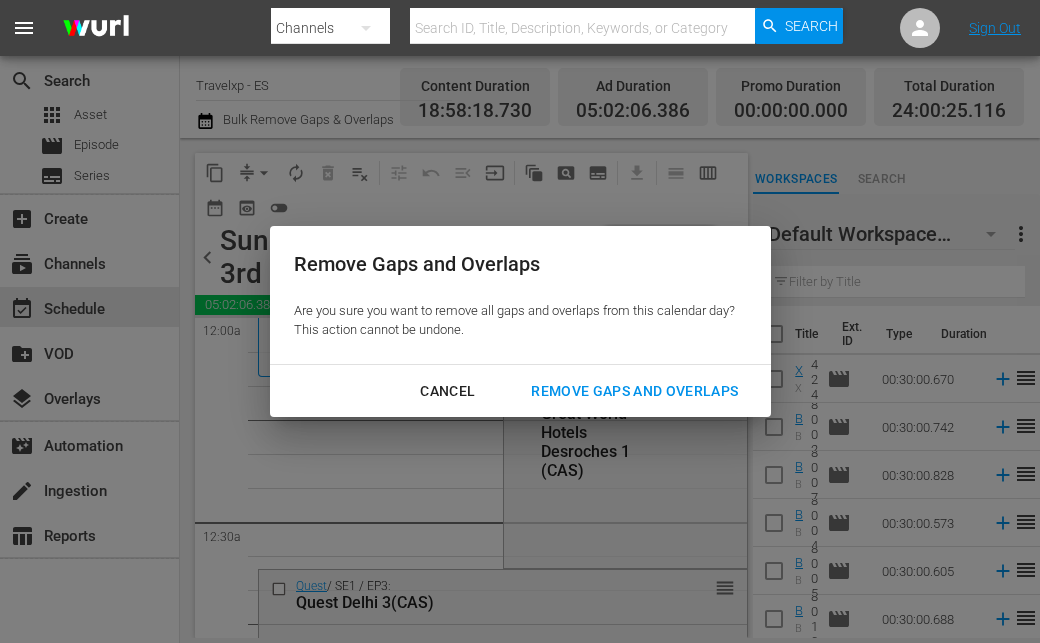 click on "Remove Gaps and Overlaps" at bounding box center [634, 391] 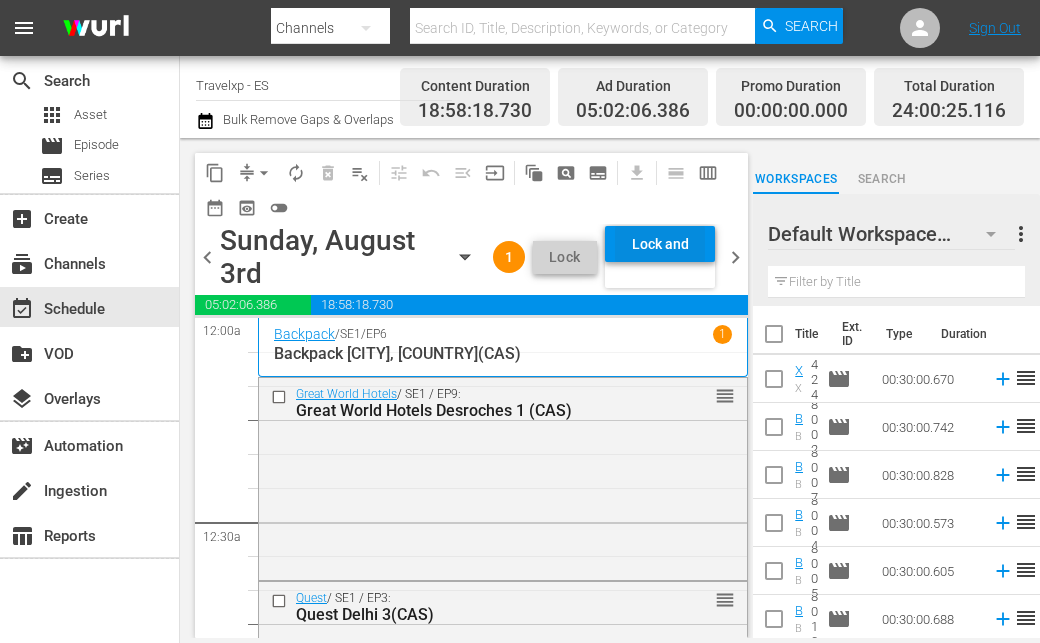 click on "Lock and Publish" at bounding box center [660, 244] 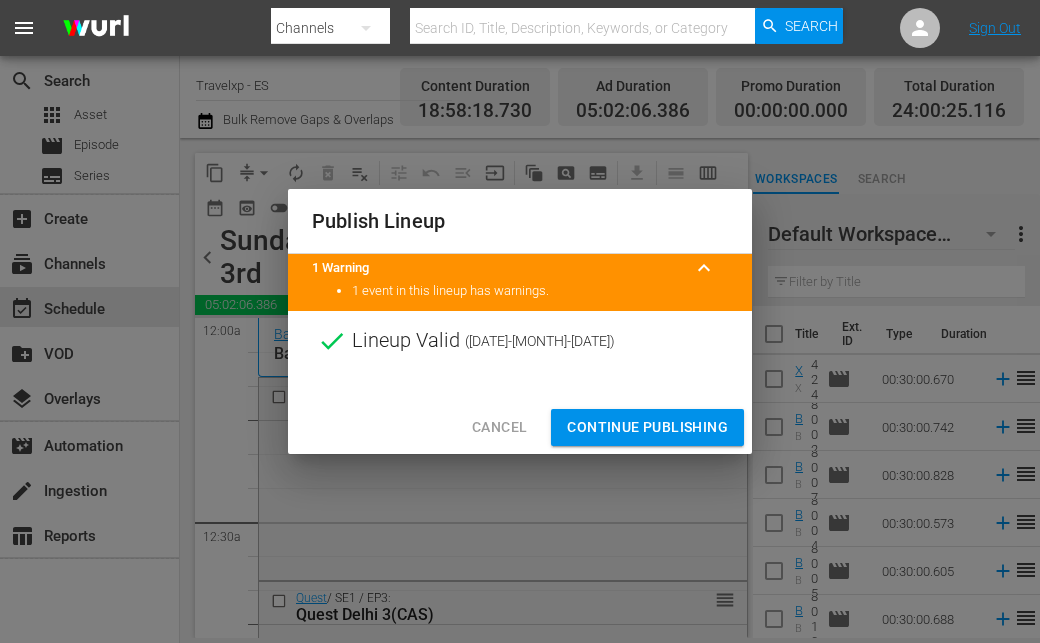 click on "Continue Publishing" at bounding box center (647, 427) 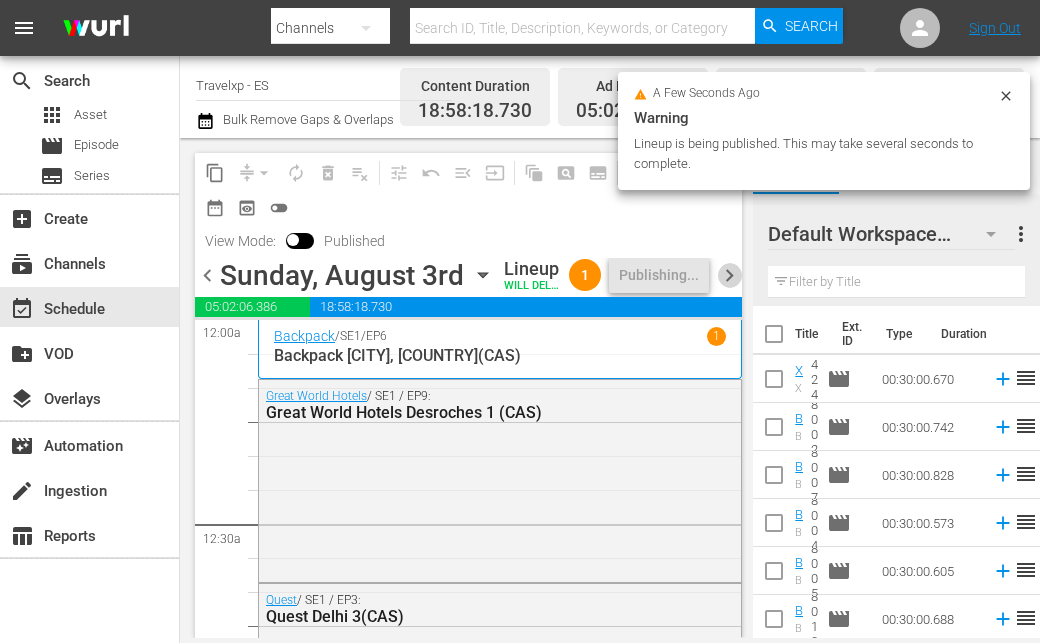 click on "chevron_right" at bounding box center [729, 275] 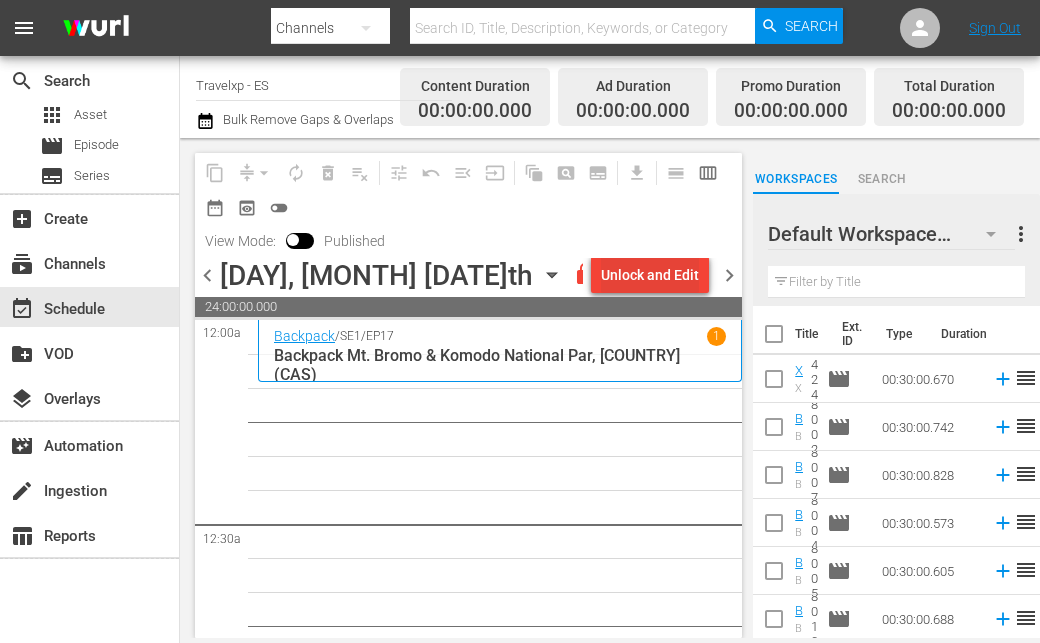 click on "Unlock and Edit" at bounding box center [650, 275] 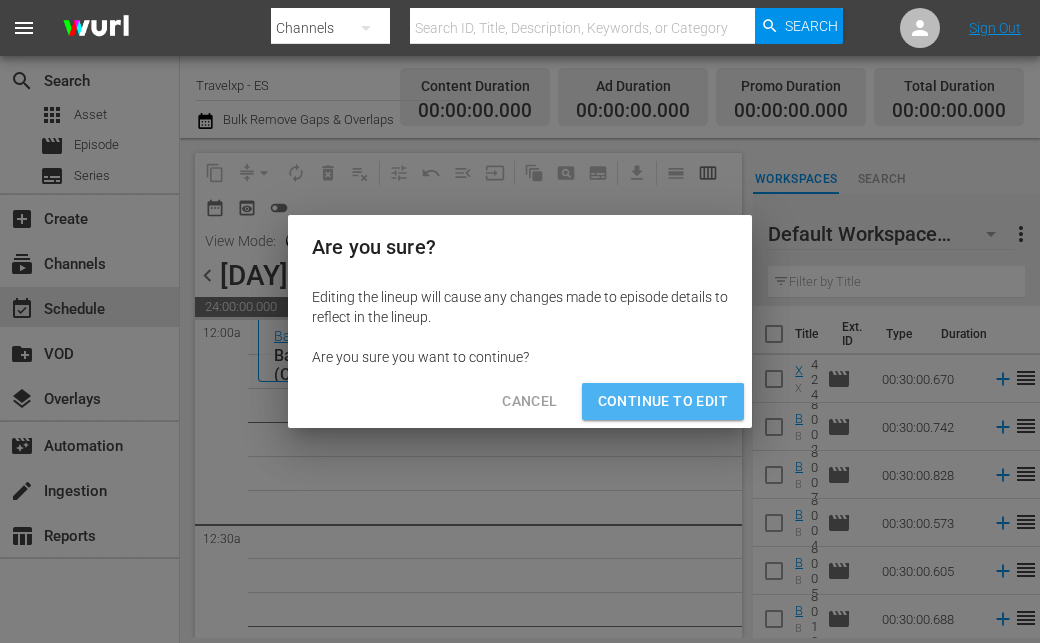 click on "Continue to Edit" at bounding box center (663, 401) 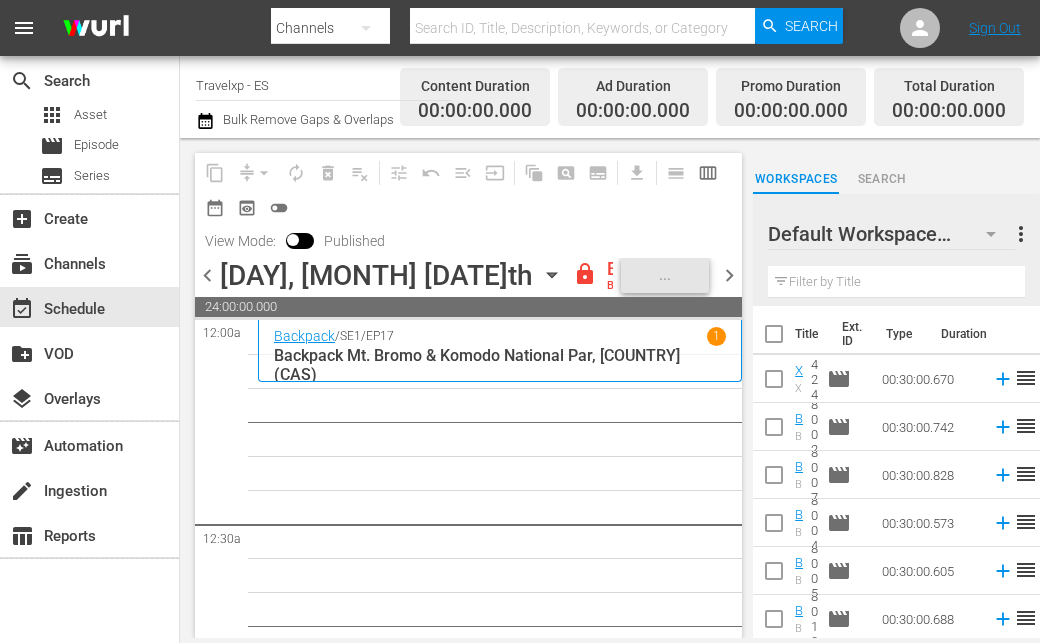 click on "chevron_left [DAY], [MONTH] [DATE]th [MONTH] [DATE]th lock Backup Lineup BACKUP WILL DELIVER: [MONTH]/[DATE] @ [TIME] (local) ... chevron_right" at bounding box center [468, 277] 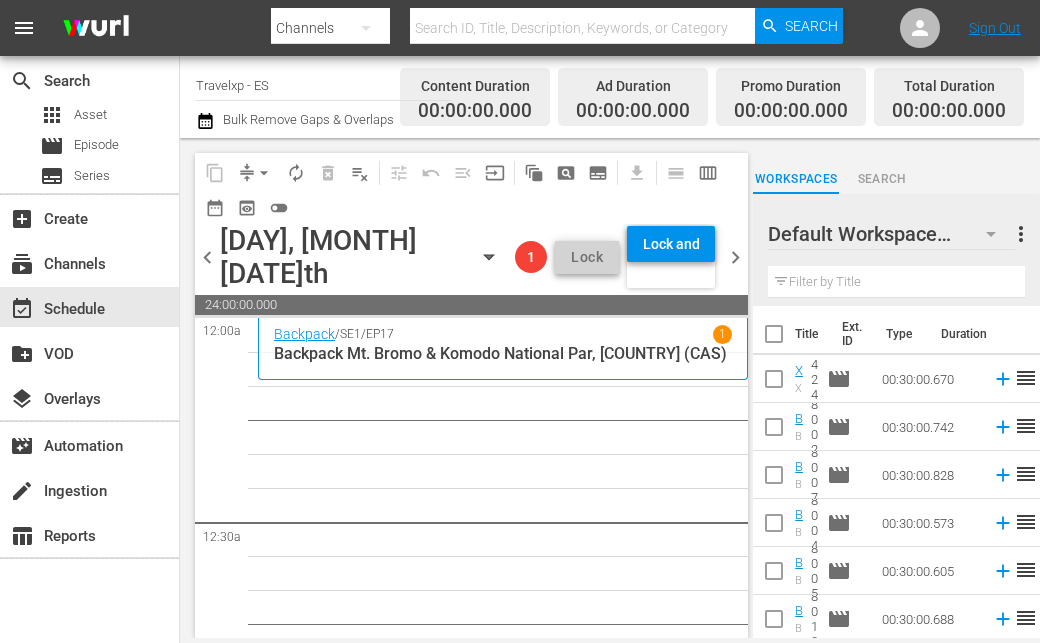 click 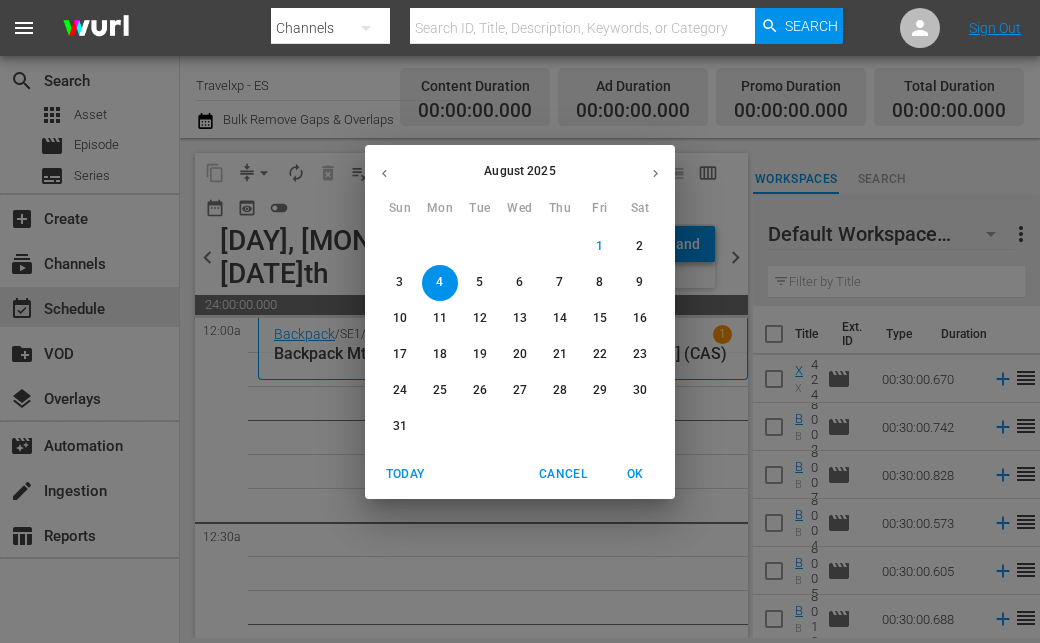 click 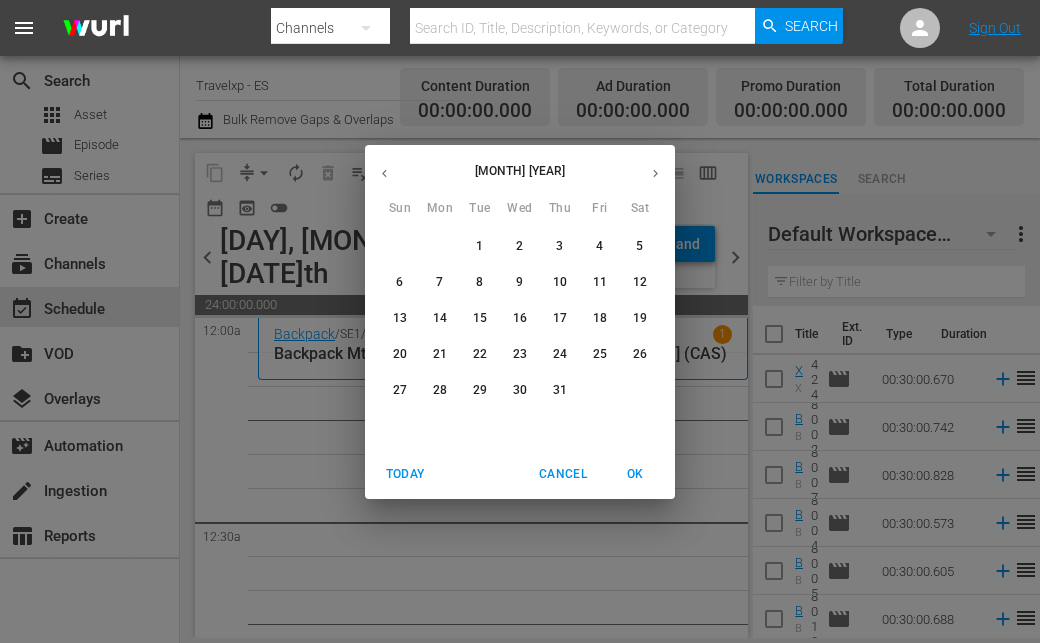 click 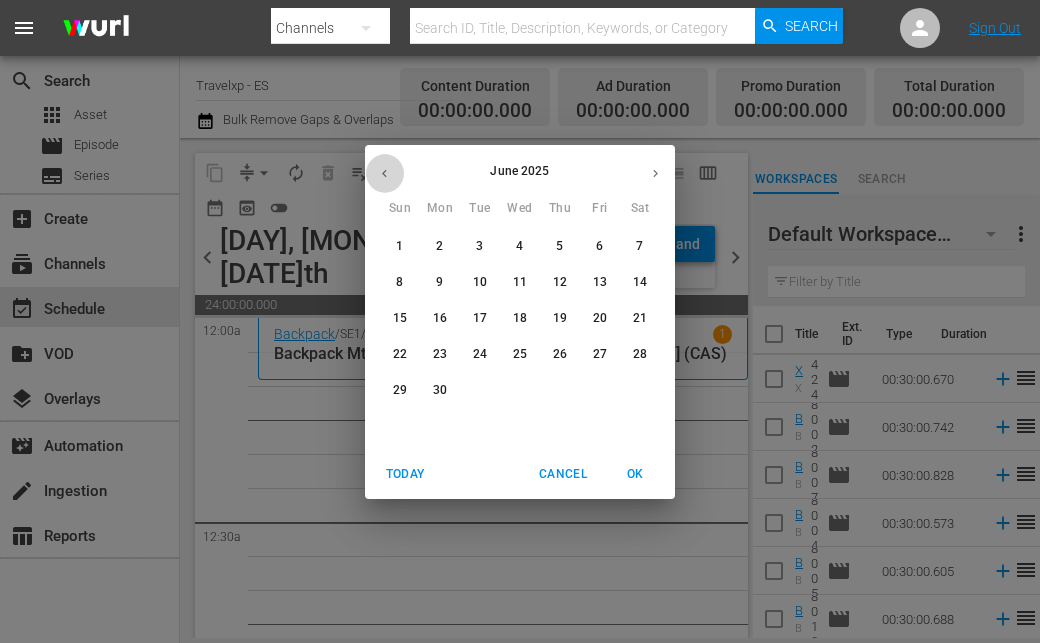 click 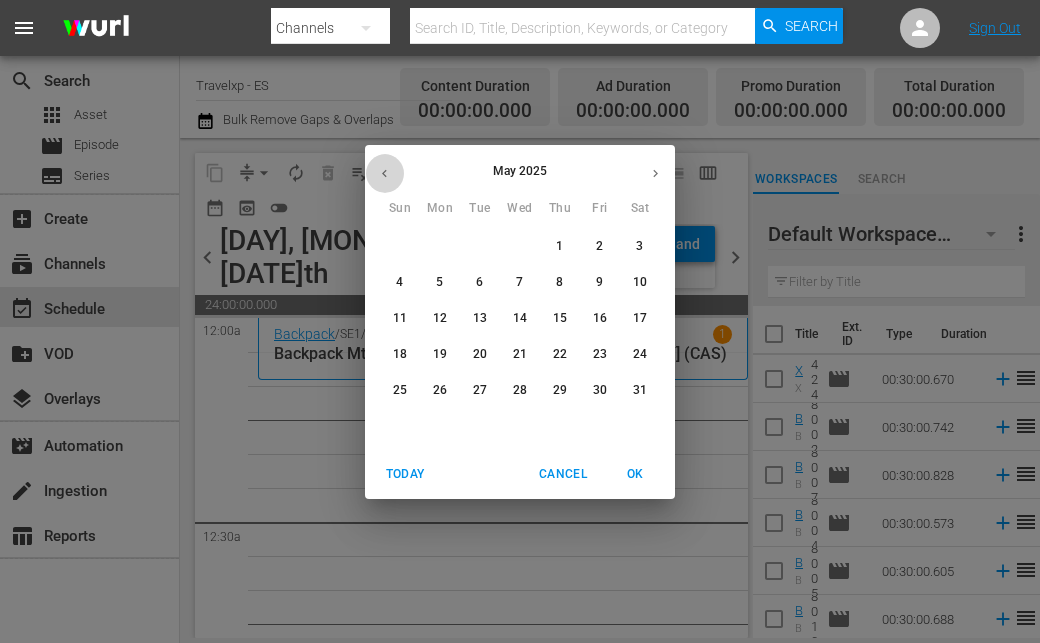 click 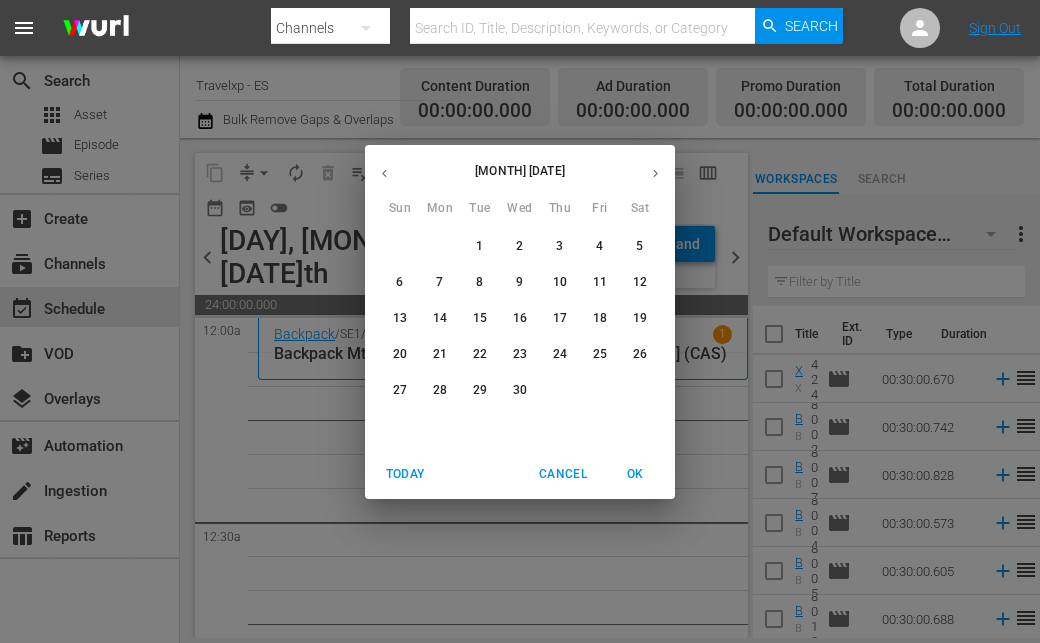 click 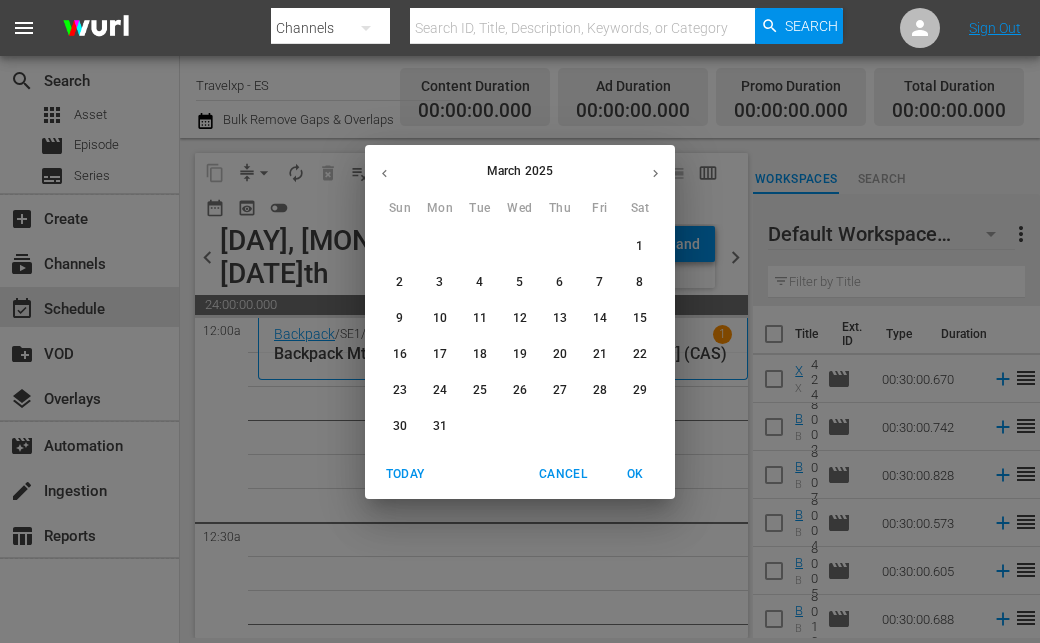 click on "4" at bounding box center (479, 282) 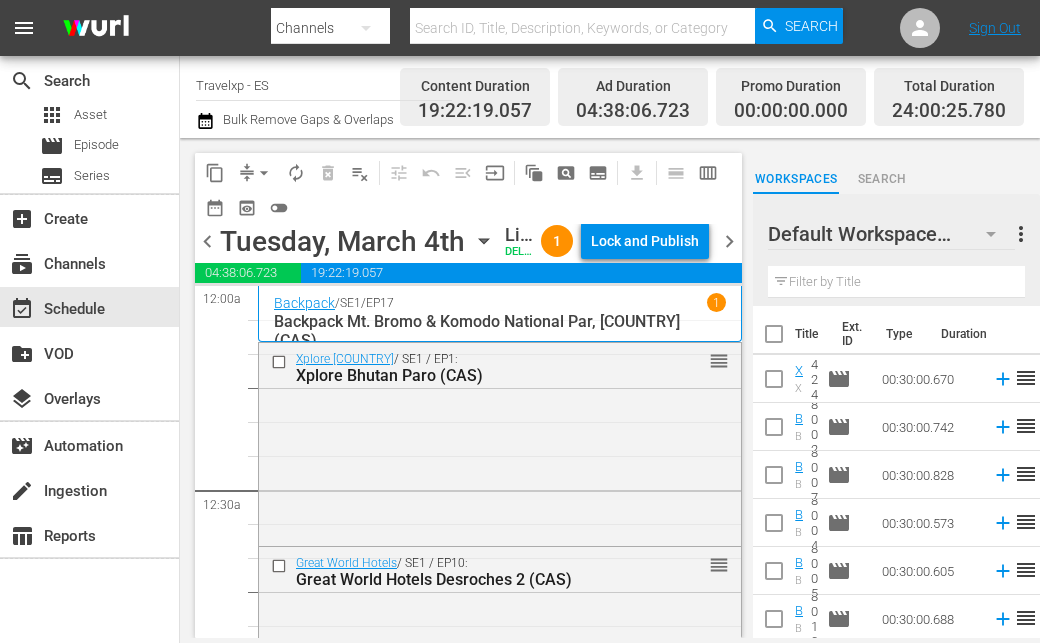 scroll, scrollTop: 9498, scrollLeft: 0, axis: vertical 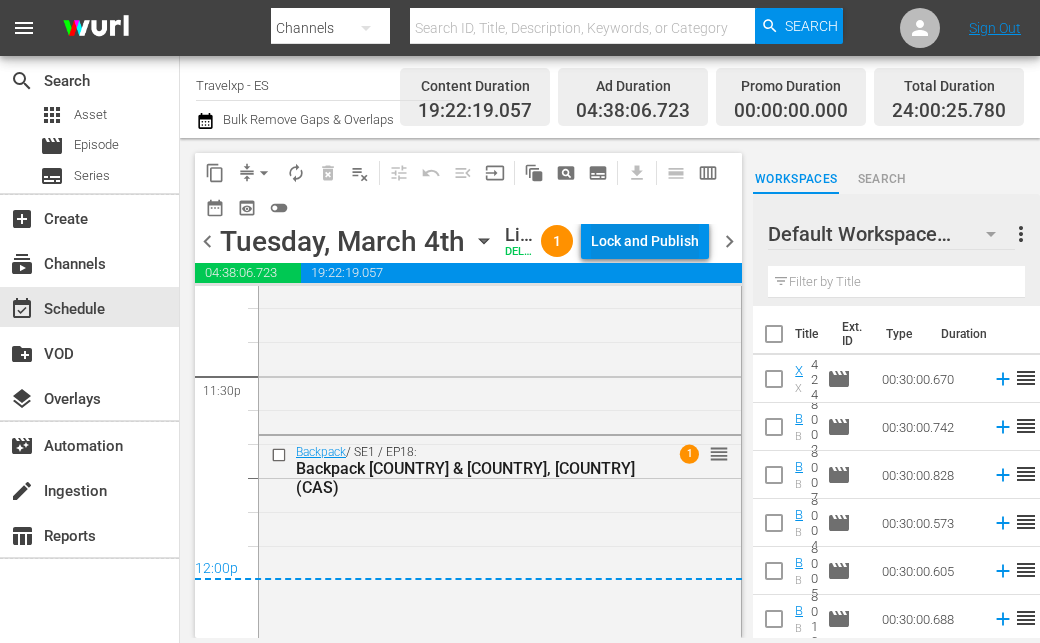 click on "Lock and Publish" at bounding box center (645, 241) 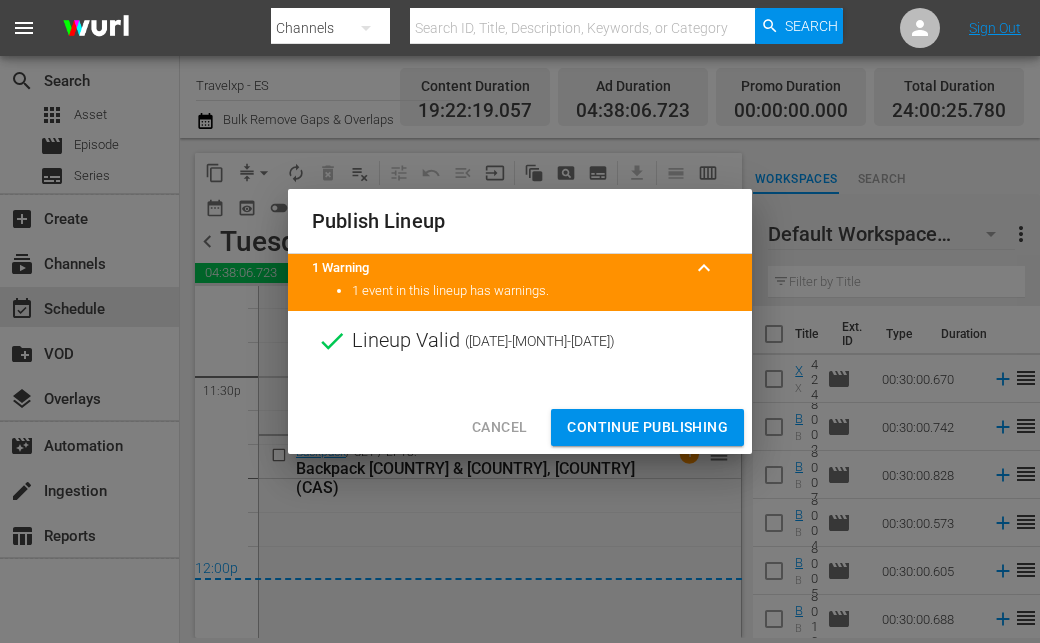 click on "Continue Publishing" at bounding box center [647, 427] 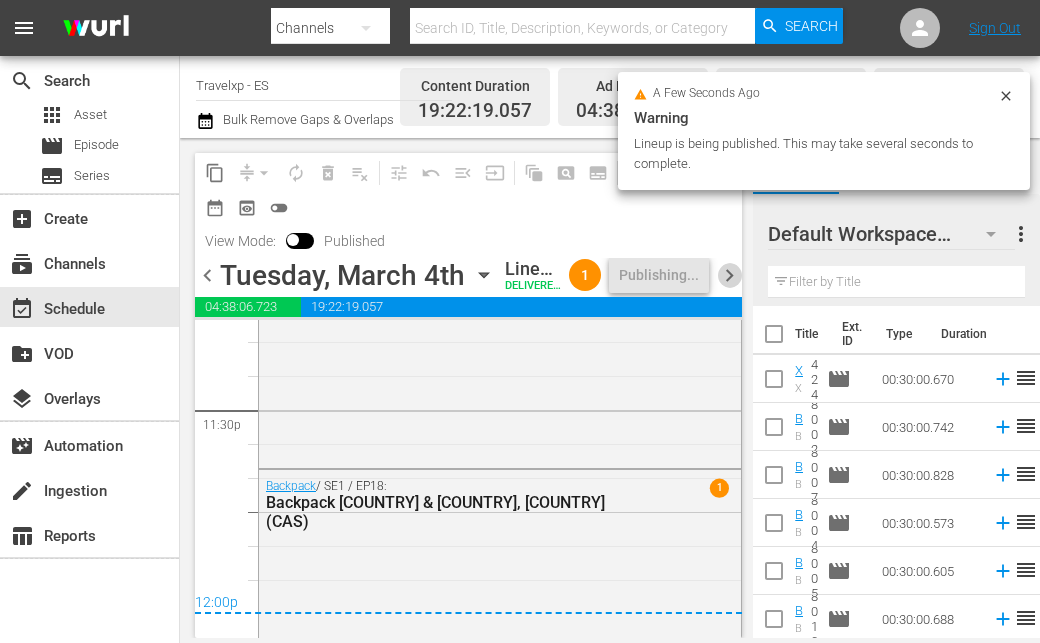 click on "chevron_right" at bounding box center [729, 275] 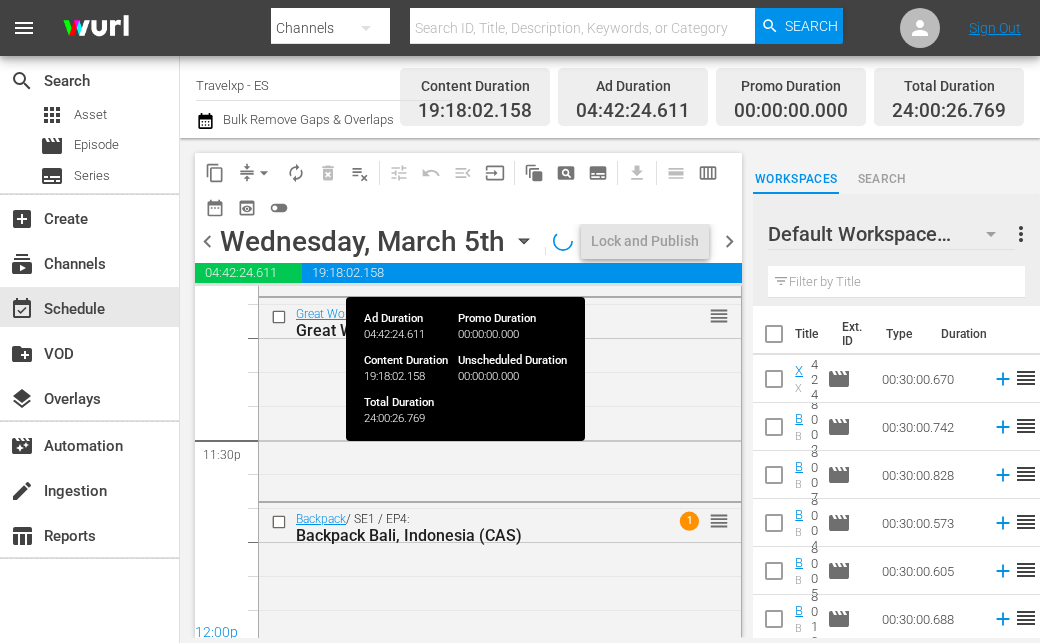 scroll, scrollTop: 9498, scrollLeft: 0, axis: vertical 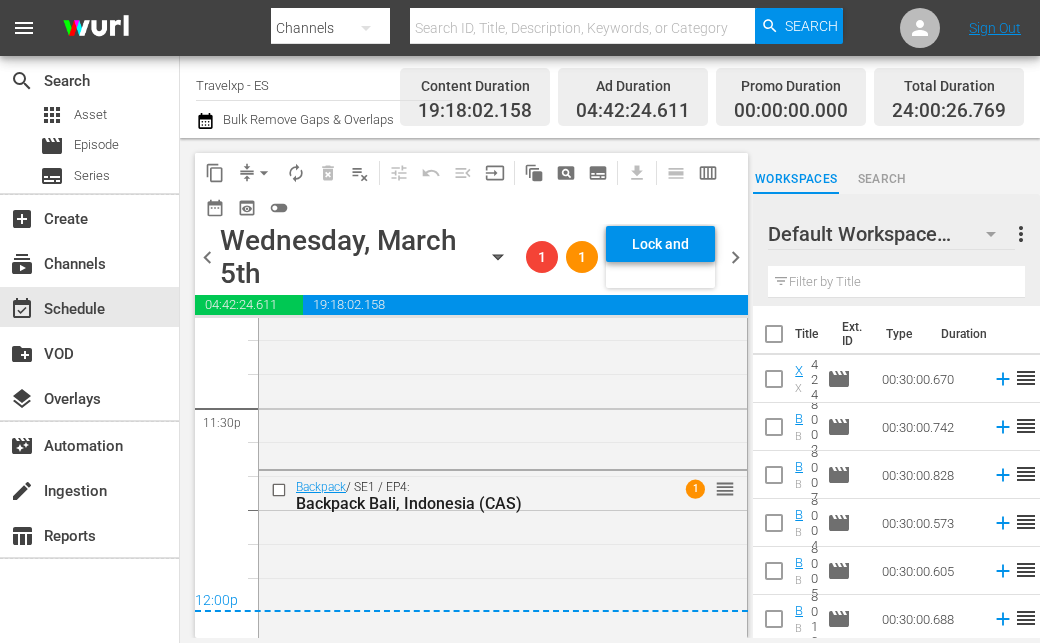 click on "chevron_left Wednesday, March 5th March 5th Lineup Delivered BACKUP DELIVERED: 3/4 @ 1p (local) 1 1 Lock and Publish chevron_right" at bounding box center [471, 259] 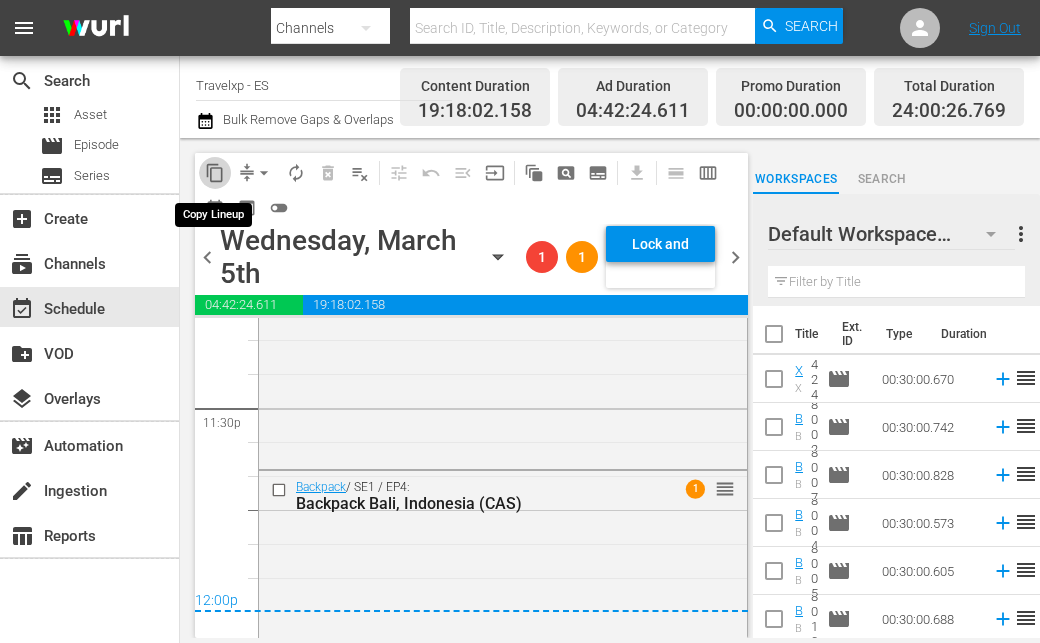 click on "content_copy" at bounding box center (215, 173) 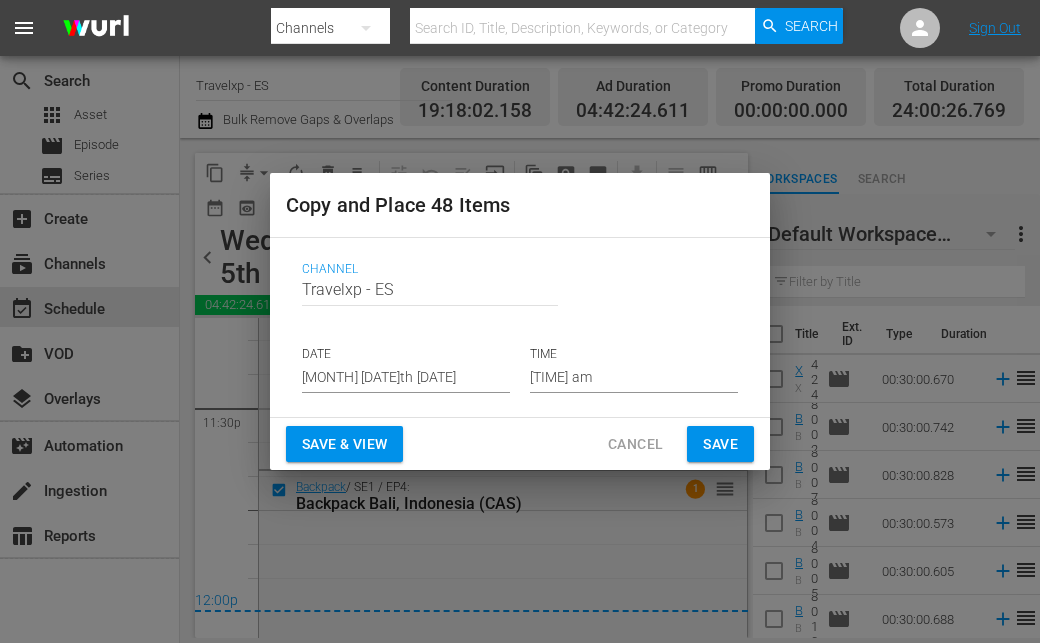 click on "[MONTH] [DATE]th [DATE]" at bounding box center [406, 378] 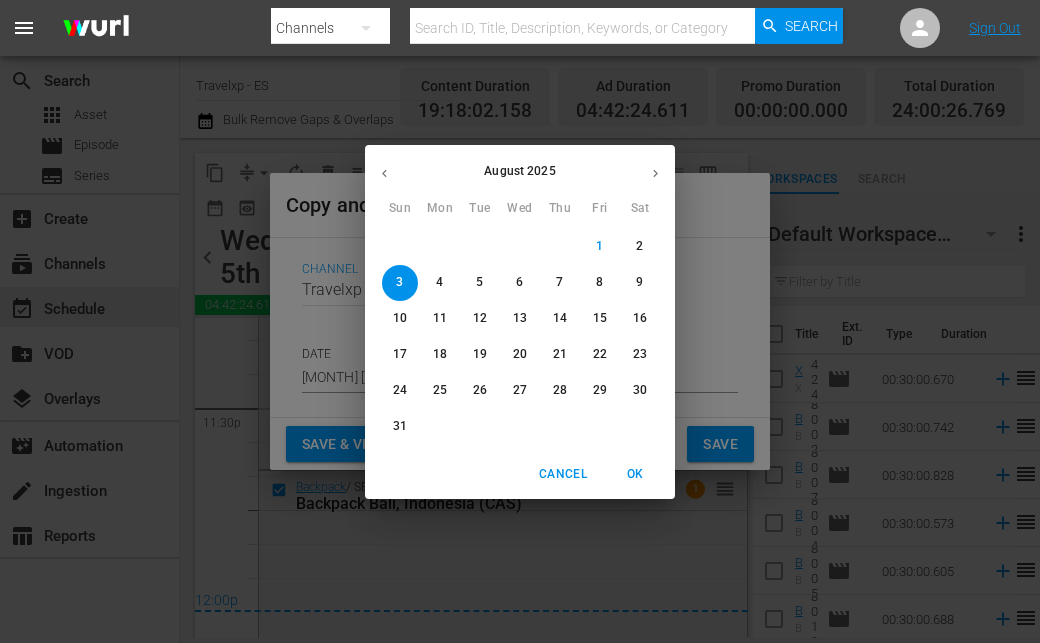 click on "4" at bounding box center (440, 282) 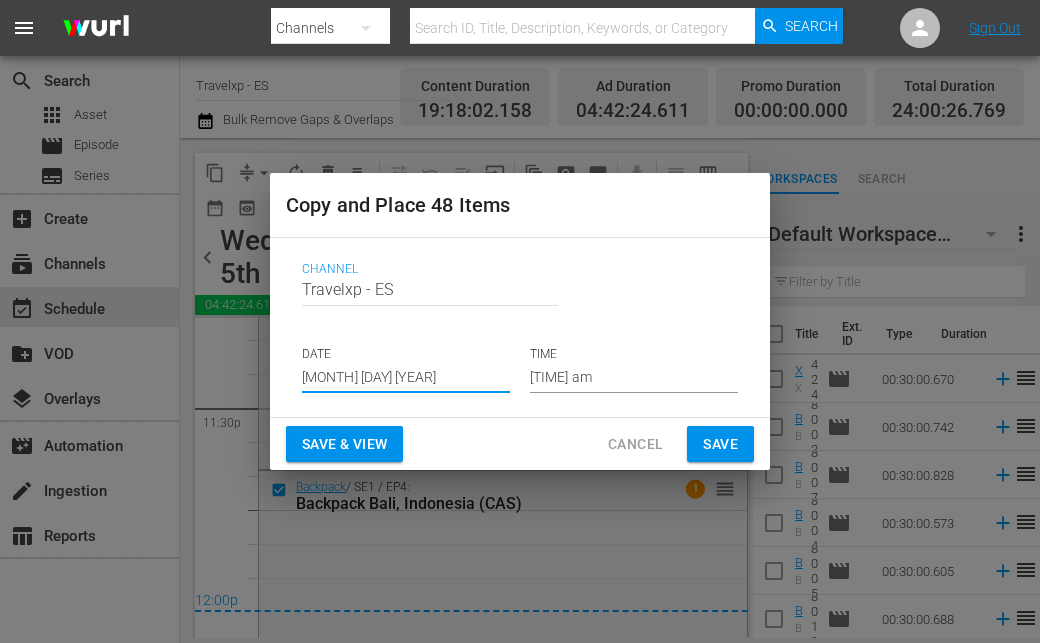 click on "Save & View" at bounding box center [344, 444] 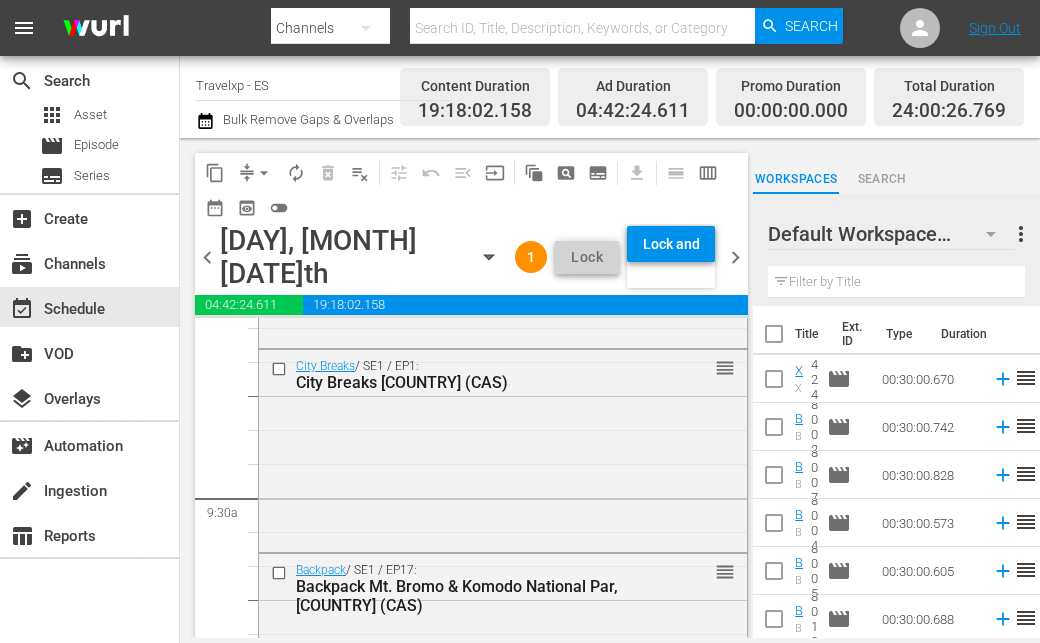 scroll, scrollTop: 0, scrollLeft: 0, axis: both 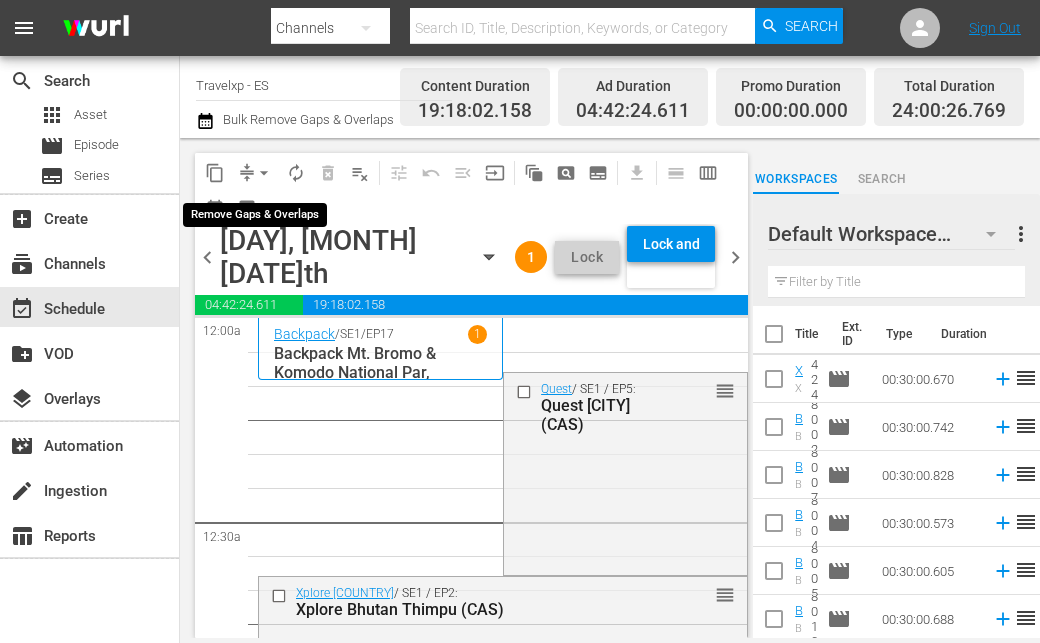 click on "arrow_drop_down" at bounding box center (264, 173) 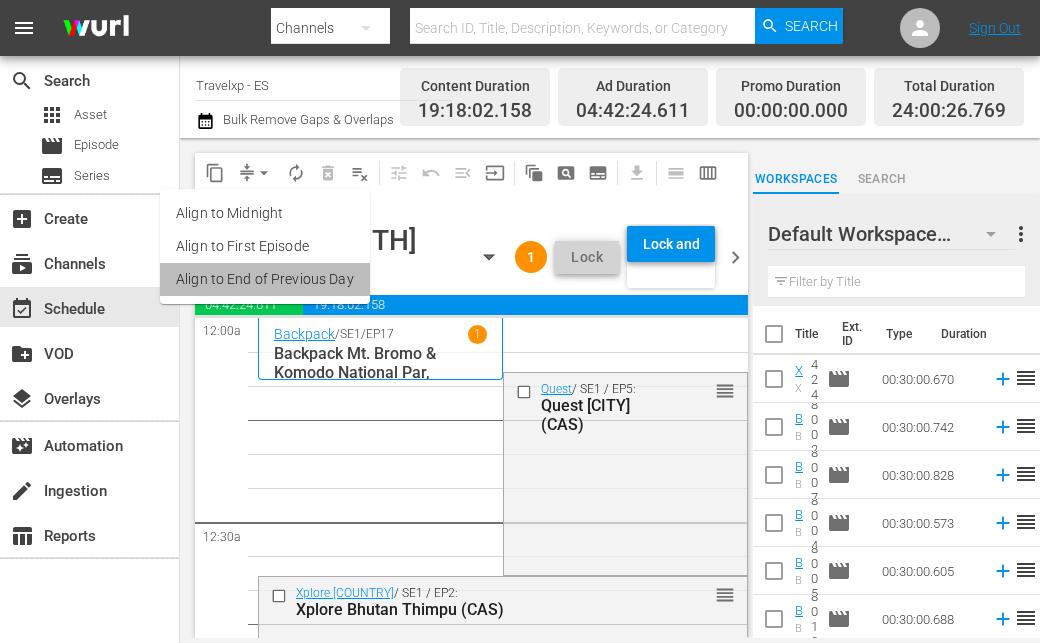 click on "Align to End of Previous Day" at bounding box center [265, 279] 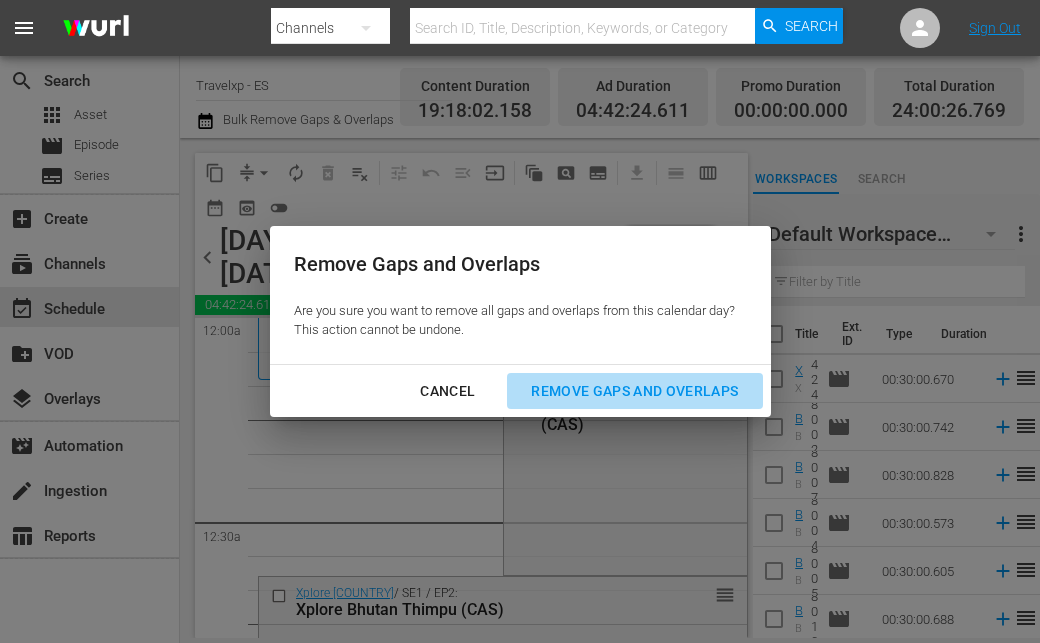 click on "Remove Gaps and Overlaps" at bounding box center [634, 391] 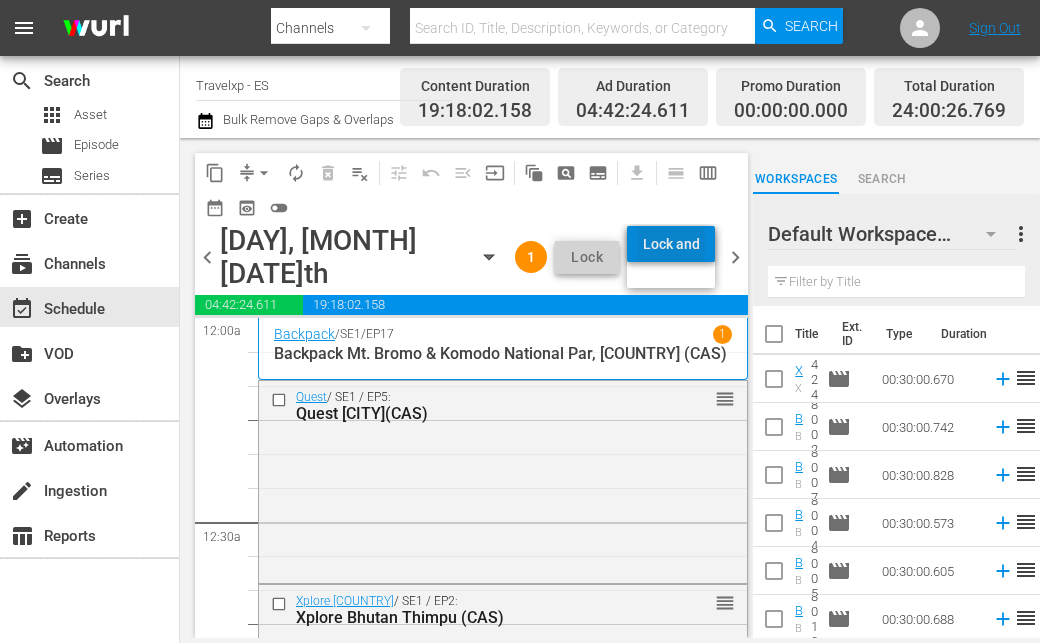 click on "Lock and Publish" at bounding box center [671, 244] 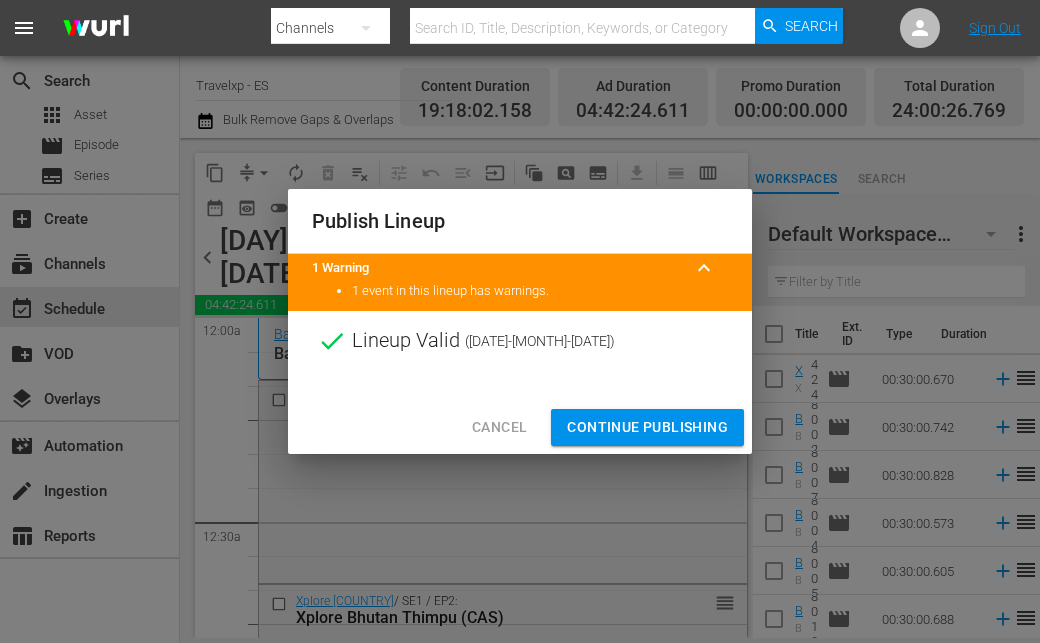 click on "Continue Publishing" at bounding box center [647, 427] 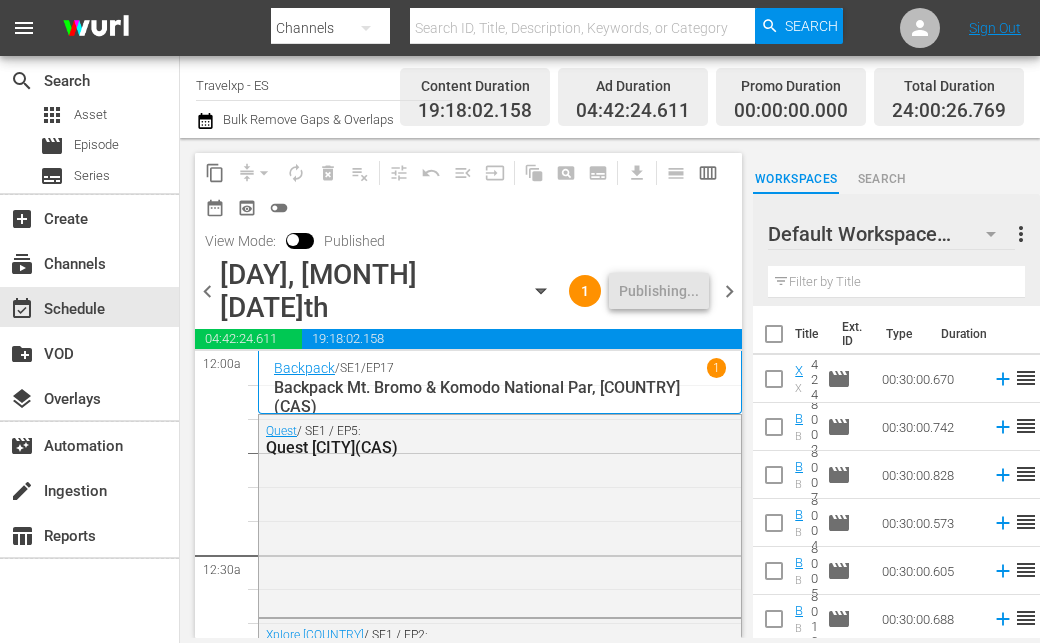 click on "chevron_right" at bounding box center (729, 291) 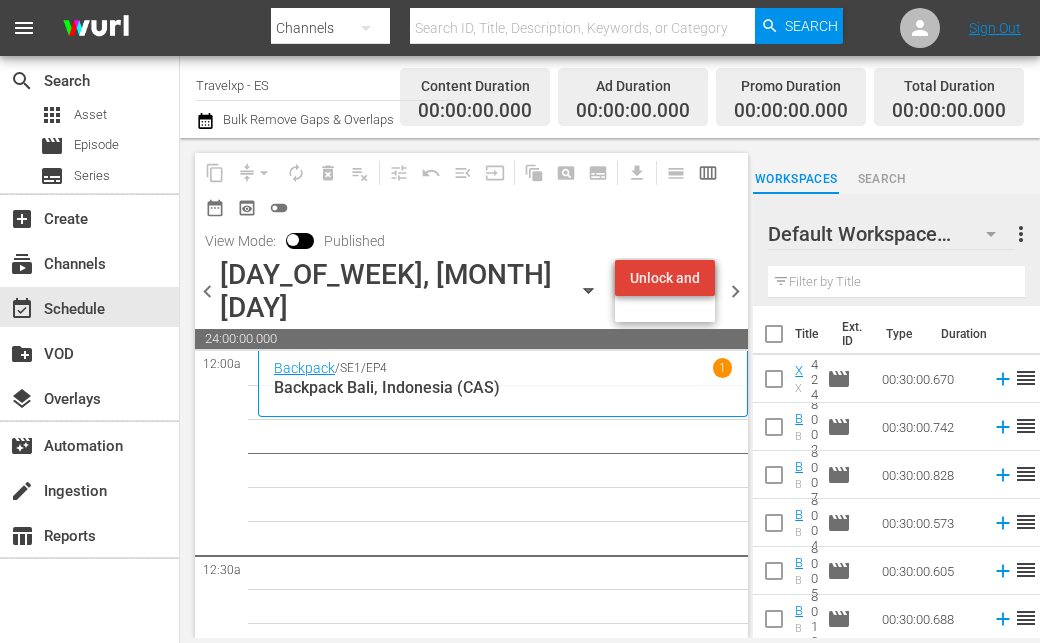 click on "Unlock and Edit" at bounding box center [665, 278] 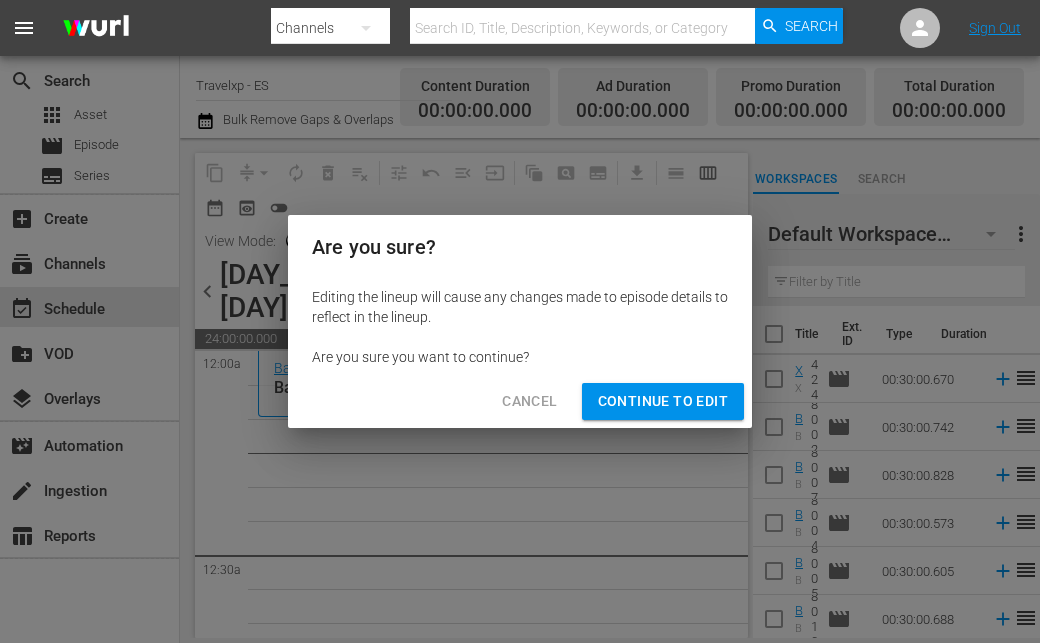 click on "Continue to Edit" at bounding box center [663, 401] 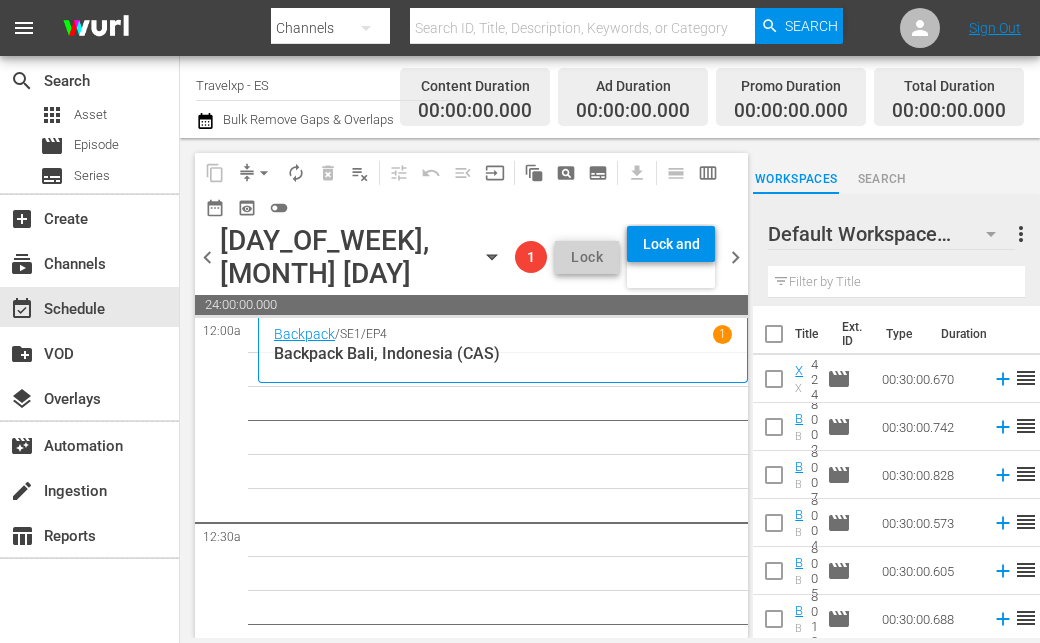 click 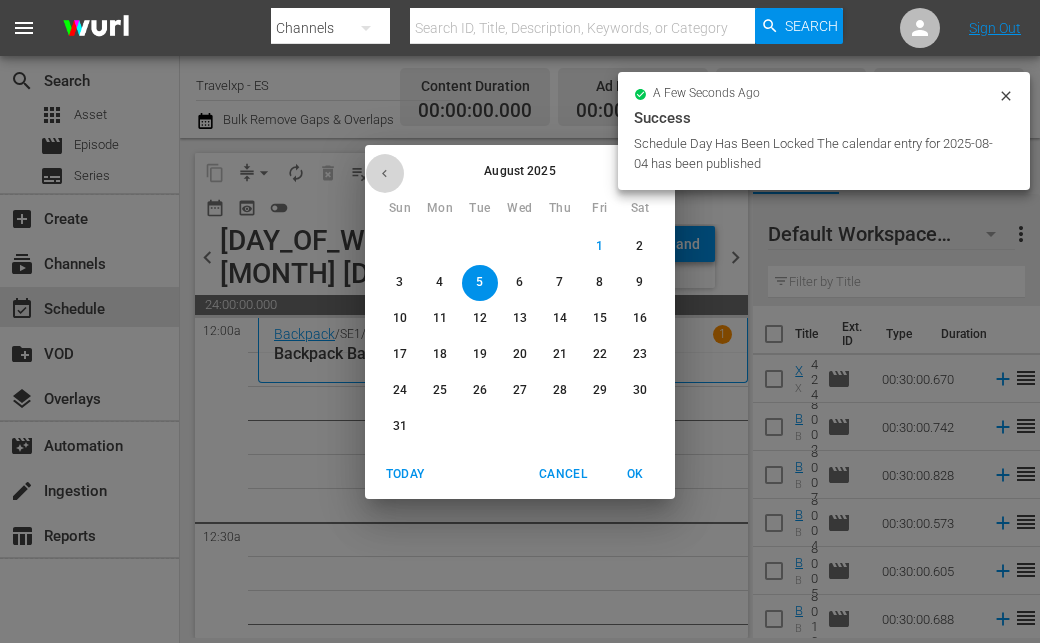 click 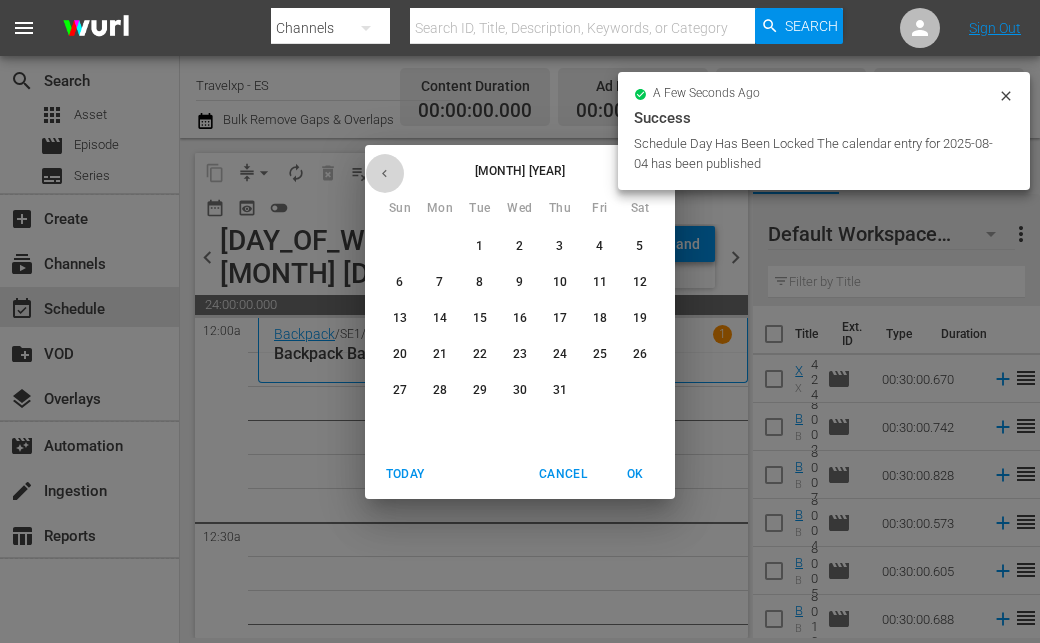 click 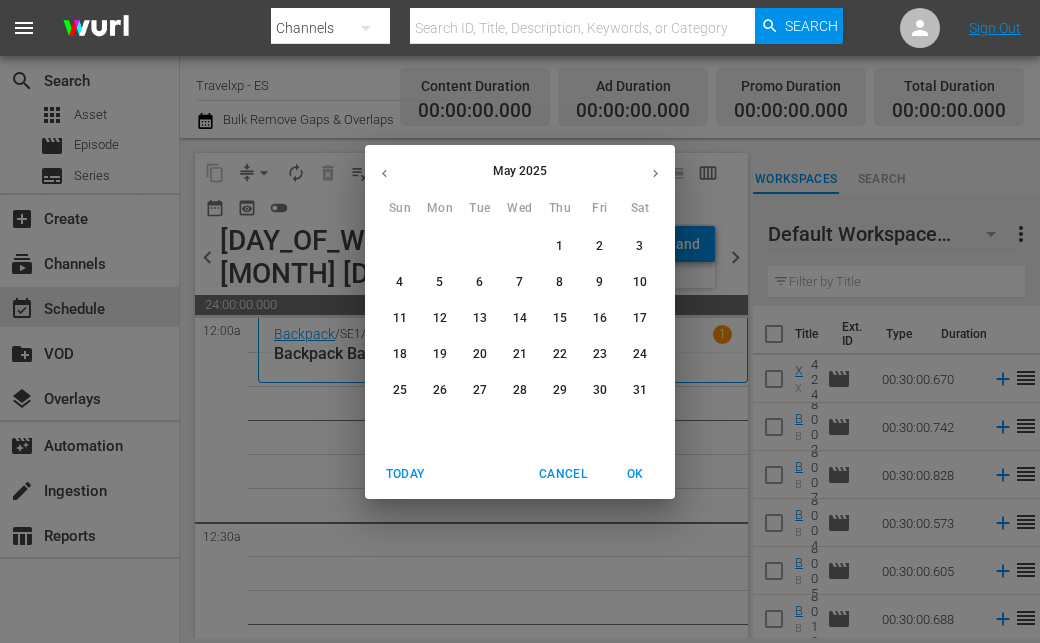 drag, startPoint x: 388, startPoint y: 173, endPoint x: 408, endPoint y: 207, distance: 39.446167 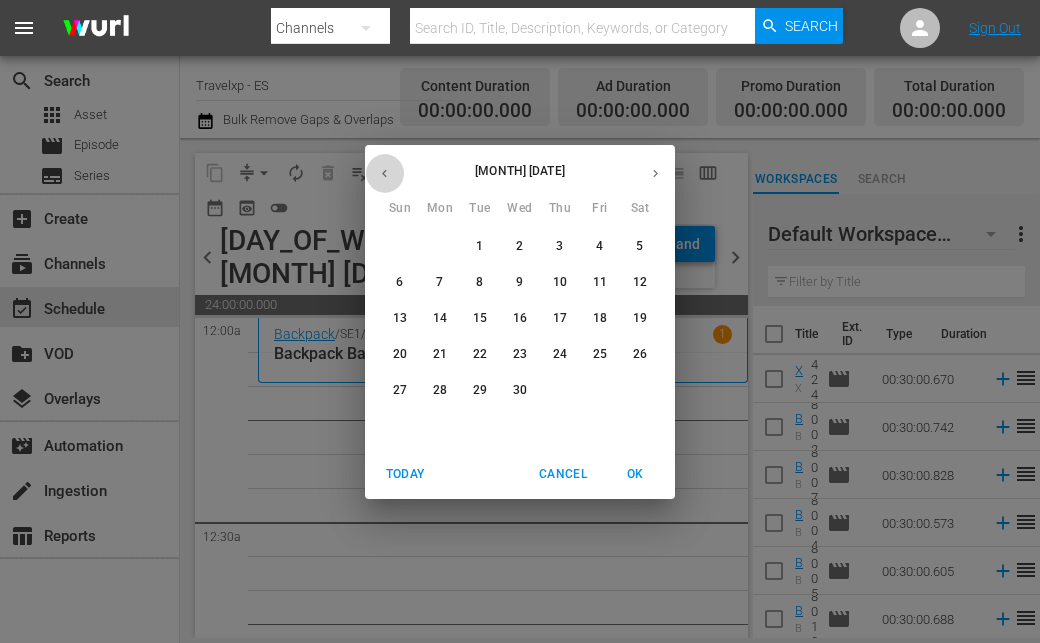 click 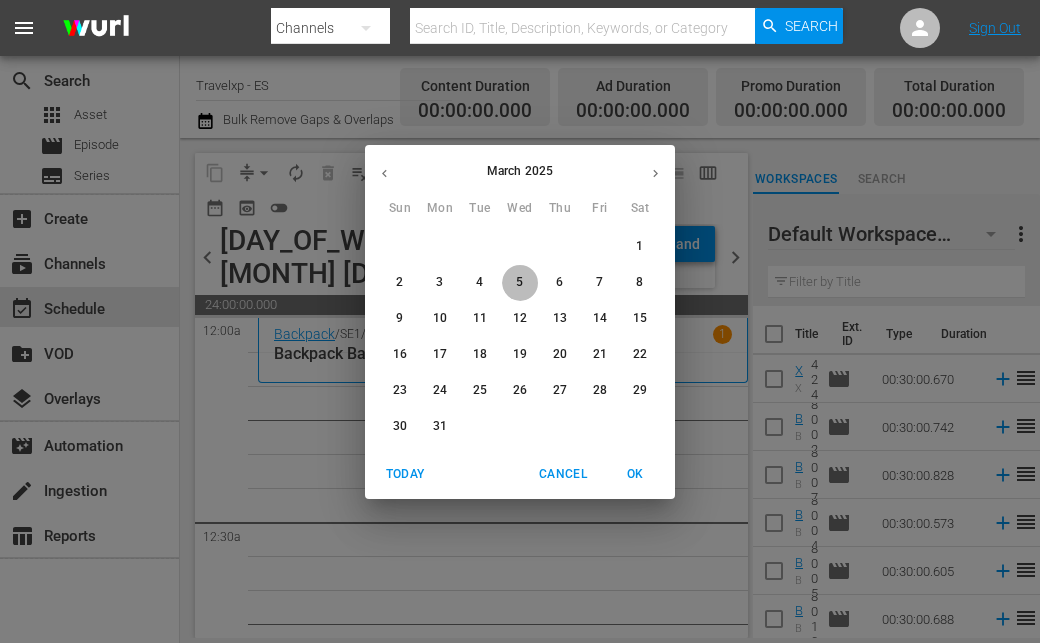 click on "5" at bounding box center [519, 282] 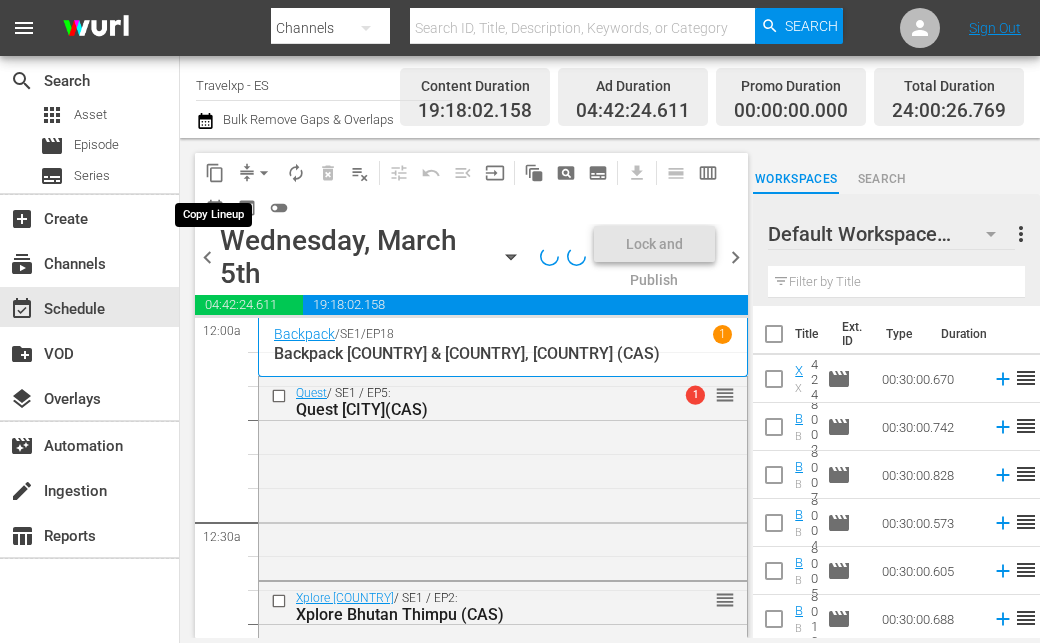click on "content_copy" at bounding box center (215, 173) 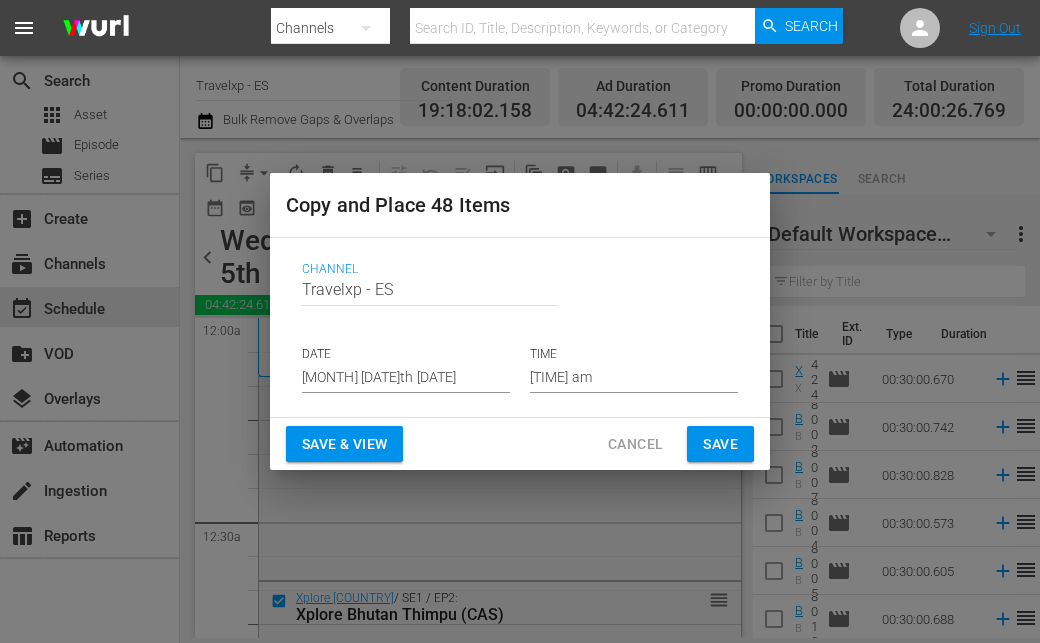 click on "[MONTH] [DATE]th [DATE]" at bounding box center (406, 378) 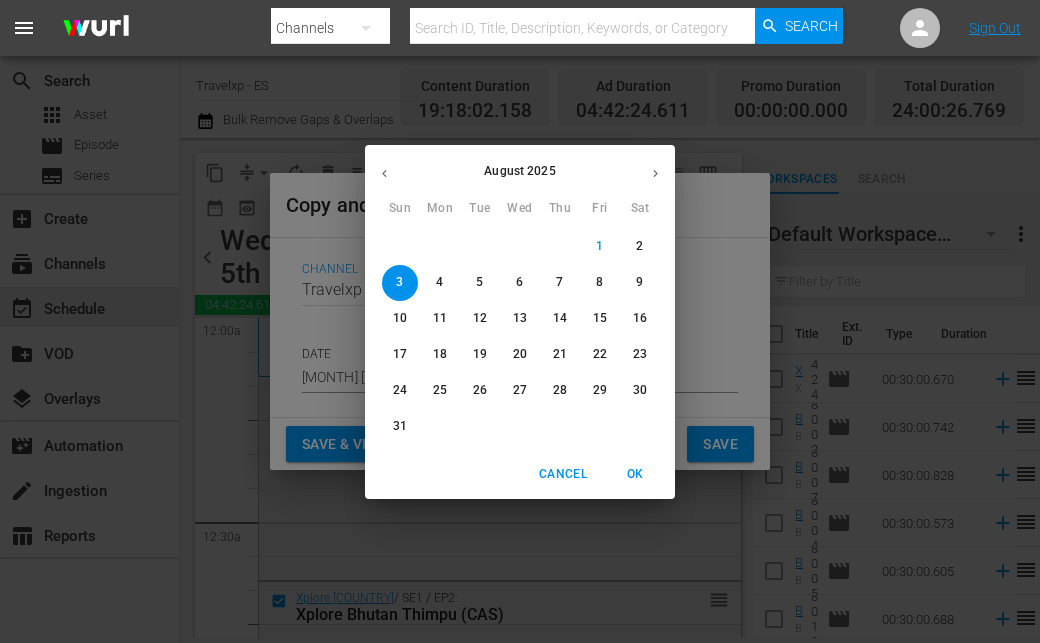 click on "5" at bounding box center [480, 282] 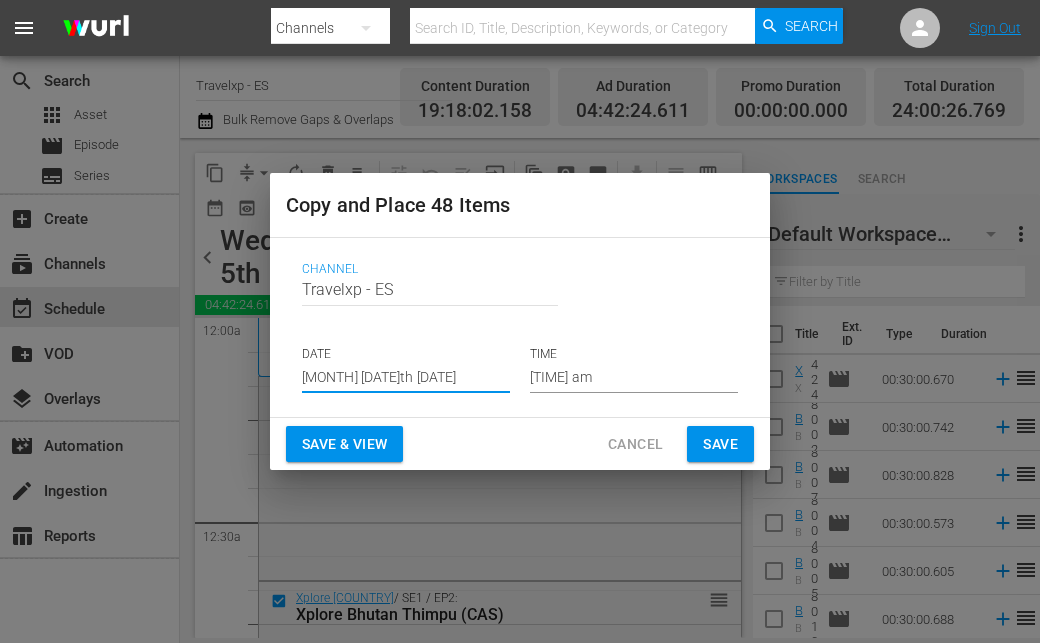 click on "Save & View" at bounding box center [344, 444] 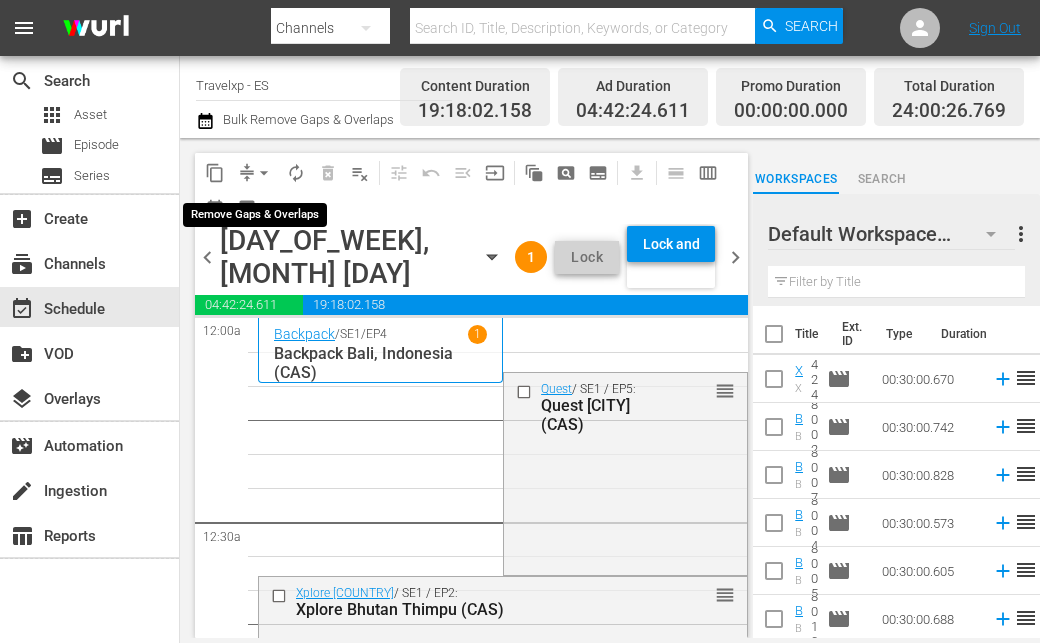 click on "arrow_drop_down" at bounding box center [264, 173] 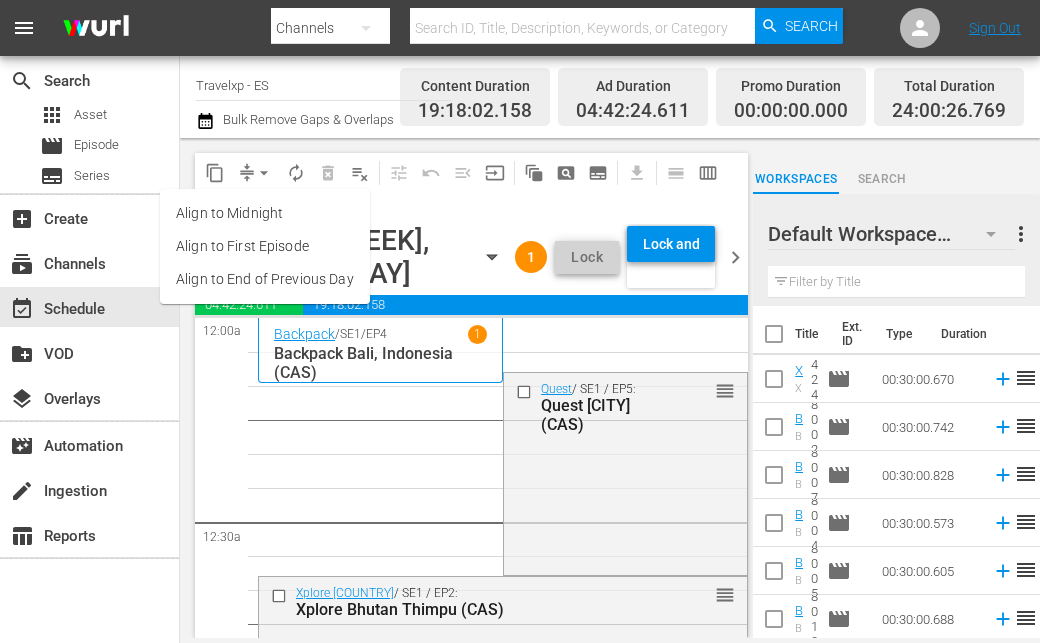 click on "Align to End of Previous Day" at bounding box center (265, 279) 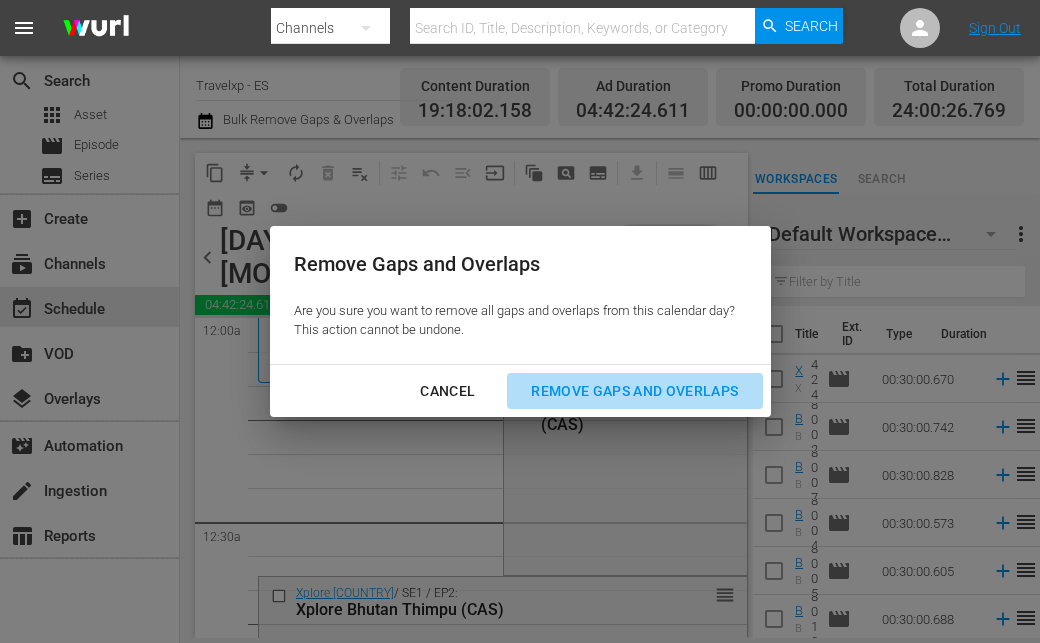 click on "Remove Gaps and Overlaps" at bounding box center [634, 391] 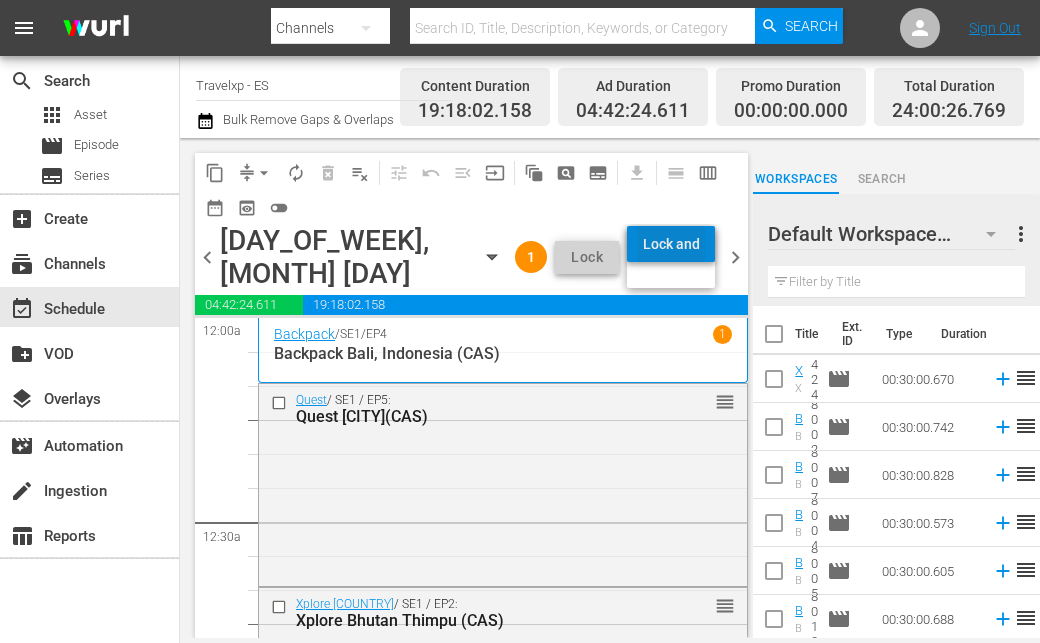 click on "Lock and Publish" at bounding box center (671, 244) 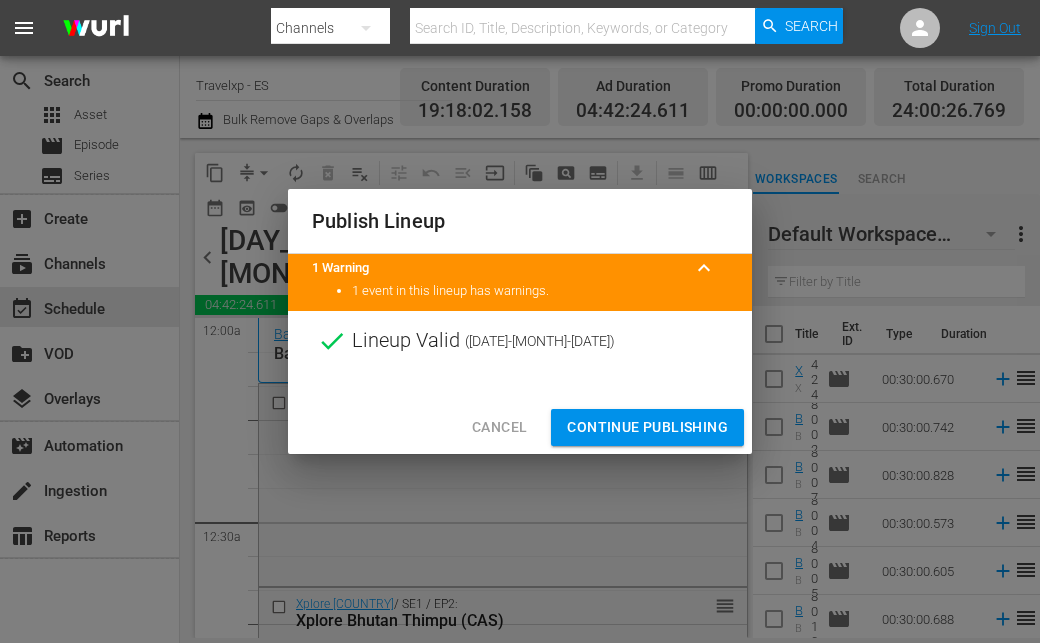 click on "Continue Publishing" at bounding box center [647, 427] 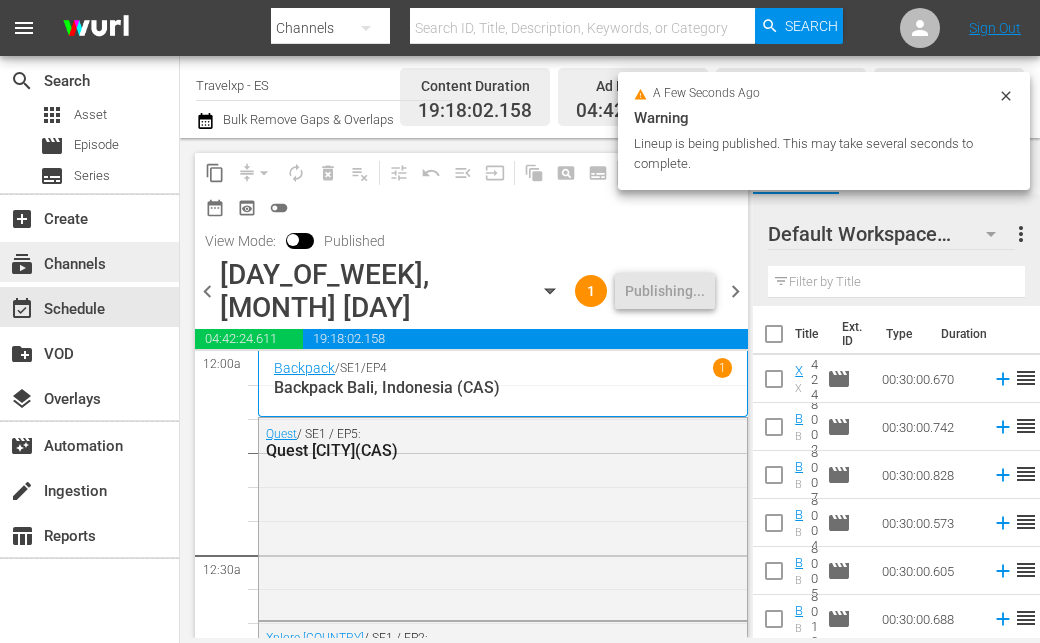 click on "subscriptions   Channels" at bounding box center (56, 261) 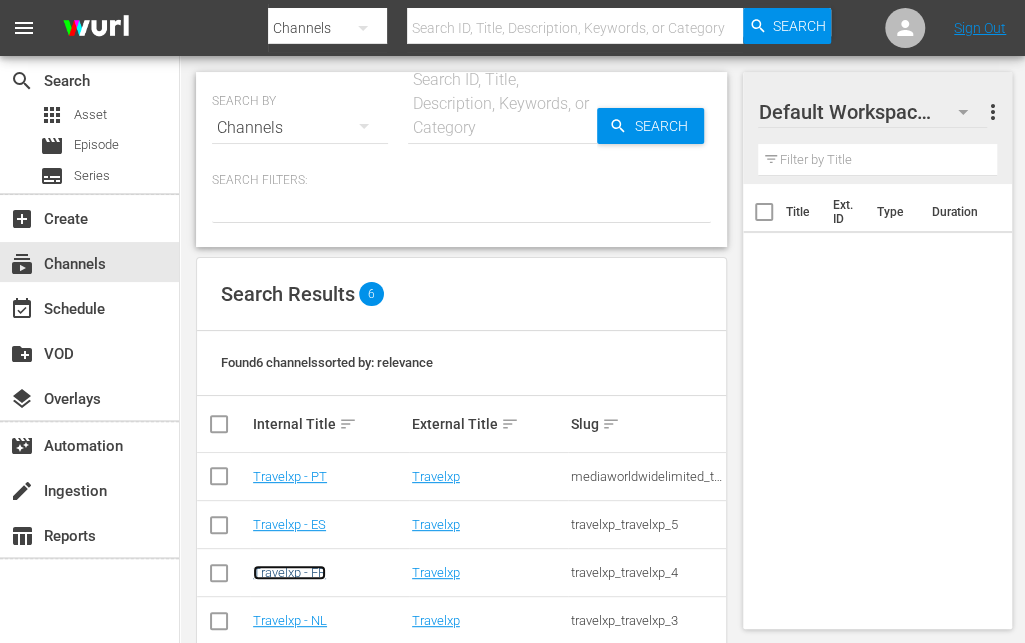 click on "Travelxp - FR" at bounding box center [289, 572] 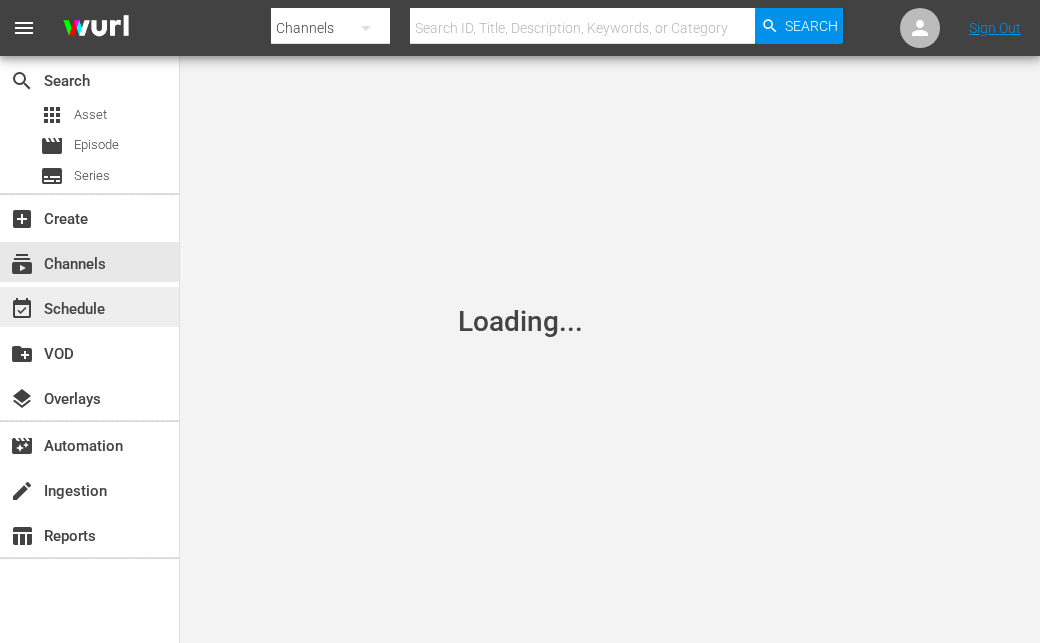 click on "event_available   Schedule" at bounding box center [89, 307] 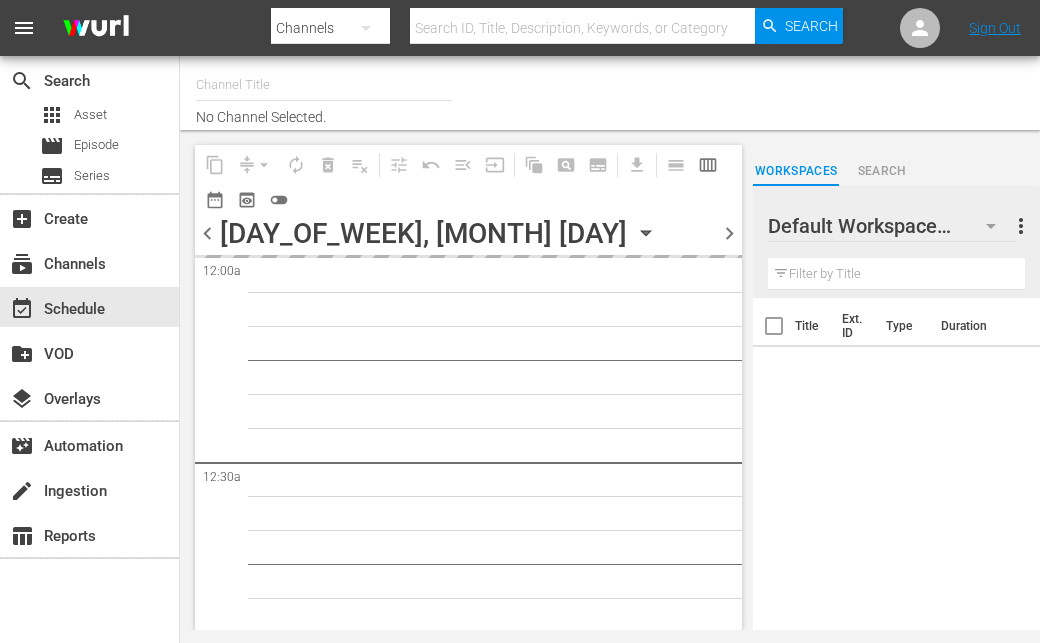 type on "Travelxp - FR (1157)" 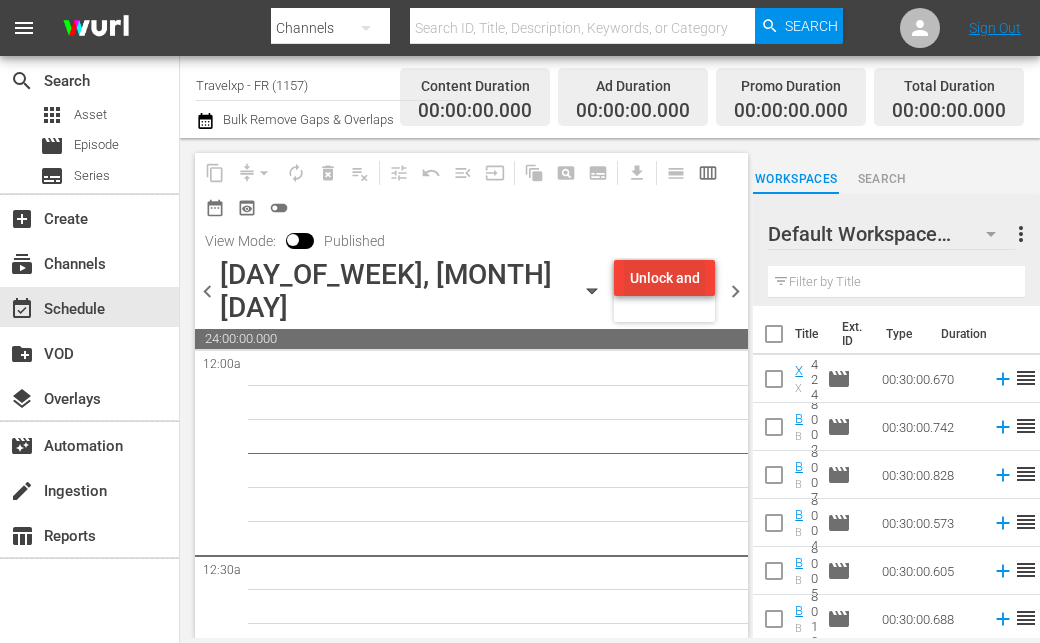 click on "Unlock and Edit" at bounding box center (664, 278) 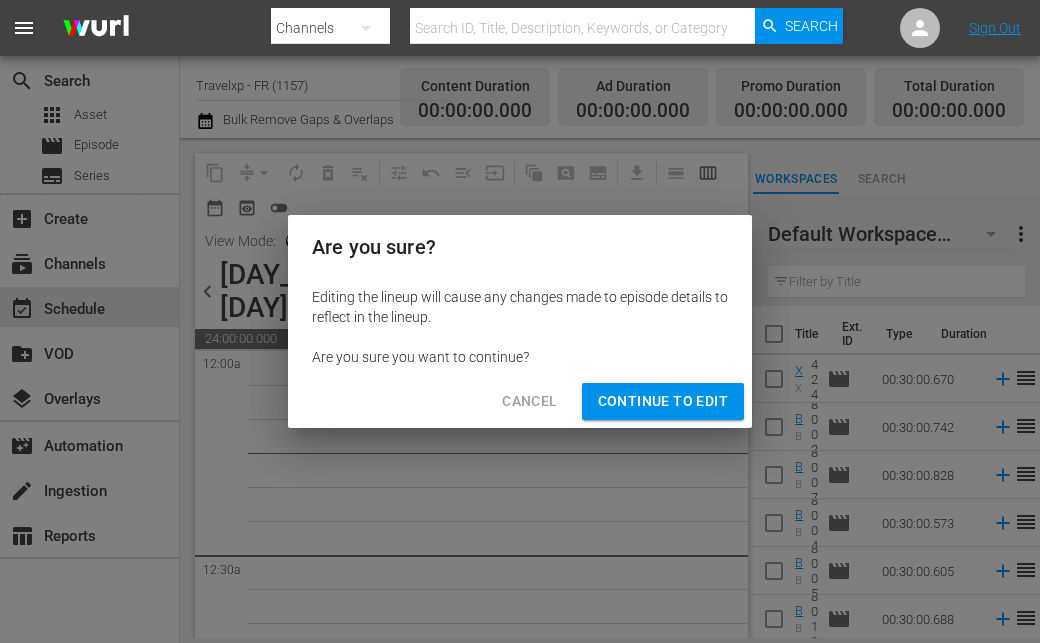click on "Continue to Edit" at bounding box center (663, 401) 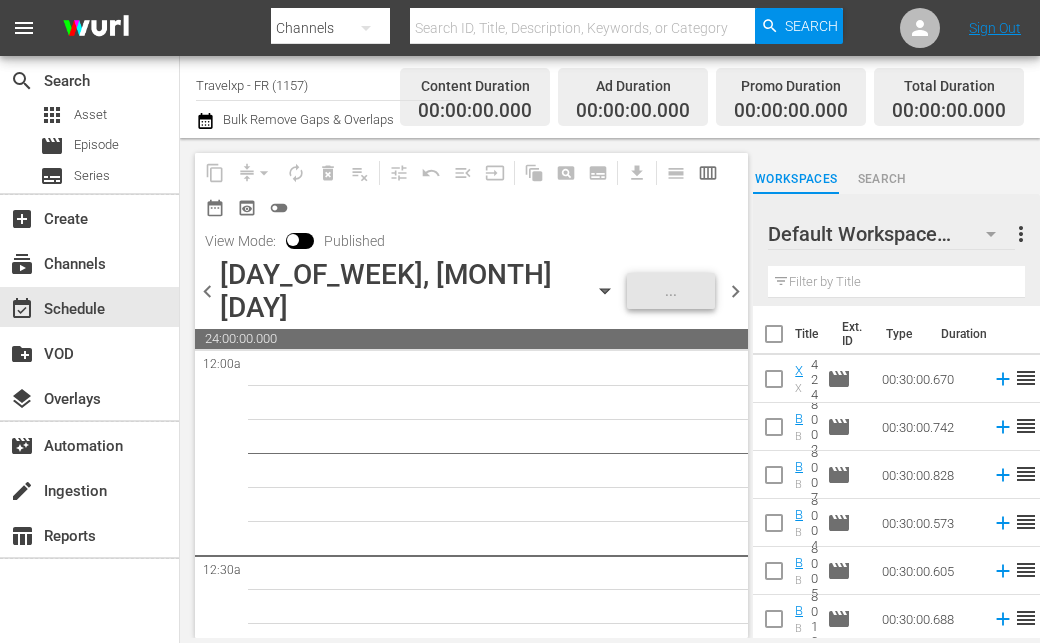 click on "chevron_left Tuesday, August 5th August 5th lock Backup Lineup BACKUP WILL DELIVER: 8/4 @ 1p (local) ... chevron_right" at bounding box center [471, 293] 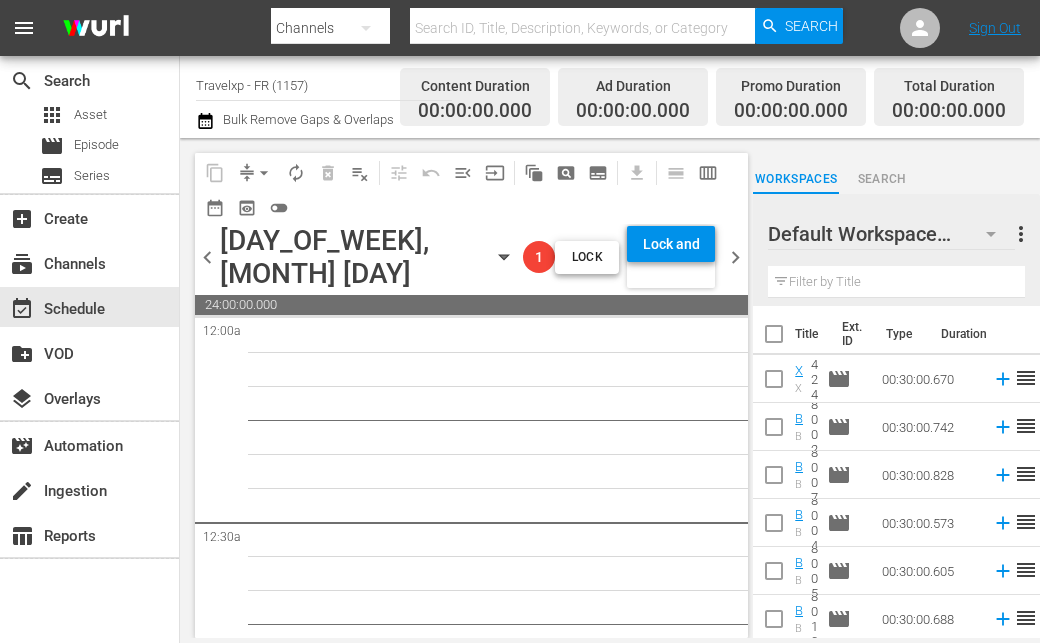 click on "chevron_left" at bounding box center [207, 257] 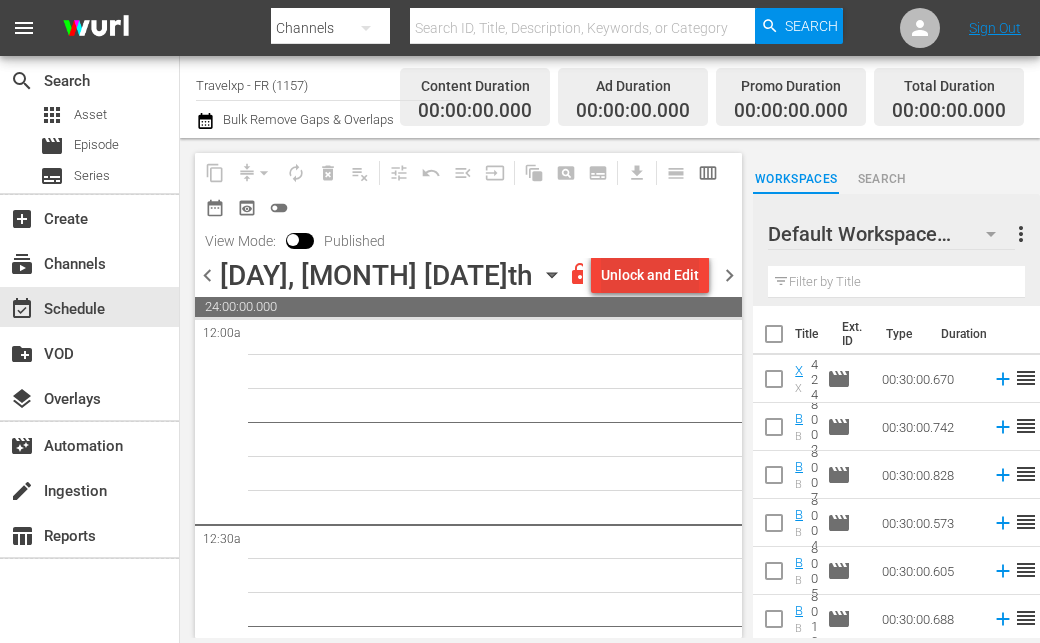 click on "Unlock and Edit" at bounding box center [650, 275] 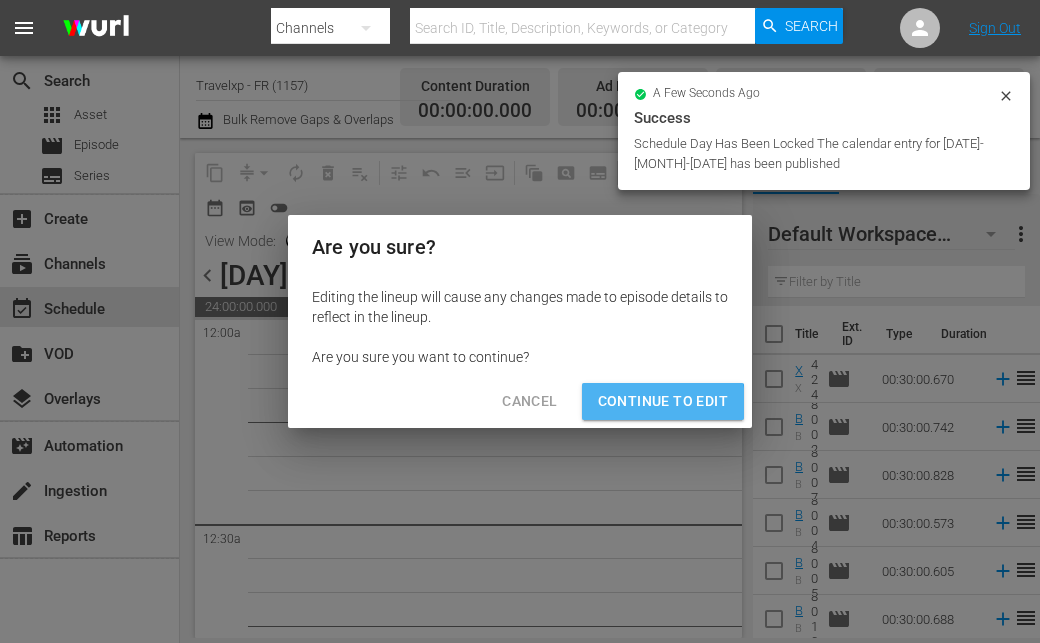 click on "Continue to Edit" at bounding box center (663, 401) 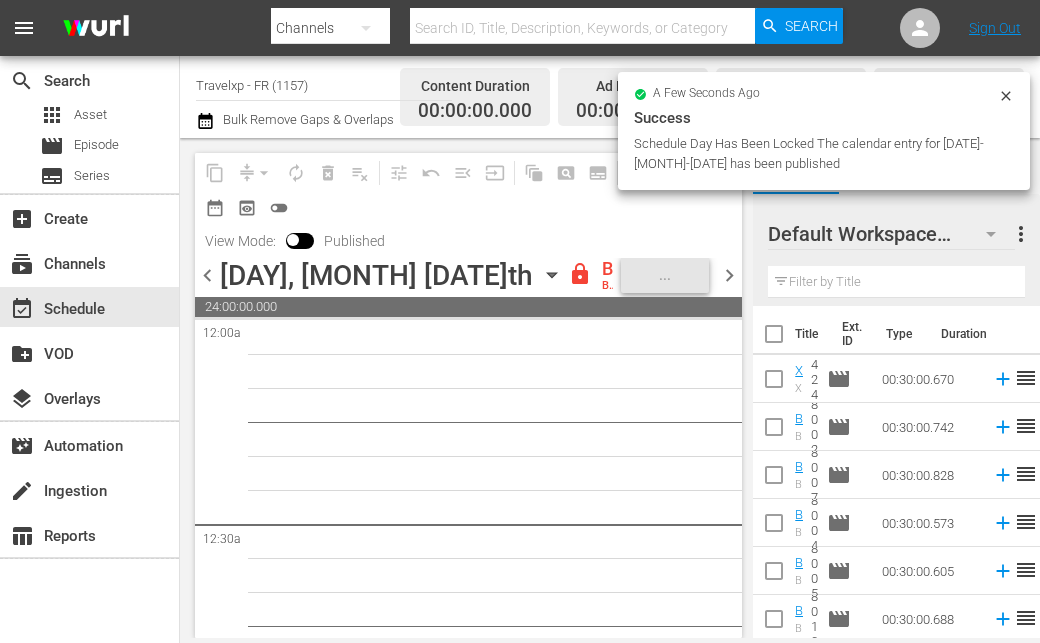 click on "chevron_left" at bounding box center (207, 275) 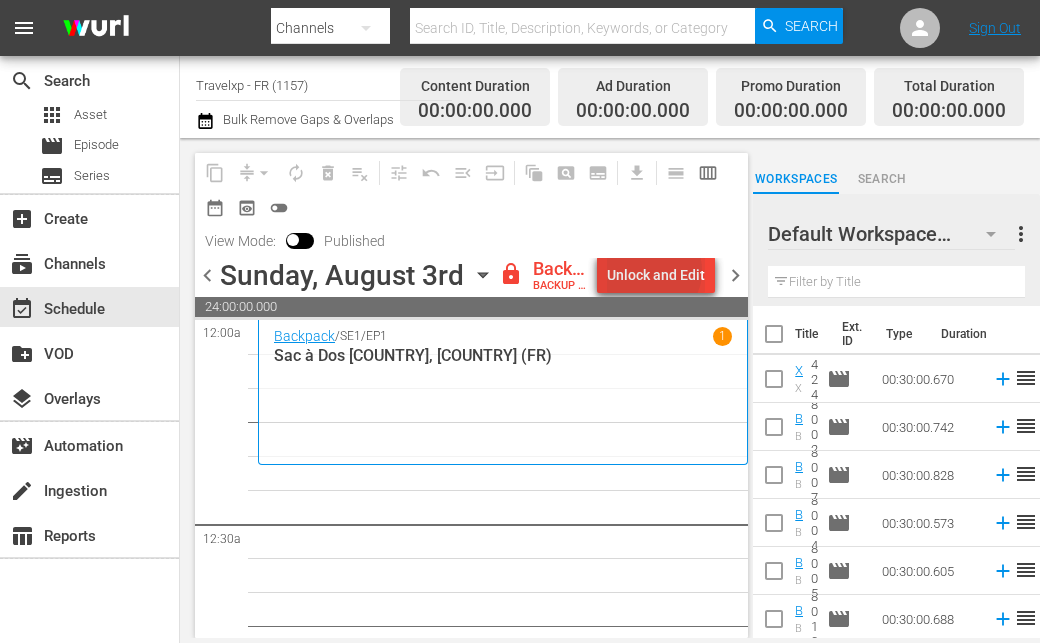 click on "Unlock and Edit" at bounding box center (656, 275) 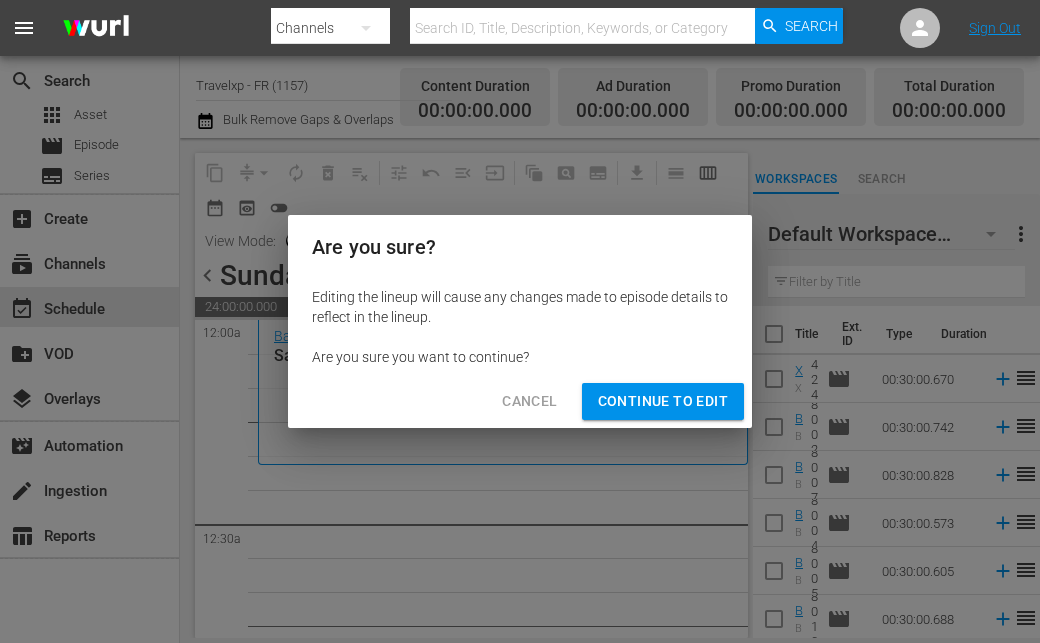 click on "Continue to Edit" at bounding box center [663, 401] 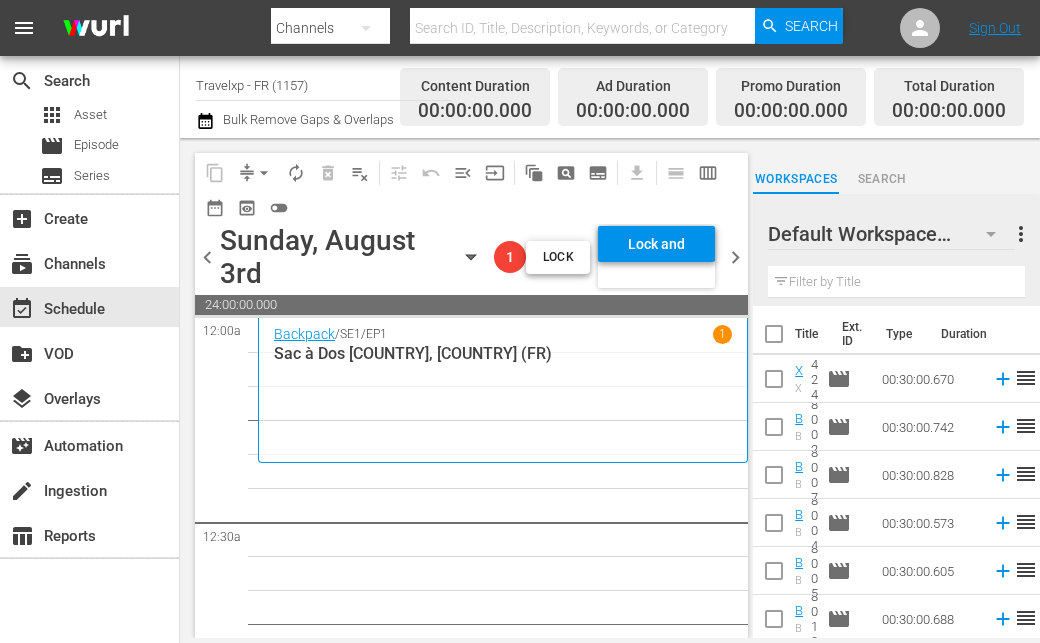 click 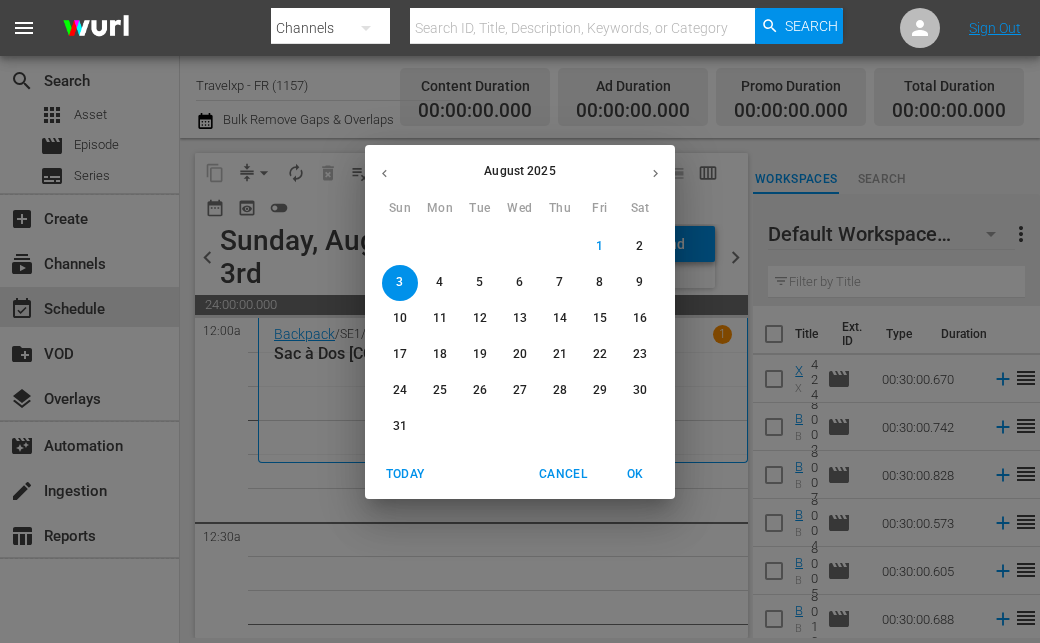 click at bounding box center [384, 173] 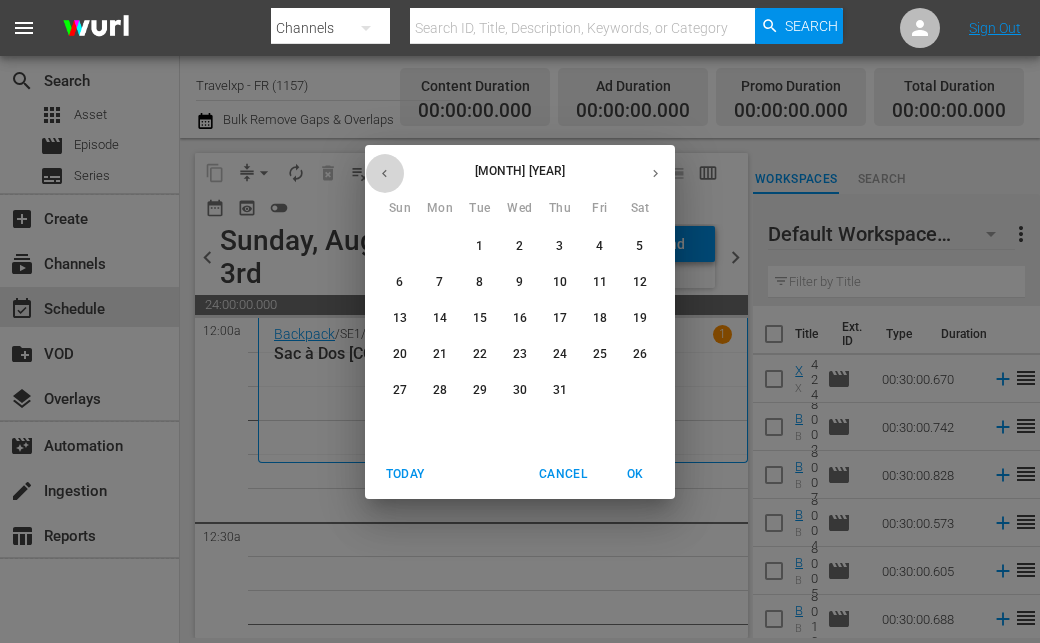click at bounding box center (384, 173) 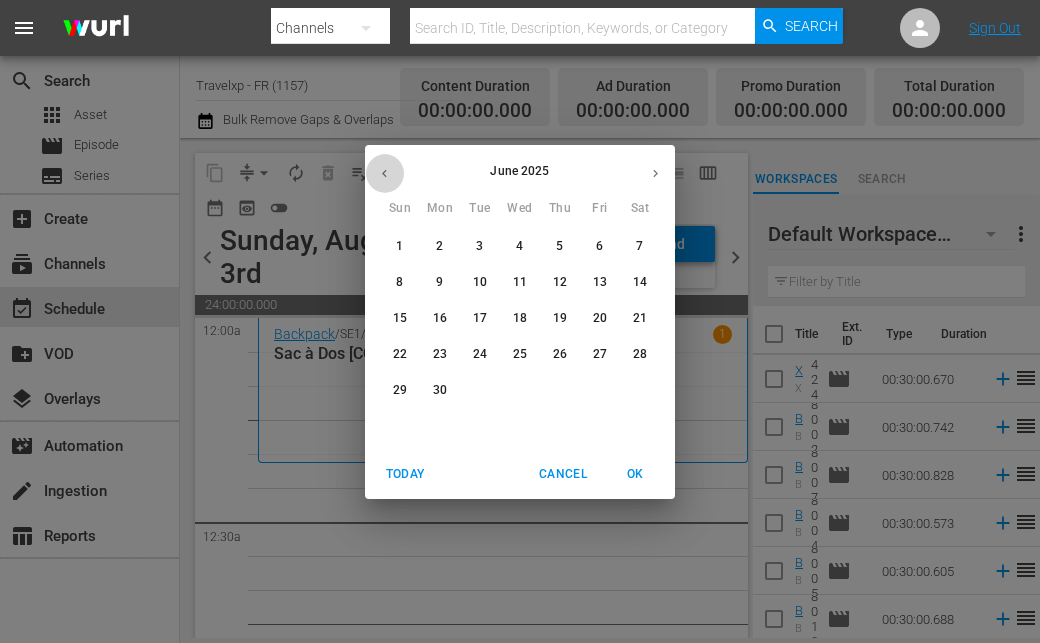 click at bounding box center (384, 173) 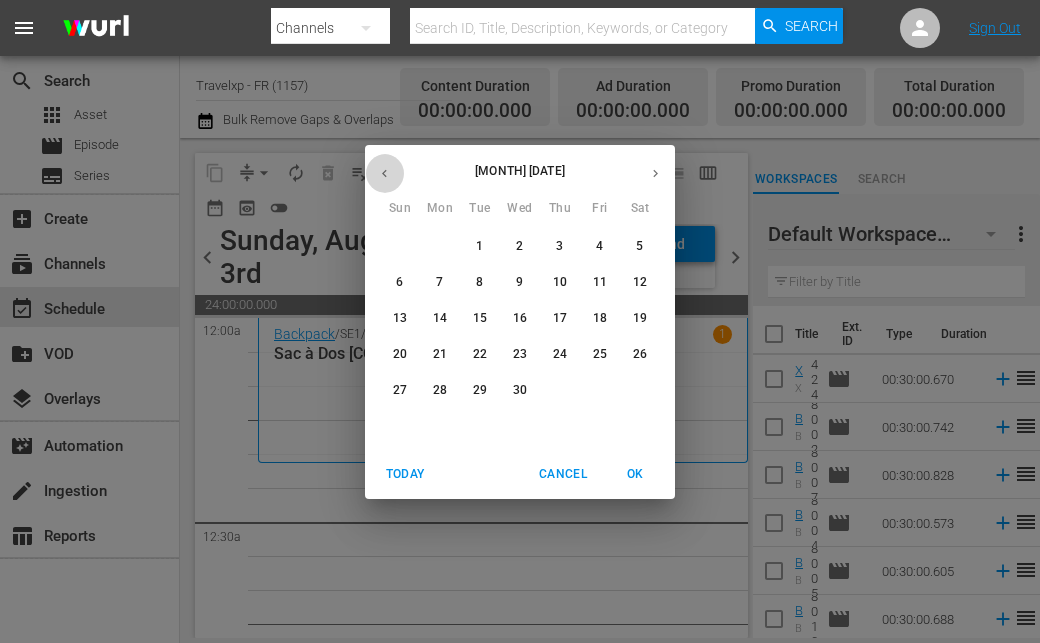 click at bounding box center [384, 173] 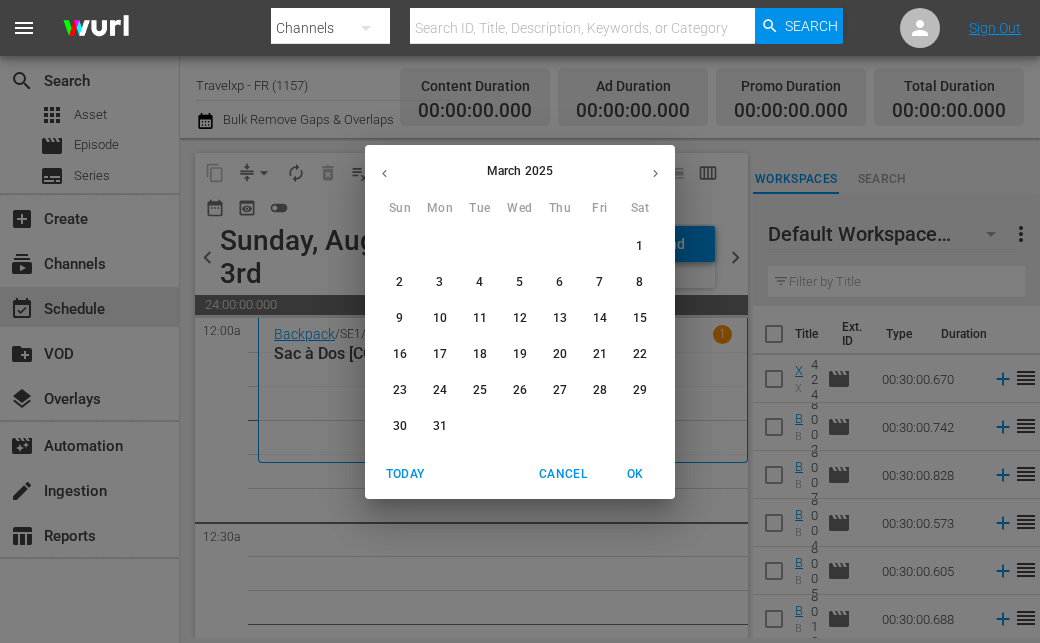 click on "3" at bounding box center (439, 282) 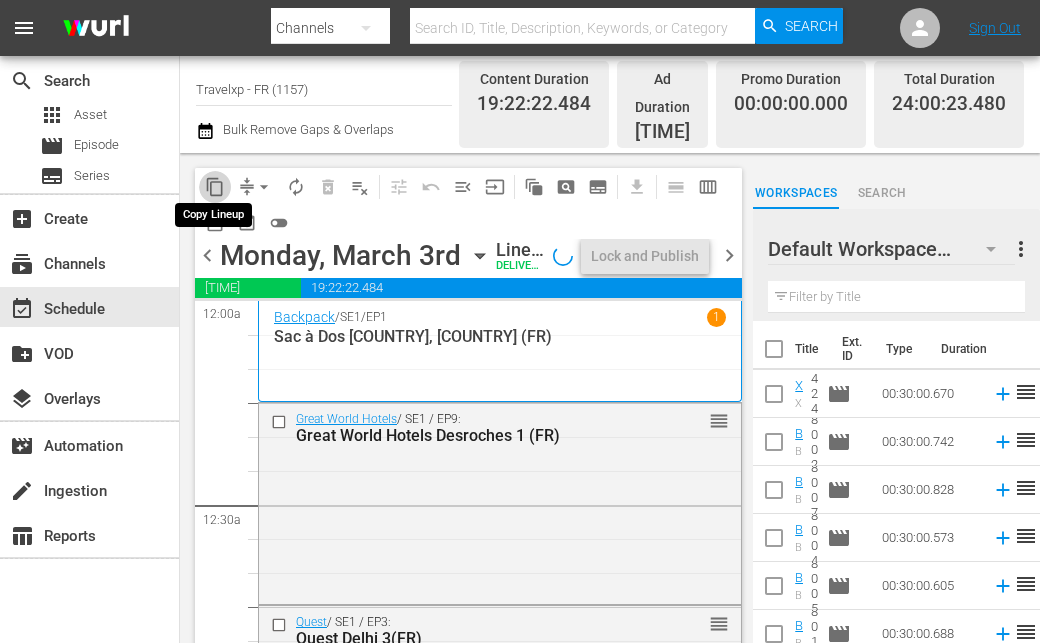 click on "content_copy" at bounding box center [215, 187] 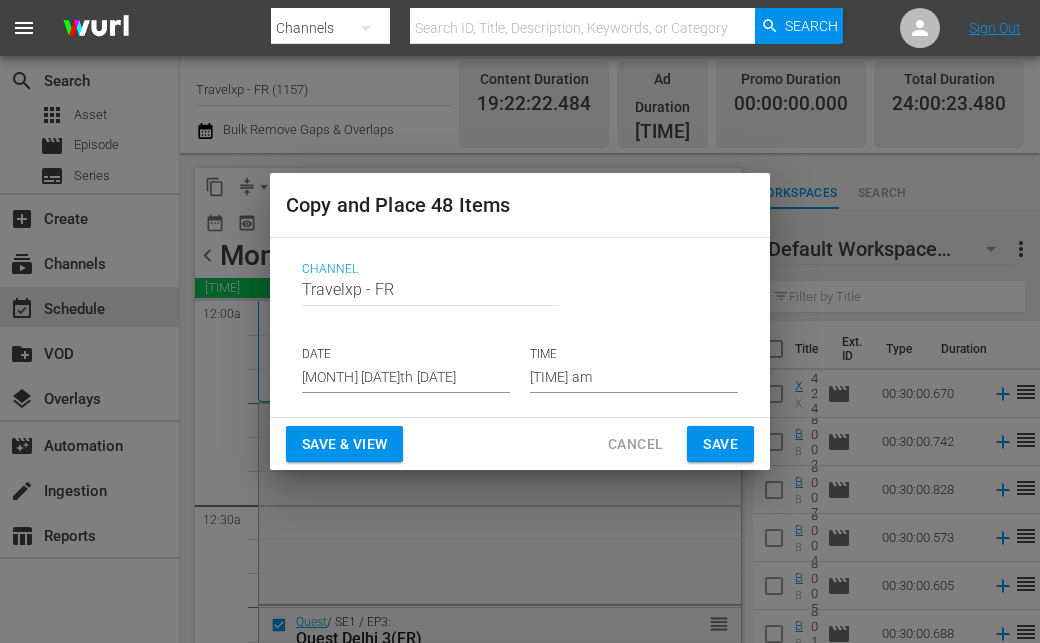 click on "Save & View" at bounding box center (344, 444) 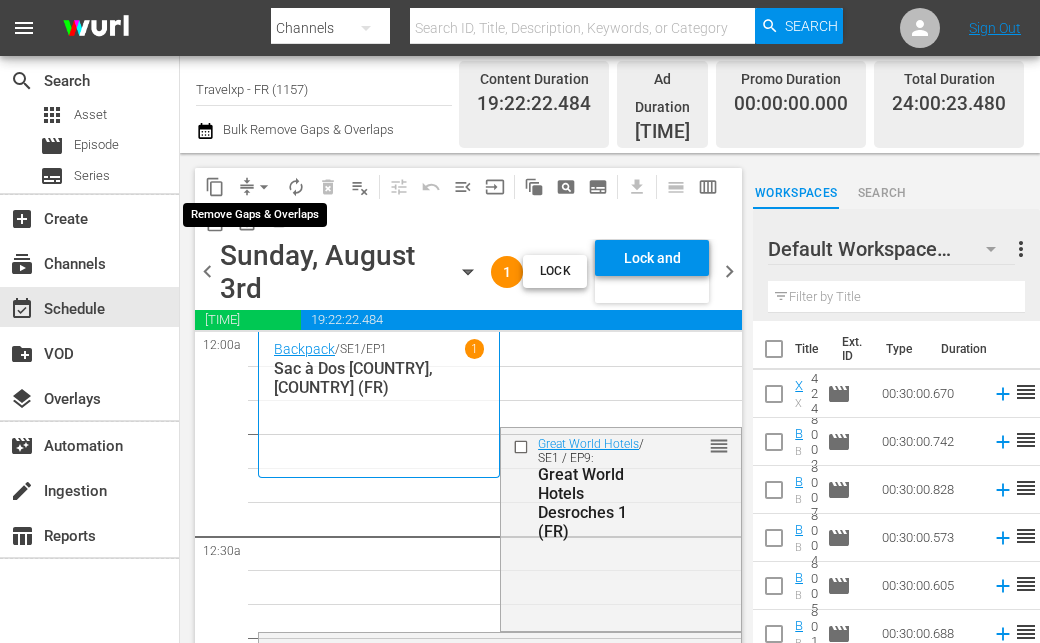 click on "arrow_drop_down" at bounding box center [264, 187] 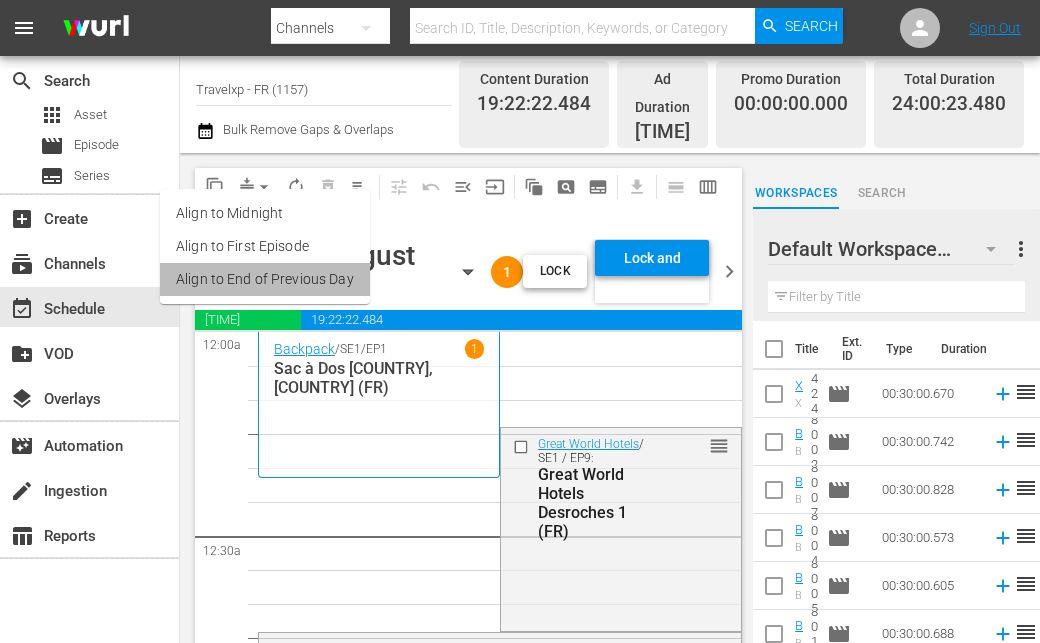 click on "Align to End of Previous Day" at bounding box center (265, 279) 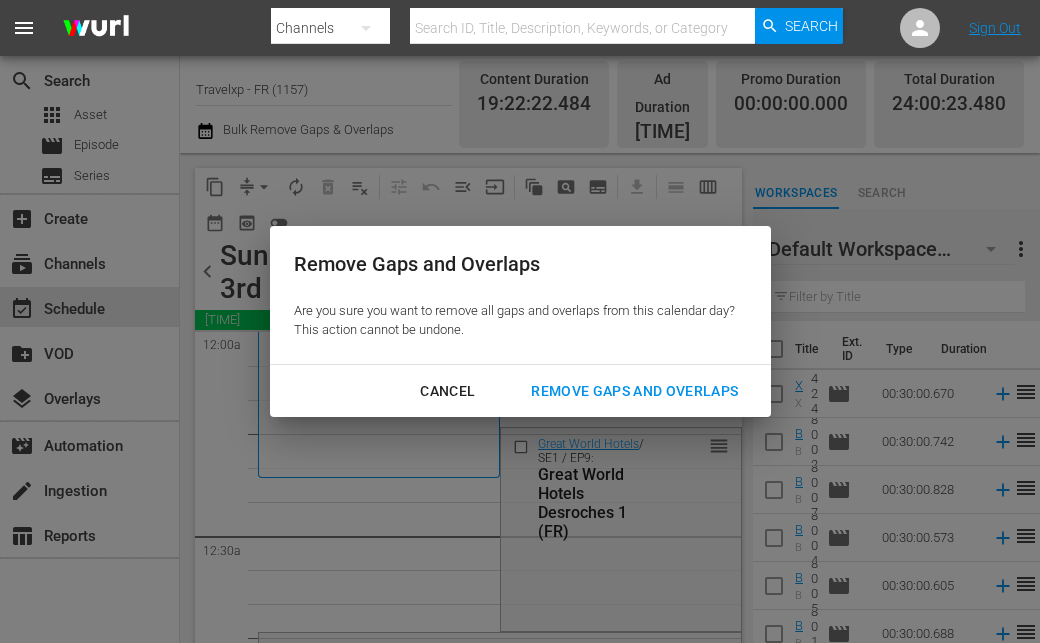 click on "Remove Gaps and Overlaps" at bounding box center (634, 391) 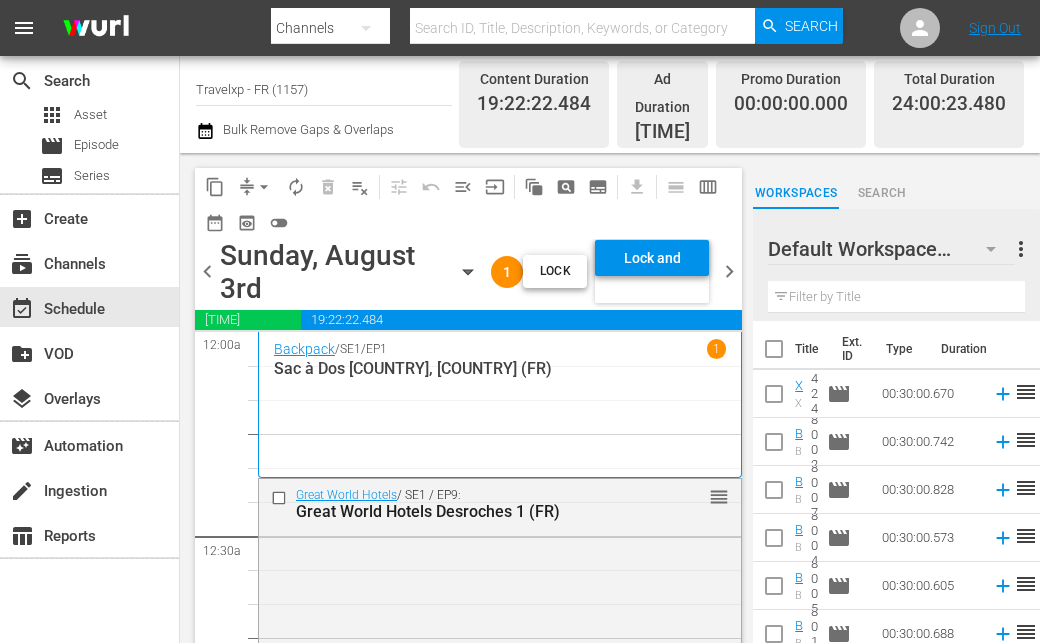 click on "Lock and Publish" at bounding box center (652, 258) 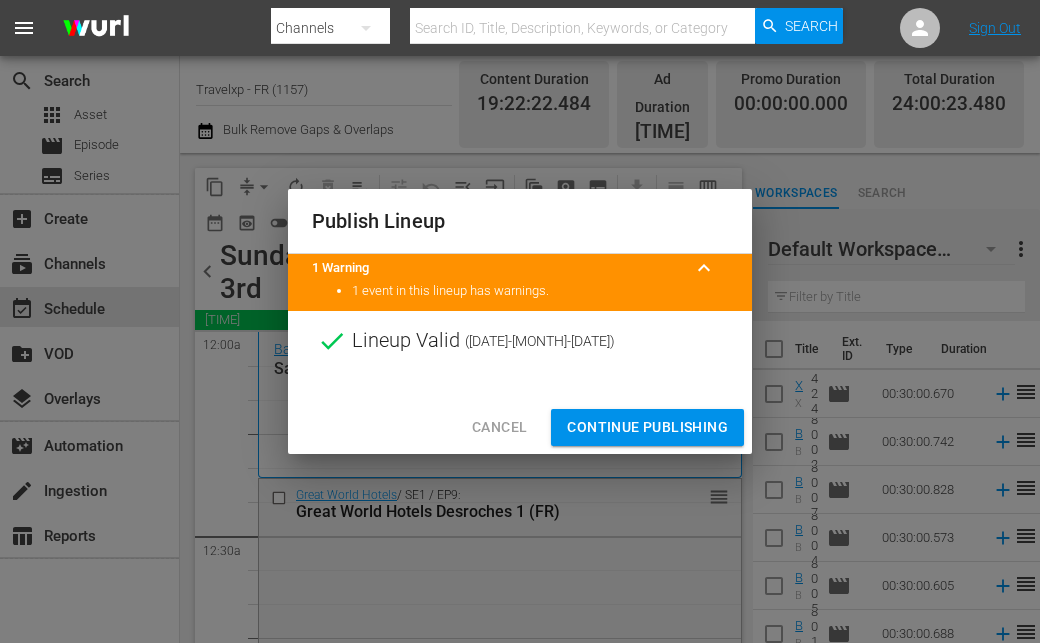 click on "Continue Publishing" at bounding box center [647, 427] 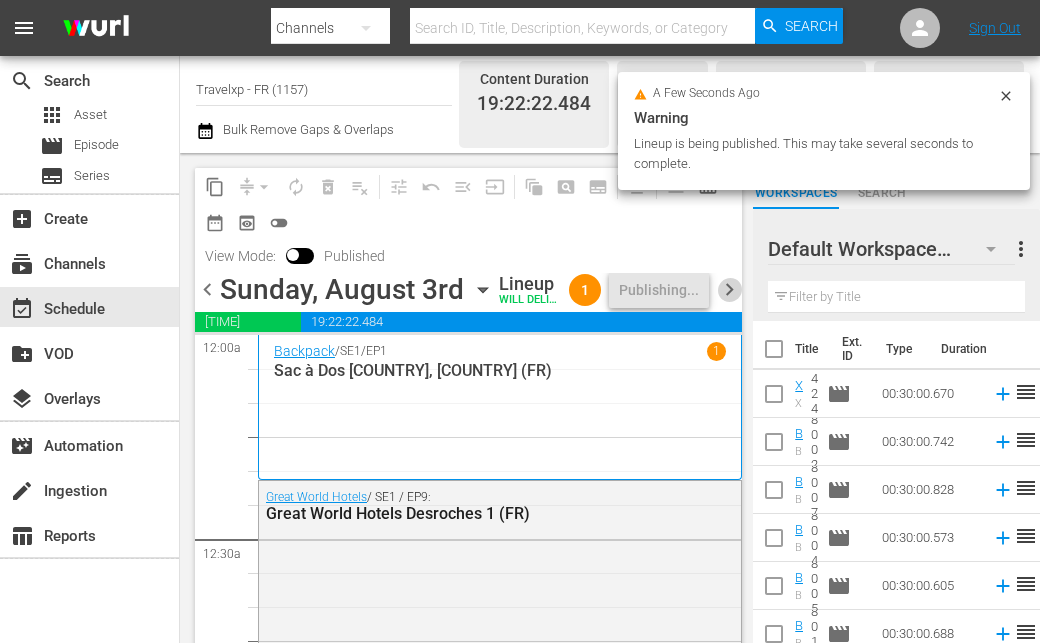 click on "chevron_right" at bounding box center (729, 289) 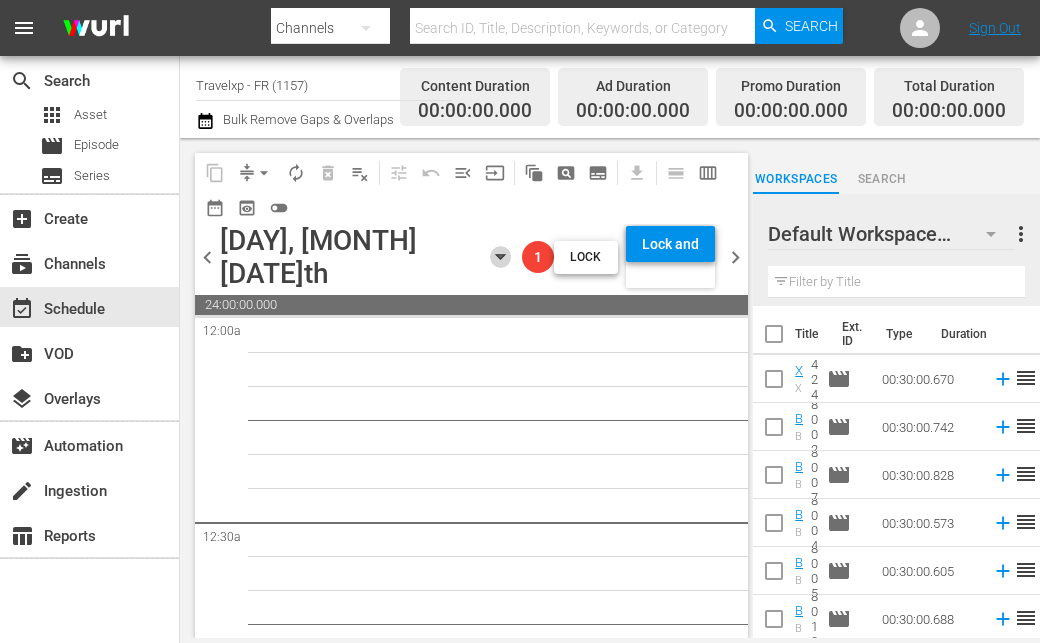 click 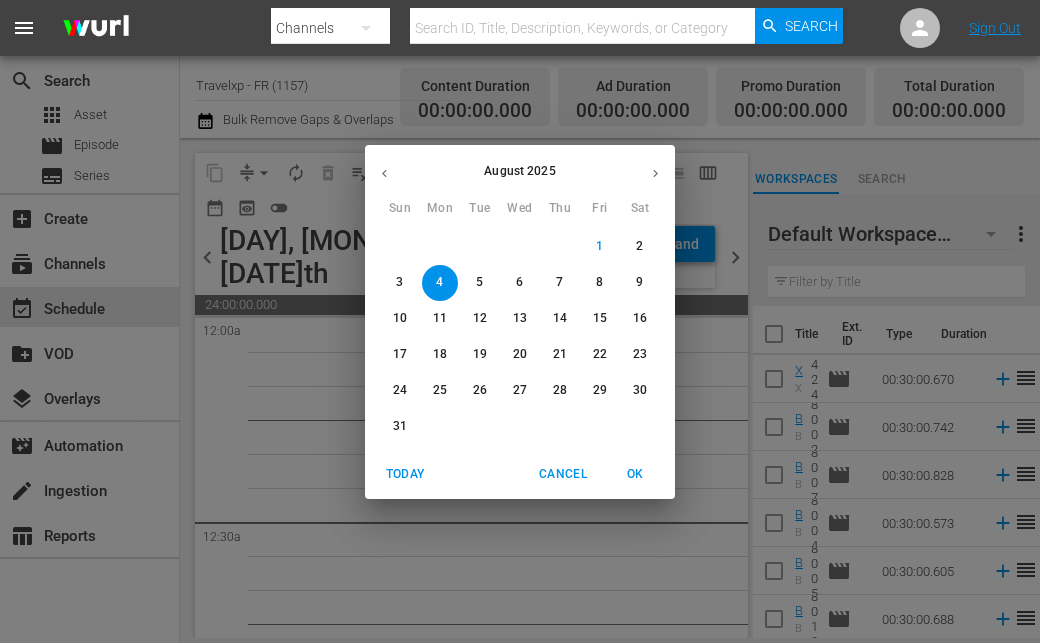 click 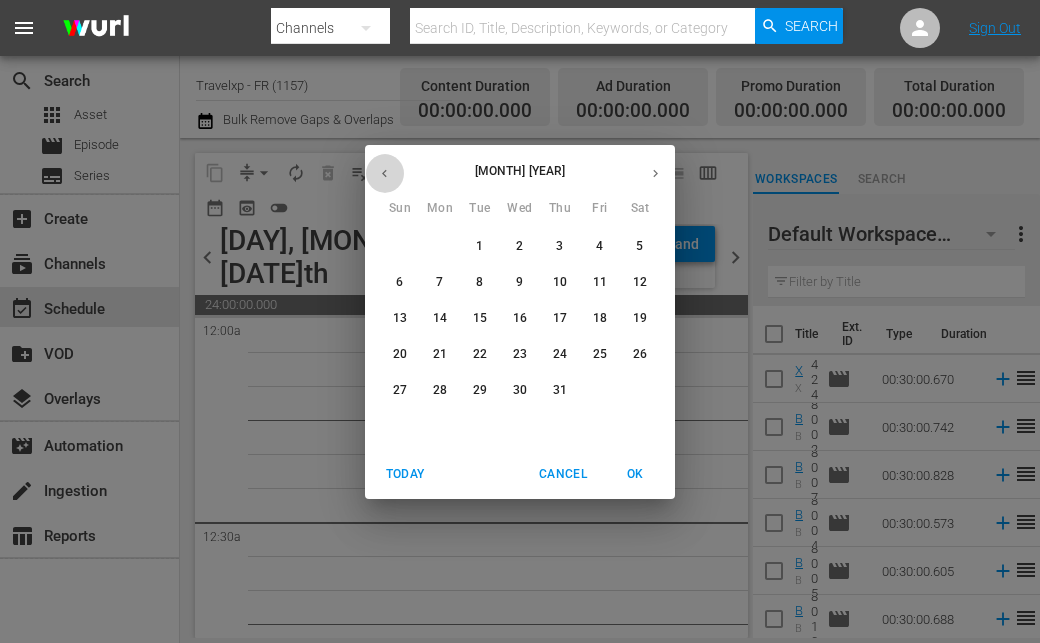 click 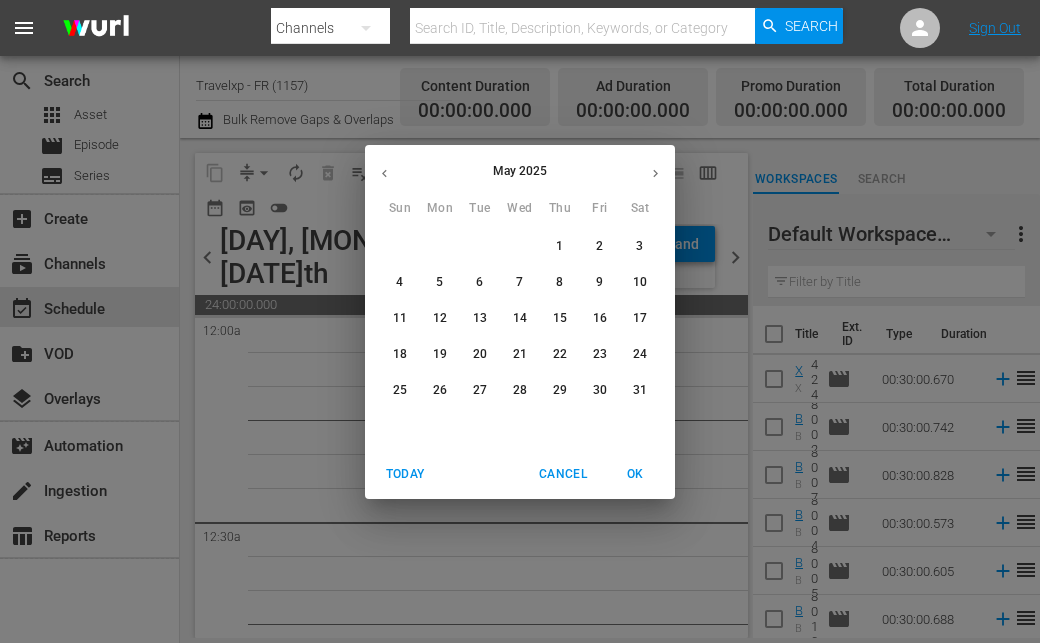 click 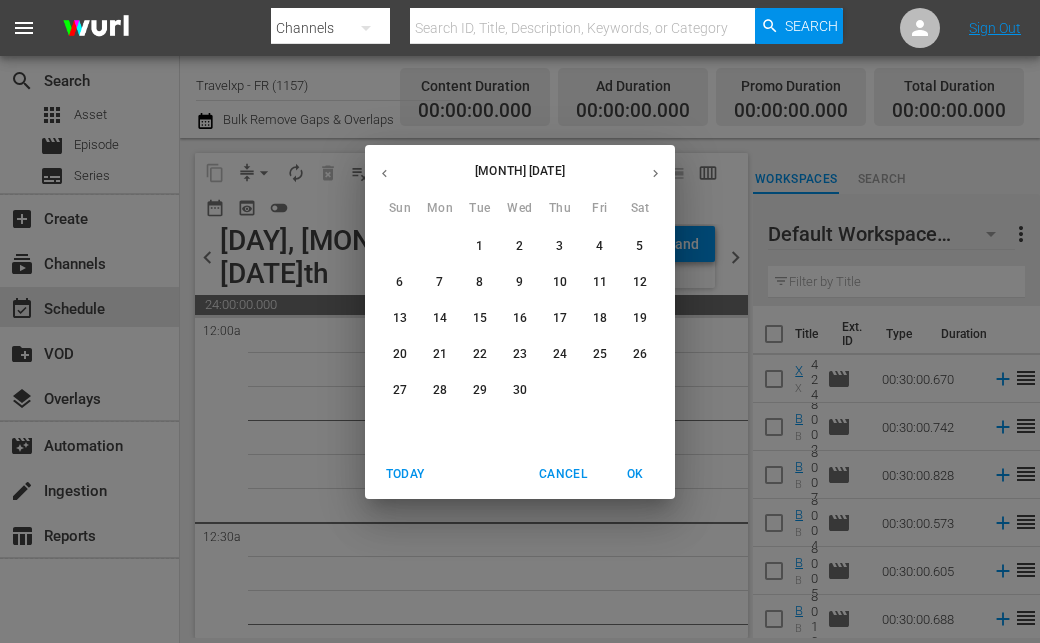 click 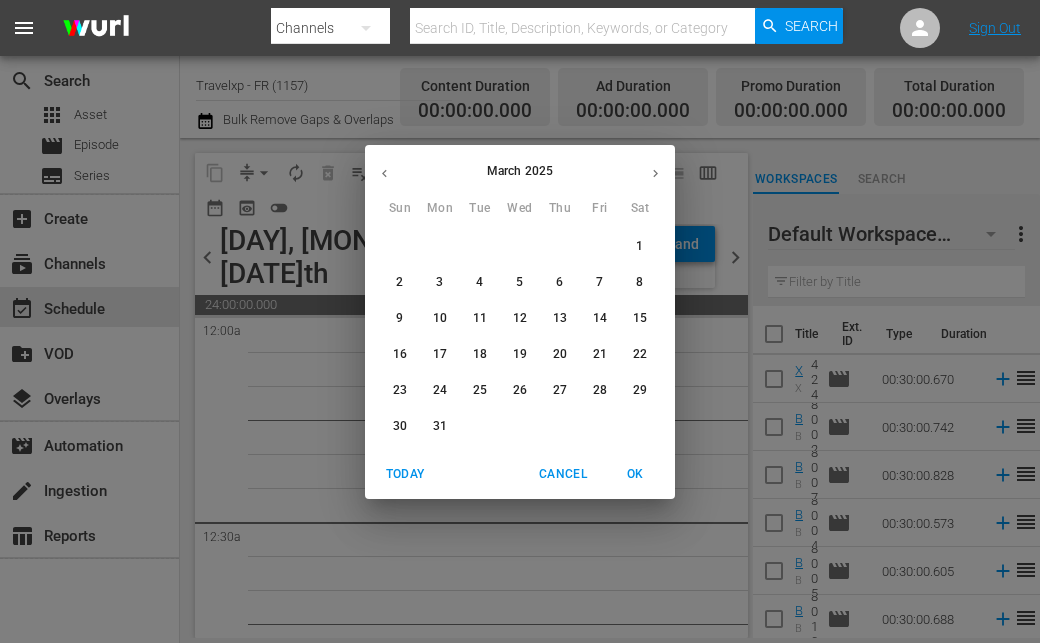 click on "4" at bounding box center (479, 282) 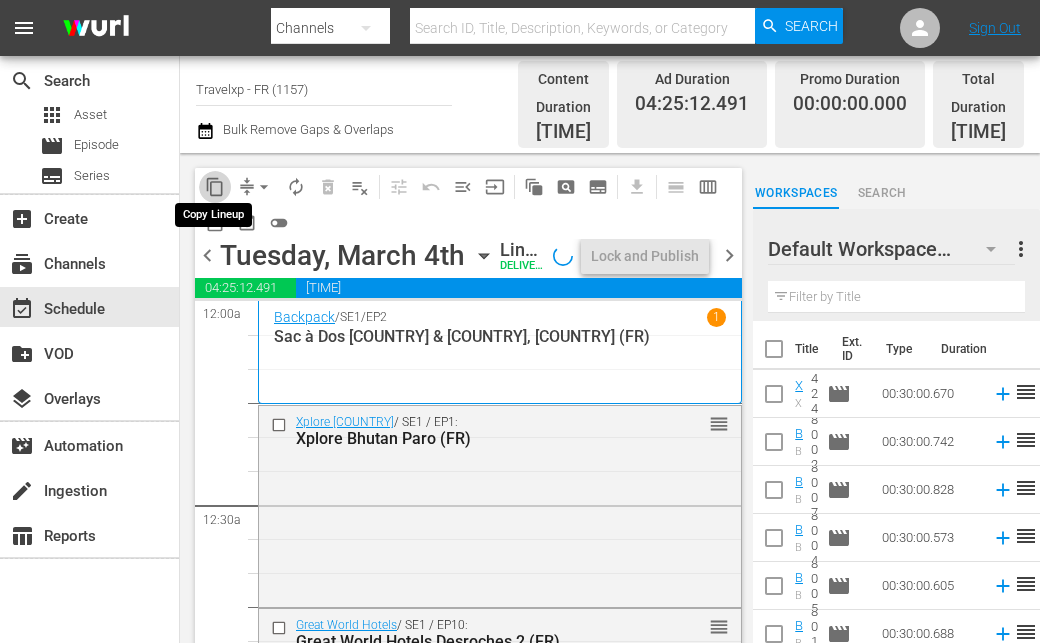 click on "content_copy" at bounding box center (215, 187) 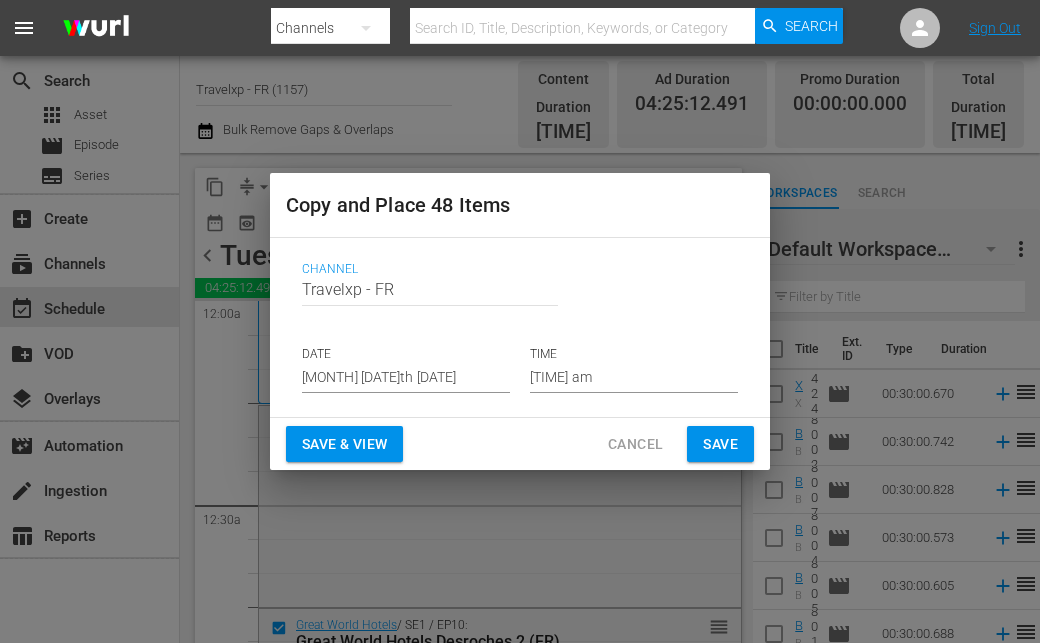 click on "[MONTH] [DATE]th [DATE]" at bounding box center (406, 378) 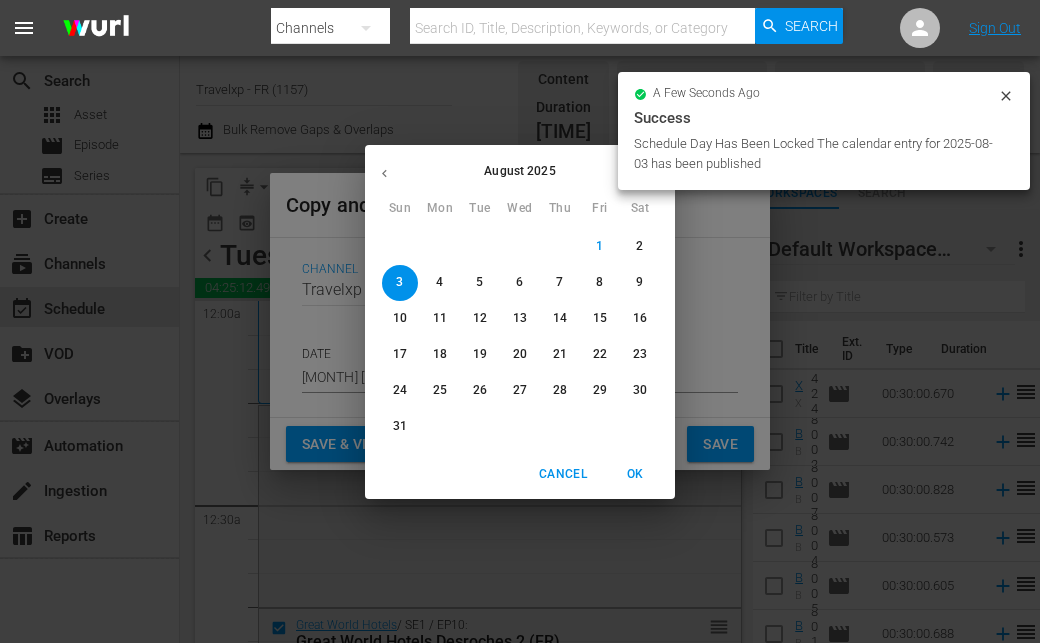 click on "4" at bounding box center [440, 282] 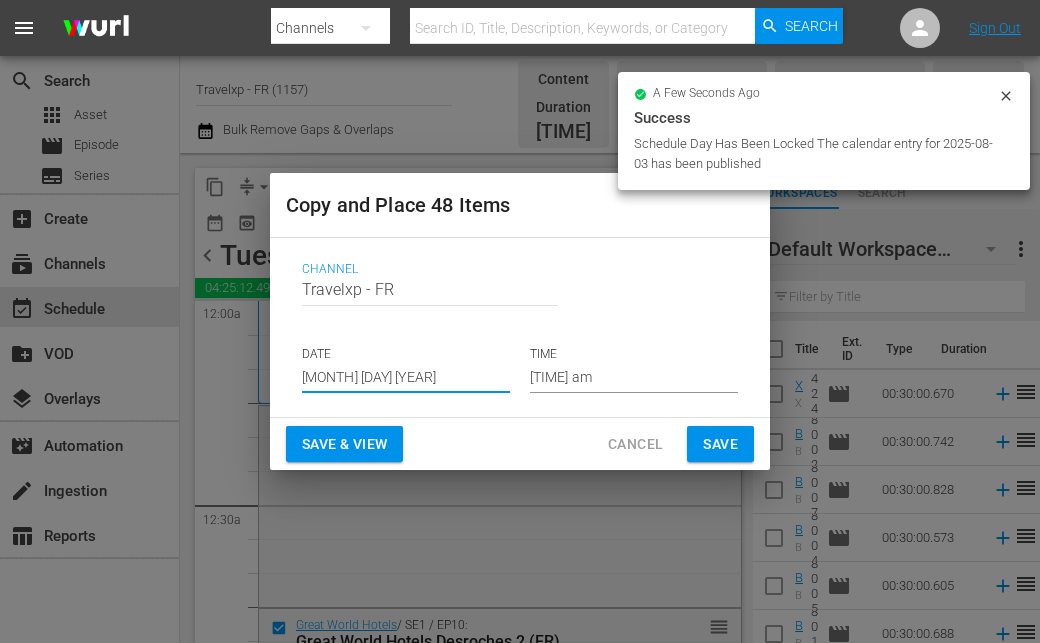 click on "Save & View" at bounding box center [344, 444] 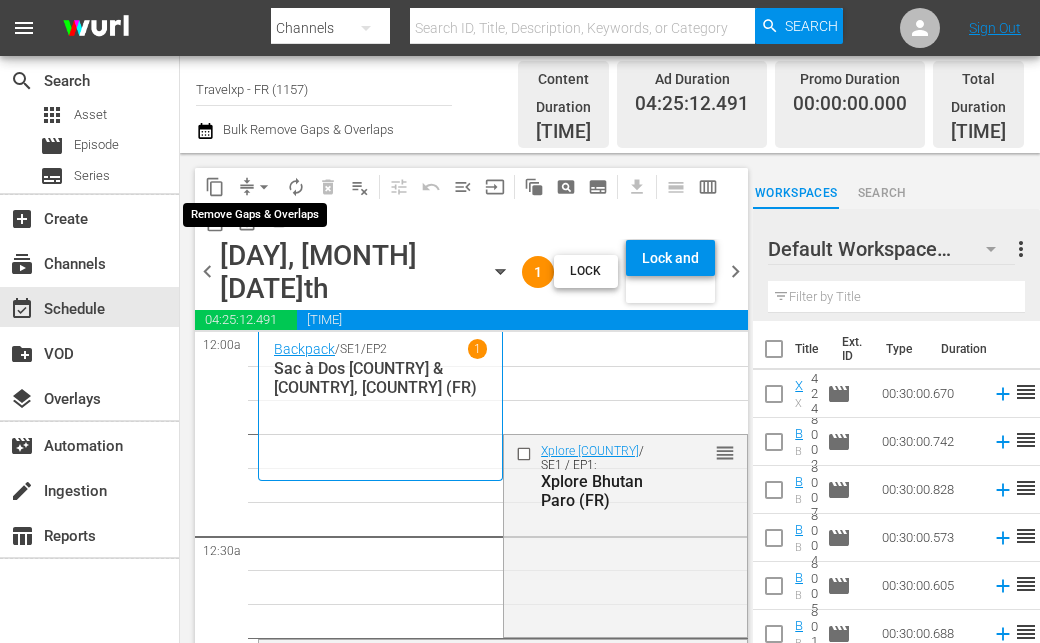 click on "arrow_drop_down" at bounding box center (264, 187) 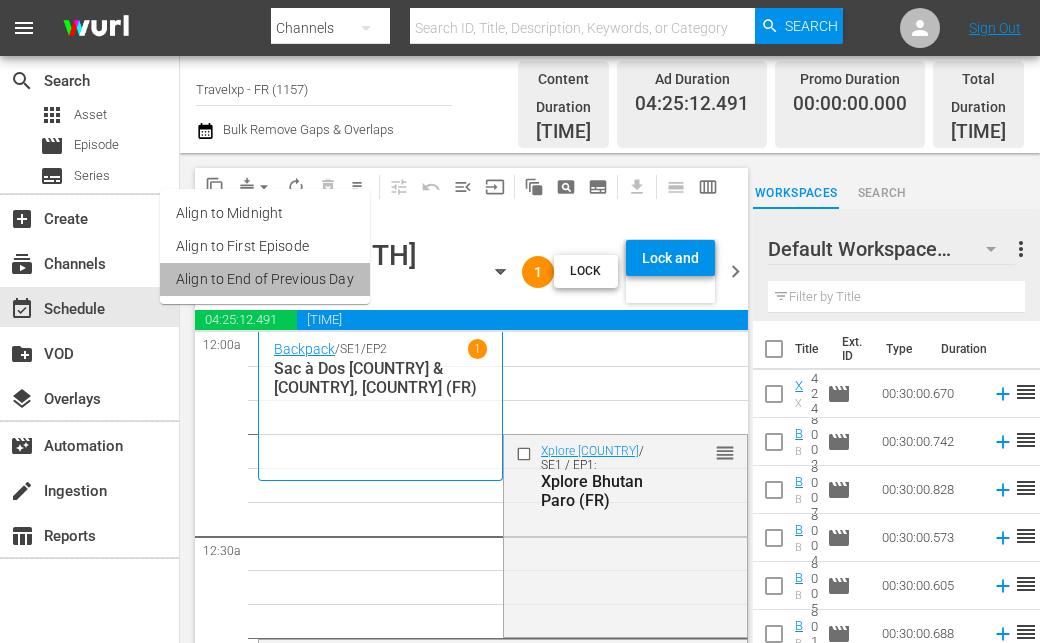 click on "Align to End of Previous Day" at bounding box center [265, 279] 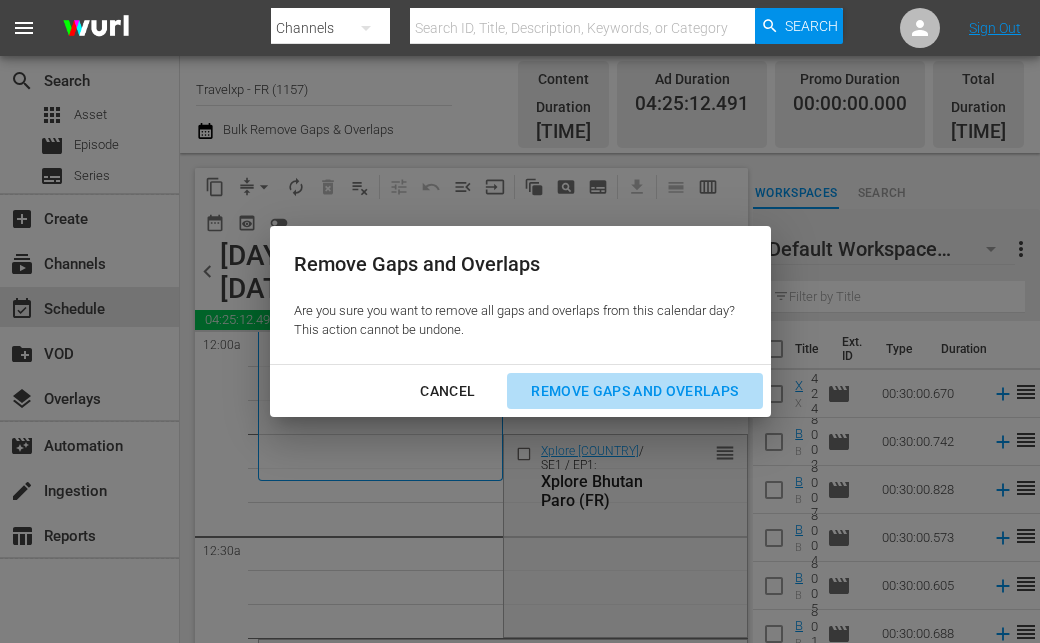 click on "Remove Gaps and Overlaps" at bounding box center (634, 391) 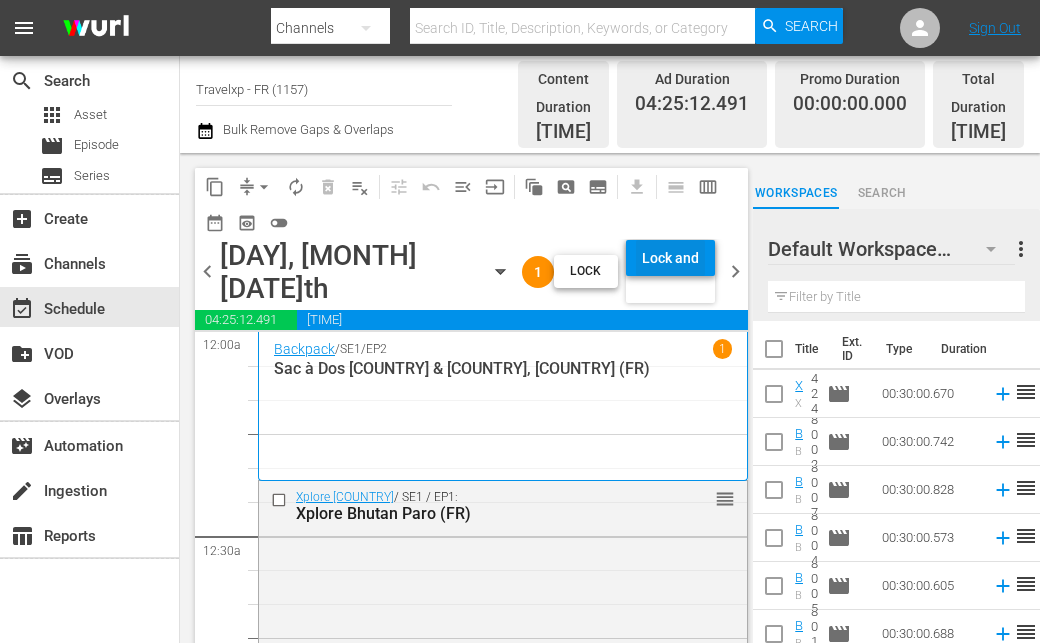 click on "Lock and Publish" at bounding box center [670, 258] 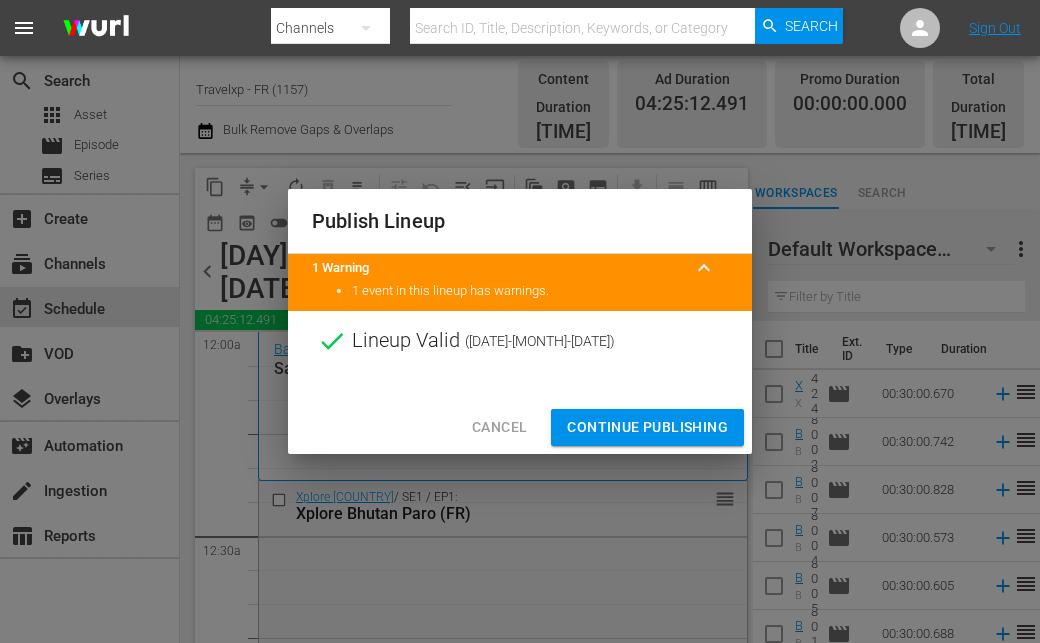 click on "Continue Publishing" at bounding box center [647, 427] 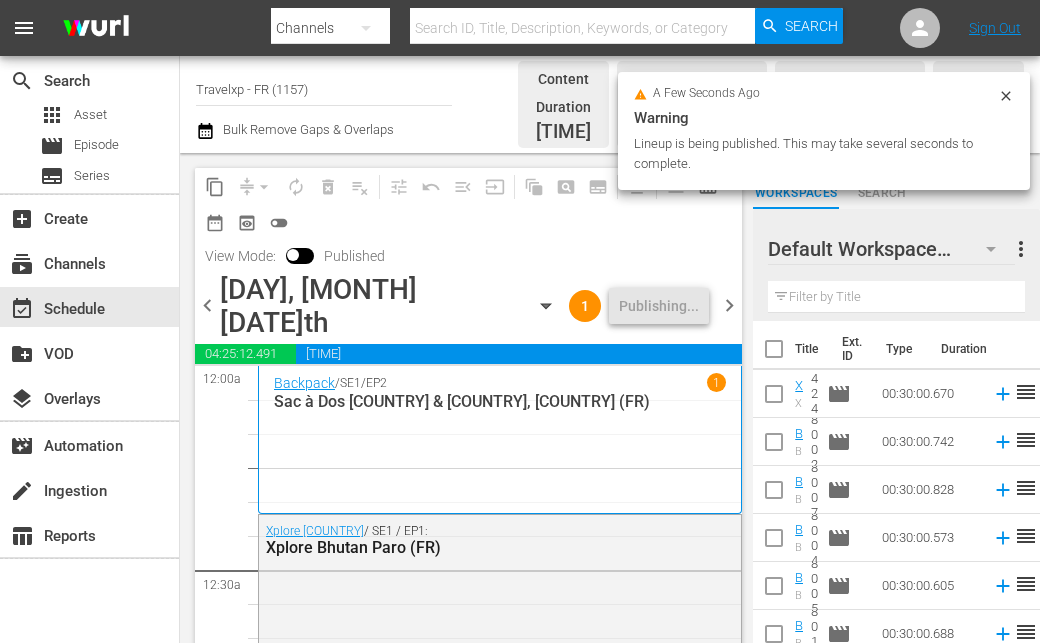 click 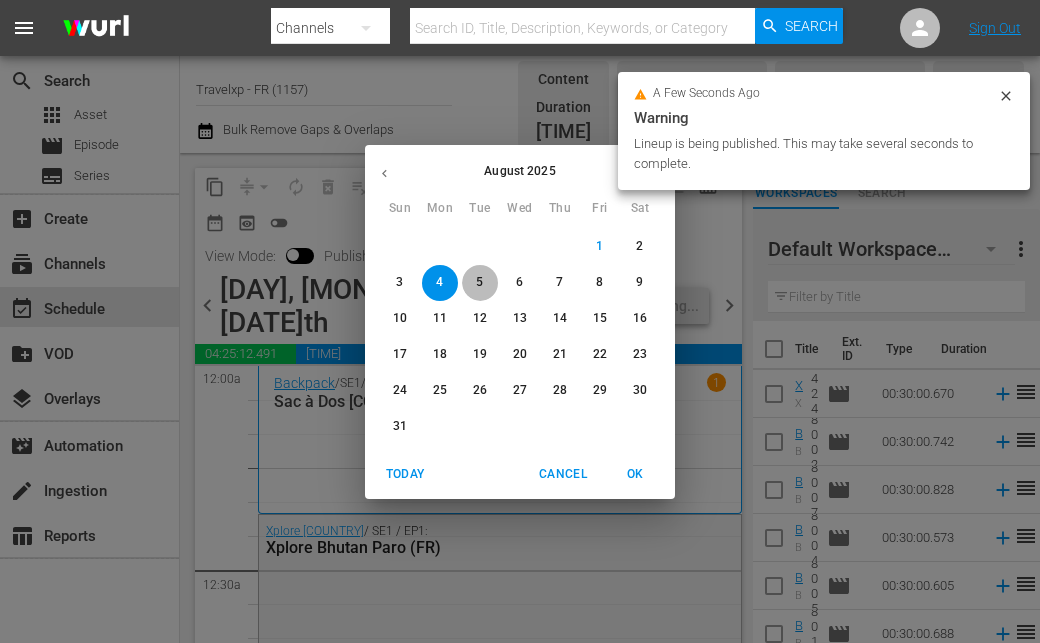 click on "5" at bounding box center [479, 282] 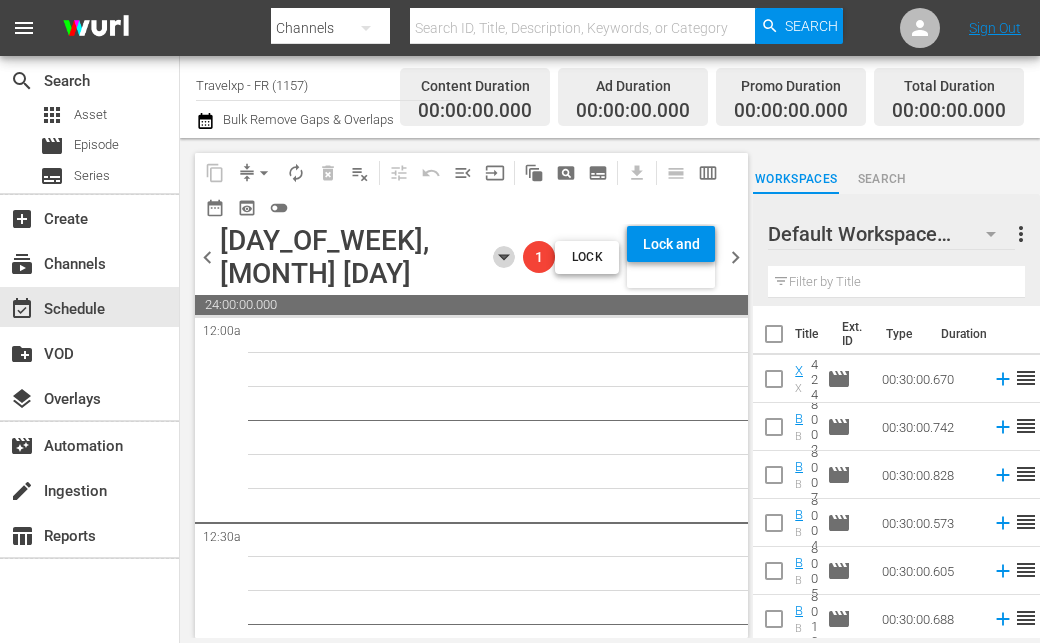 click 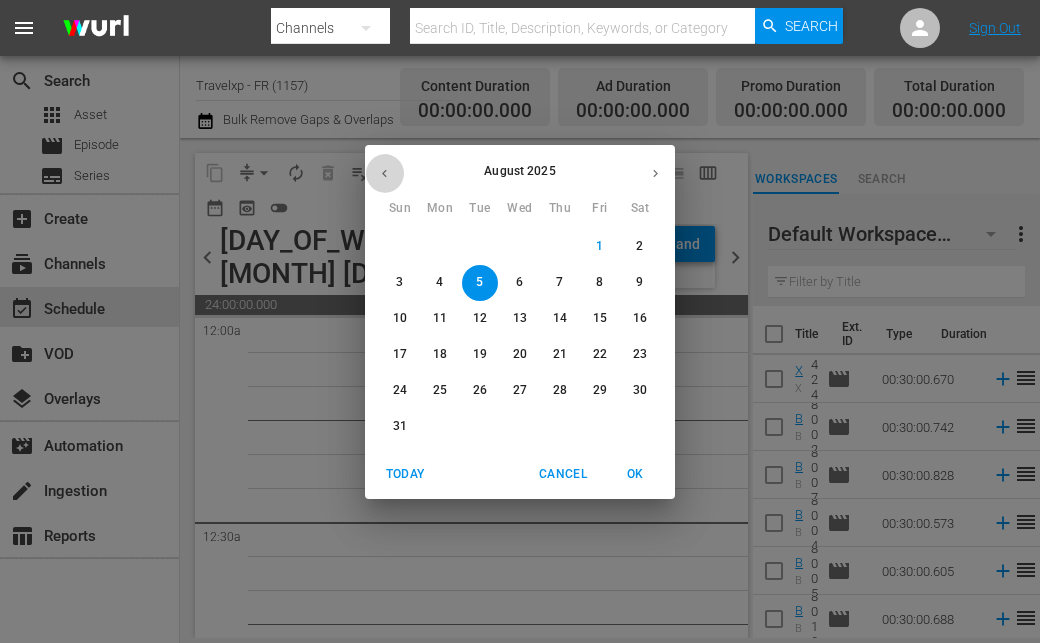 click 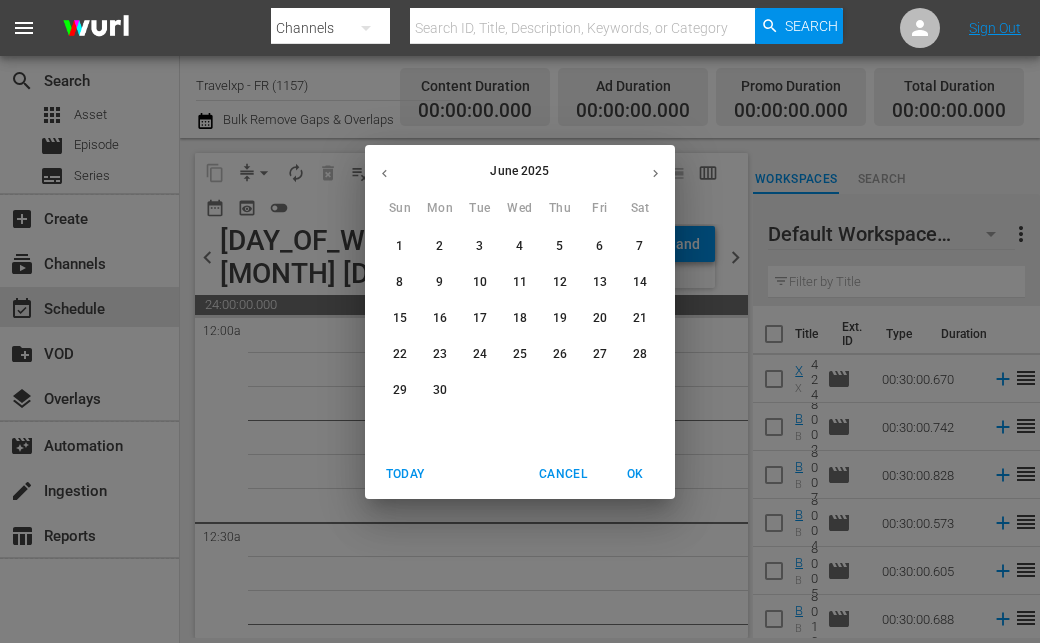 click 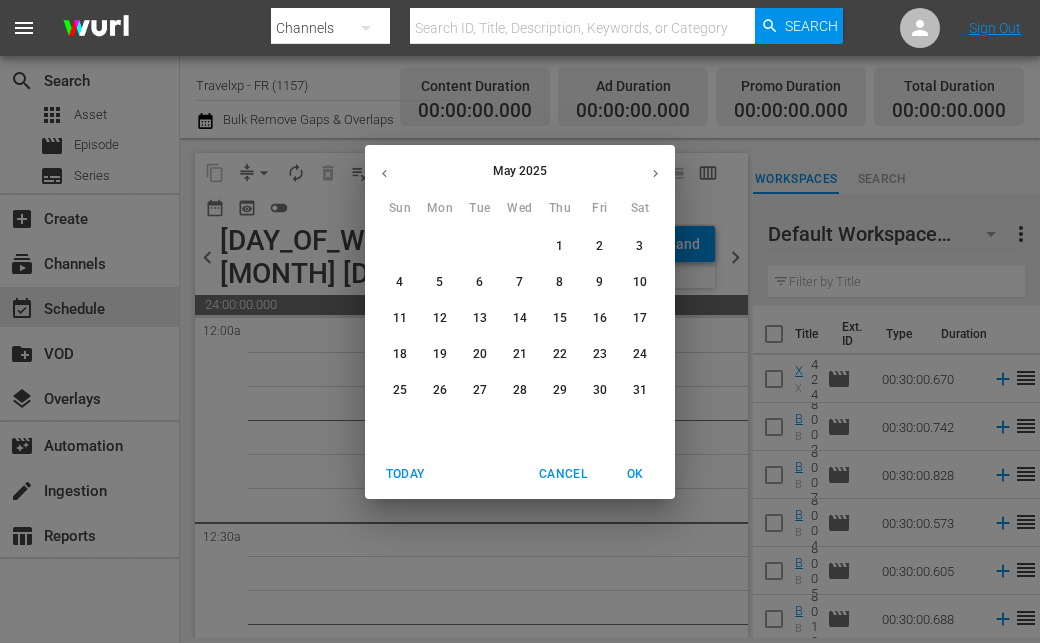 click 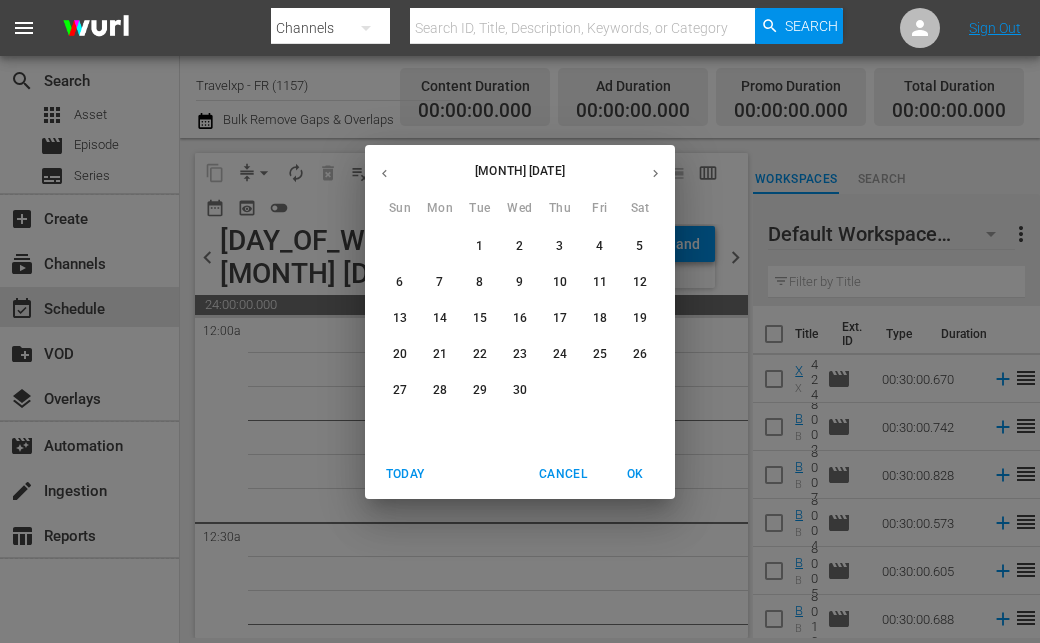 click 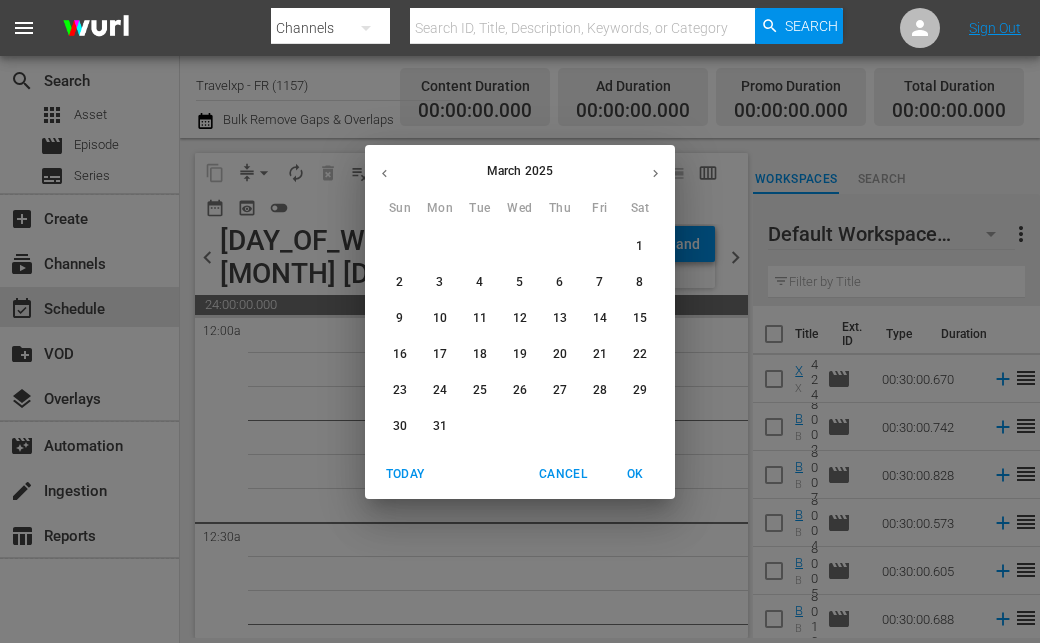 click on "5" at bounding box center (520, 282) 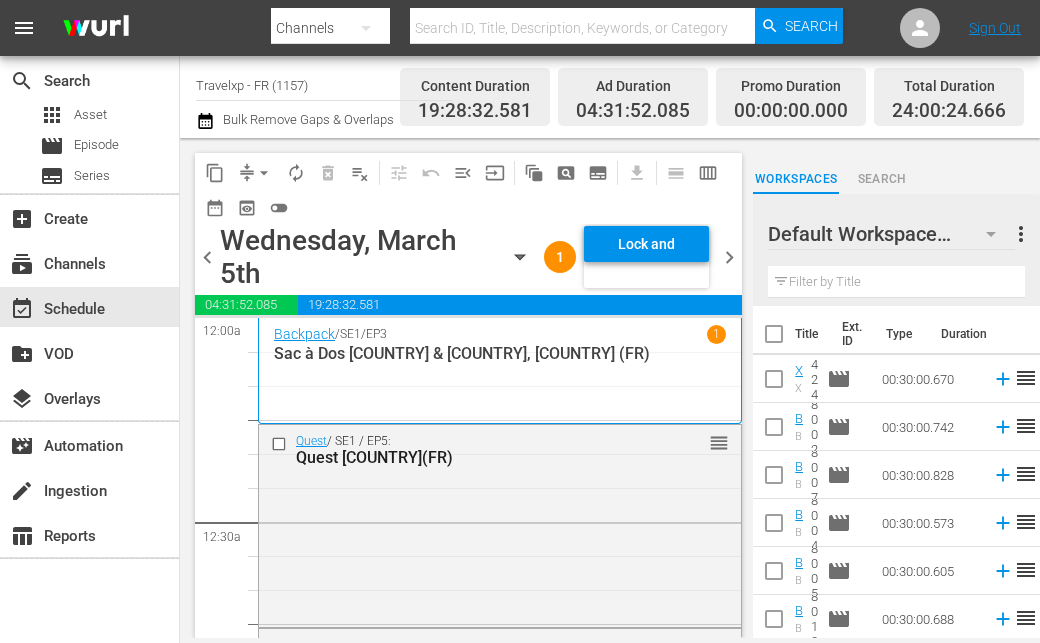 click on "content_copy" at bounding box center (215, 173) 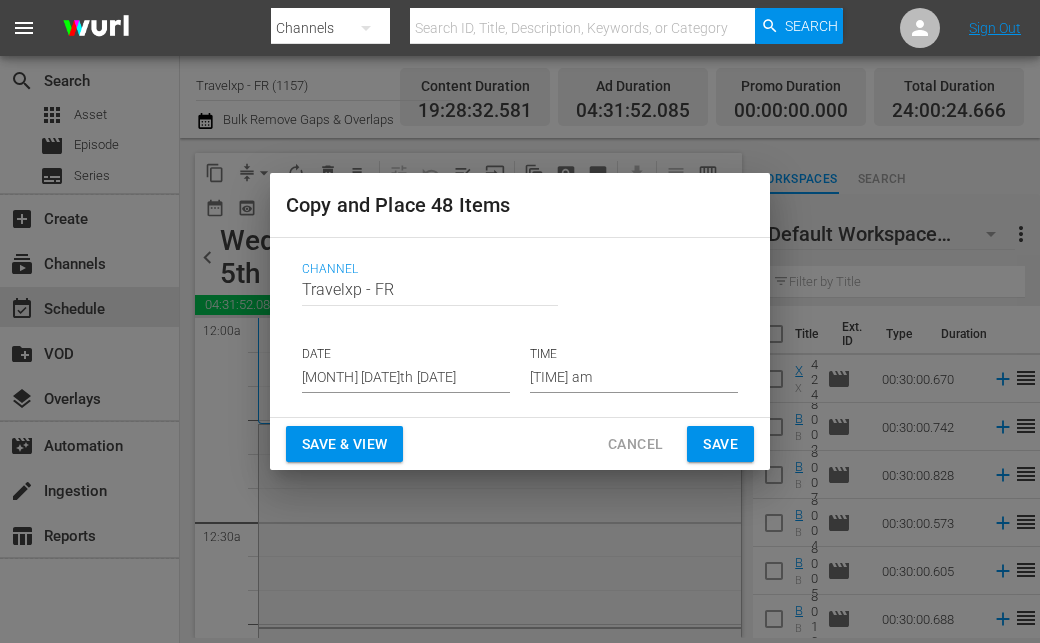 click on "[MONTH] [DATE]th [DATE]" at bounding box center (406, 378) 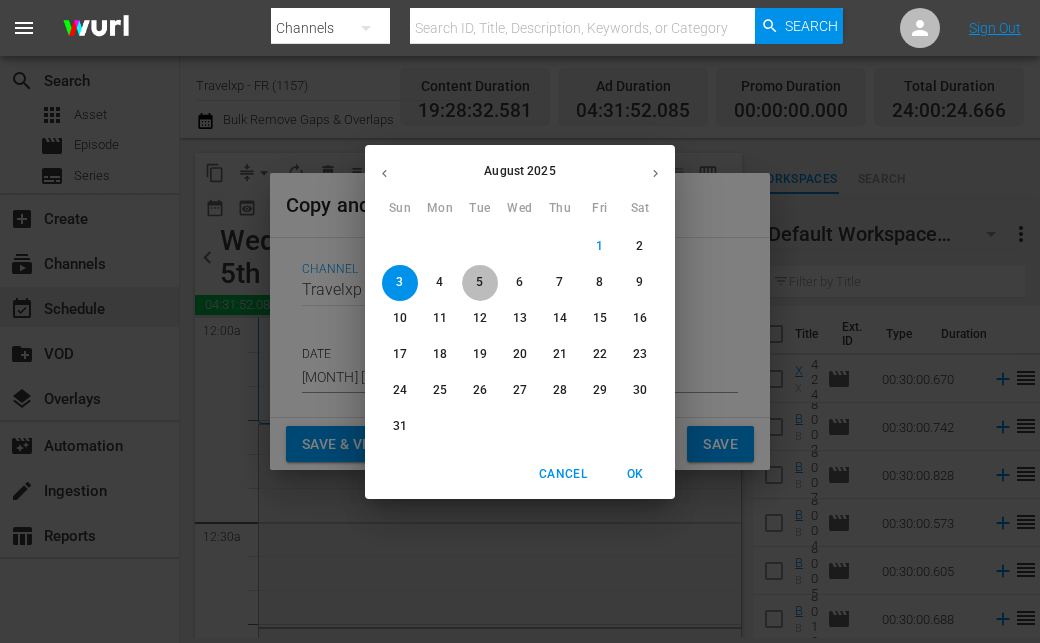 click on "5" at bounding box center (479, 282) 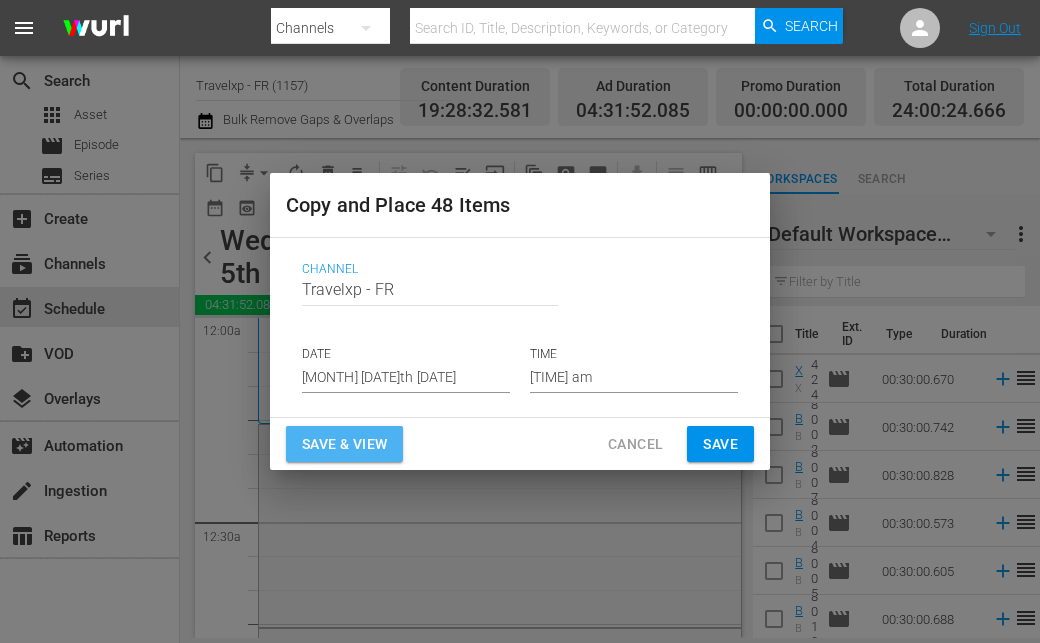 click on "Save & View" at bounding box center (344, 444) 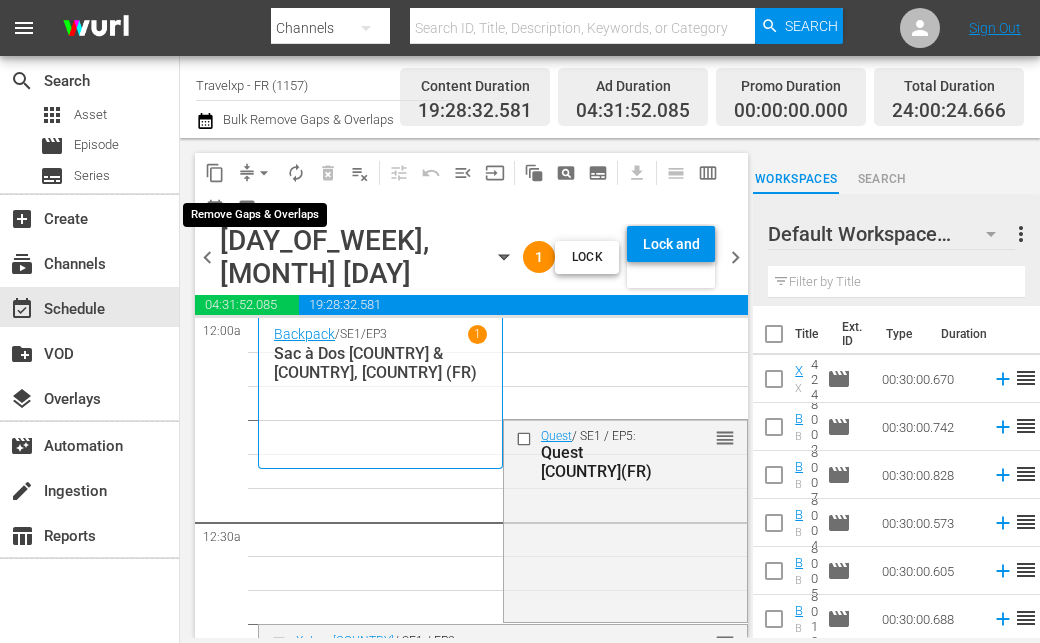 click on "arrow_drop_down" at bounding box center (264, 173) 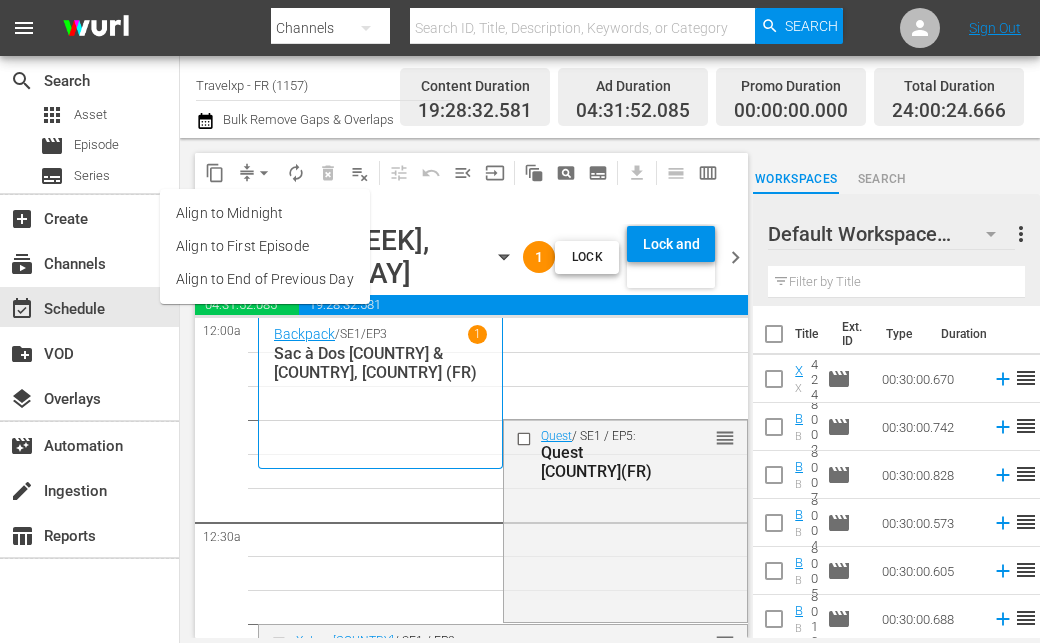 click on "Align to End of Previous Day" at bounding box center [265, 279] 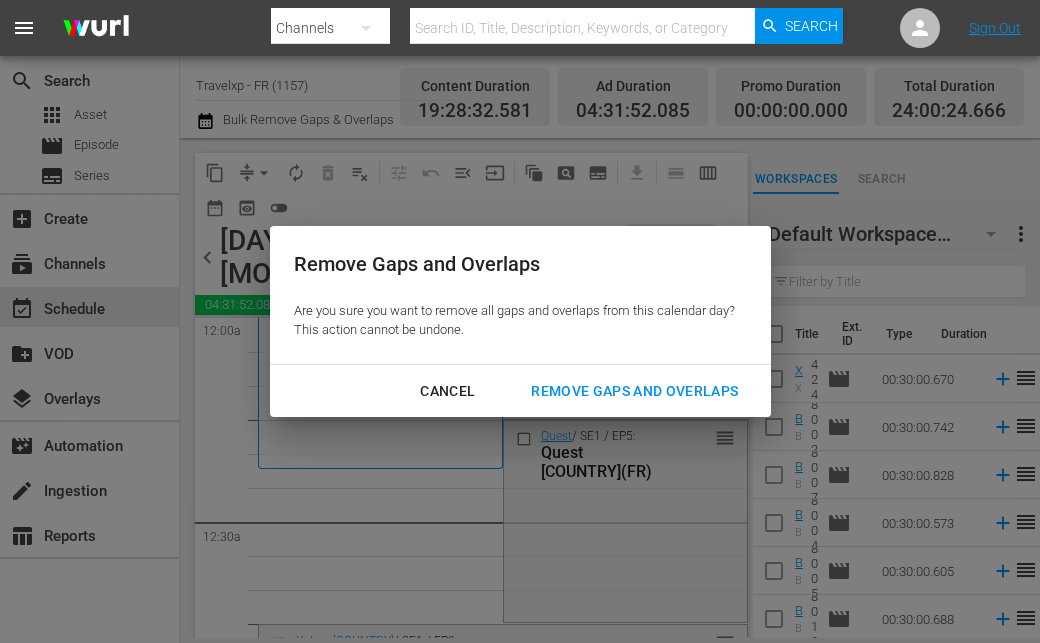 click on "Remove Gaps and Overlaps" at bounding box center [634, 391] 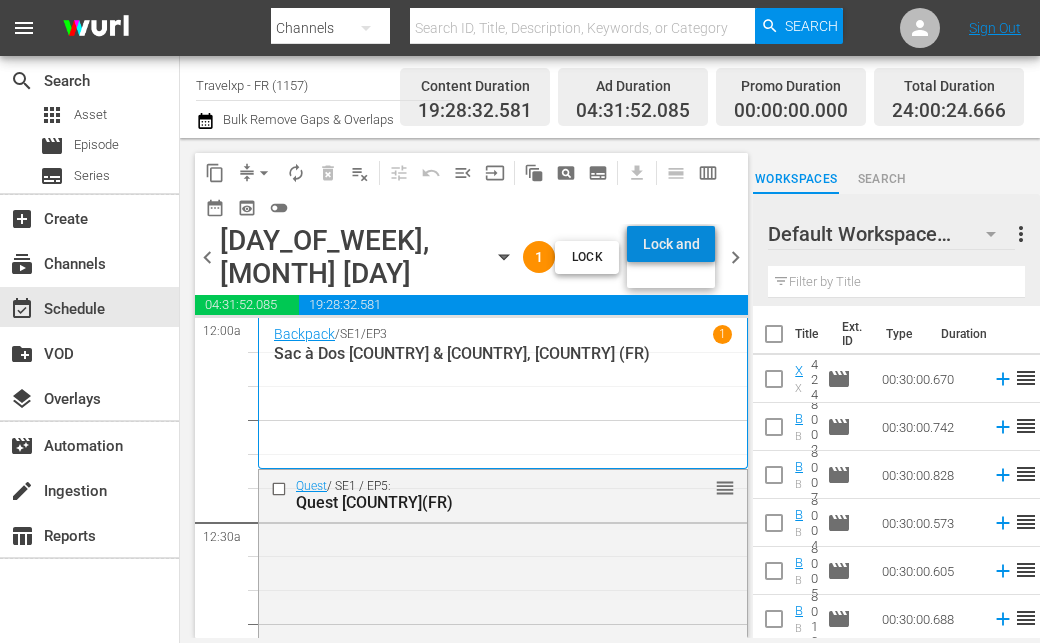 click on "Lock and Publish" at bounding box center [671, 244] 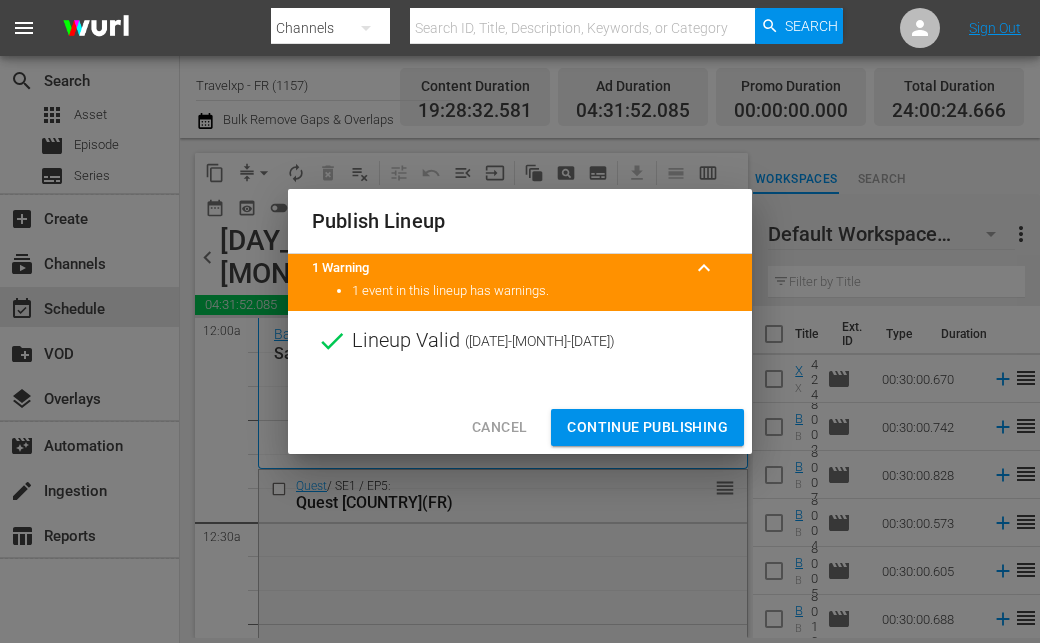click on "Continue Publishing" at bounding box center (647, 427) 